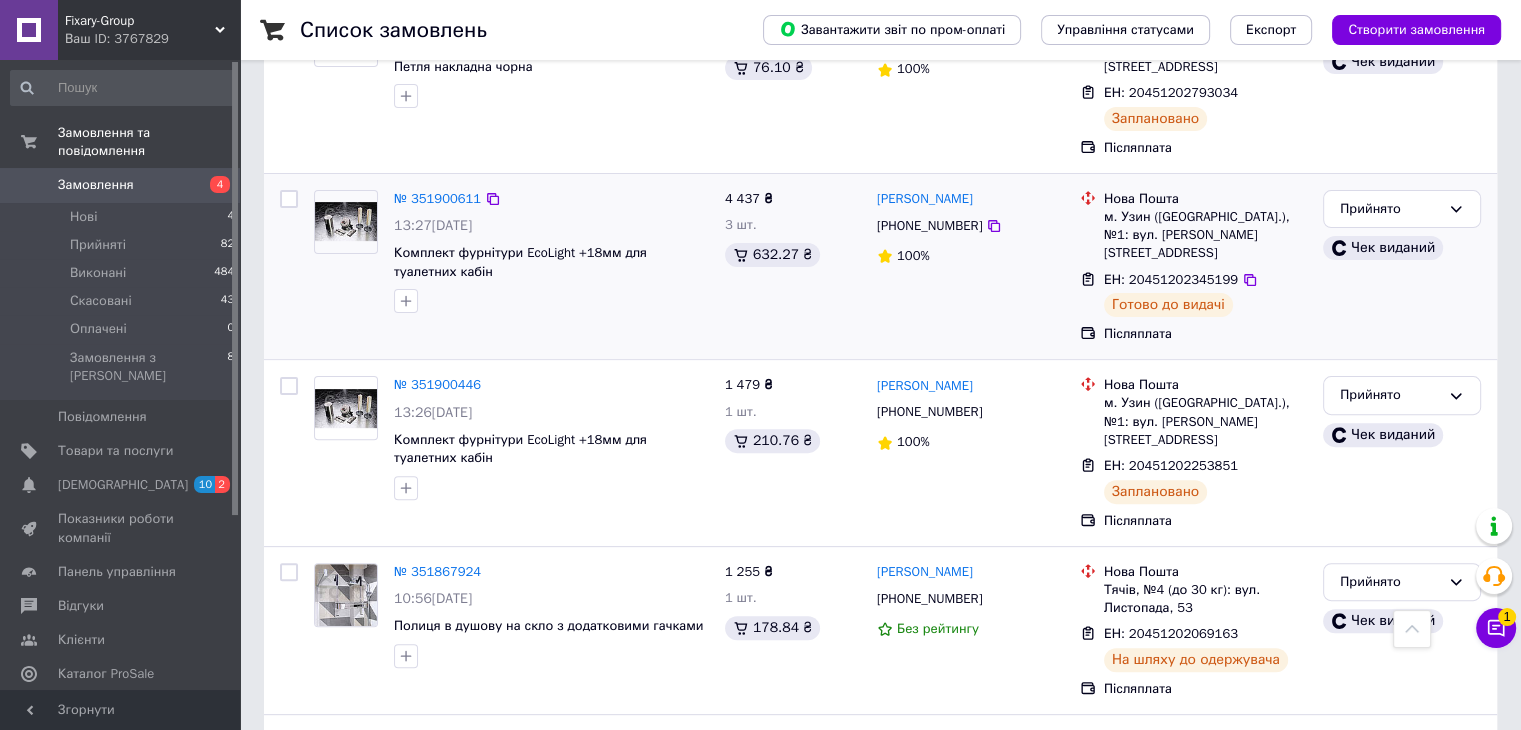 scroll, scrollTop: 400, scrollLeft: 0, axis: vertical 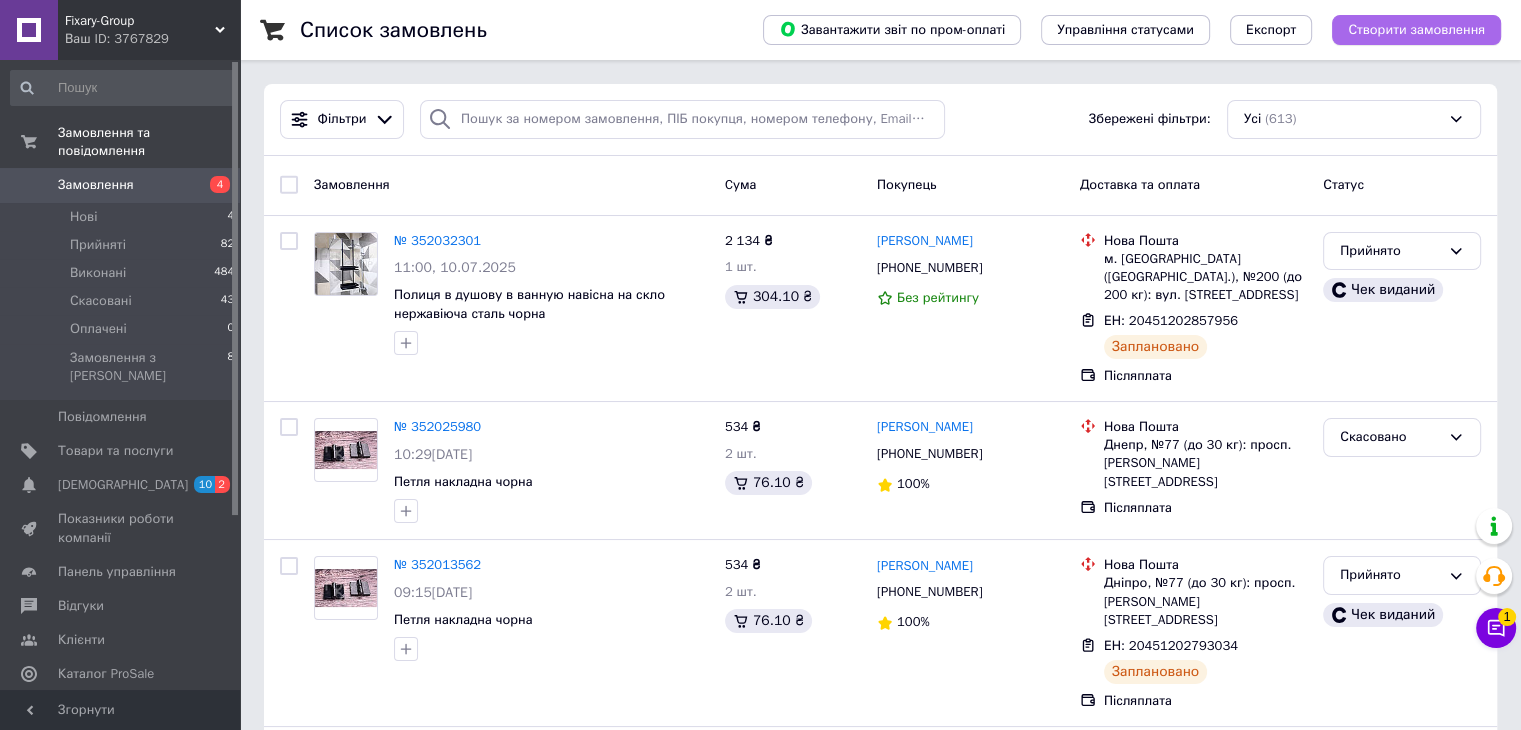 click on "Створити замовлення" at bounding box center [1416, 30] 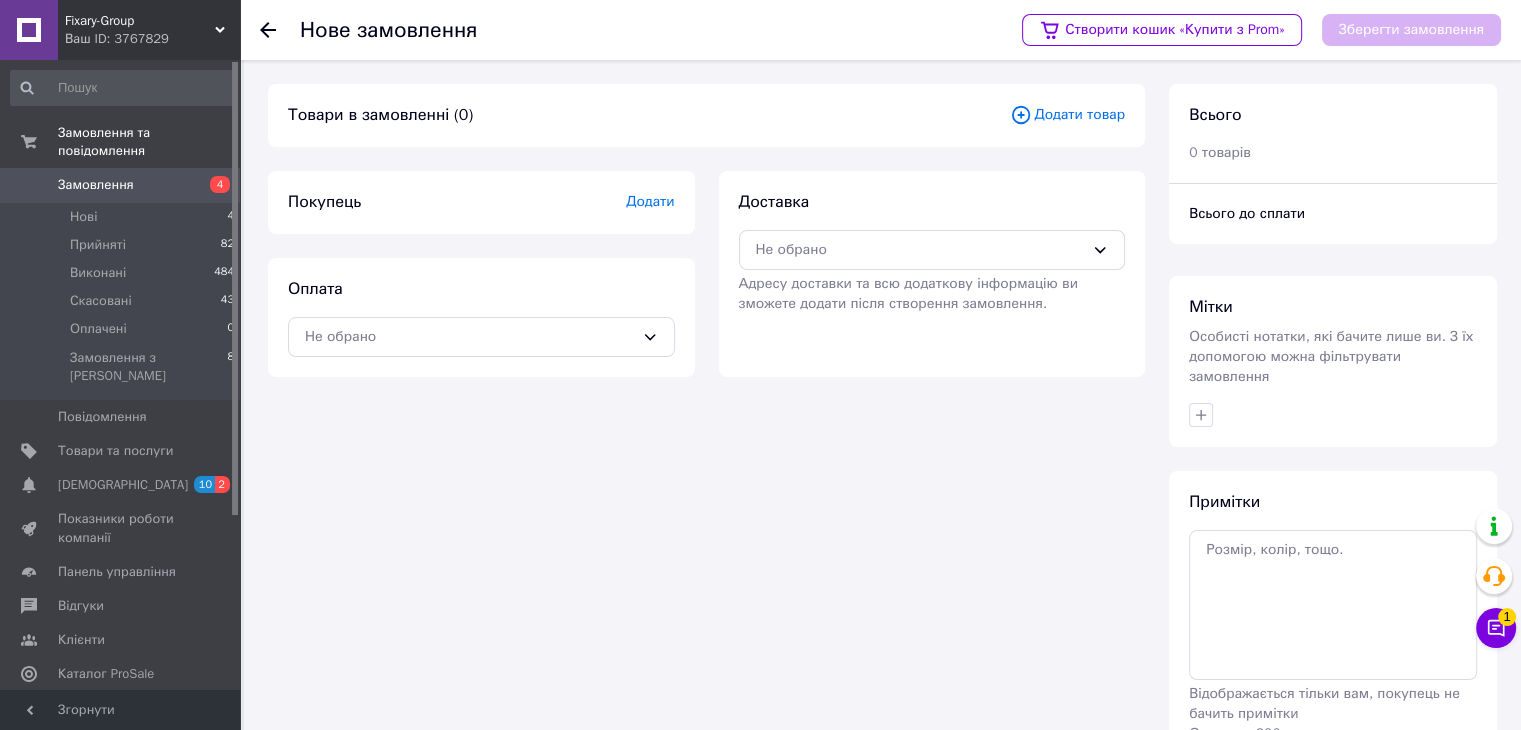click on "Додати" at bounding box center [650, 201] 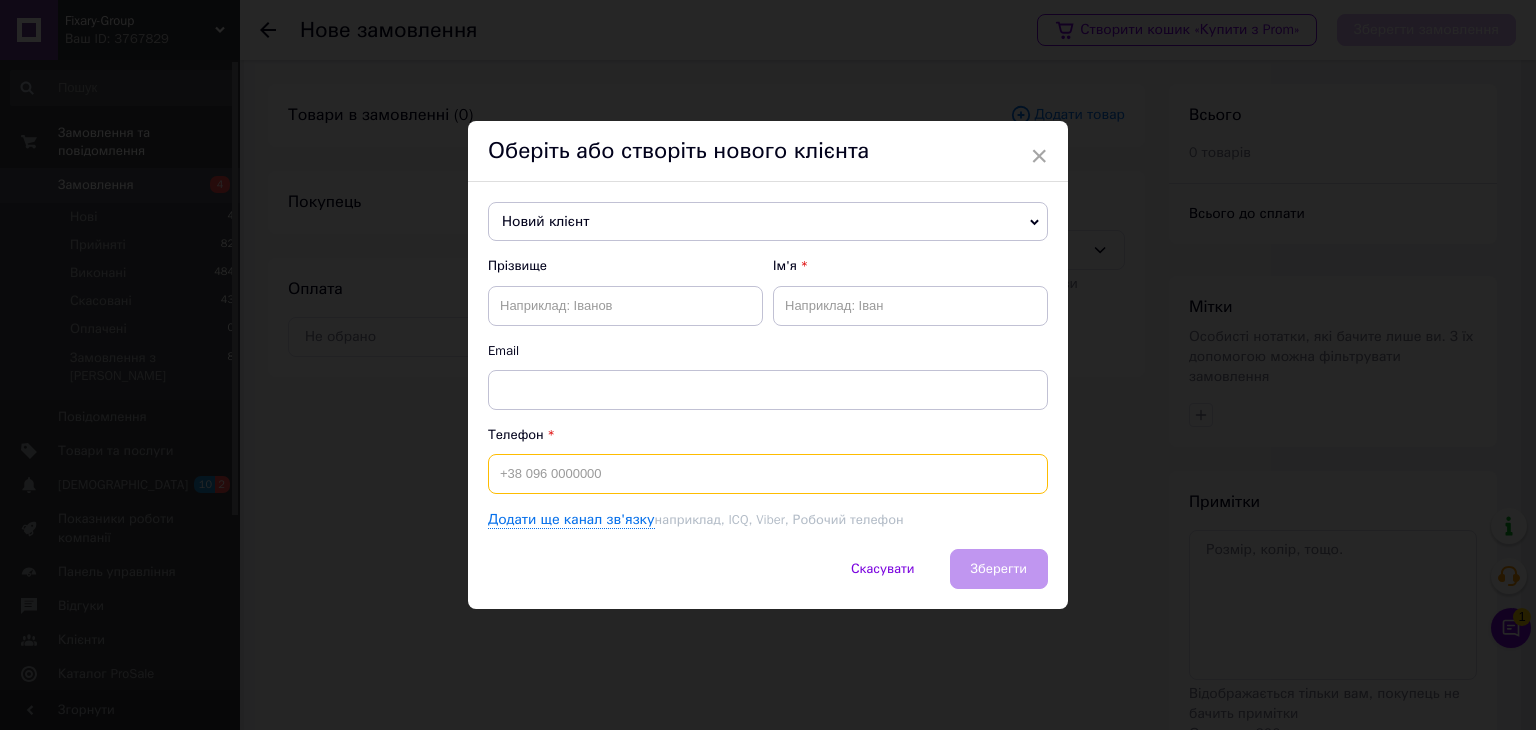 click at bounding box center (768, 474) 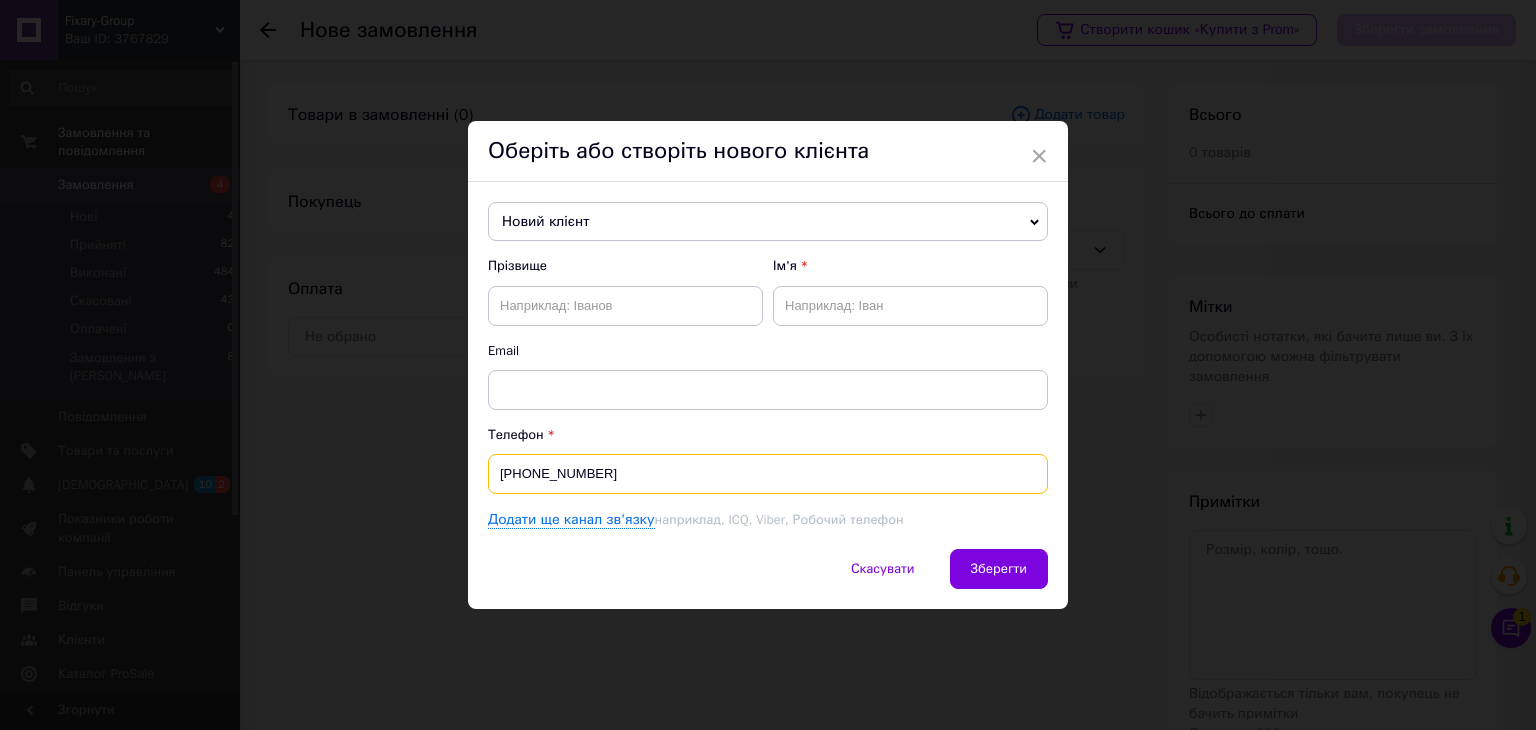 type on "[PHONE_NUMBER]" 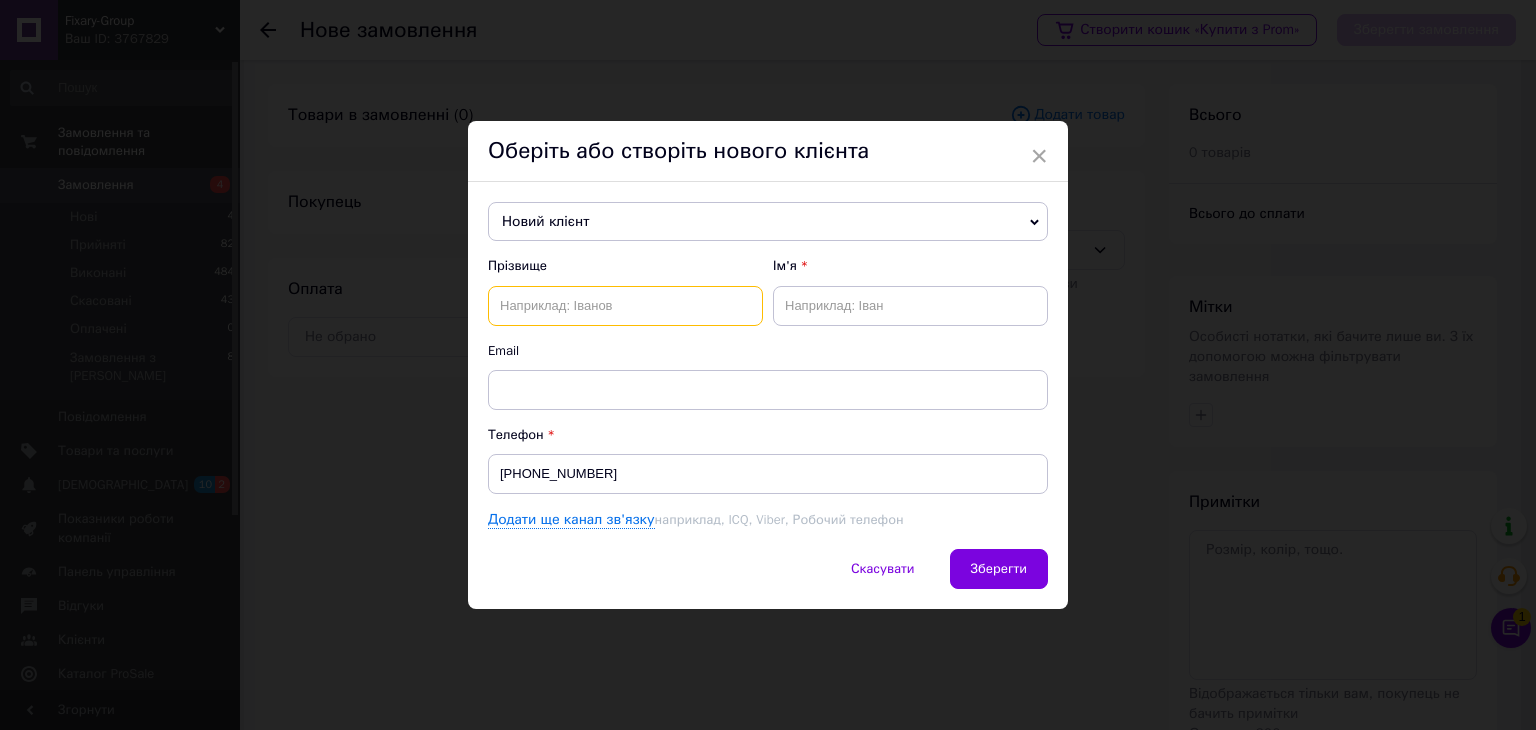 click at bounding box center (625, 306) 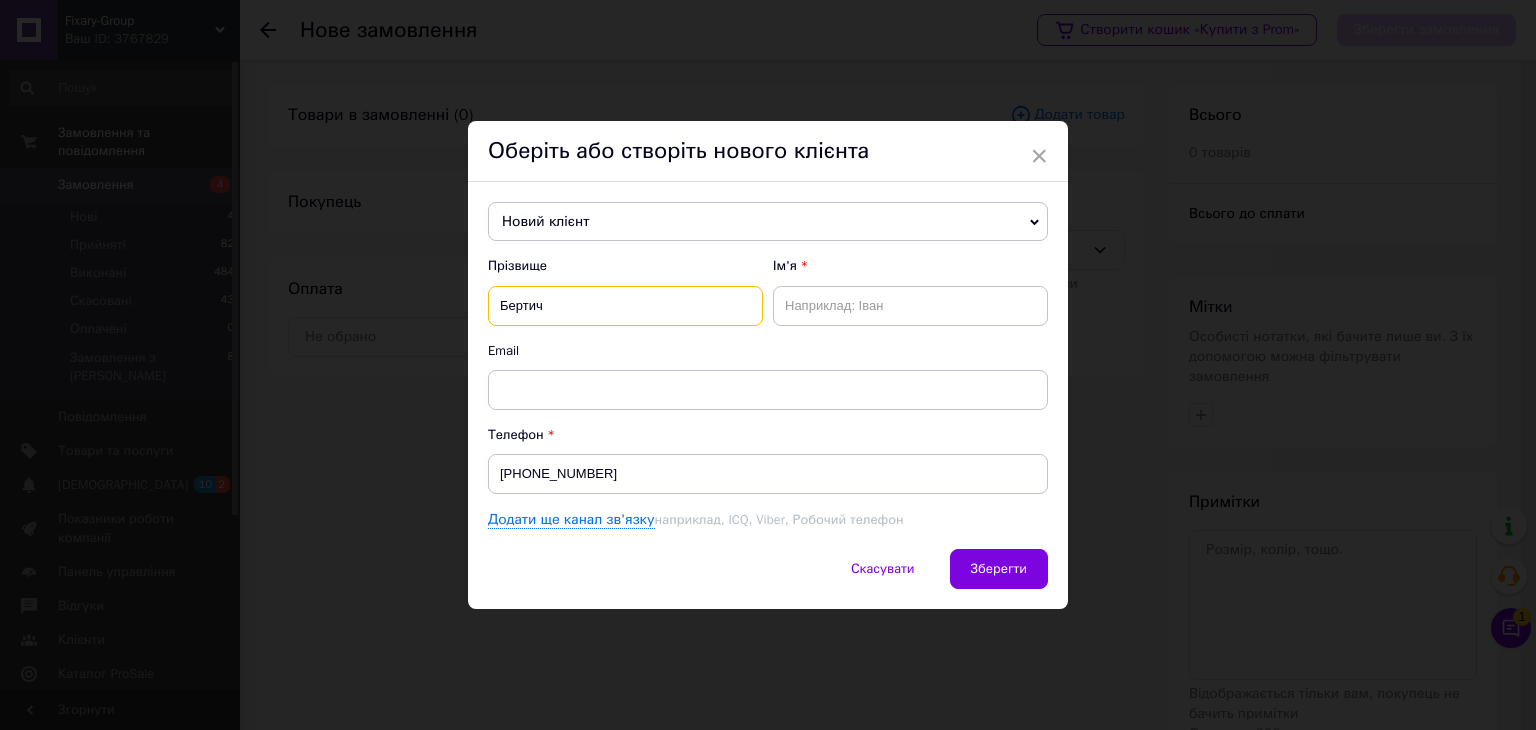 type on "Бертич" 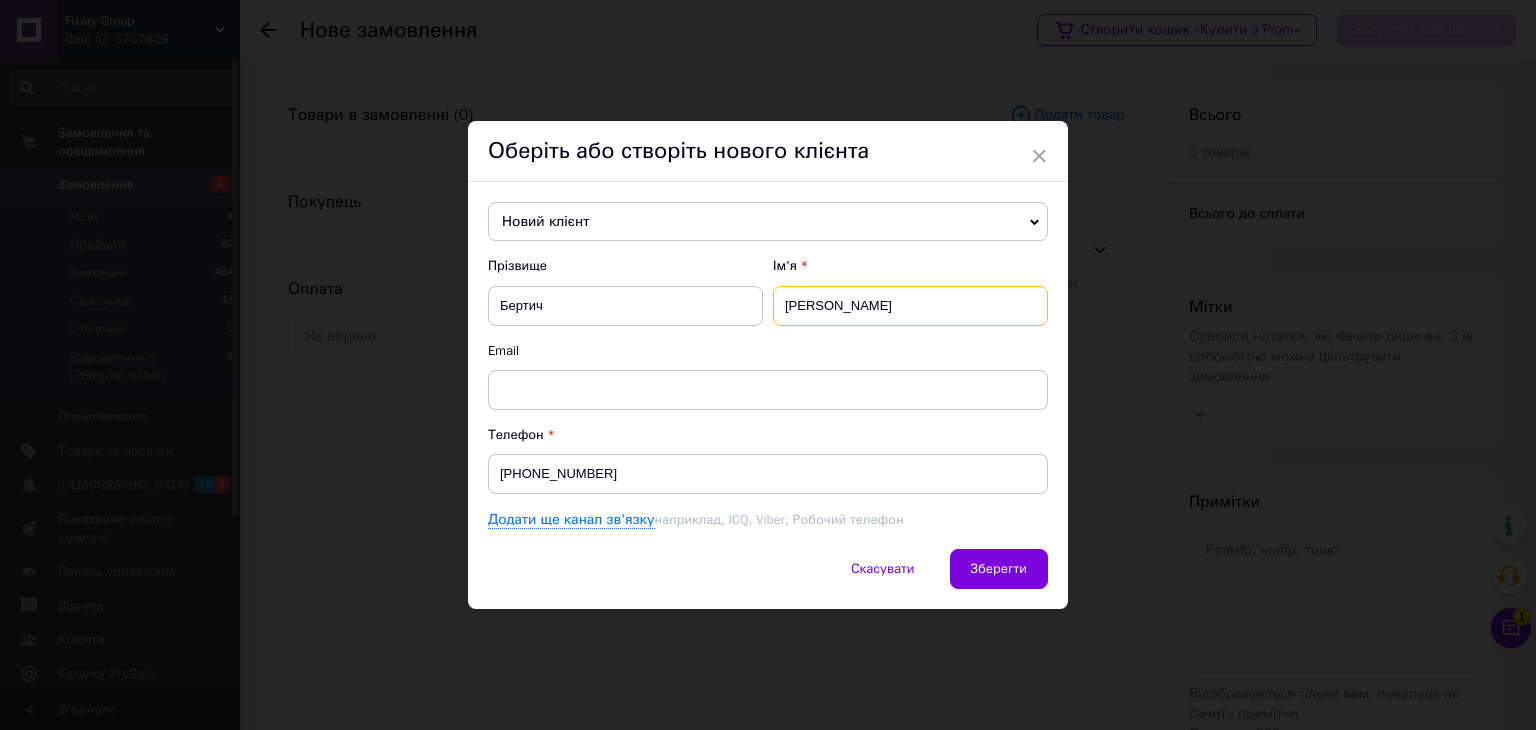type on "Віктор" 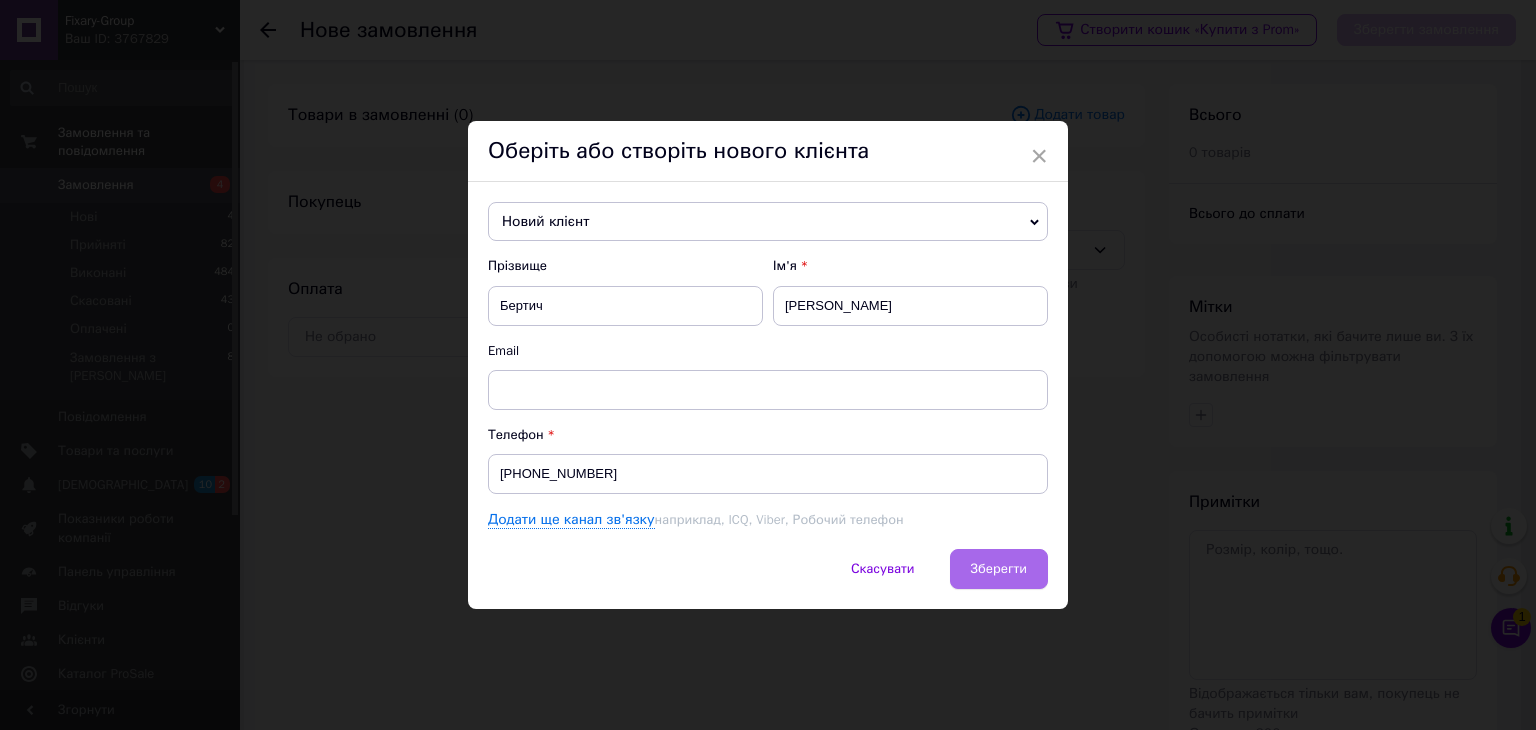 click on "Зберегти" at bounding box center [999, 568] 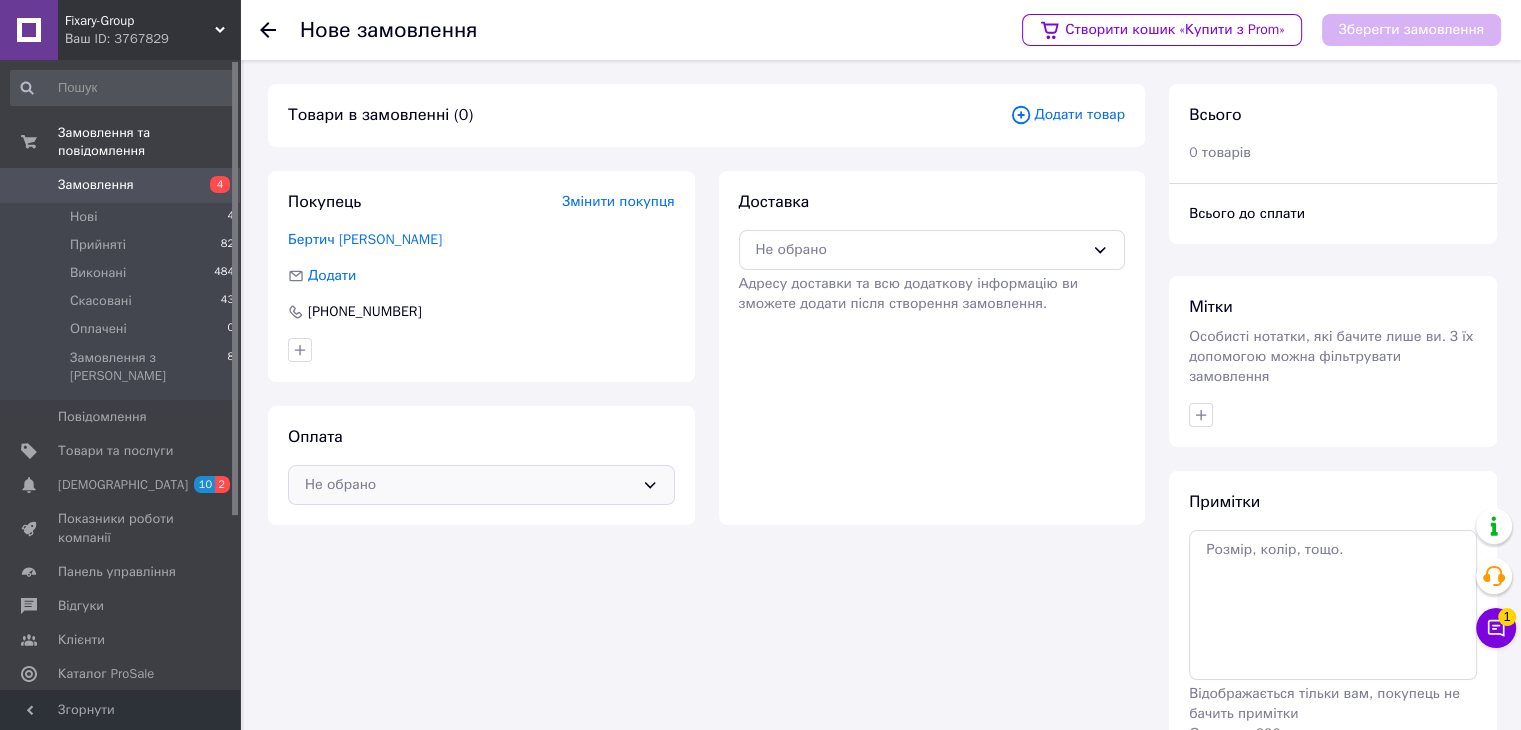click 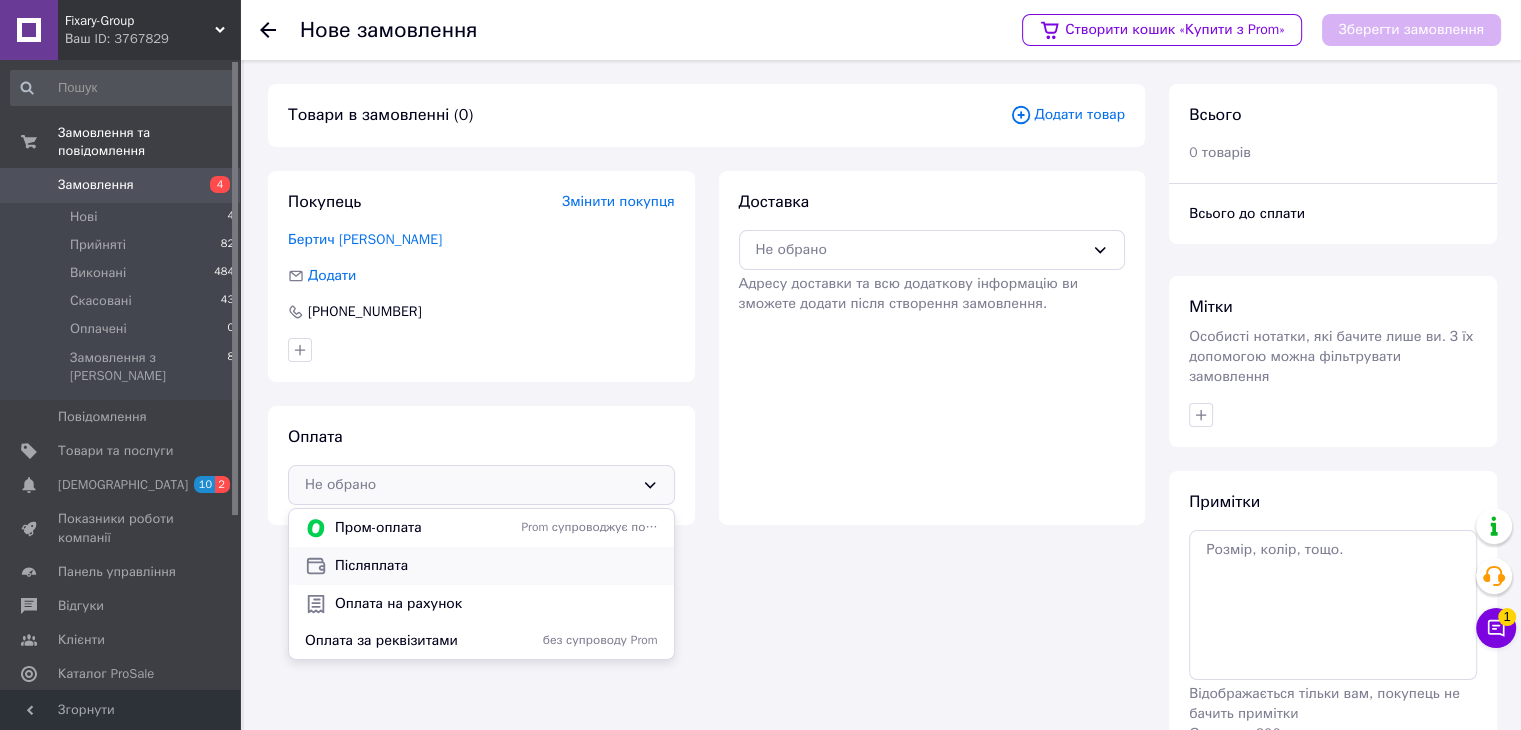 click on "Післяплата" at bounding box center (496, 566) 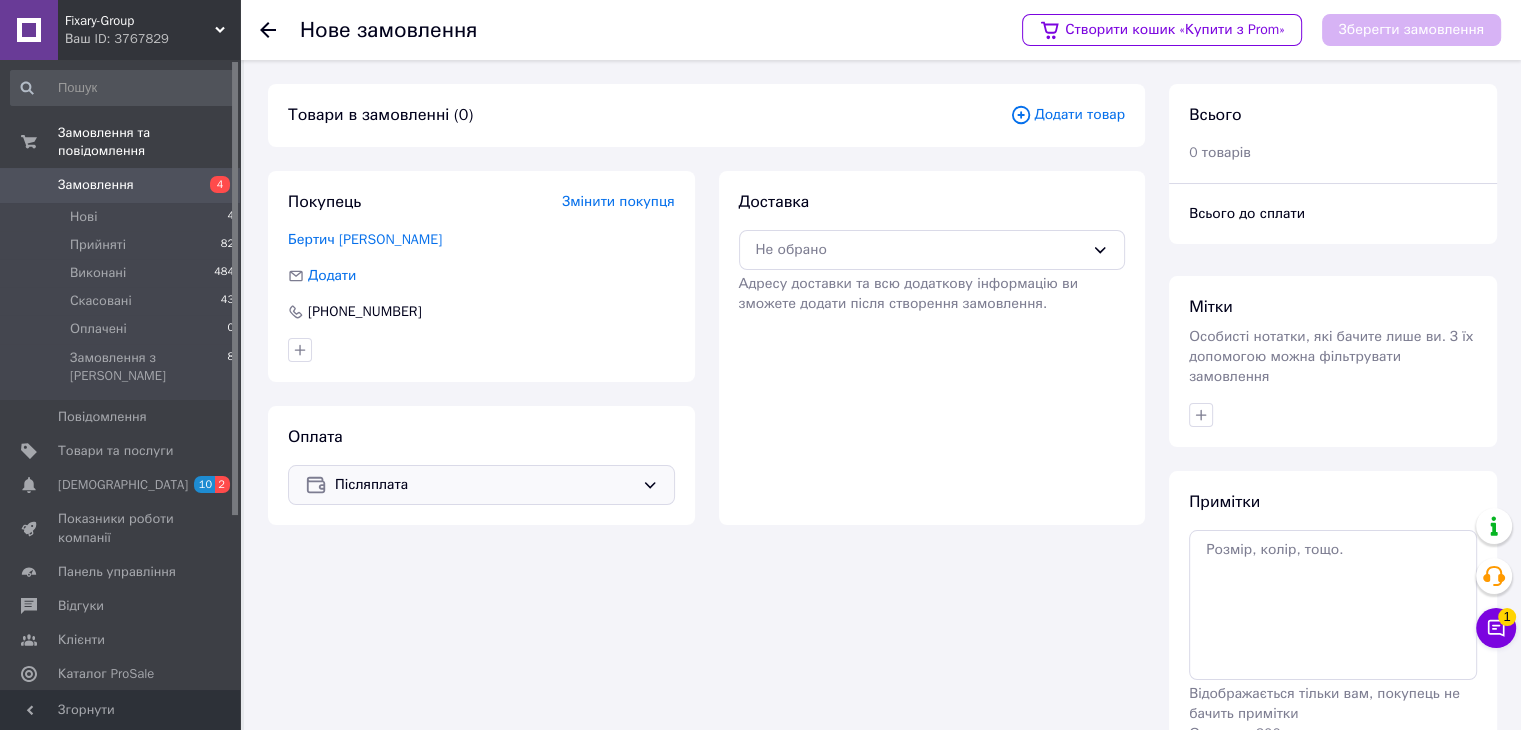 click 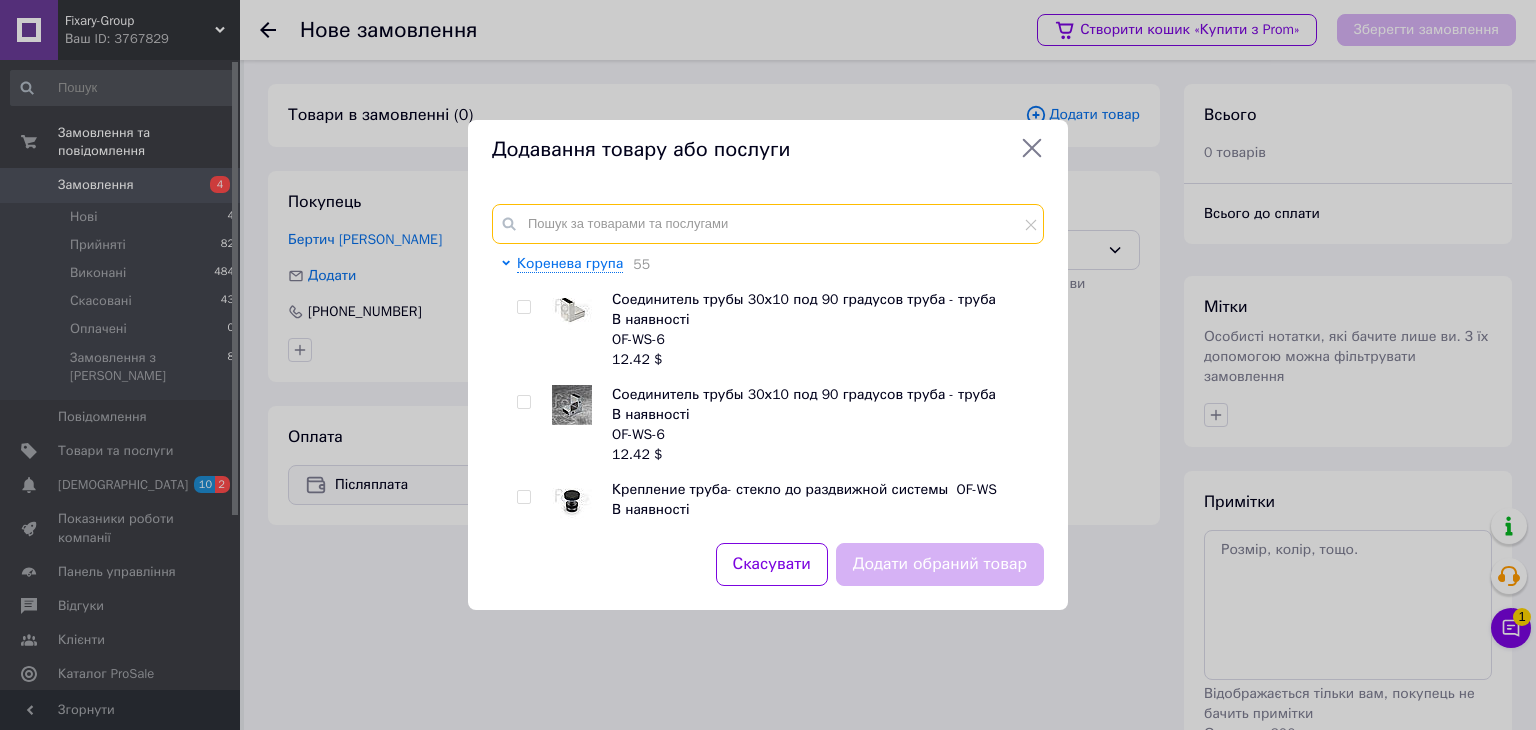 click at bounding box center (768, 224) 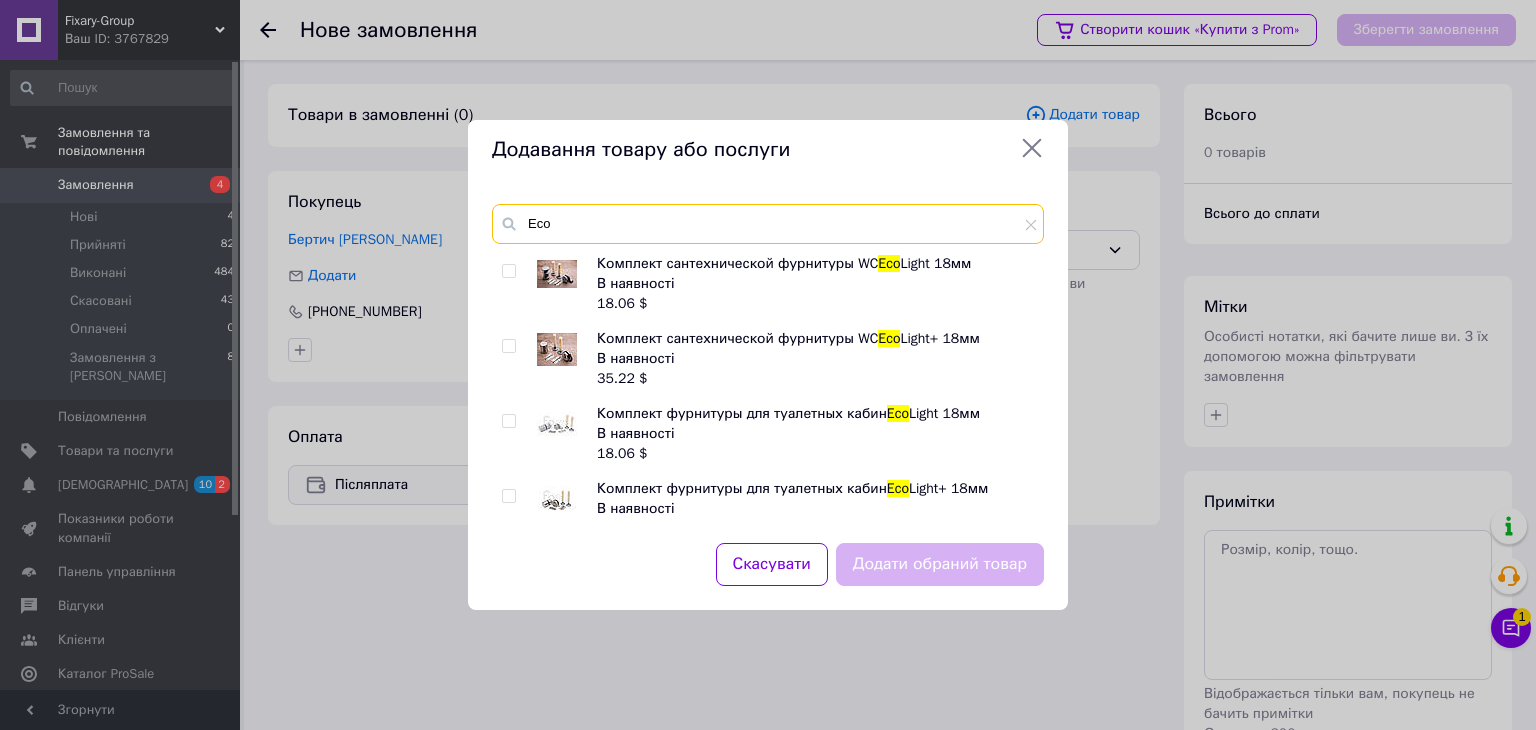 type on "Eco" 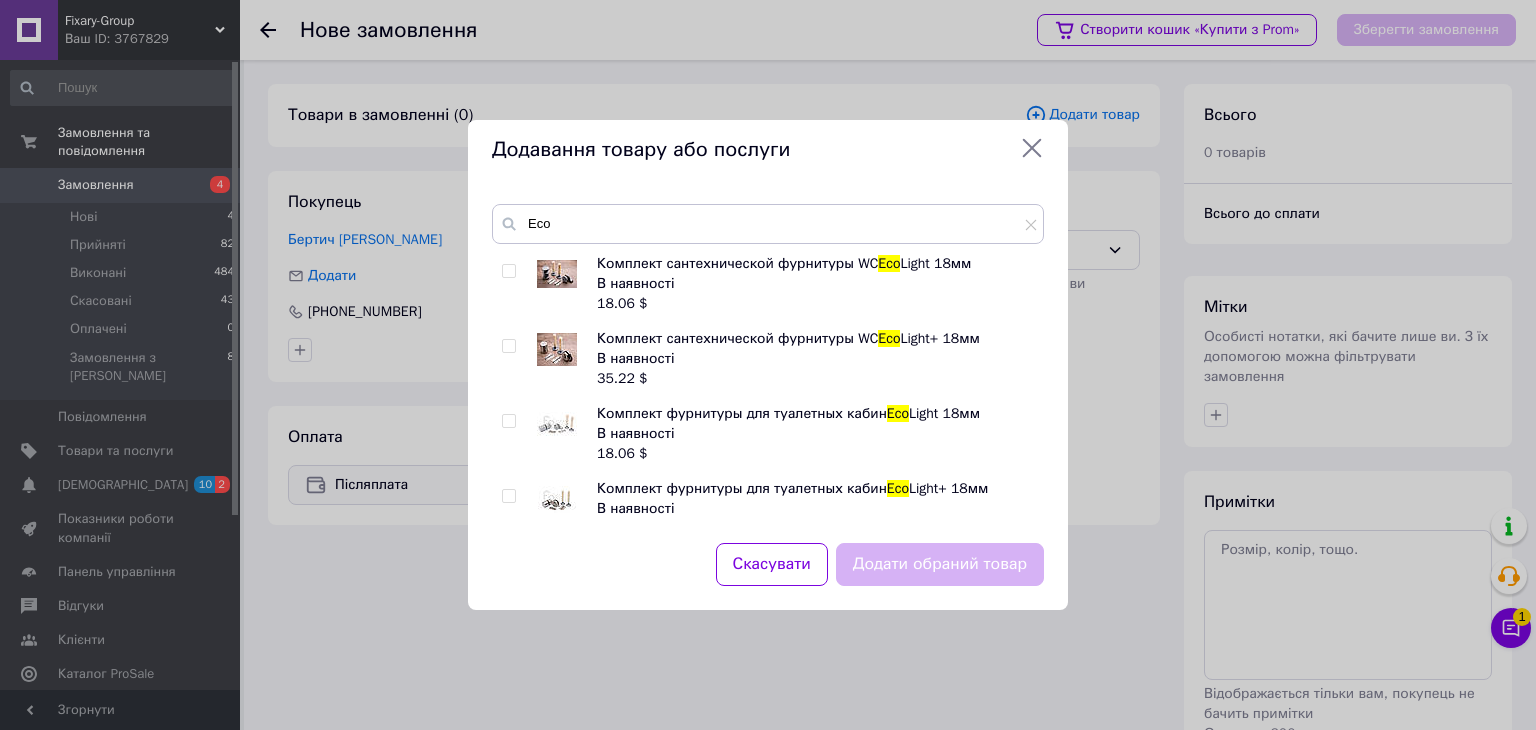 click at bounding box center [508, 271] 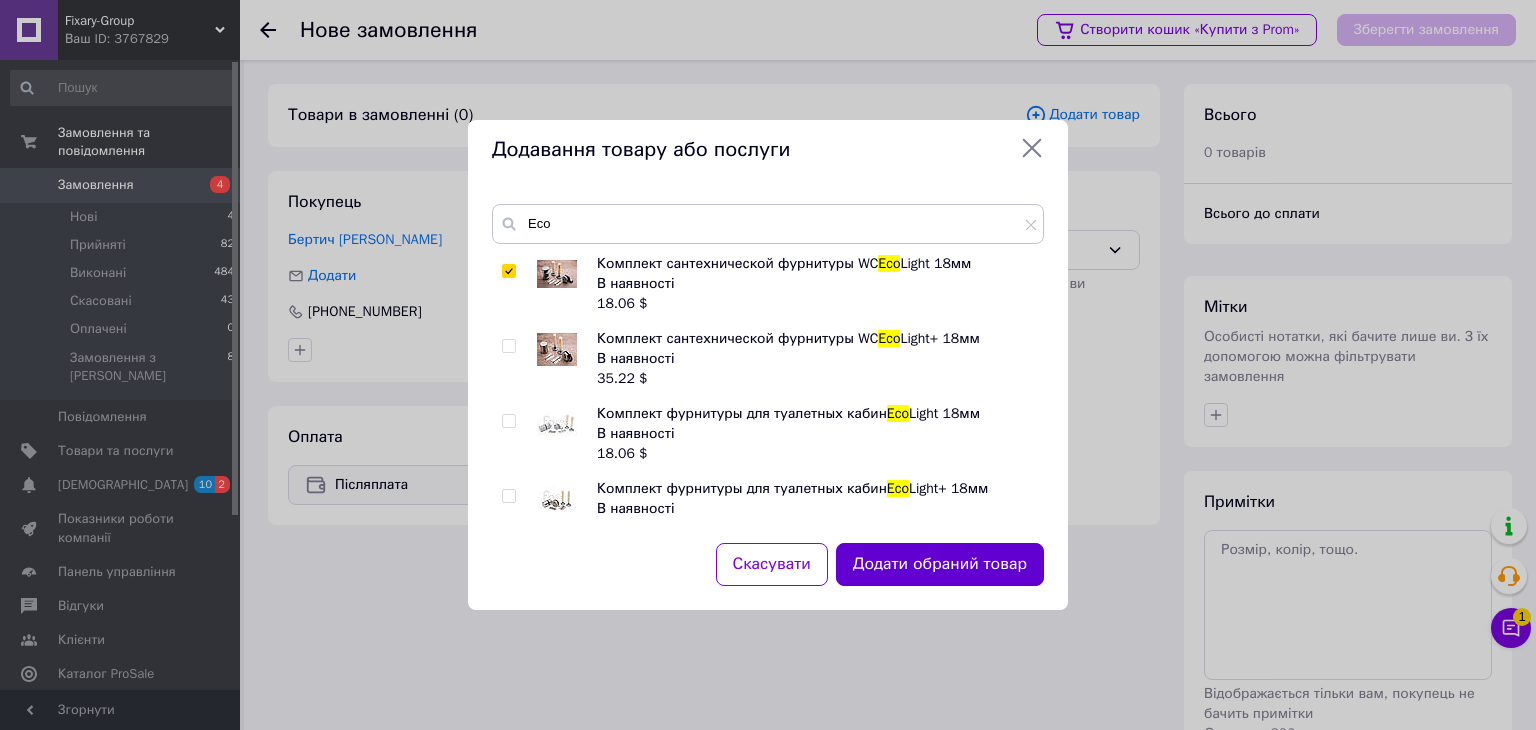 click on "Додати обраний товар" at bounding box center (940, 564) 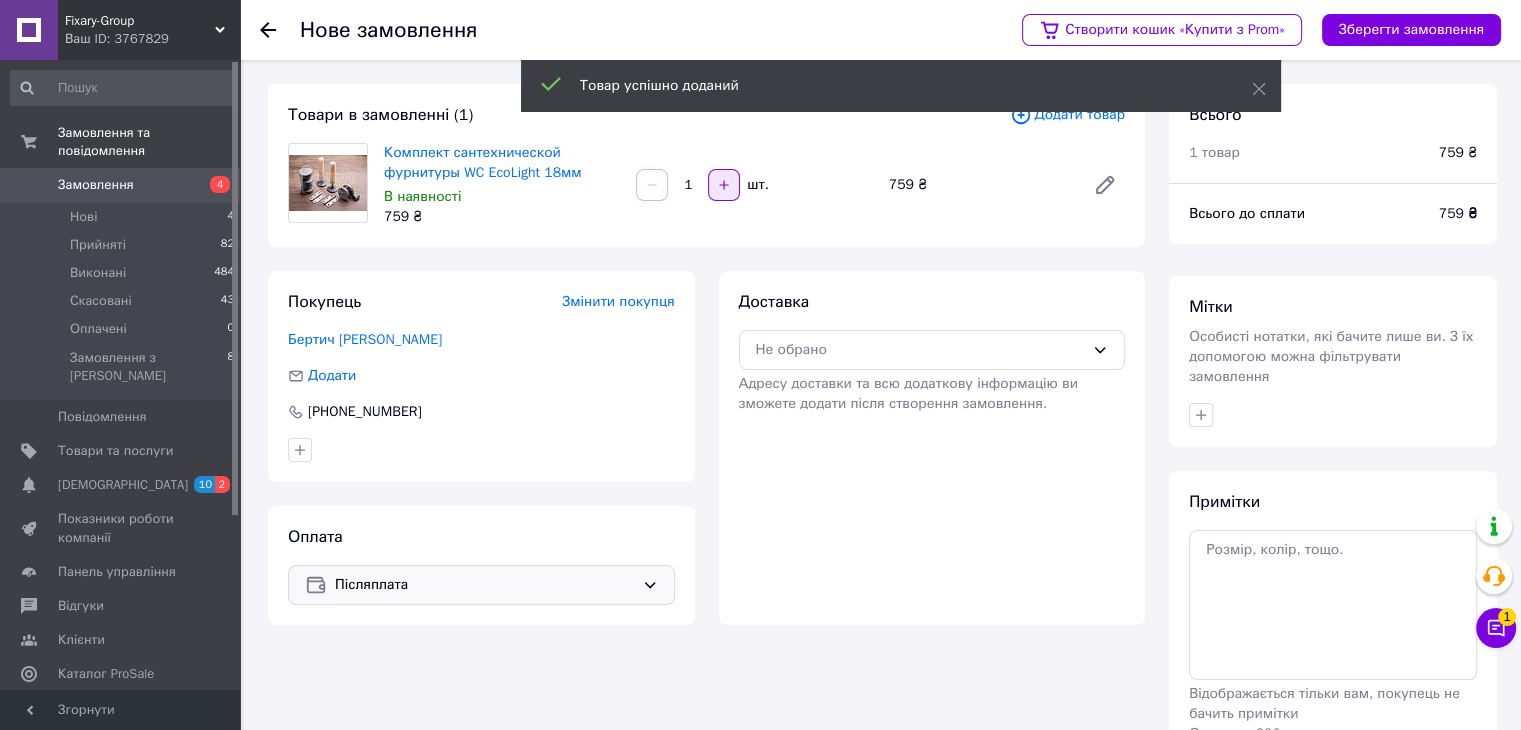 click 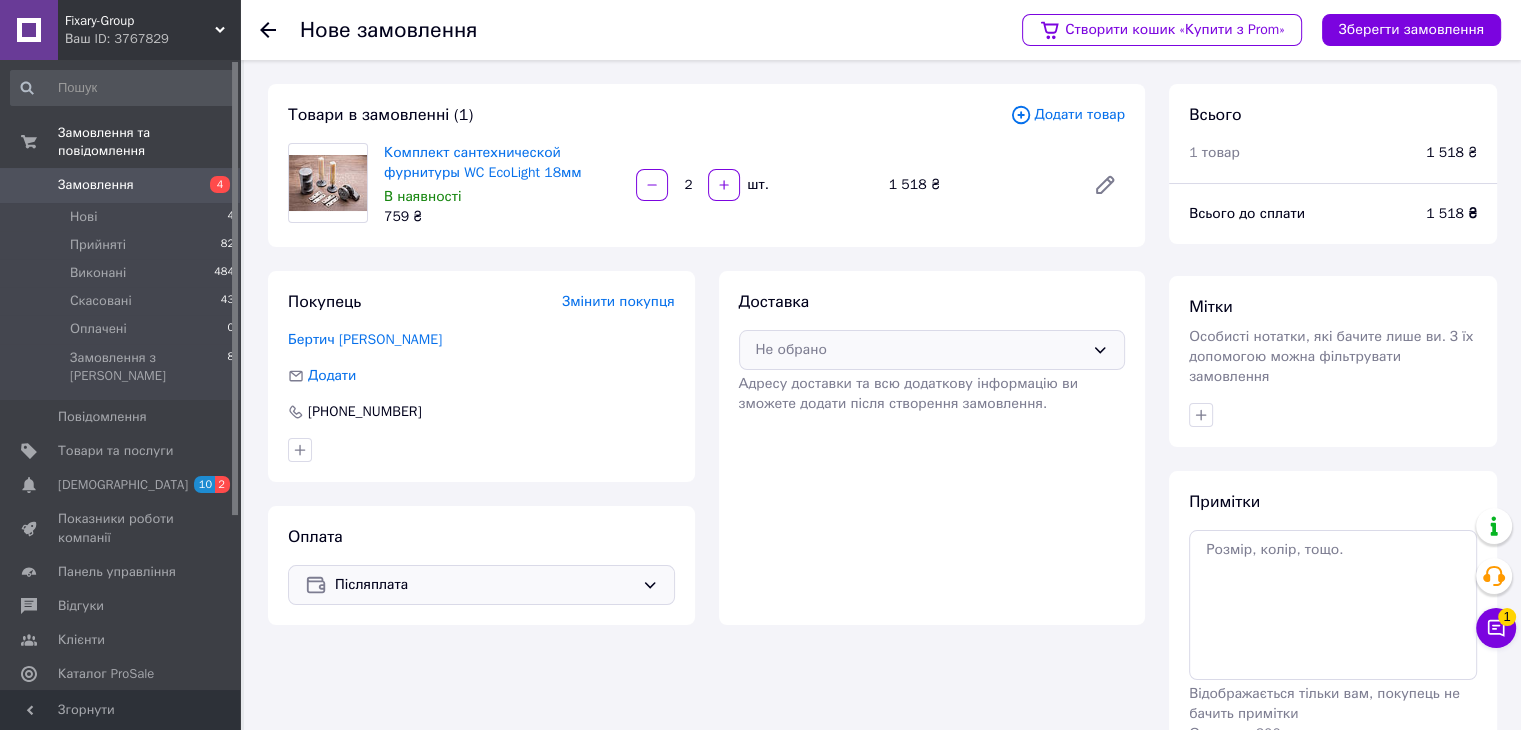 click 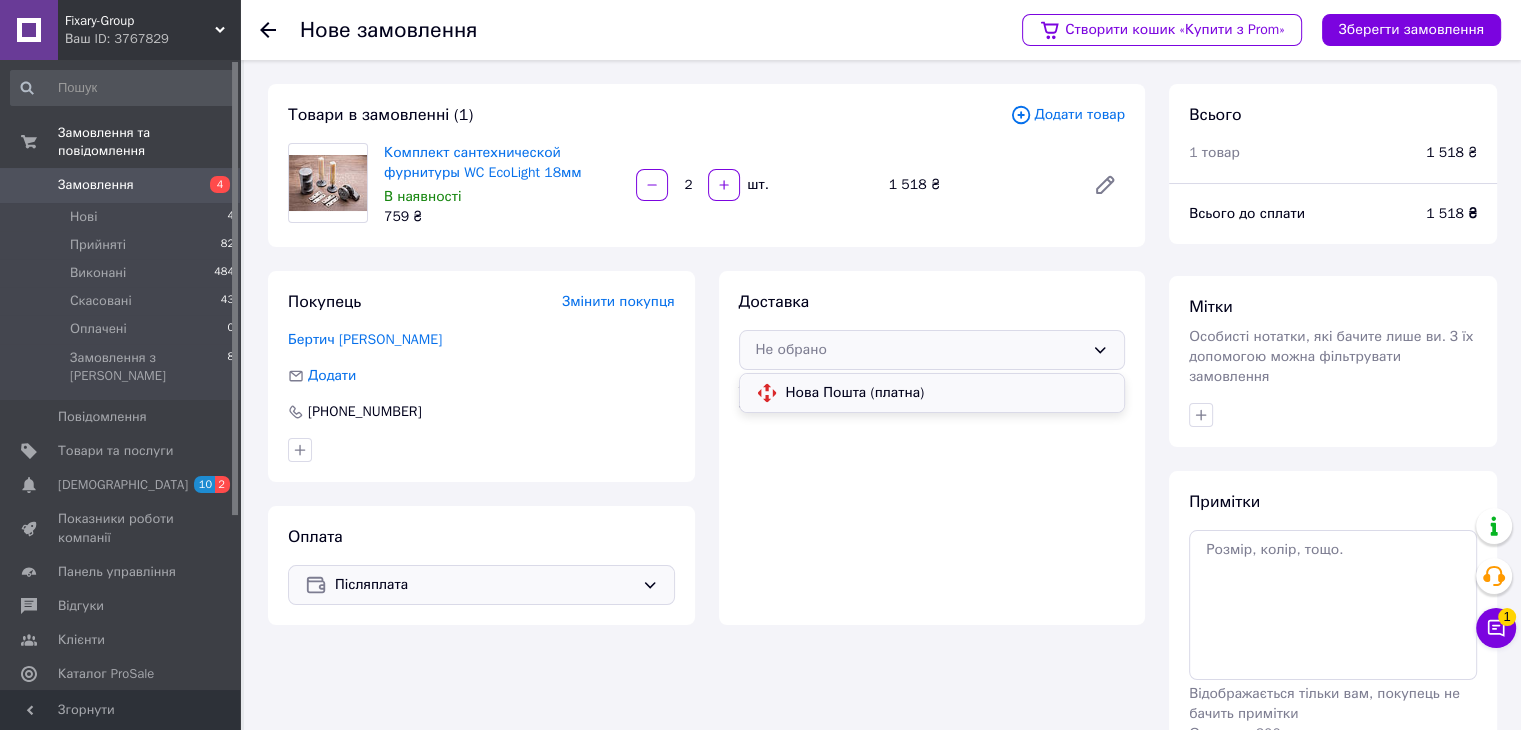 click on "Нова Пошта (платна)" at bounding box center (947, 393) 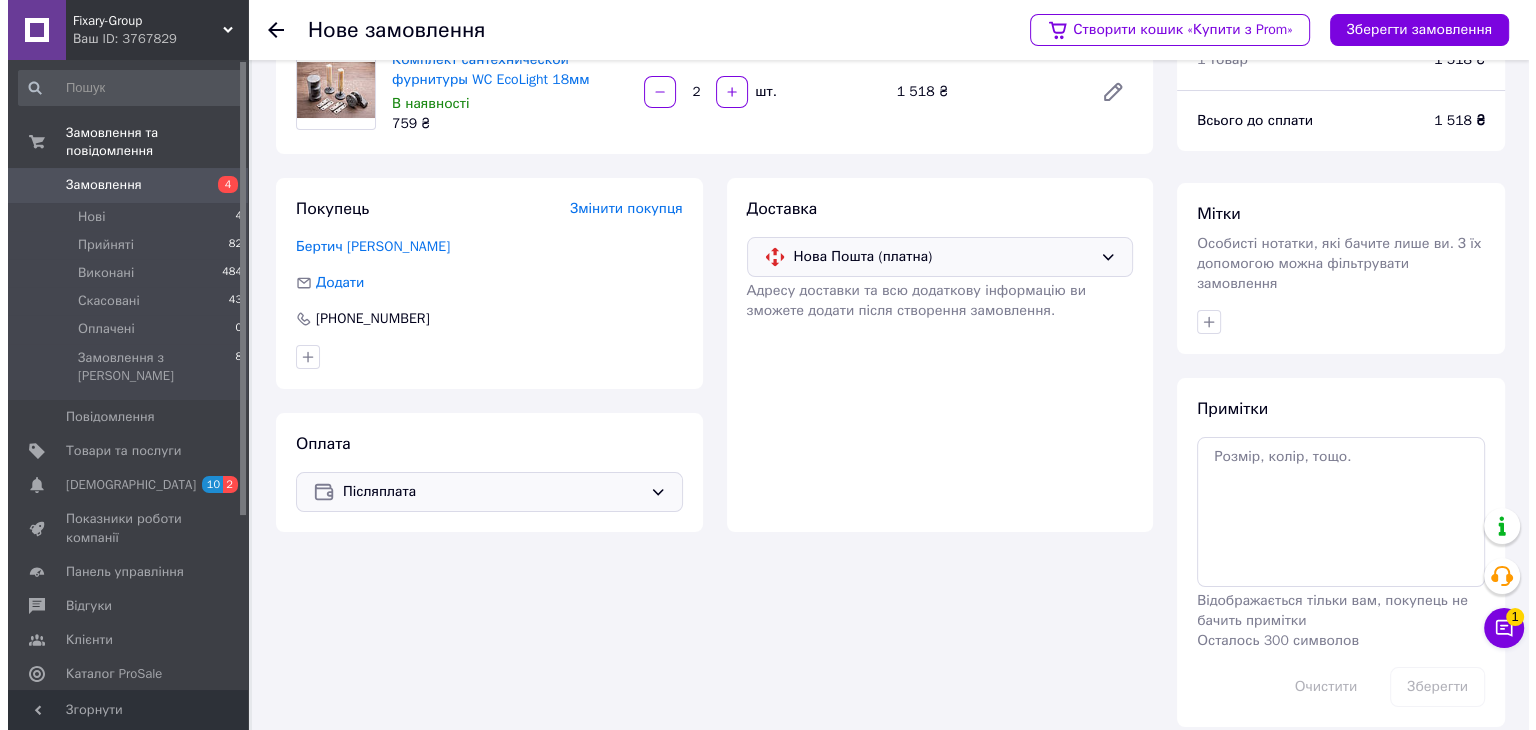 scroll, scrollTop: 0, scrollLeft: 0, axis: both 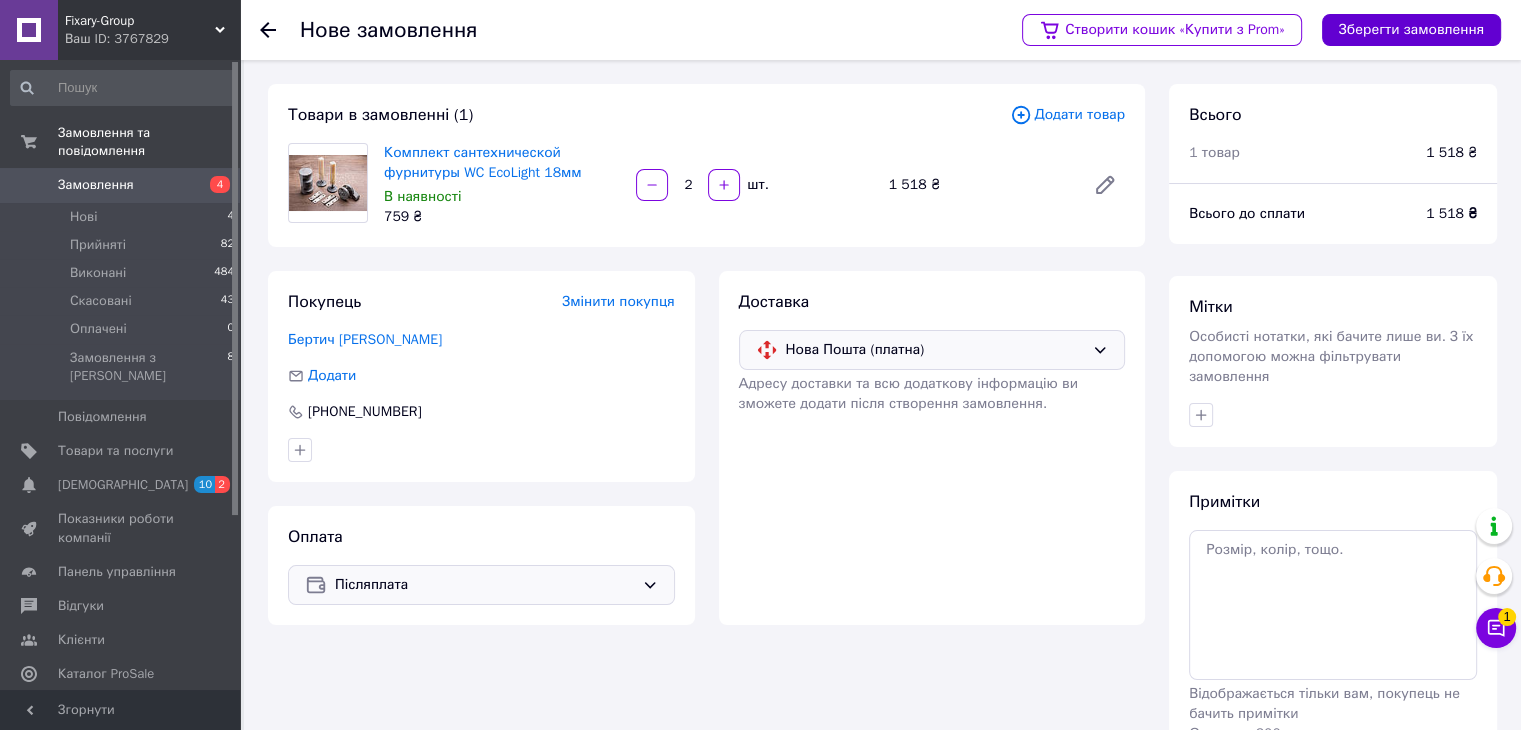 click on "Зберегти замовлення" at bounding box center [1411, 30] 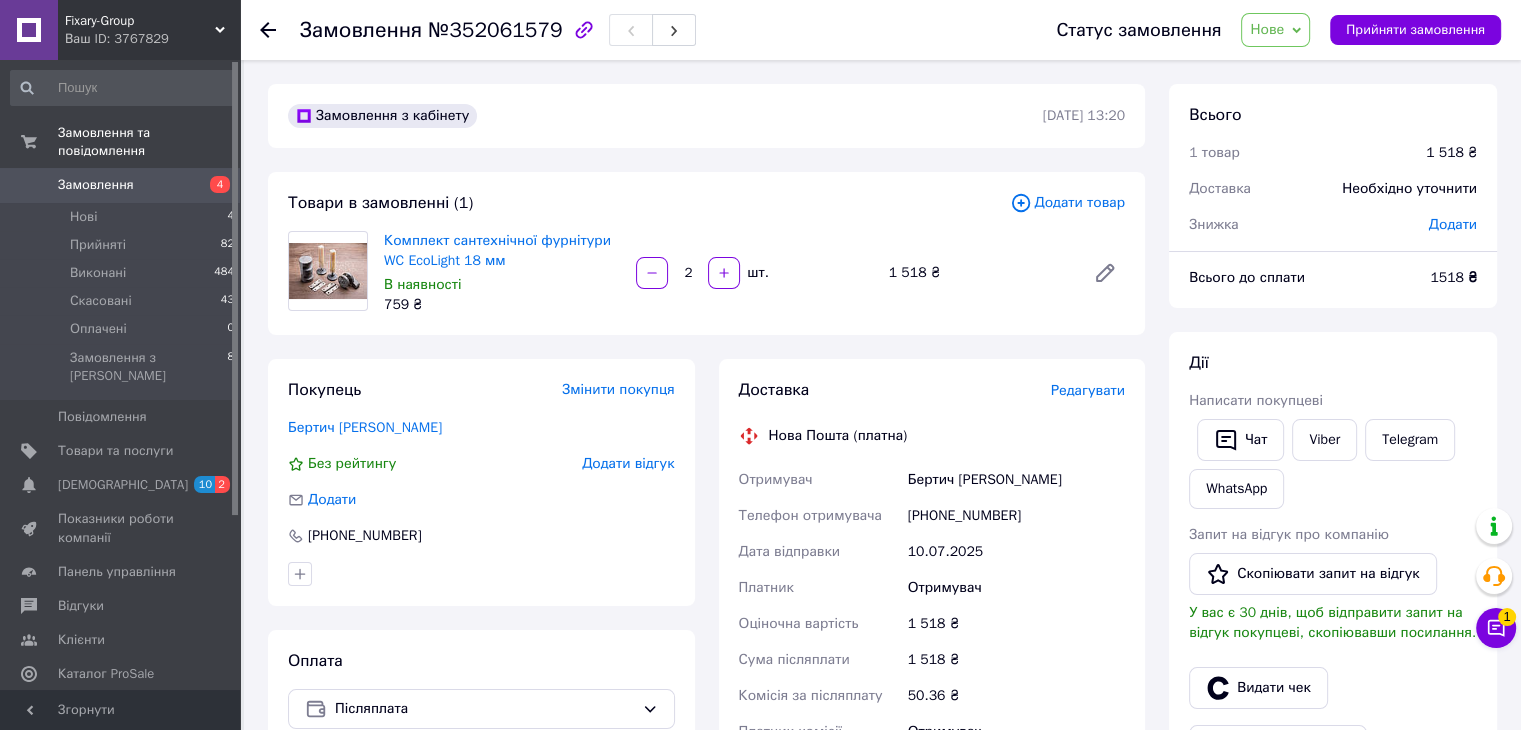 click on "Редагувати" at bounding box center [1088, 390] 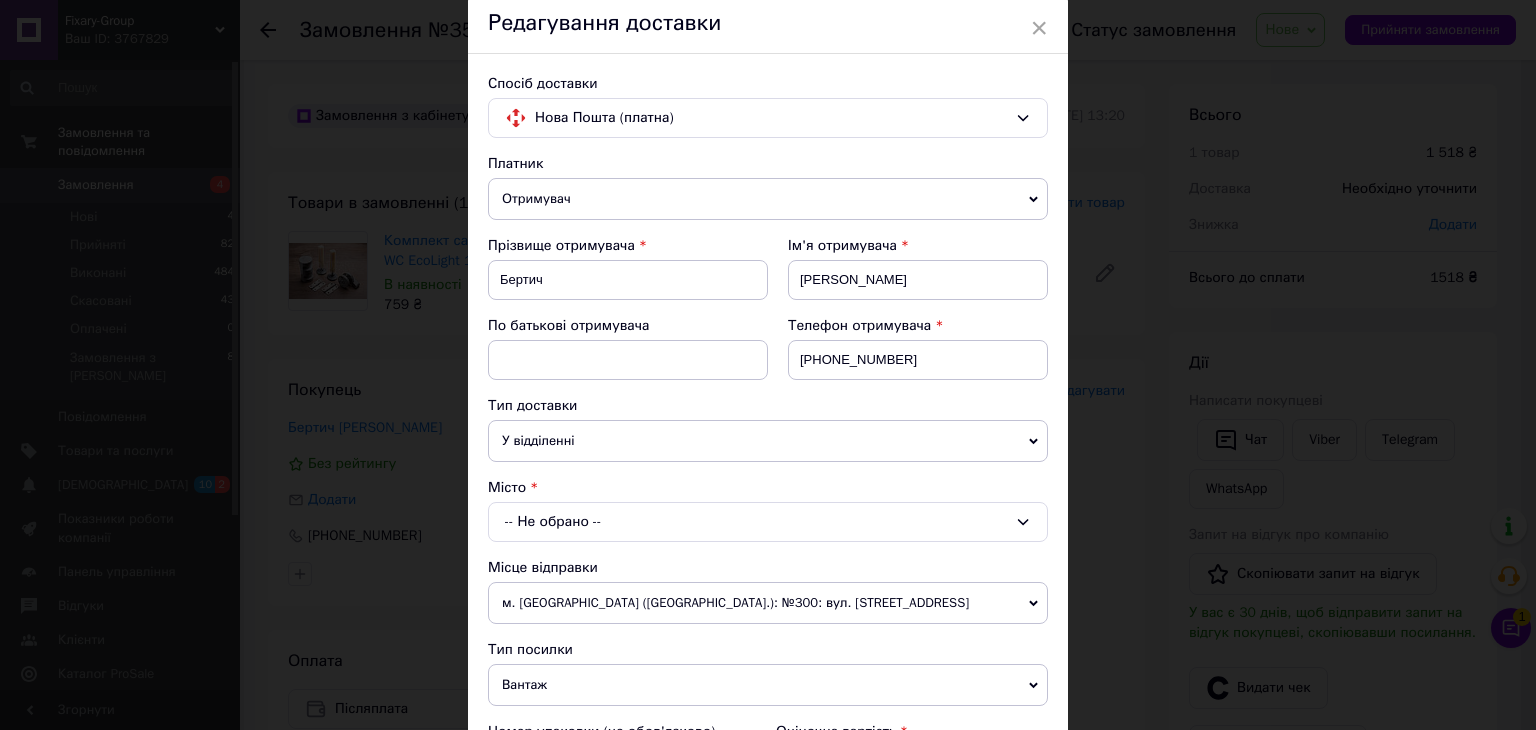 scroll, scrollTop: 200, scrollLeft: 0, axis: vertical 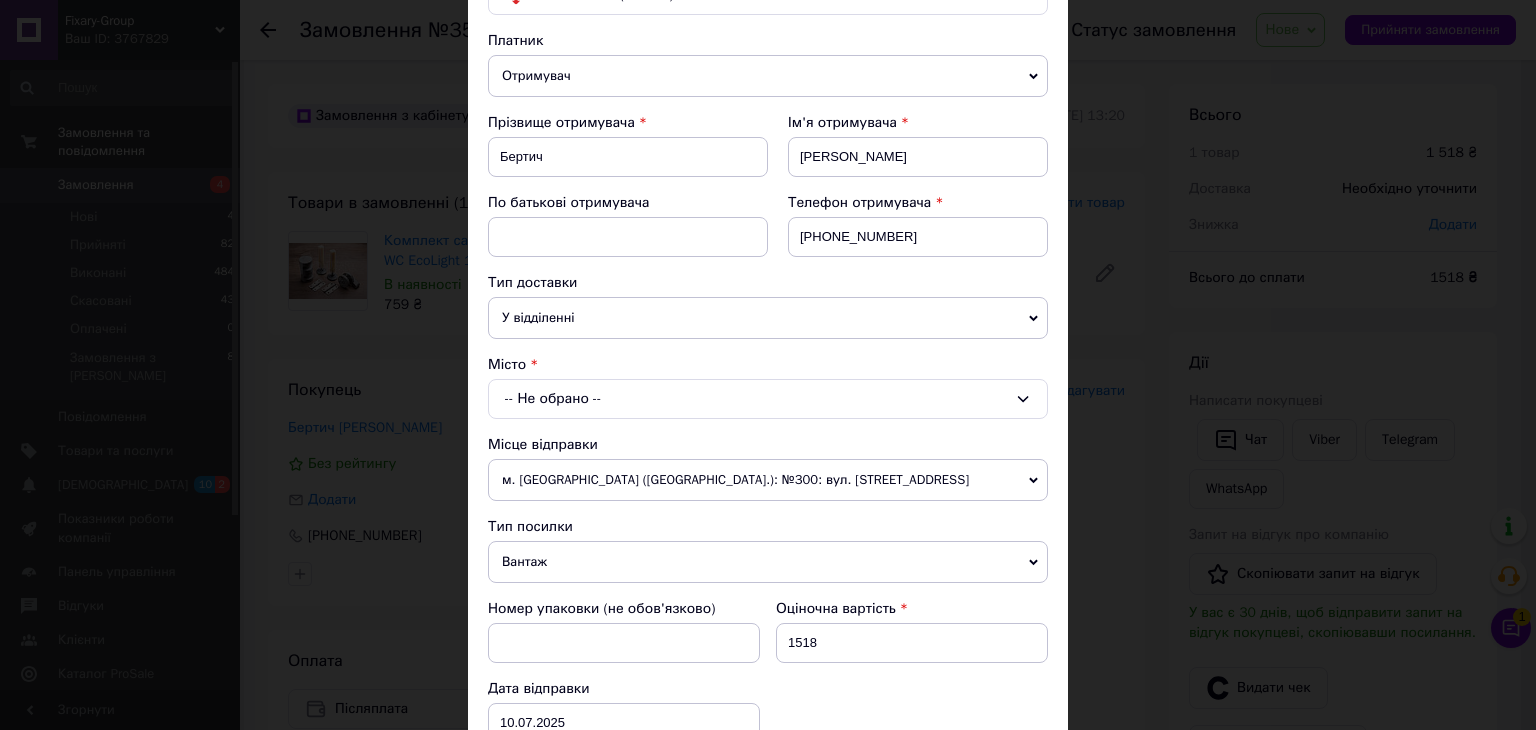 click on "-- Не обрано --" at bounding box center (768, 399) 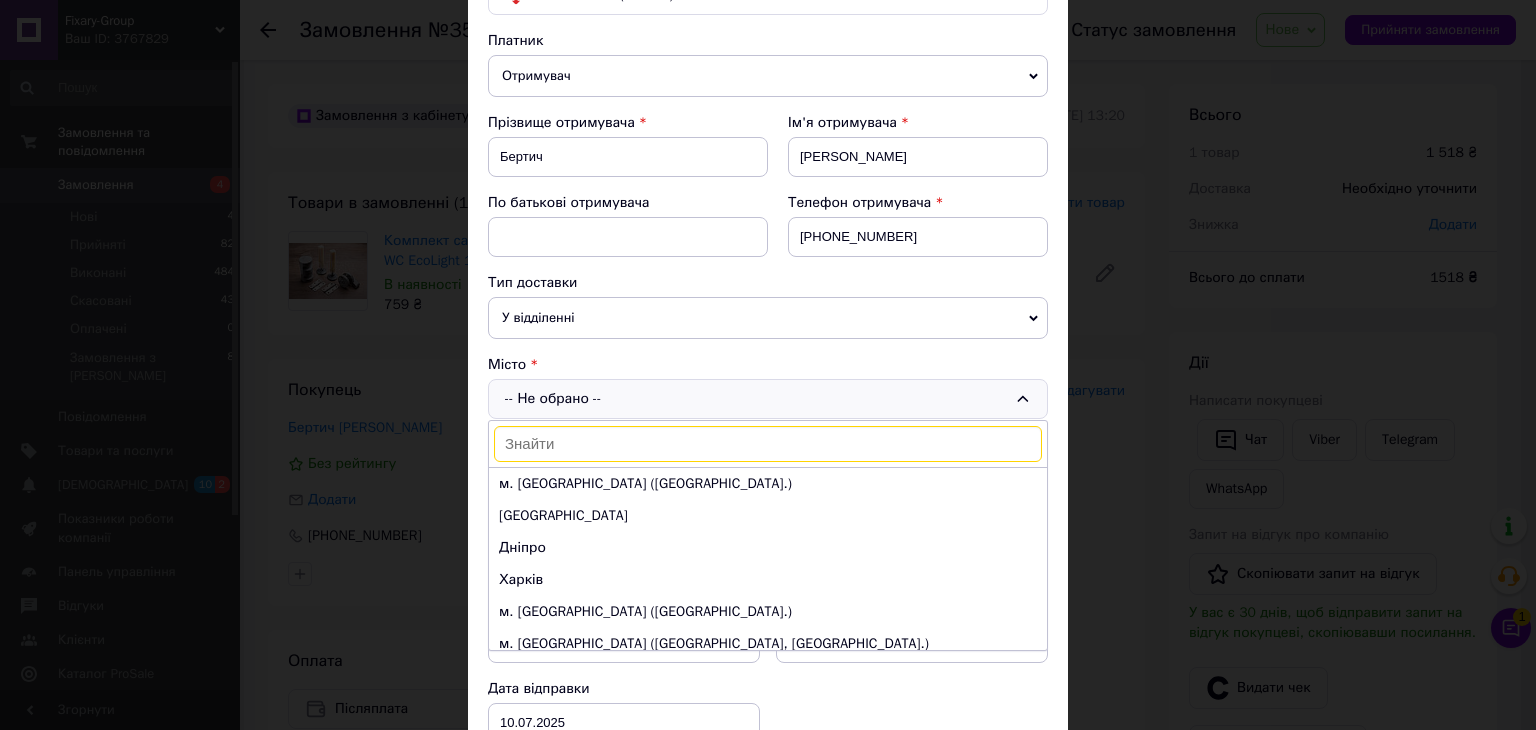 type on "E" 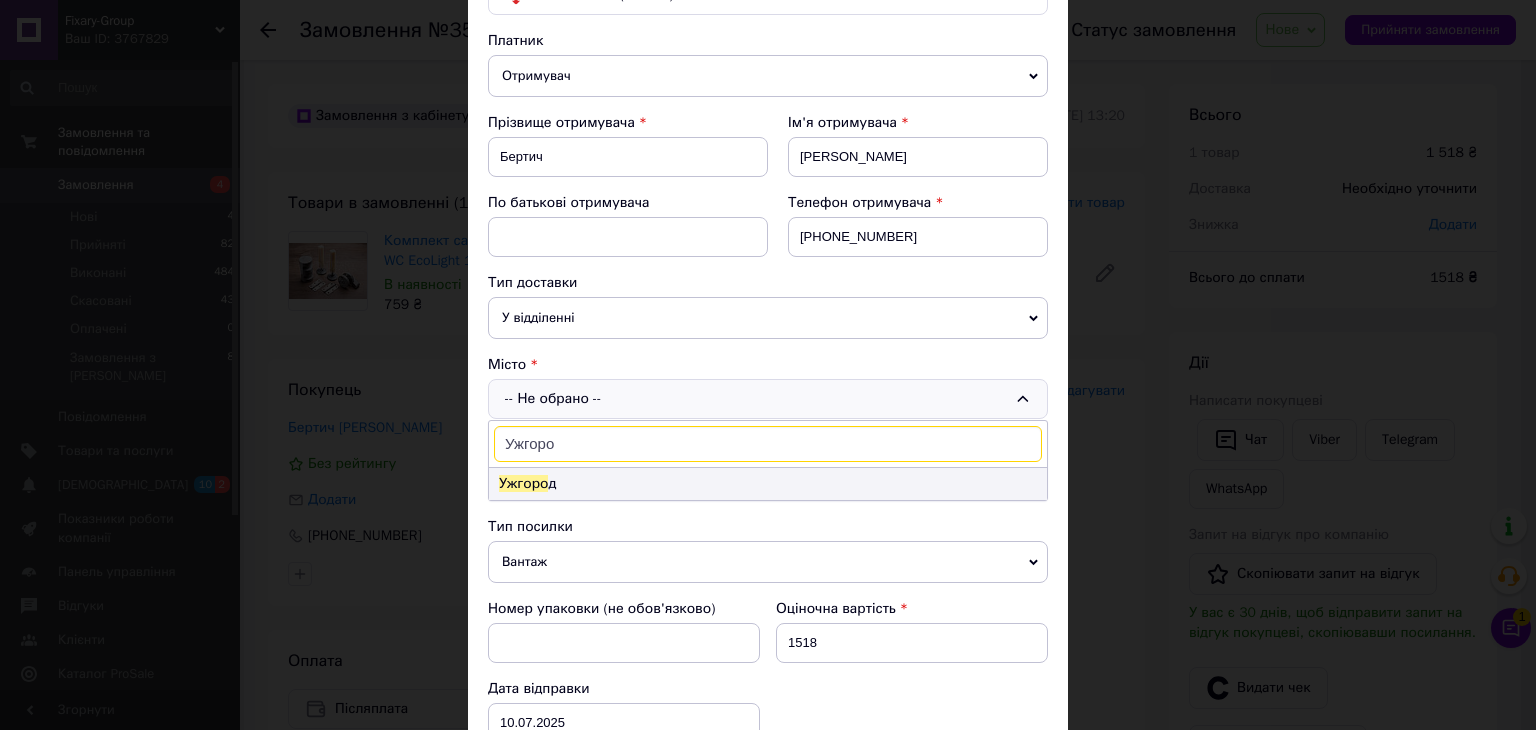 type on "Ужгоро" 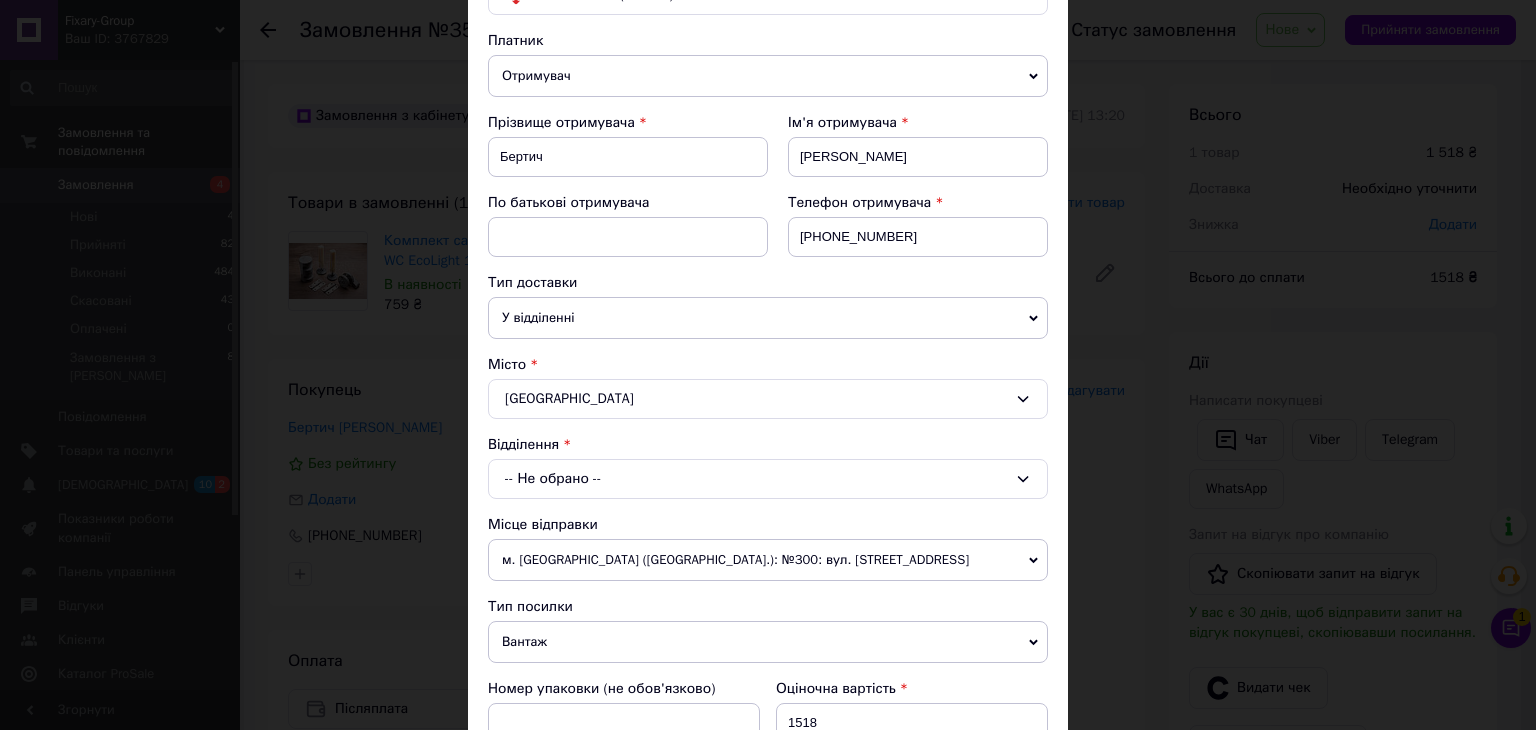 click on "-- Не обрано --" at bounding box center [768, 479] 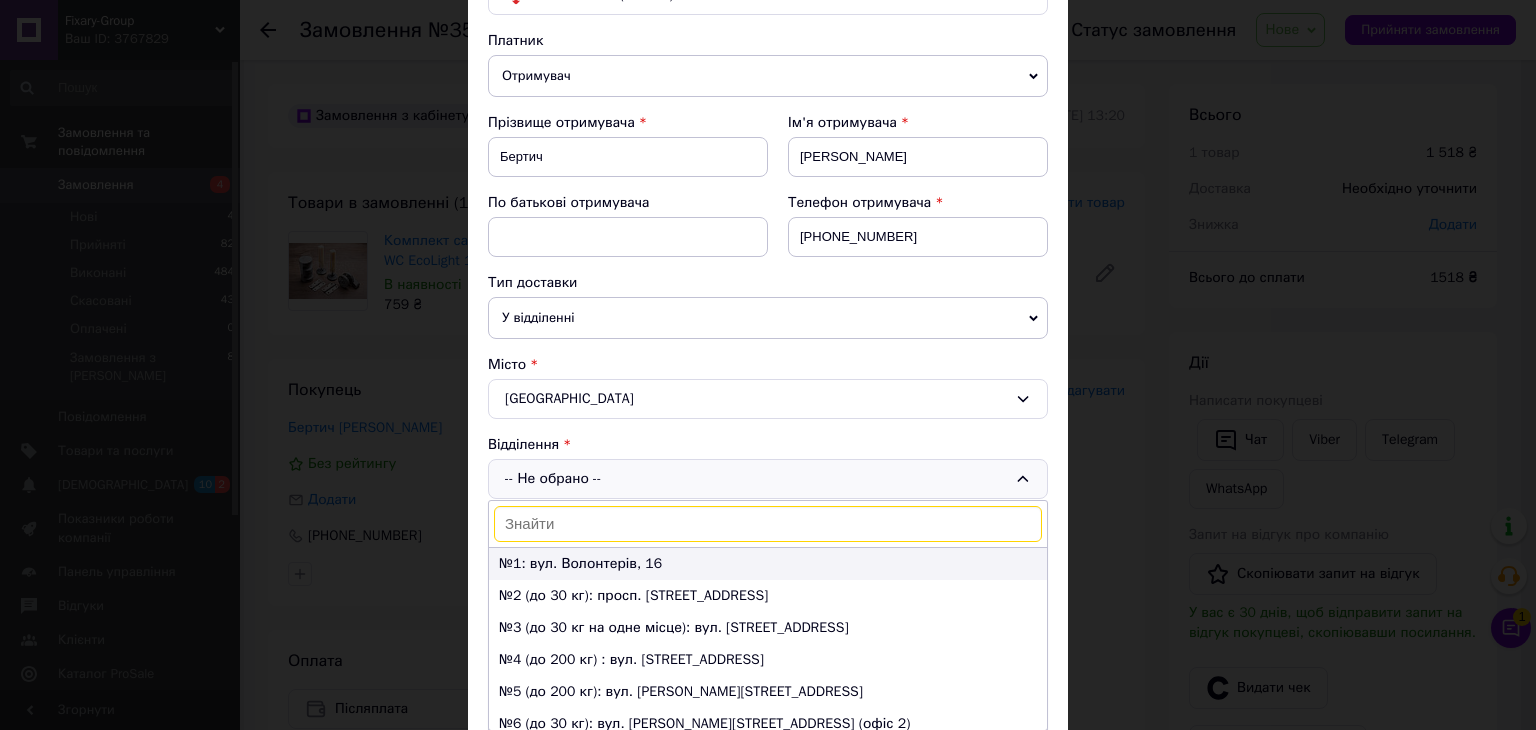 click on "№1: вул. Волонтерів, 16" at bounding box center (768, 564) 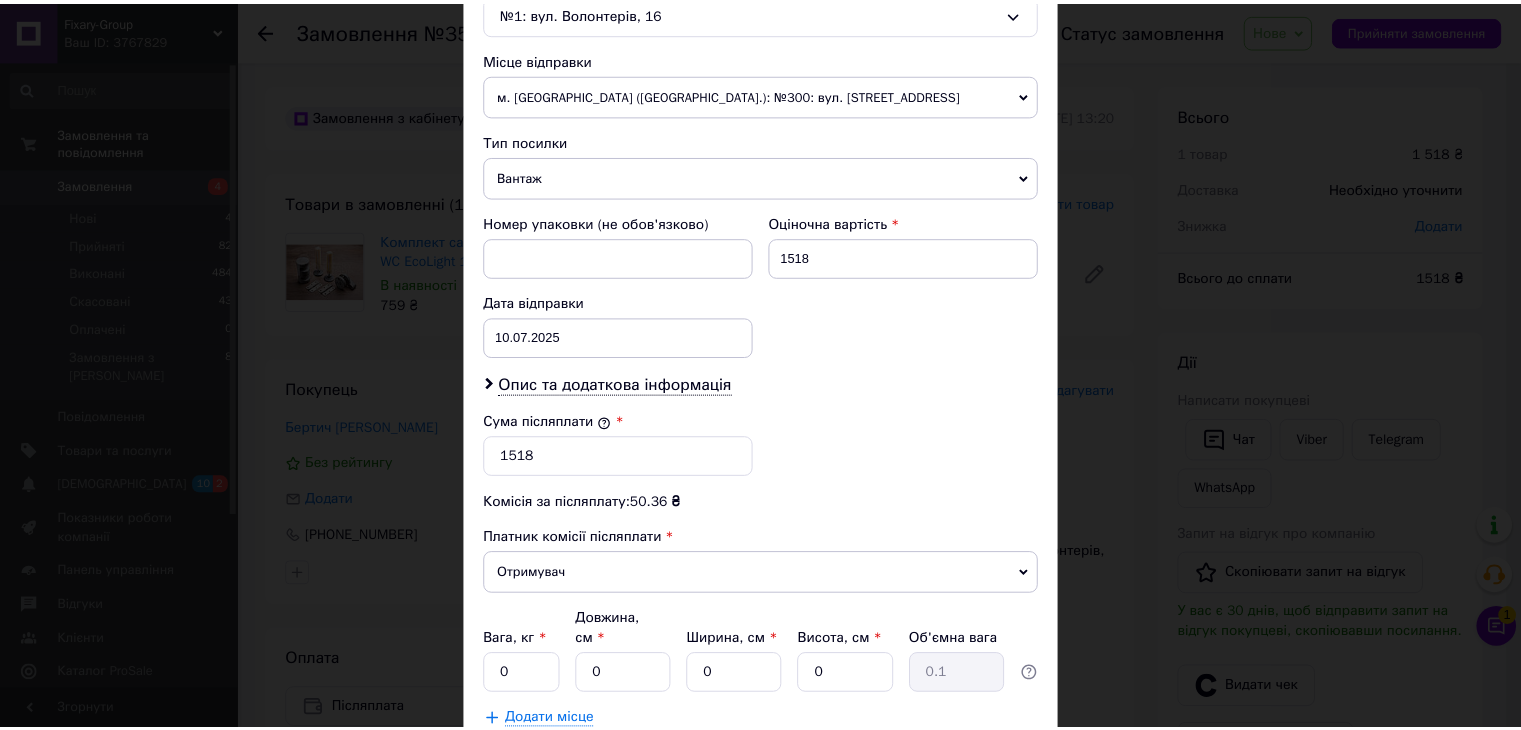 scroll, scrollTop: 700, scrollLeft: 0, axis: vertical 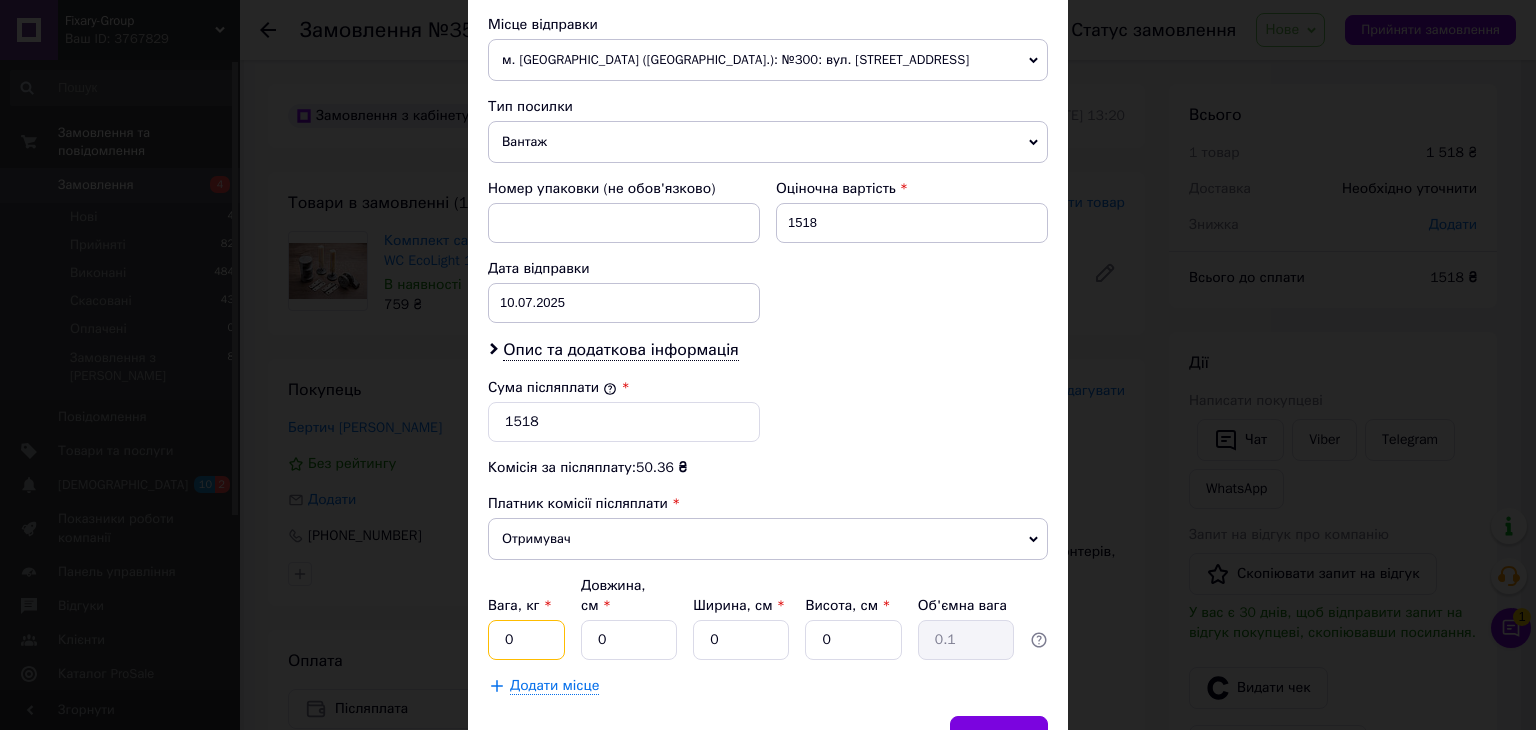 click on "0" at bounding box center [526, 640] 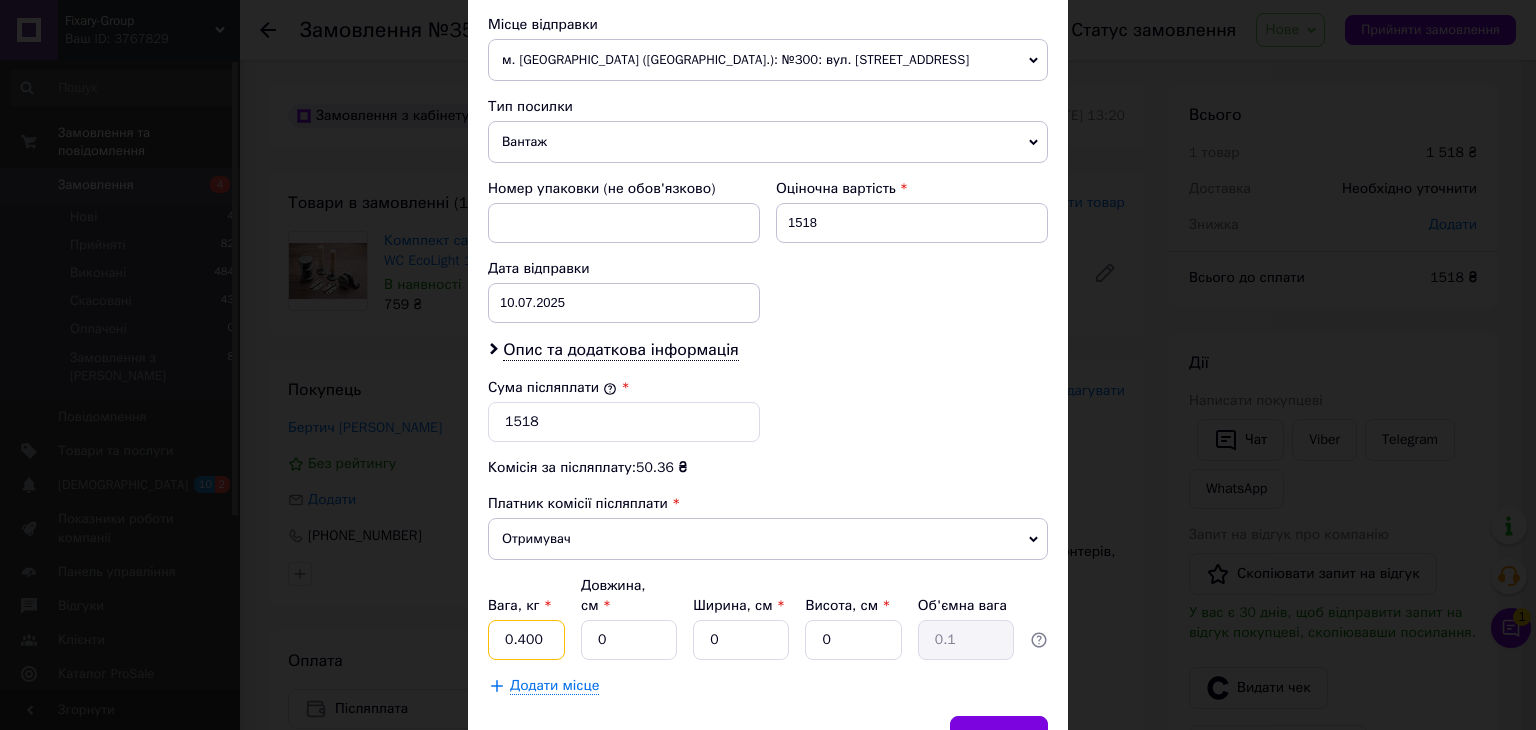 type on "0.400" 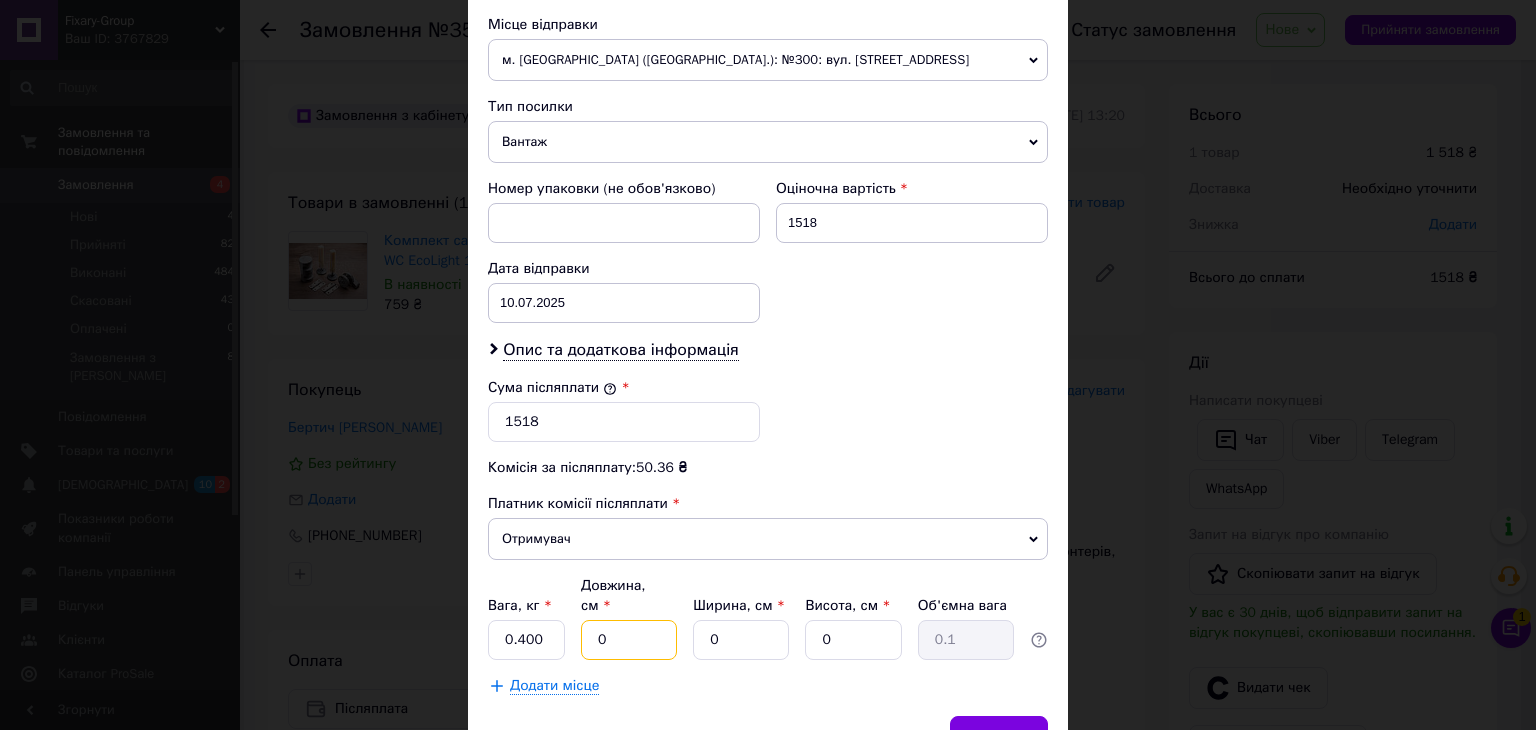 click on "0" at bounding box center [629, 640] 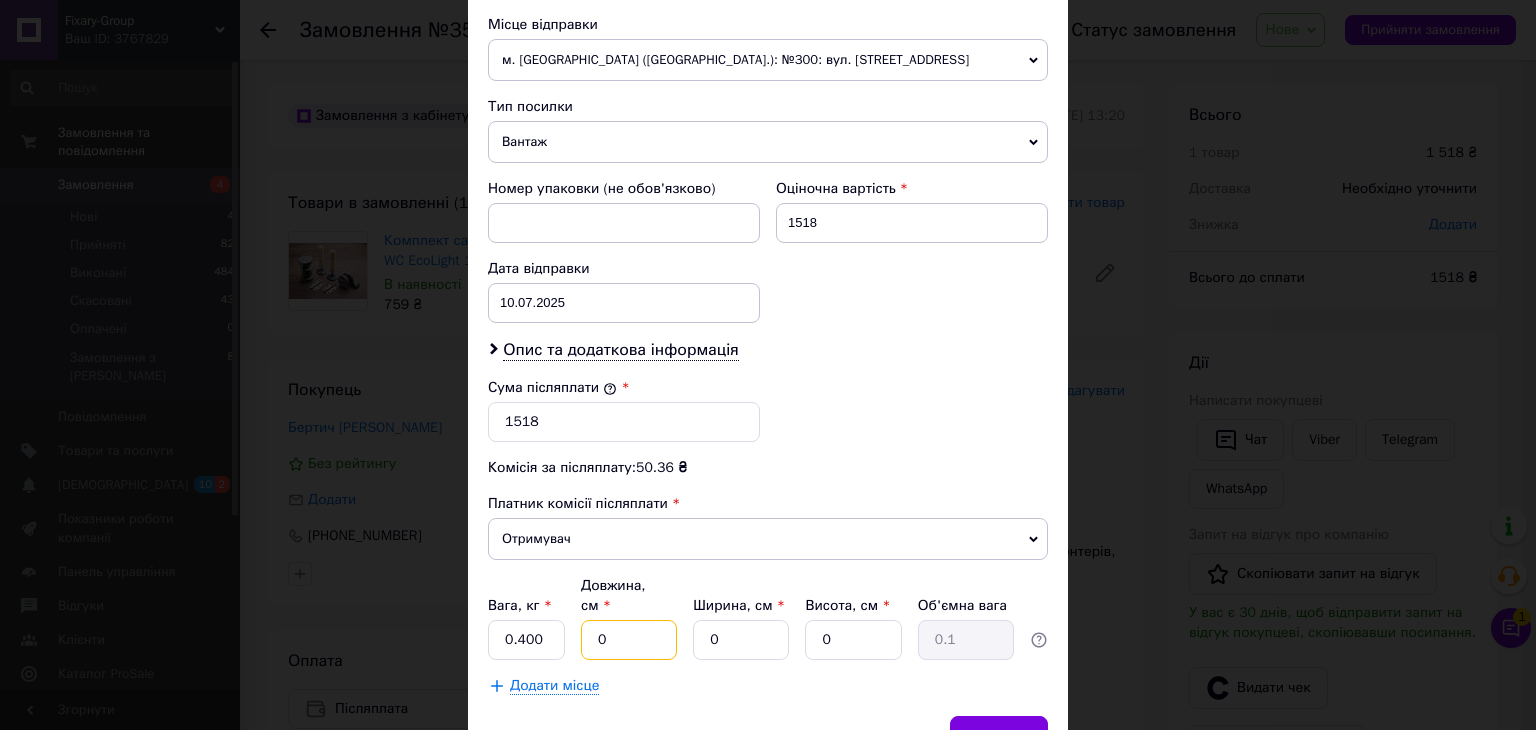 click on "0" at bounding box center (629, 640) 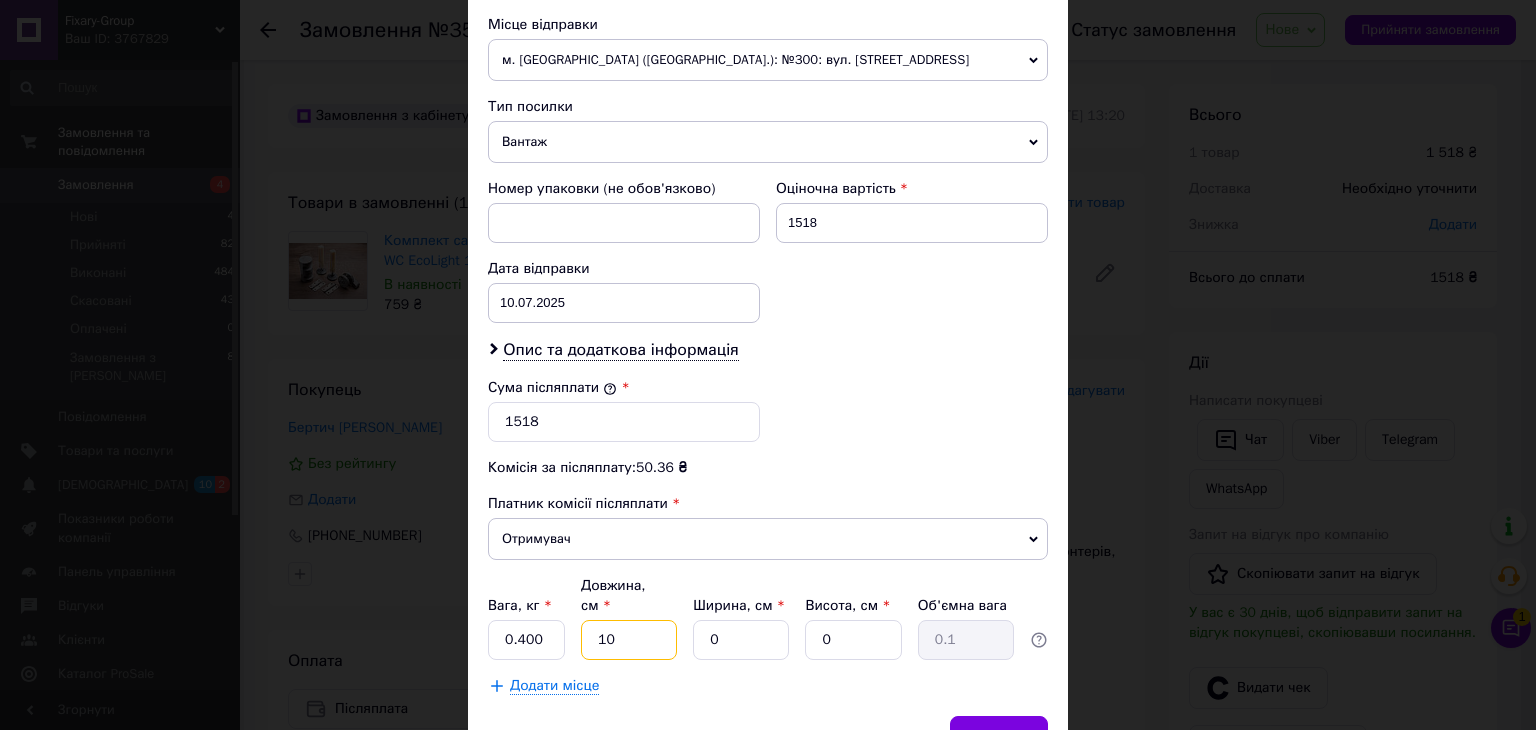 type on "10" 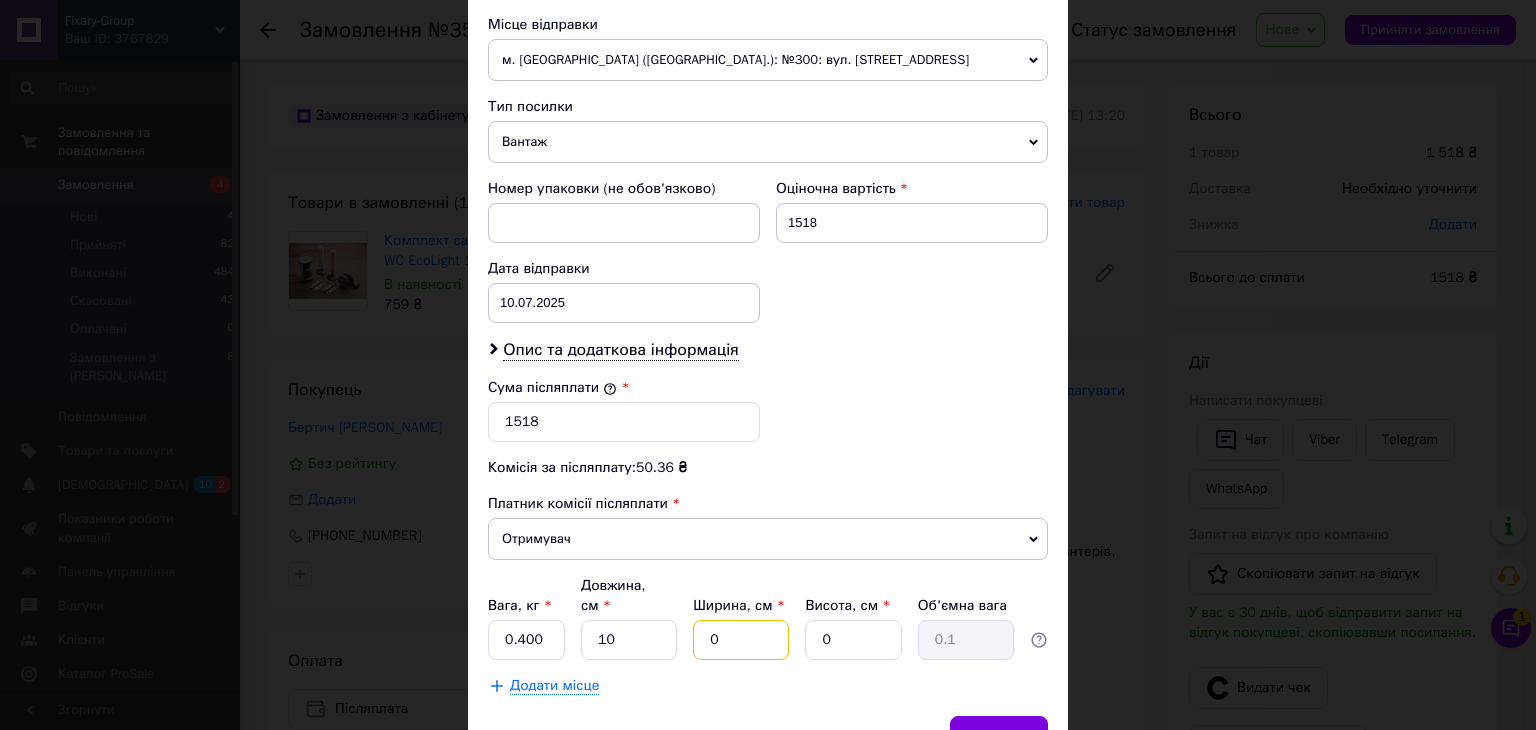 click on "0" at bounding box center [741, 640] 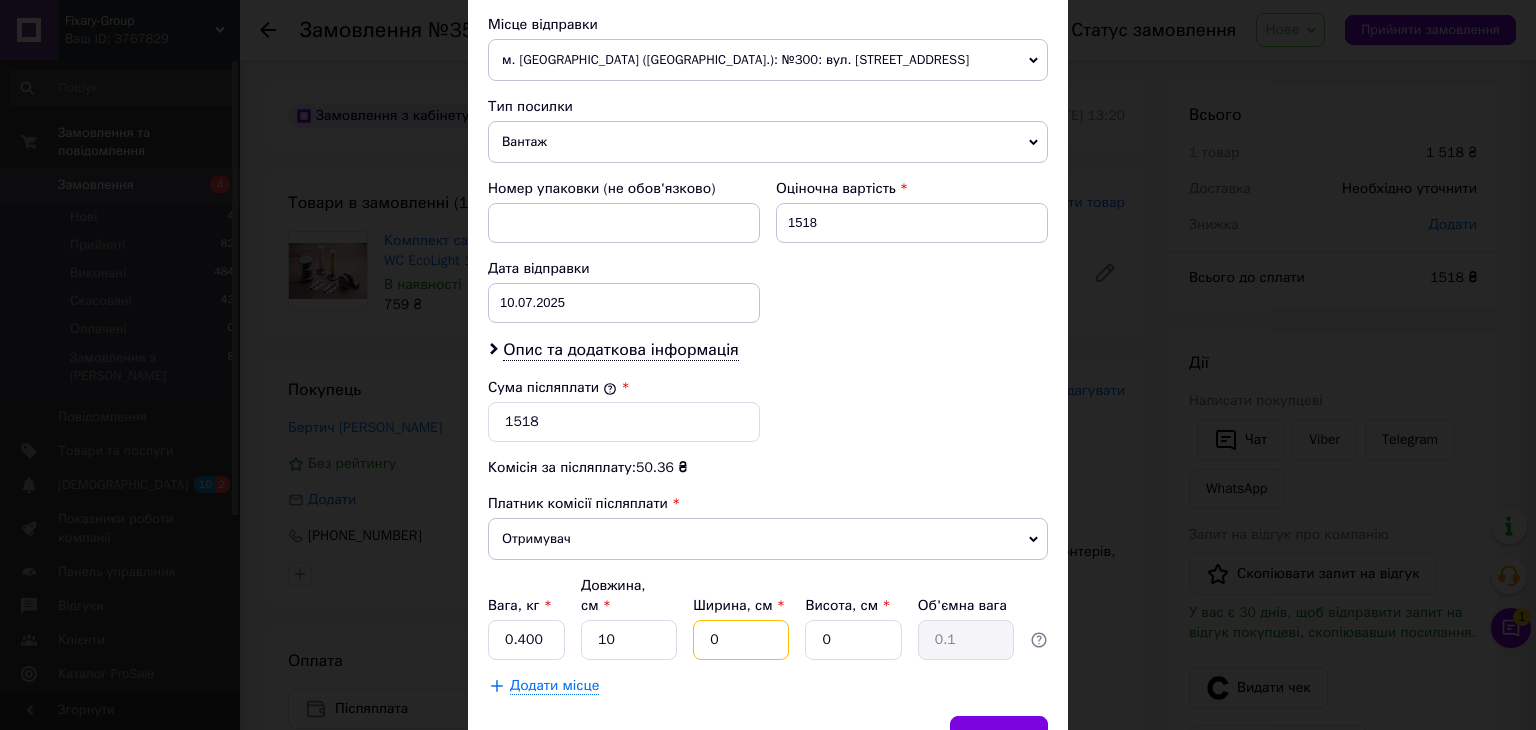 type 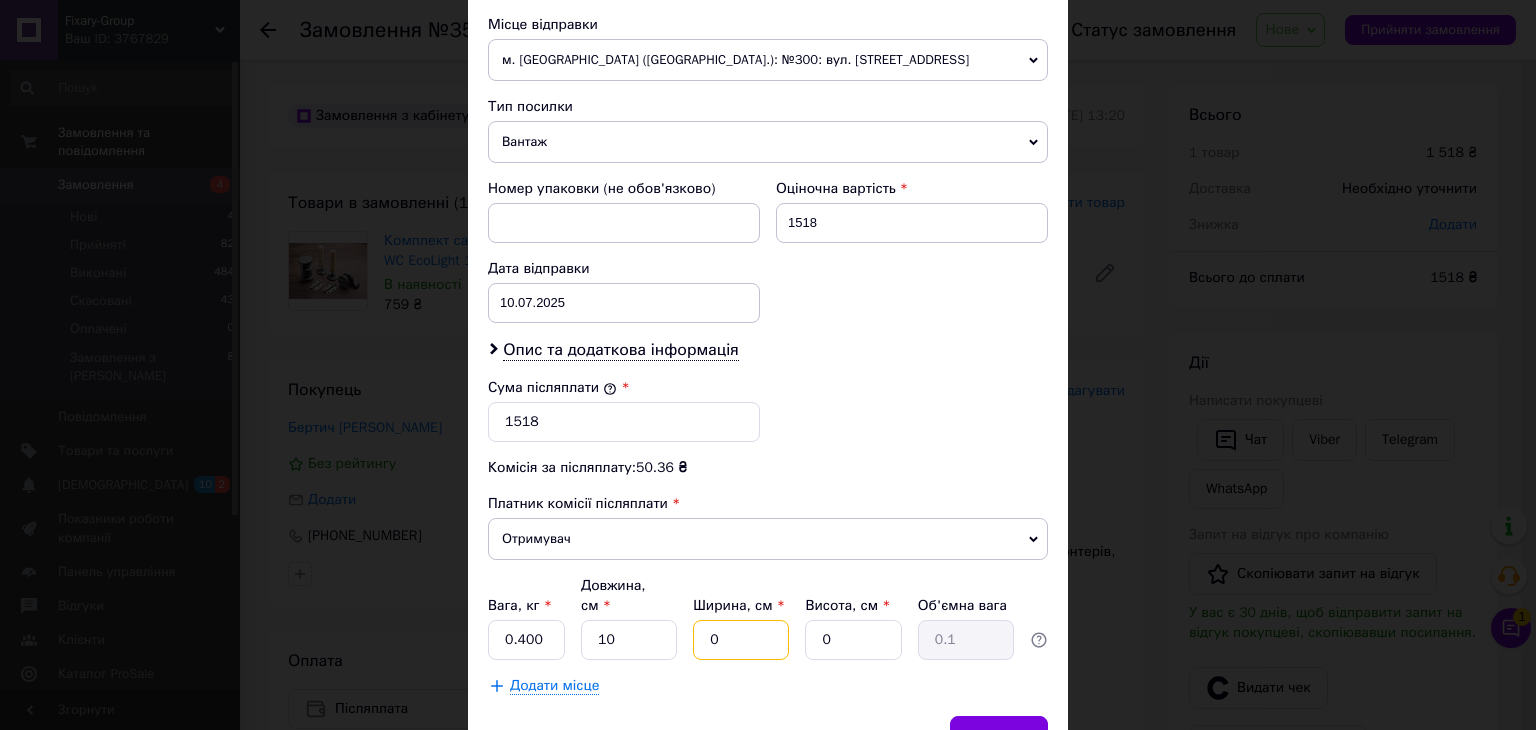 type 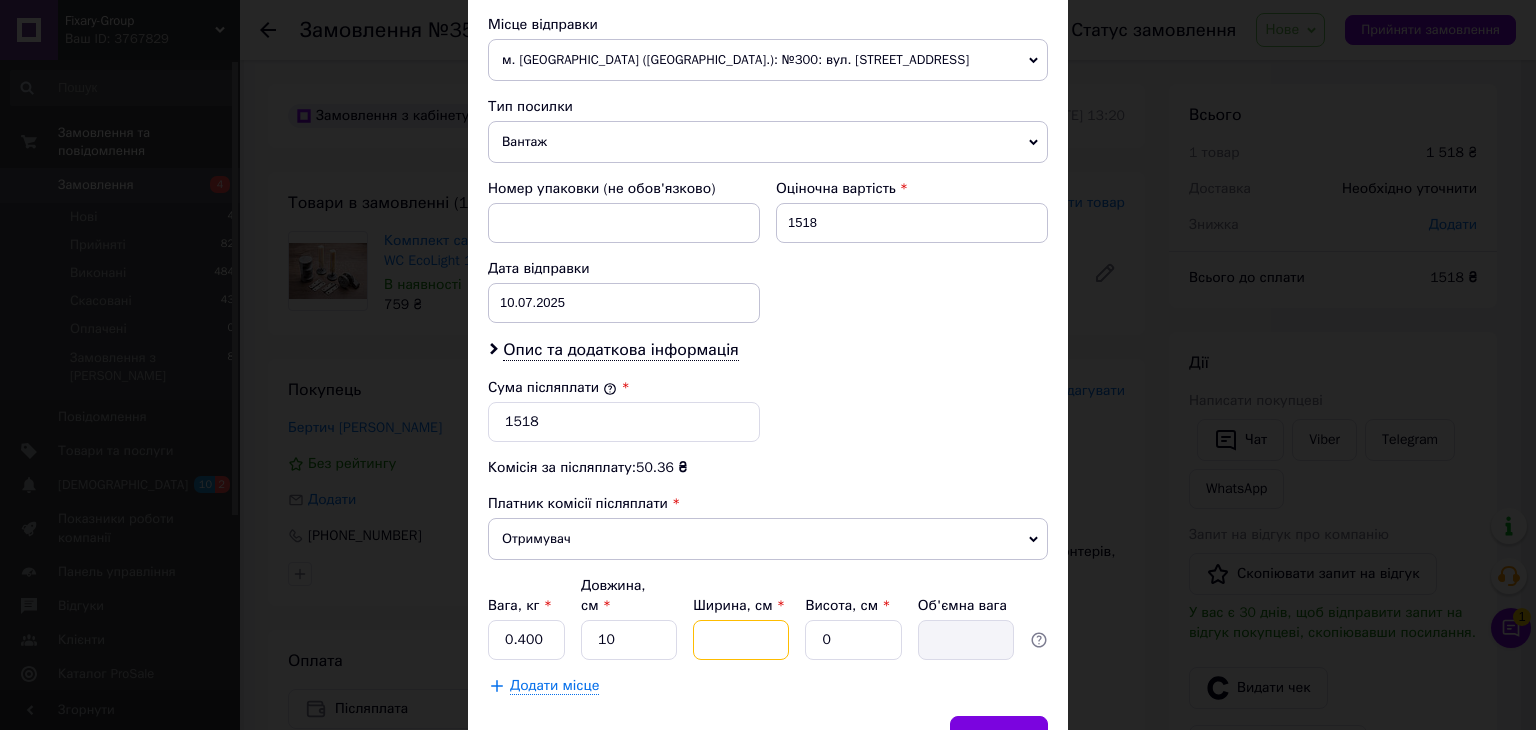 type on "8" 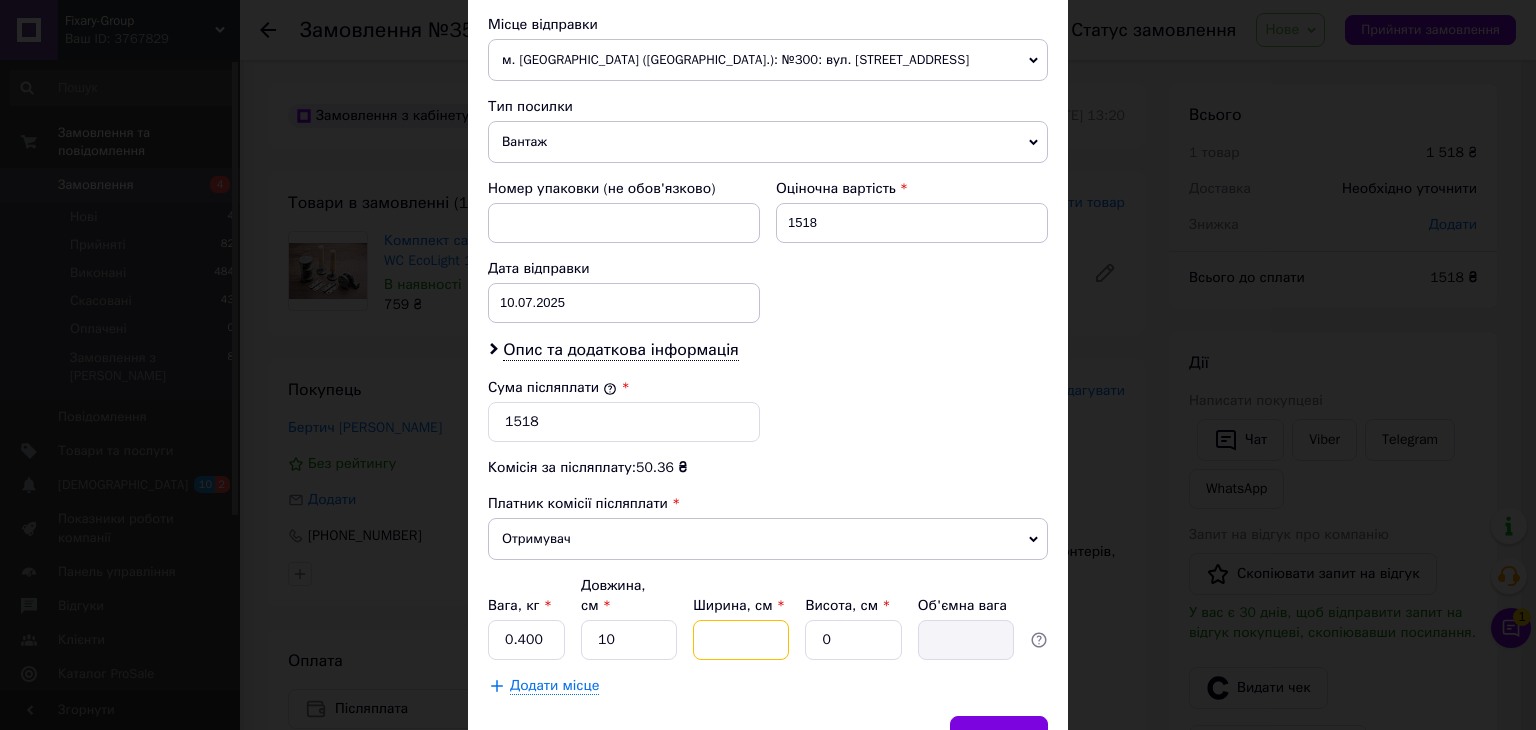 type on "0.1" 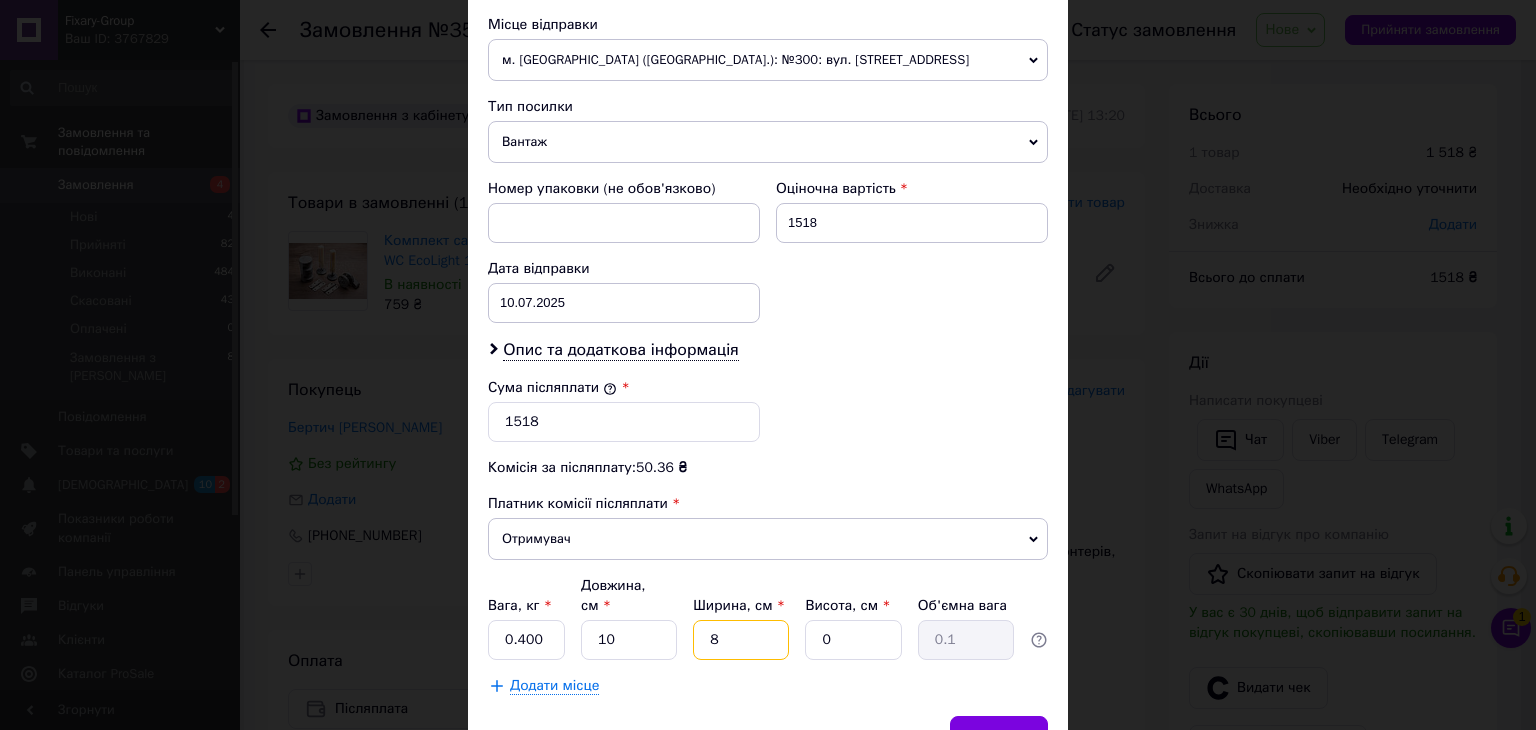 type on "8" 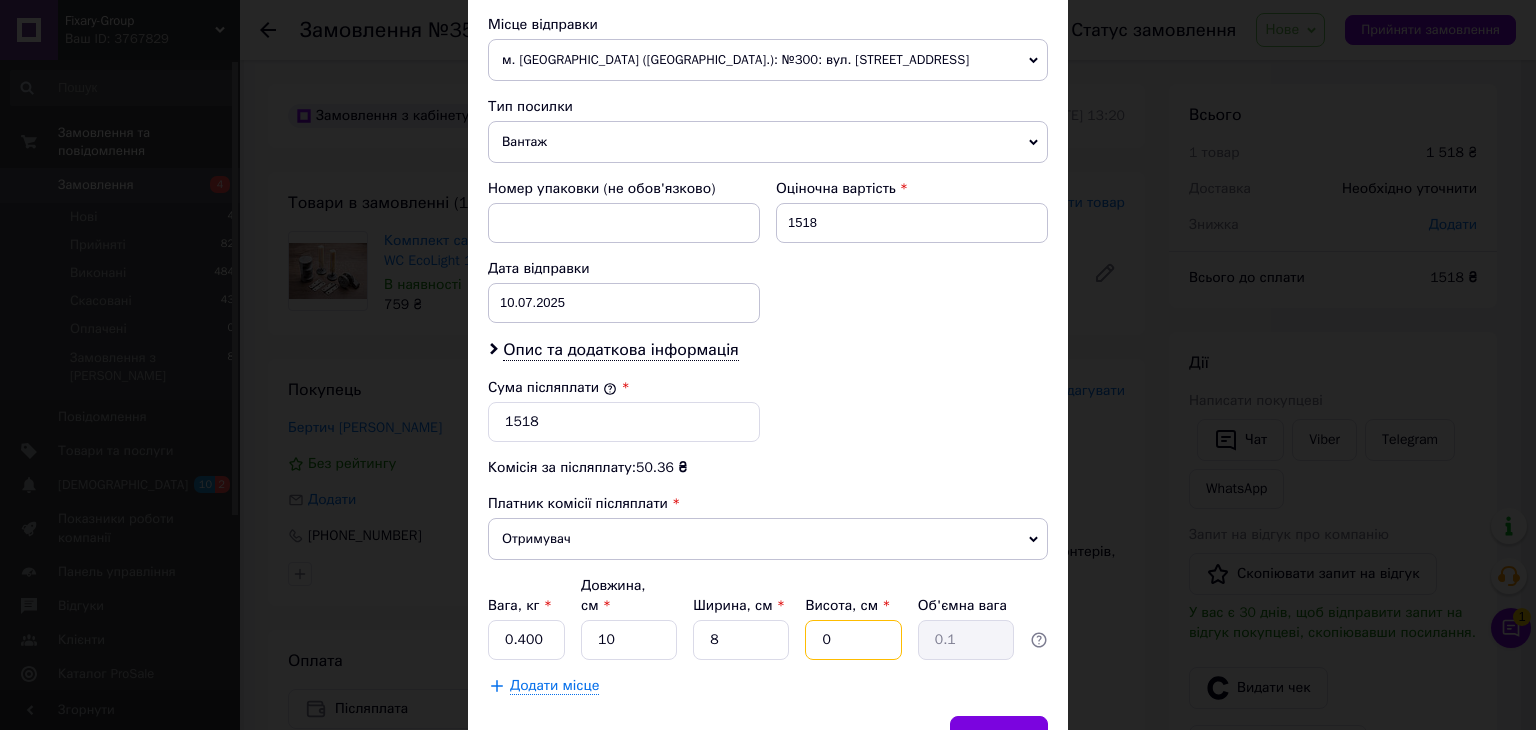 type on "7" 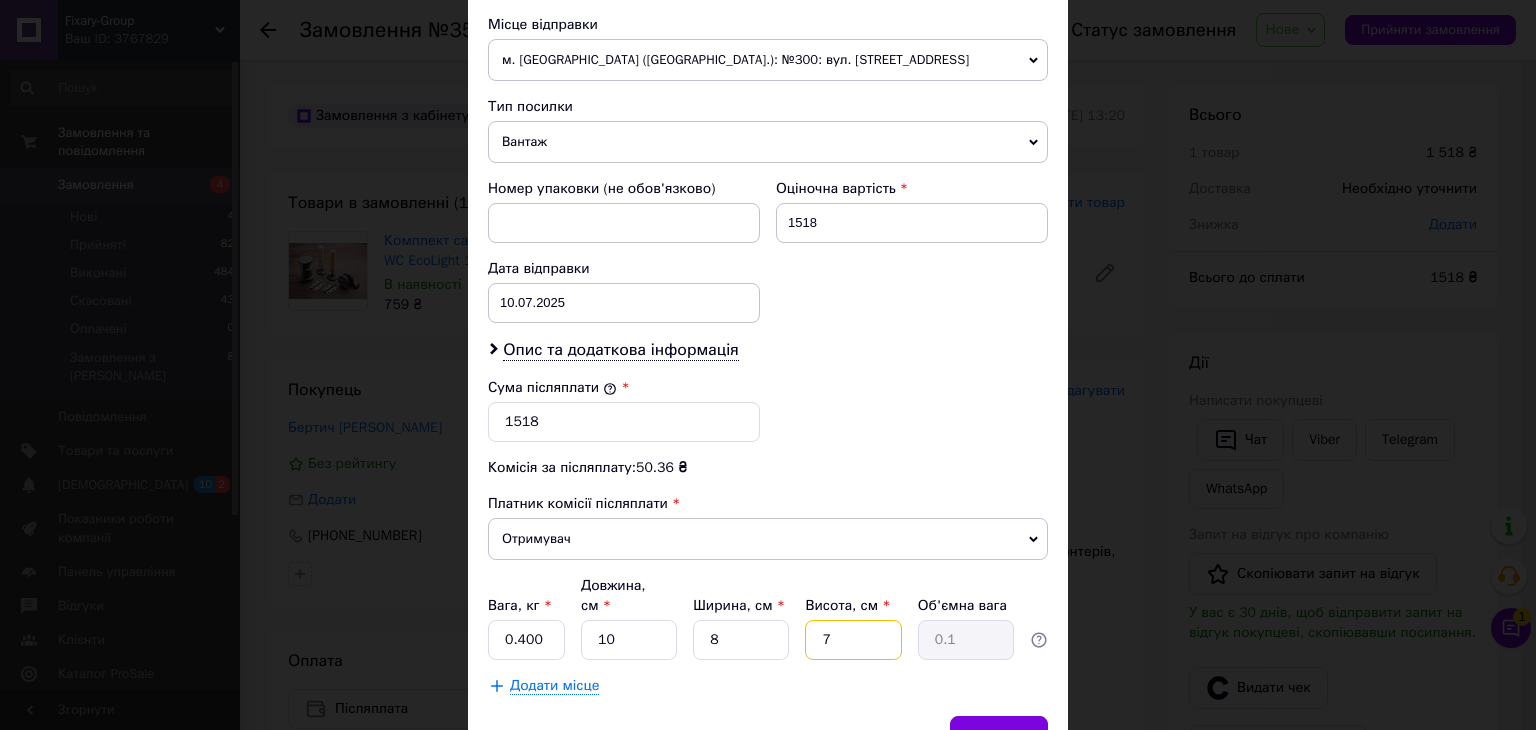 type on "0.14" 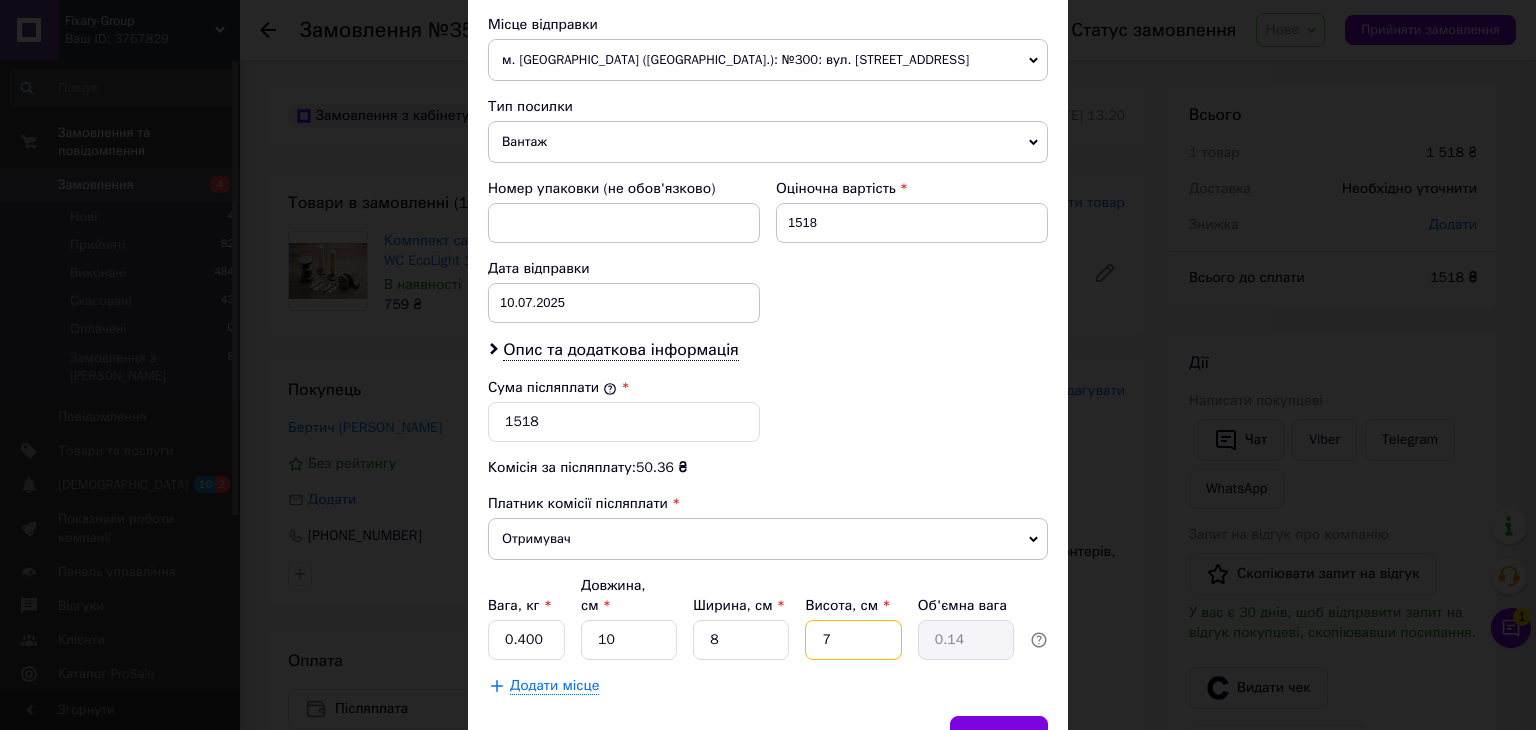 type on "7" 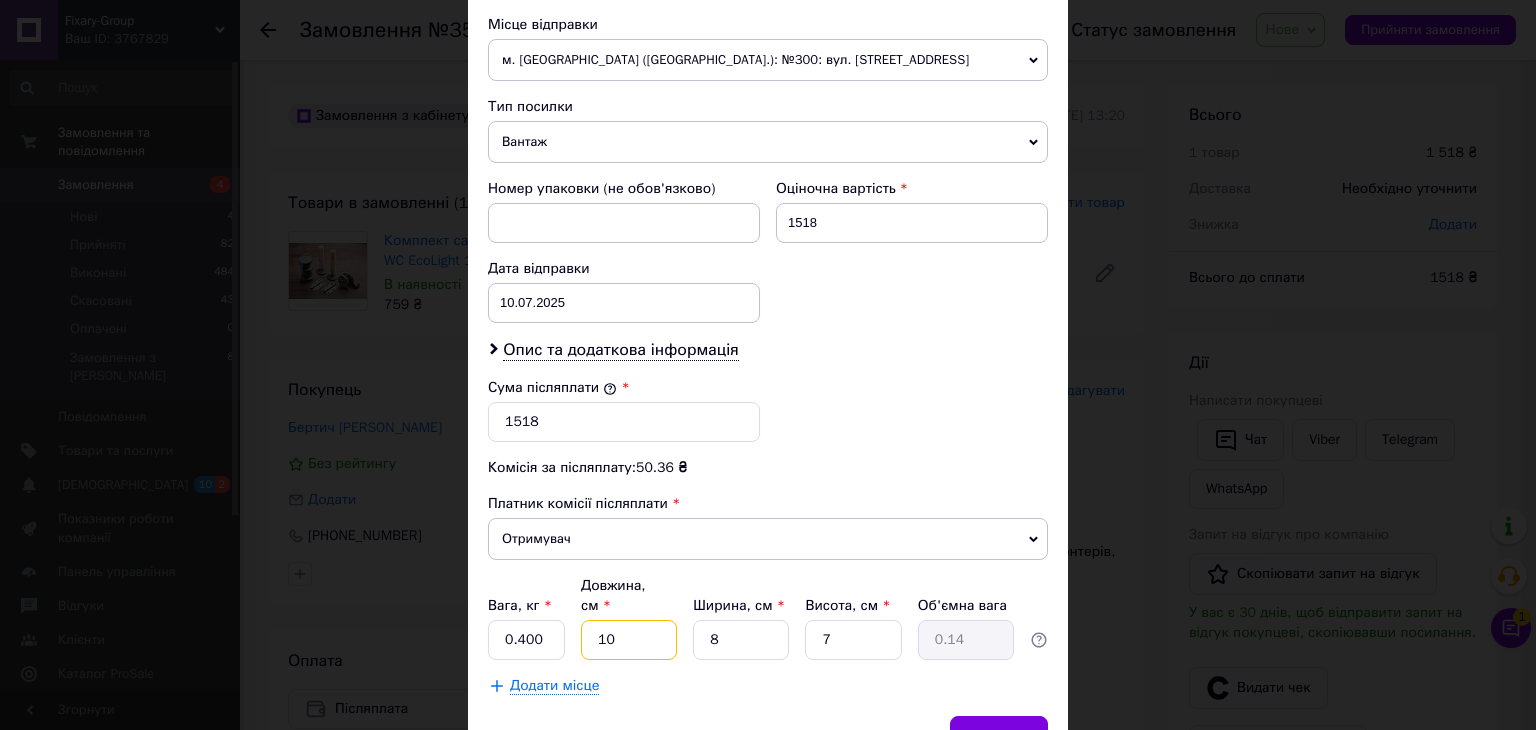 click on "10" at bounding box center (629, 640) 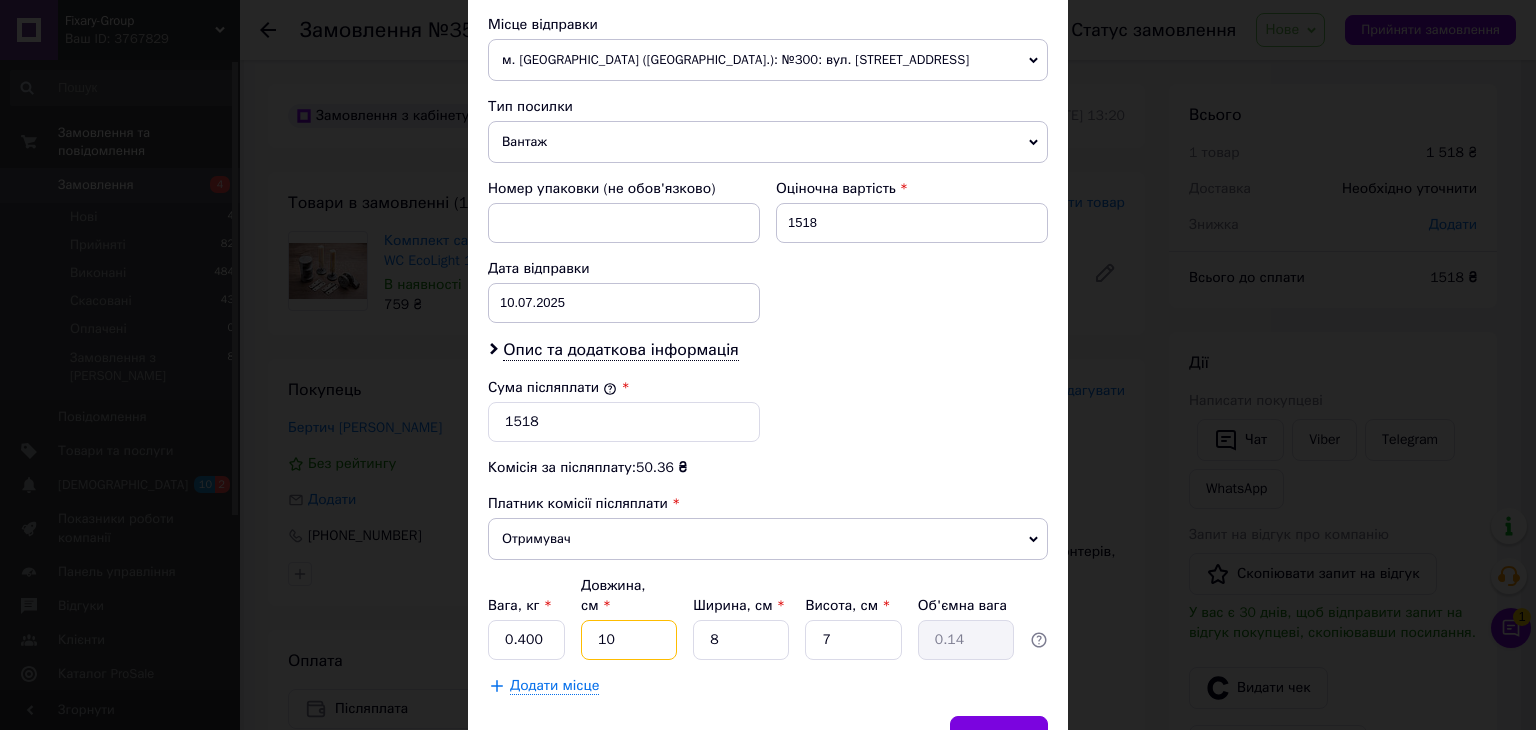 type on "1" 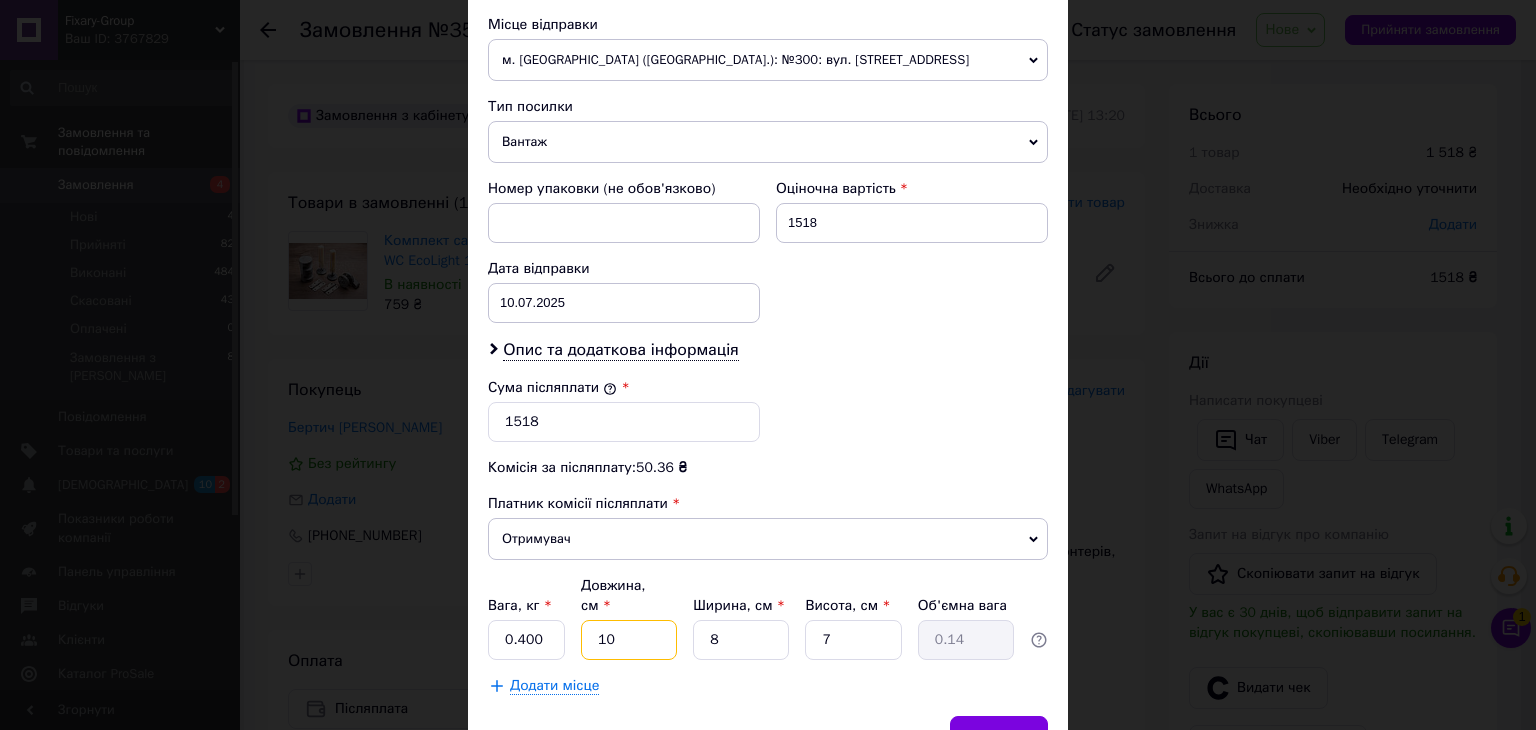 type on "0.1" 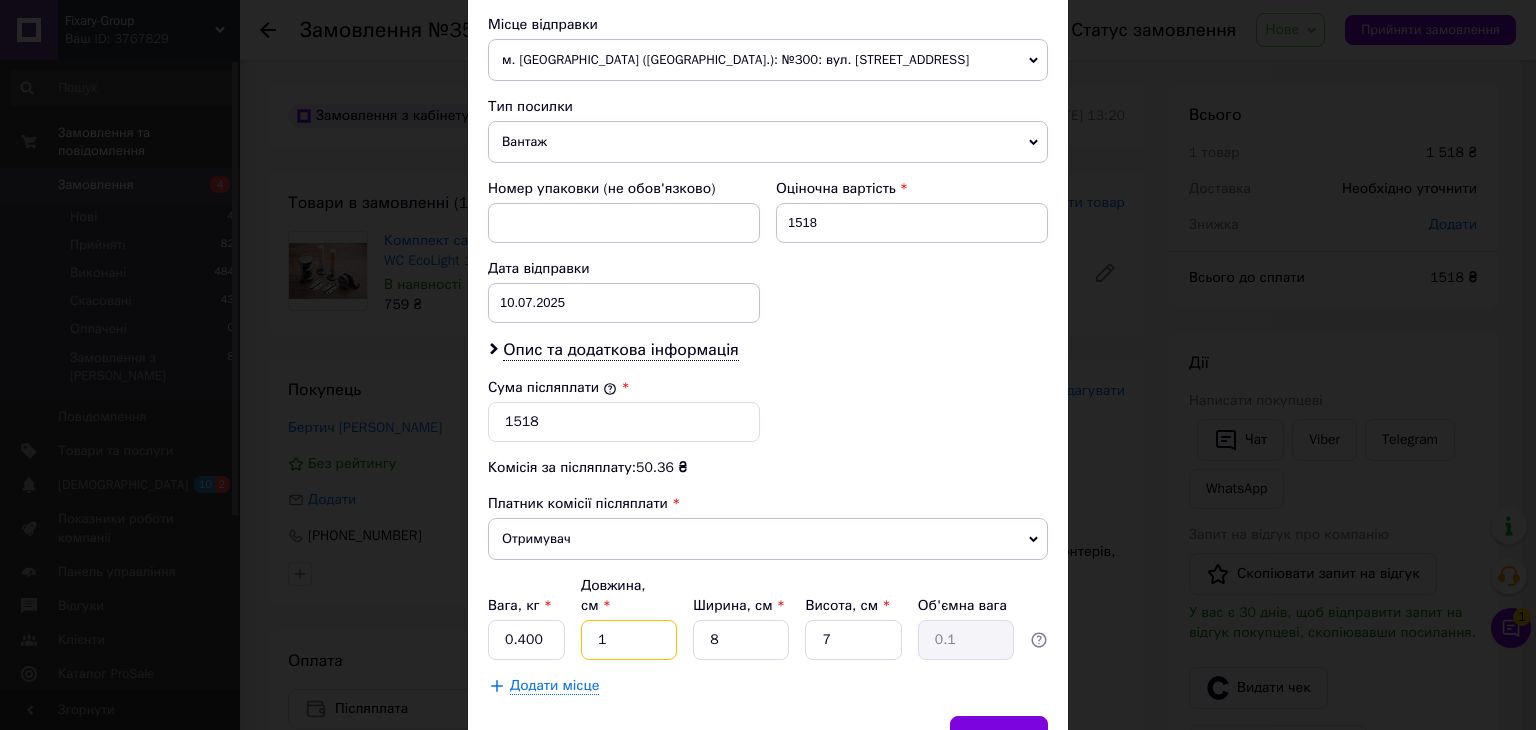 type 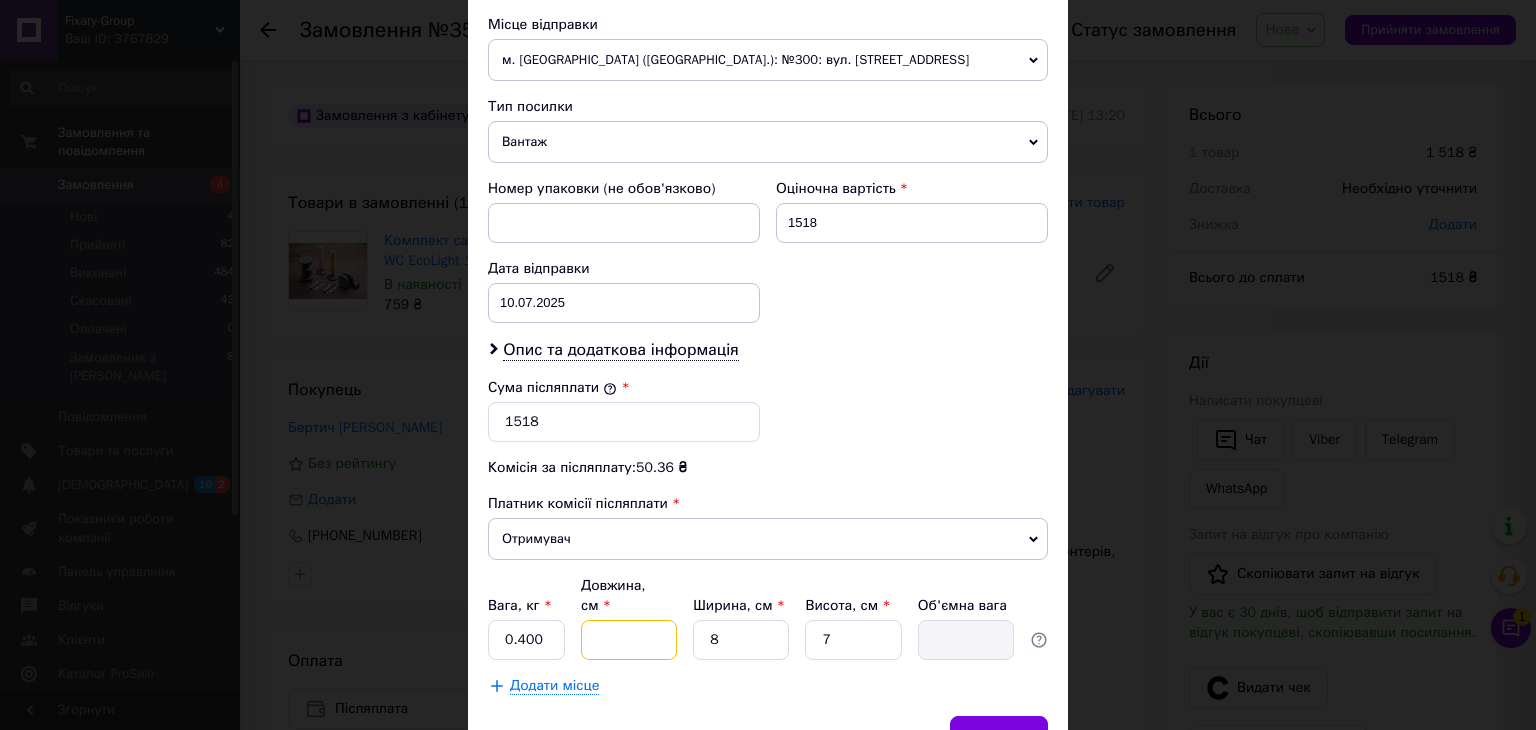 type on "9" 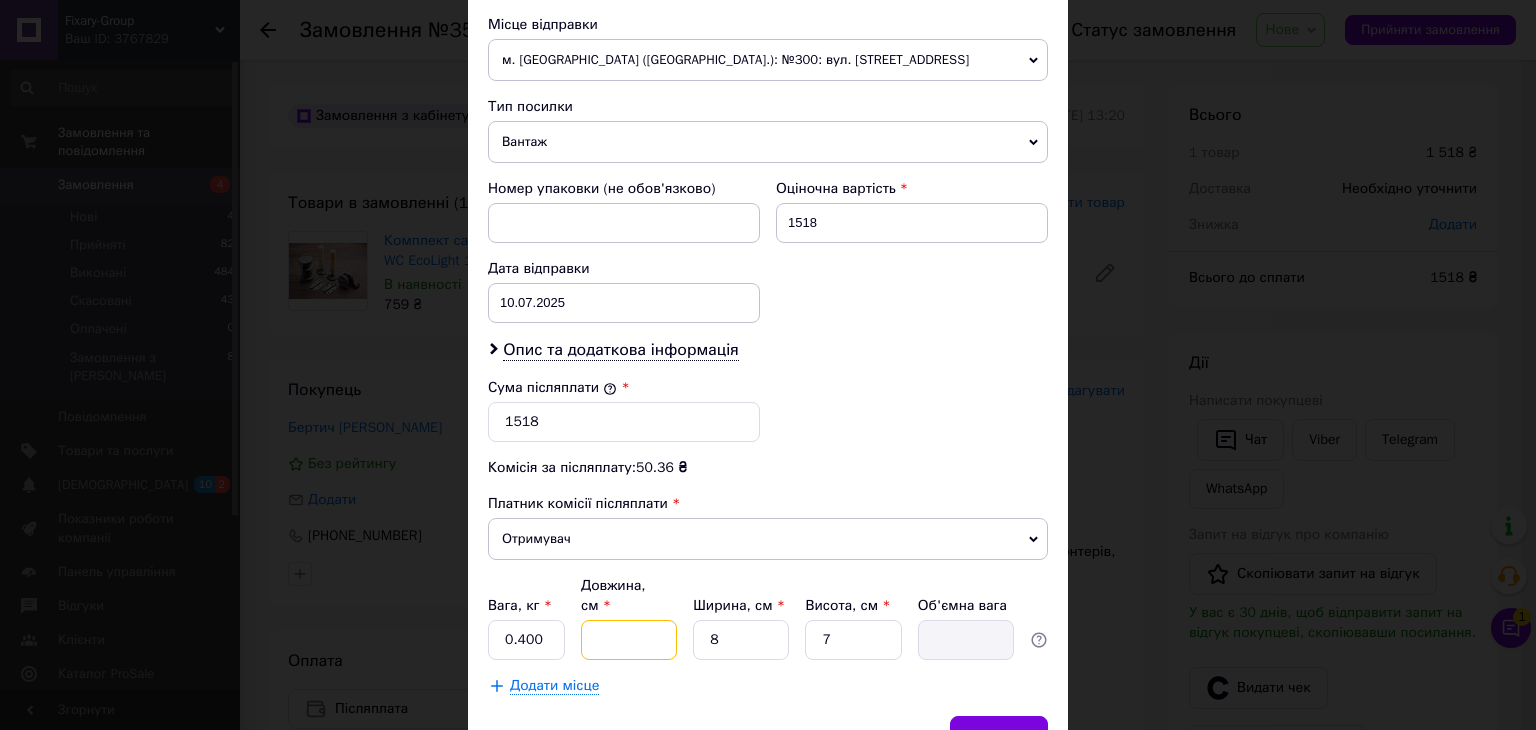 type on "0.13" 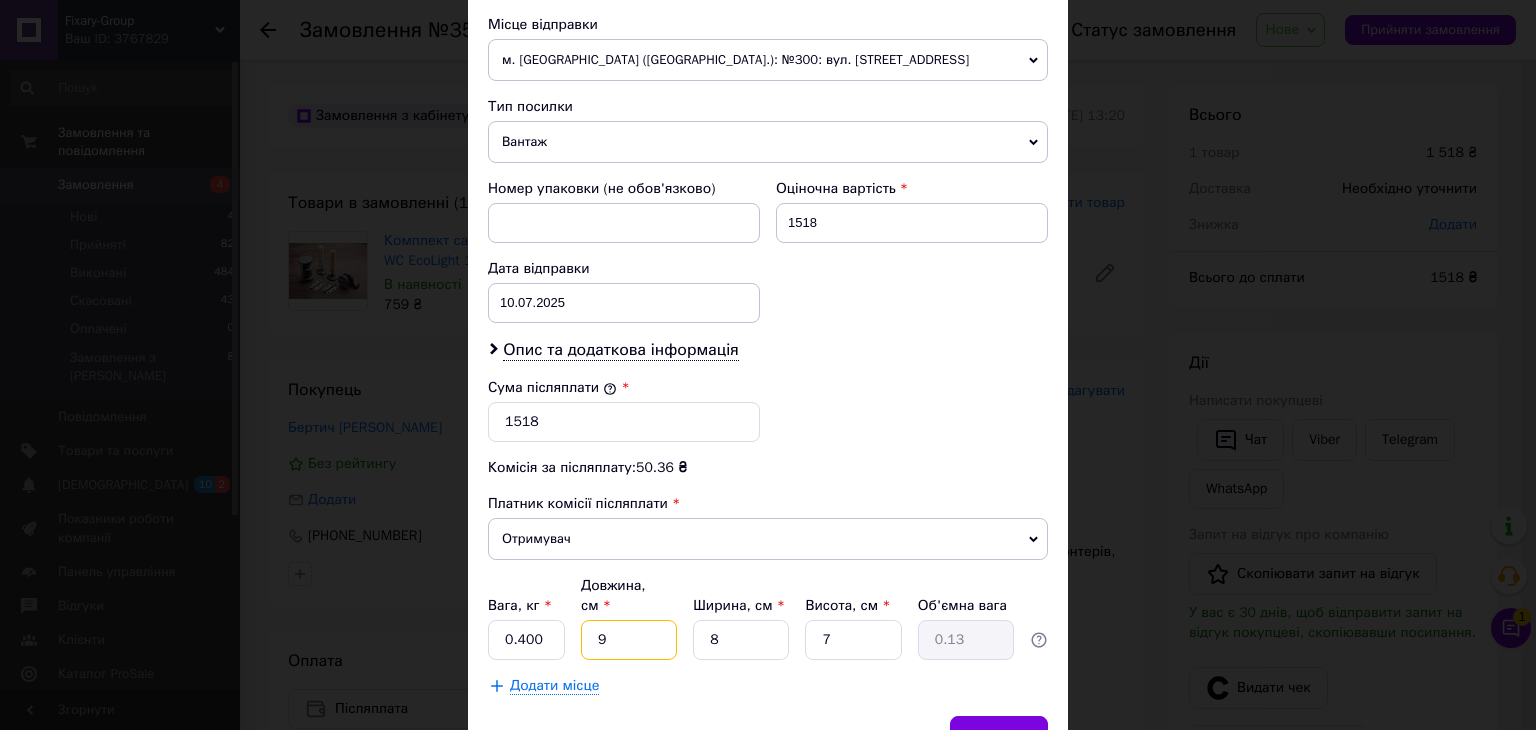 type 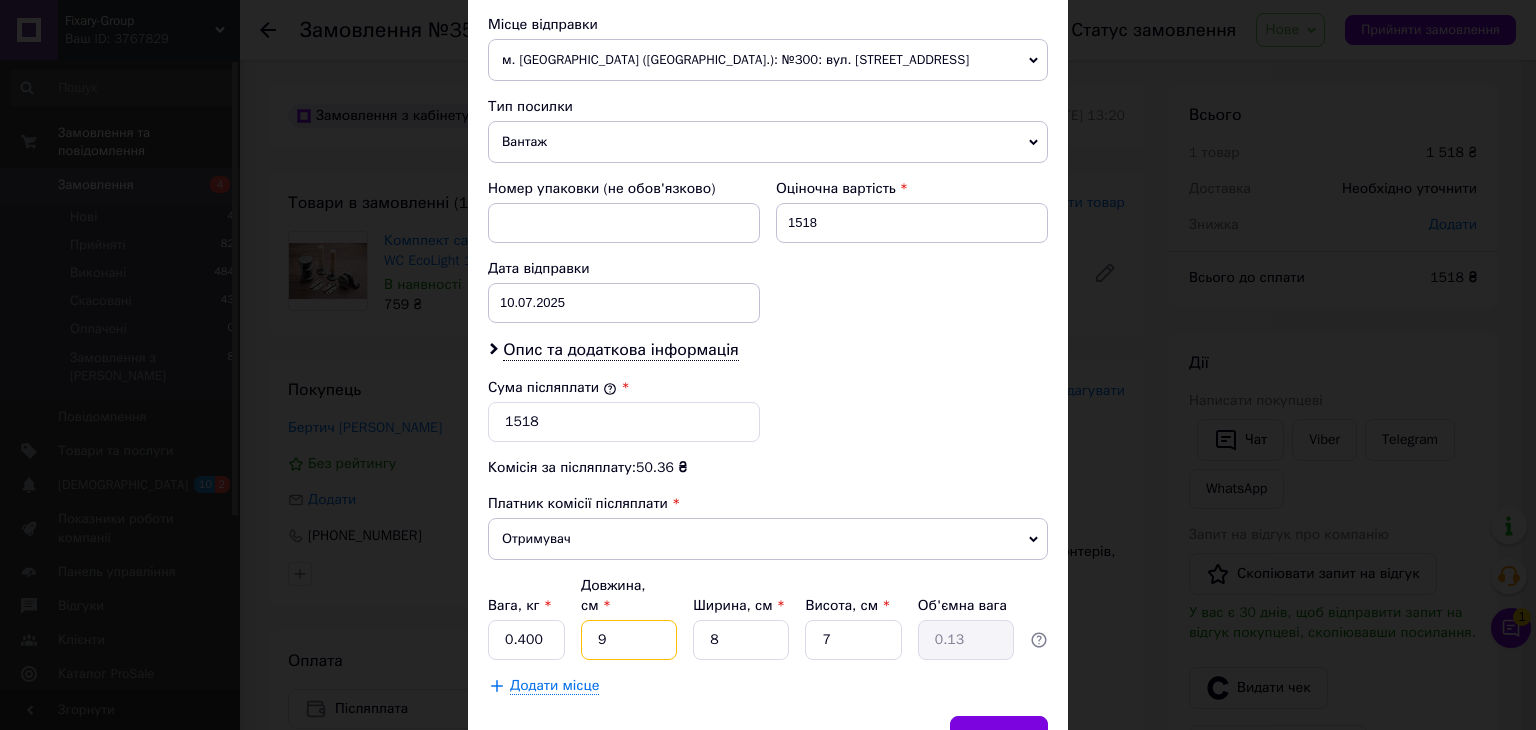 type 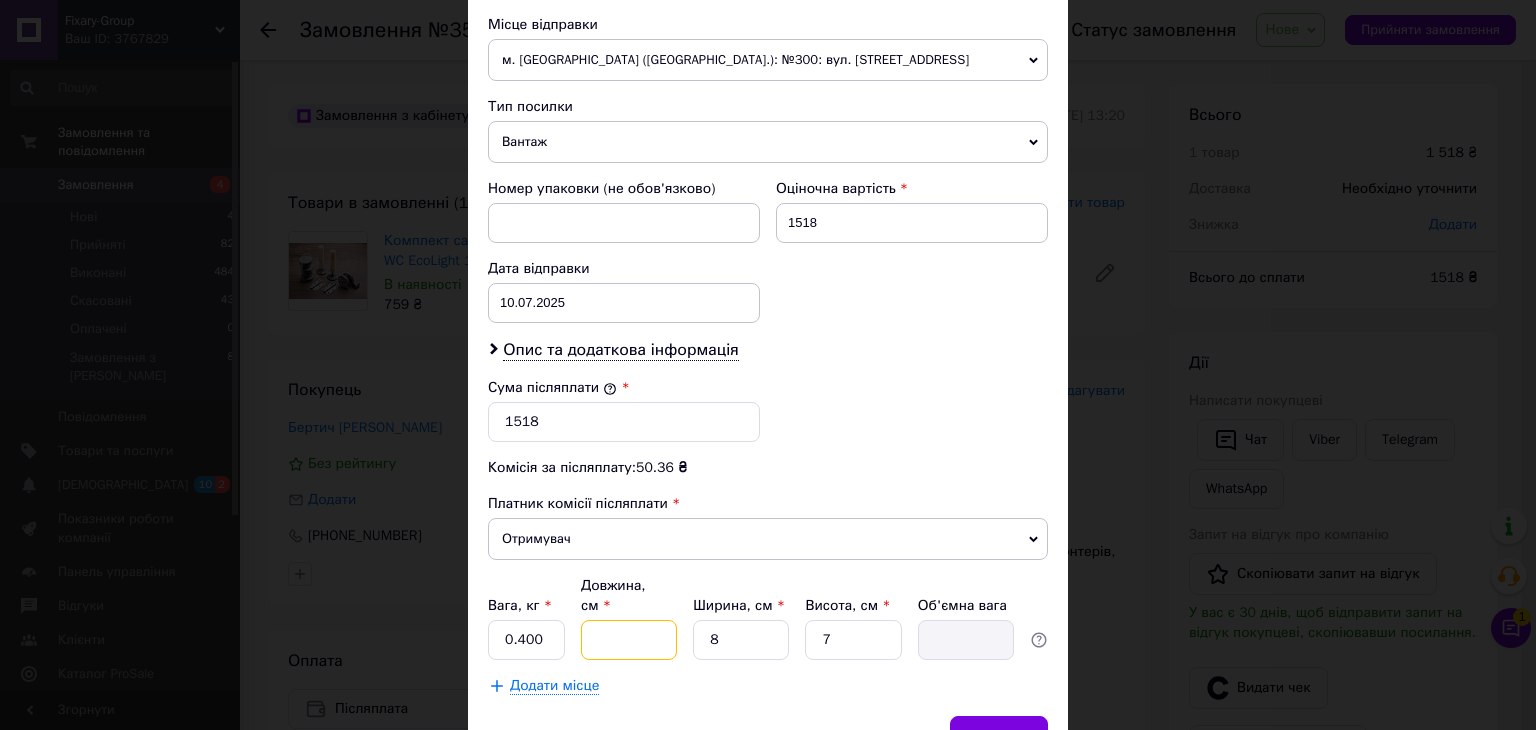 type on "1" 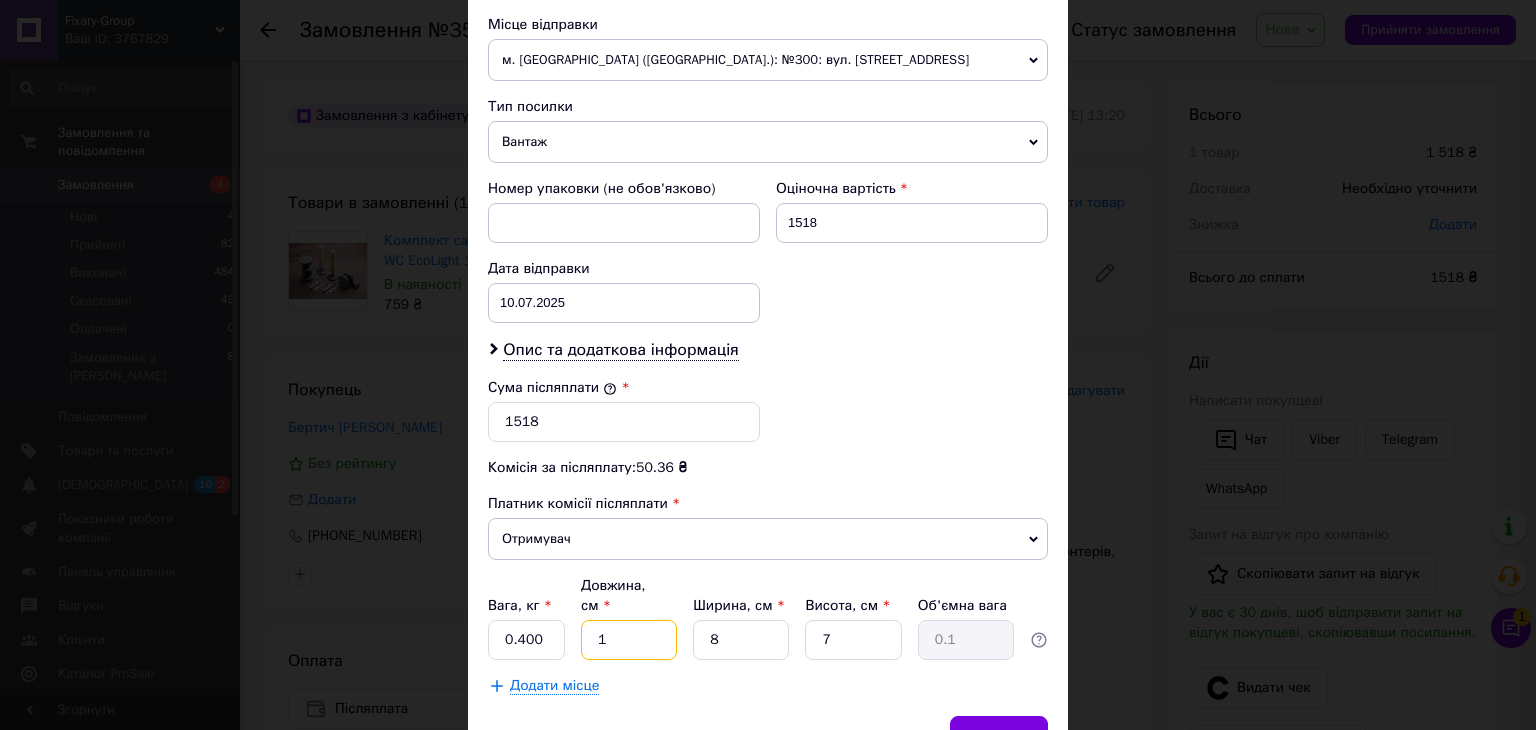 type on "11" 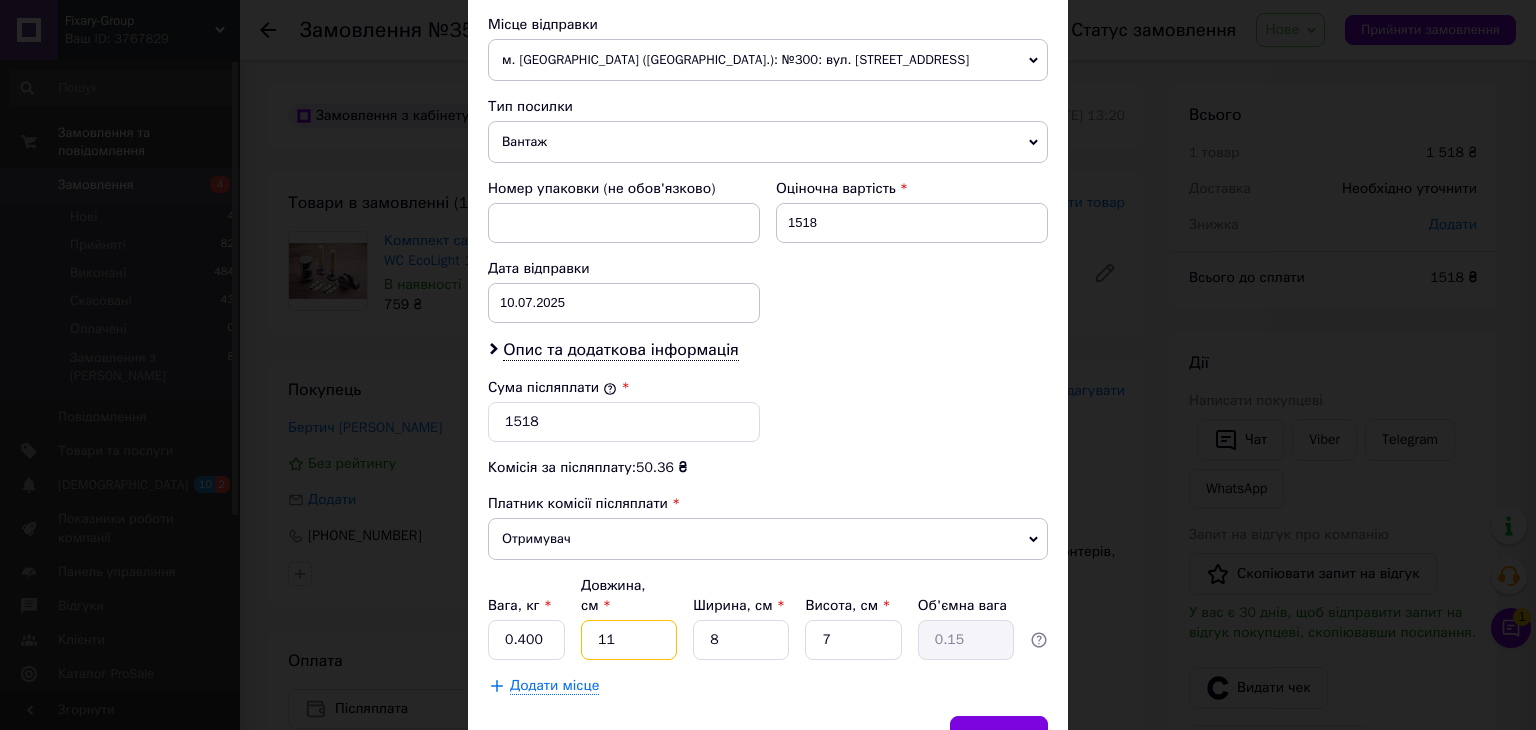 type on "1" 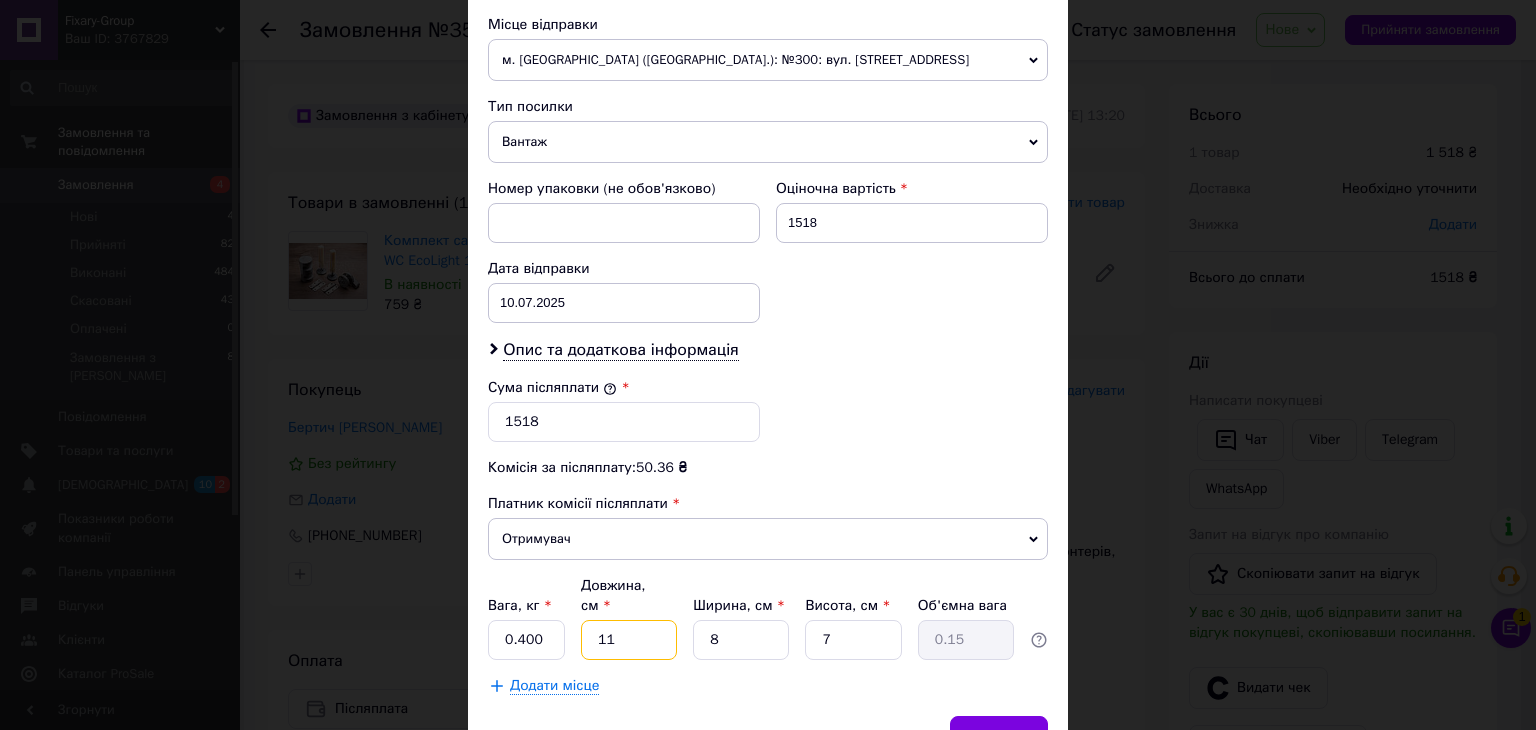 type on "0.1" 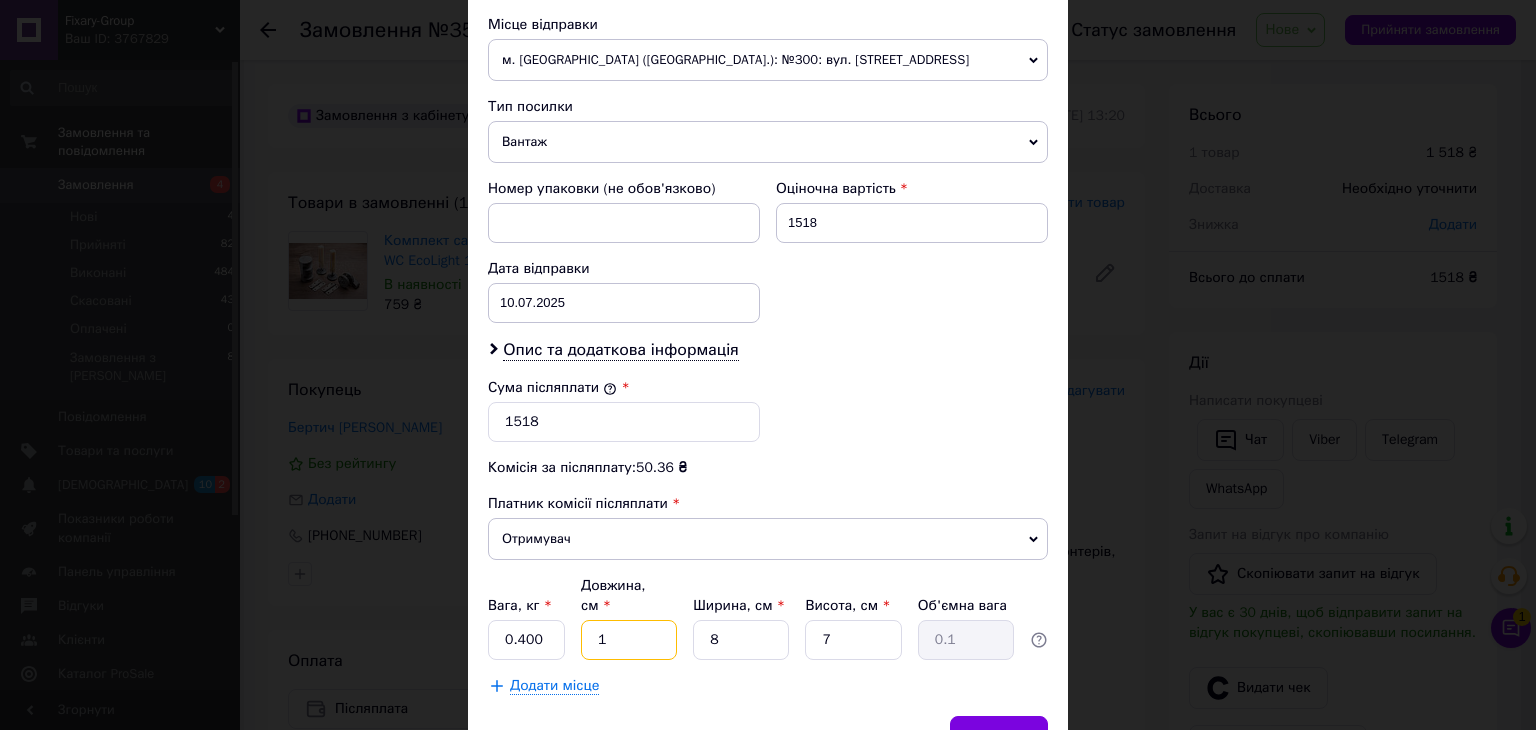 type on "10" 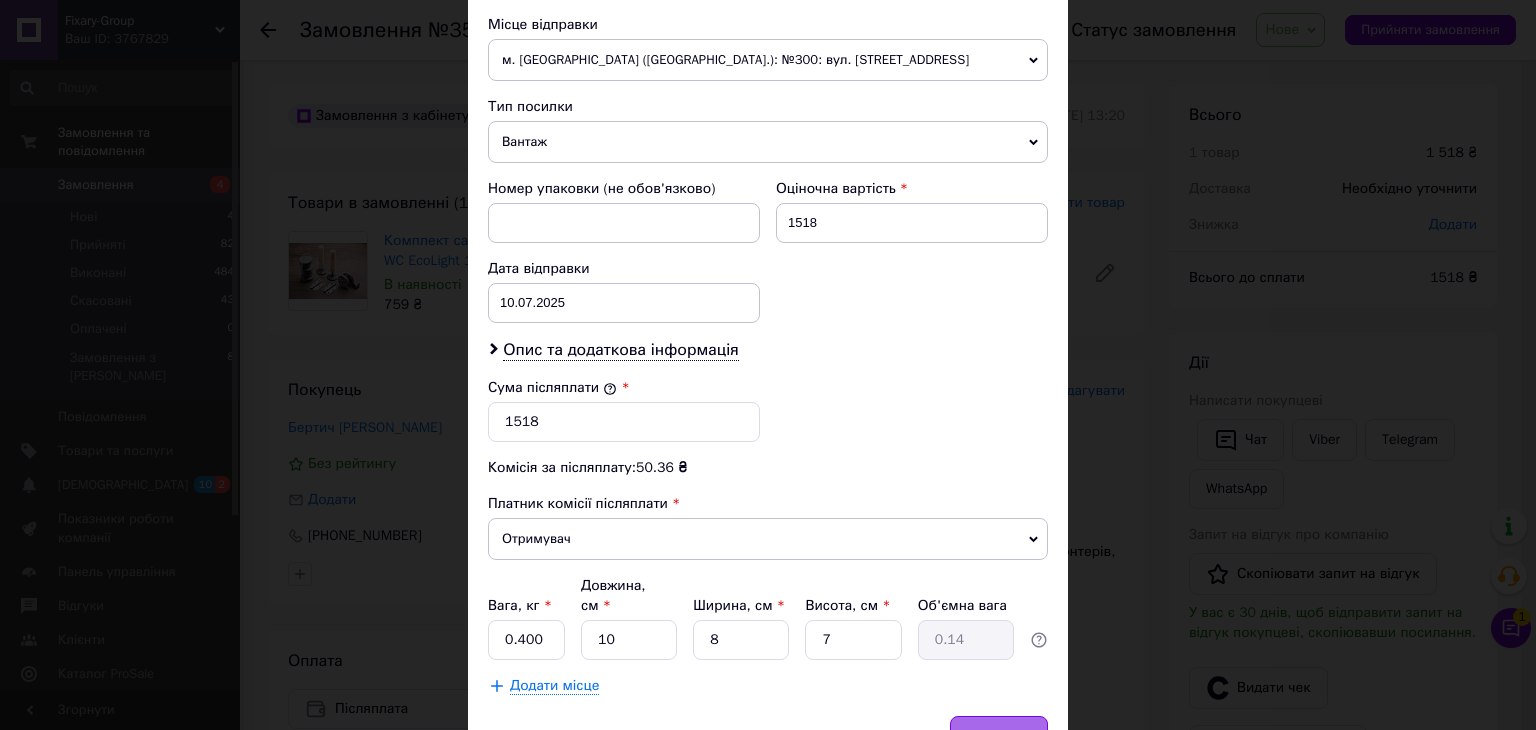 click on "Зберегти" at bounding box center (999, 736) 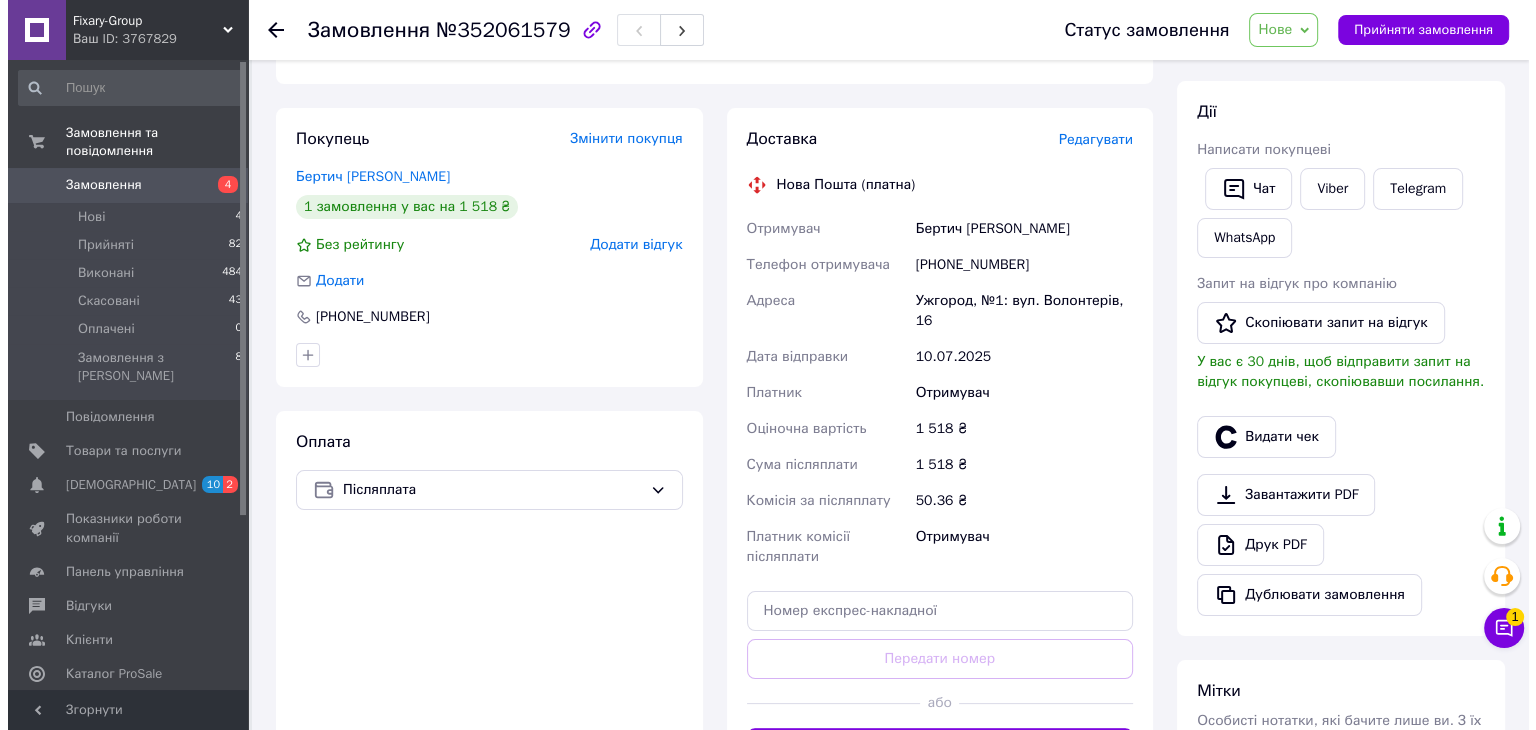 scroll, scrollTop: 300, scrollLeft: 0, axis: vertical 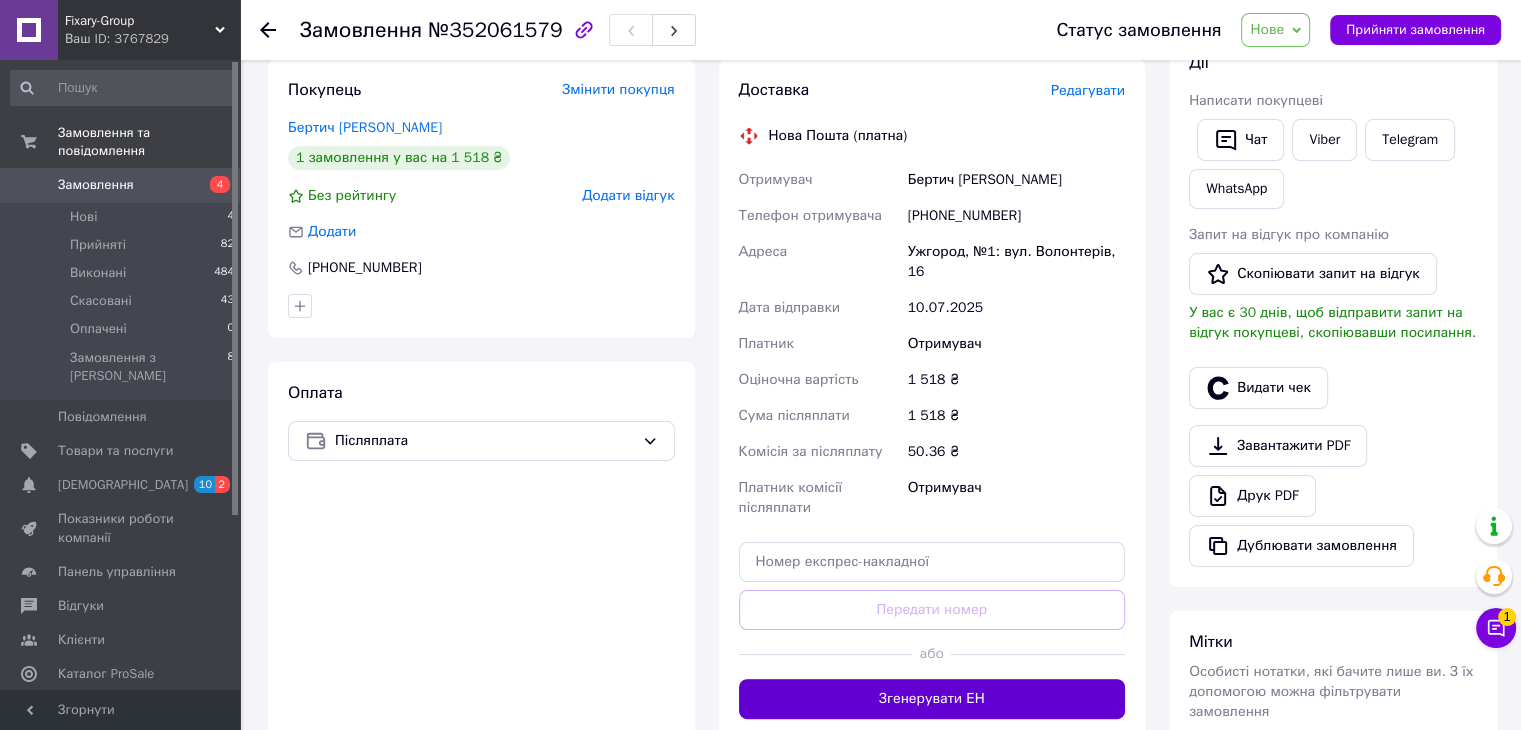 click on "Згенерувати ЕН" at bounding box center (932, 699) 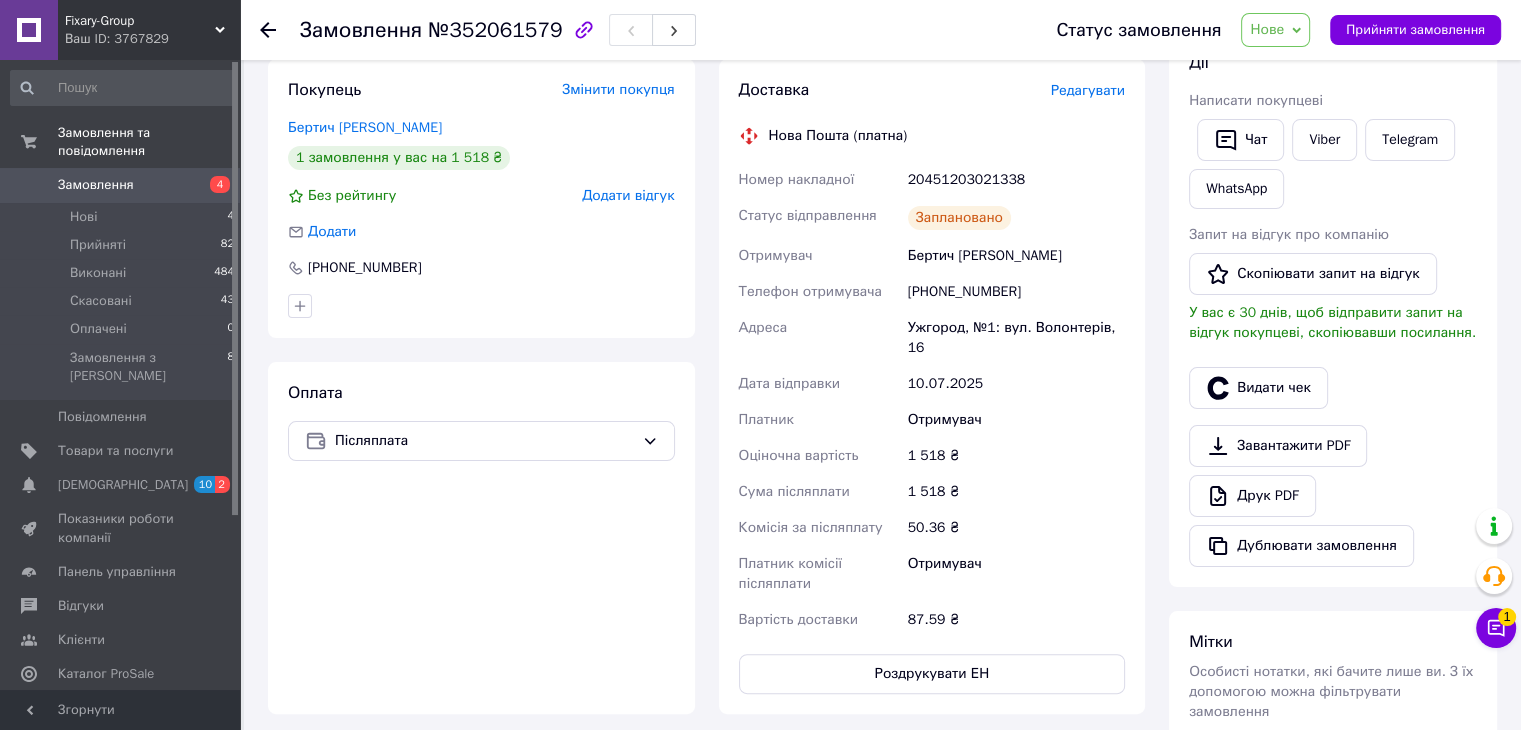 click on "Редагувати" at bounding box center (1088, 90) 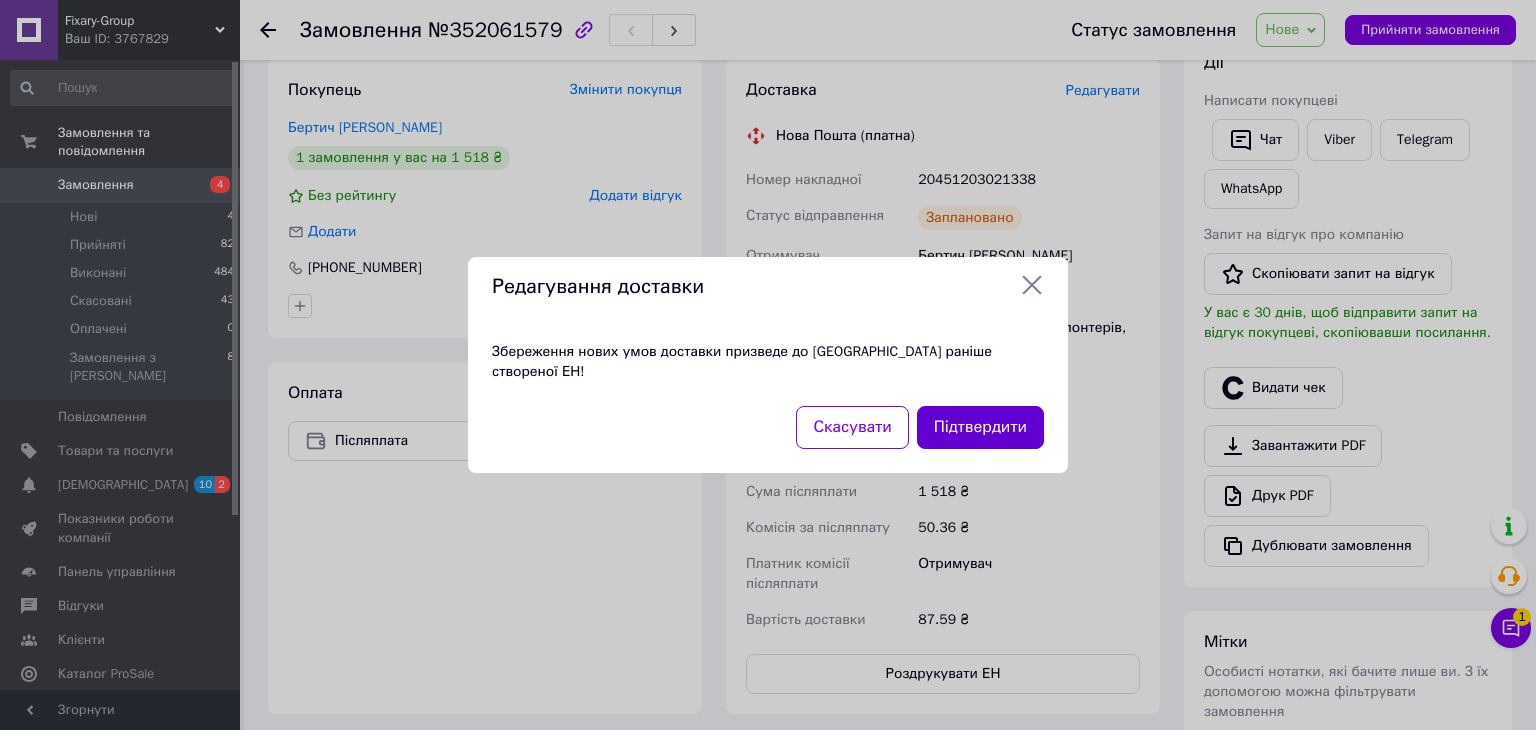 click on "Підтвердити" at bounding box center (980, 427) 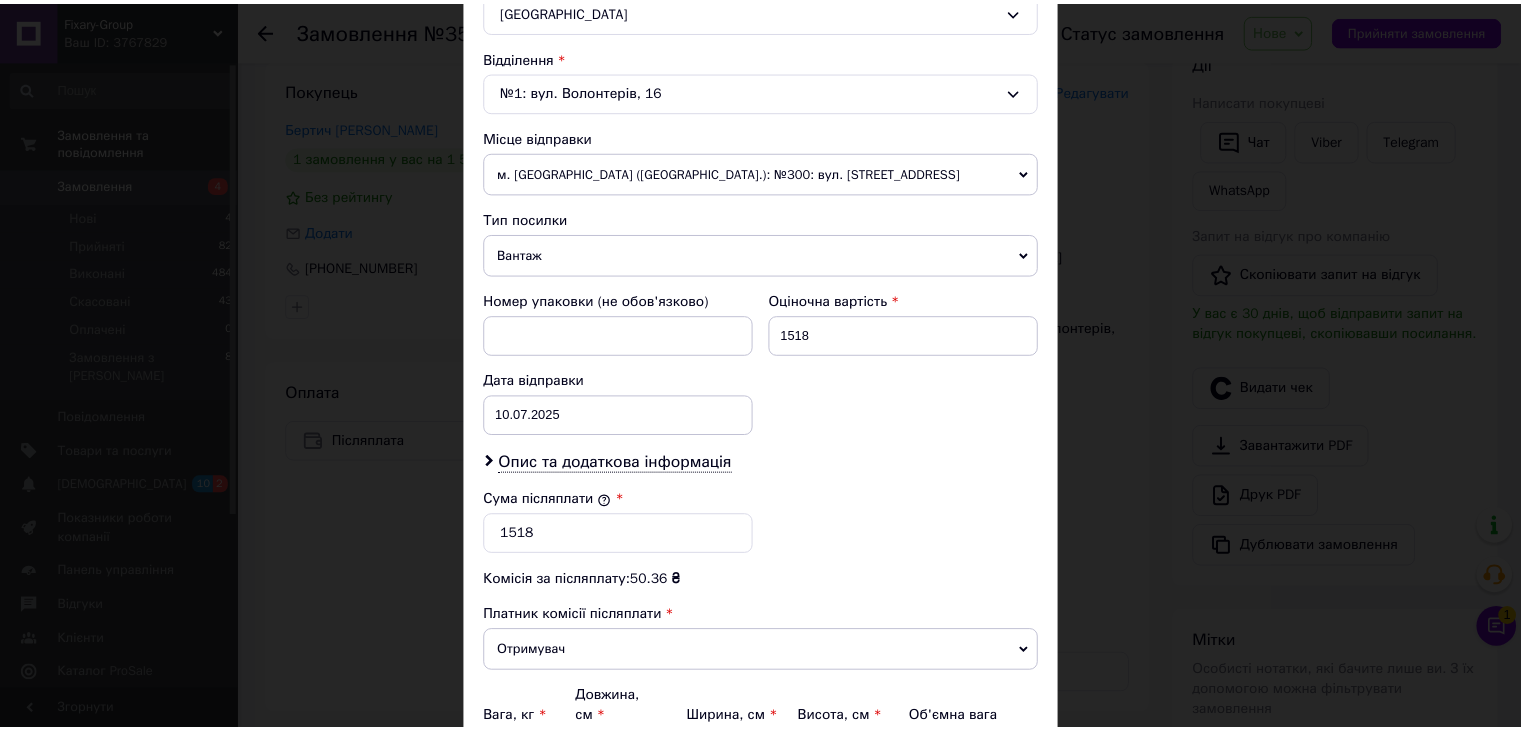 scroll, scrollTop: 790, scrollLeft: 0, axis: vertical 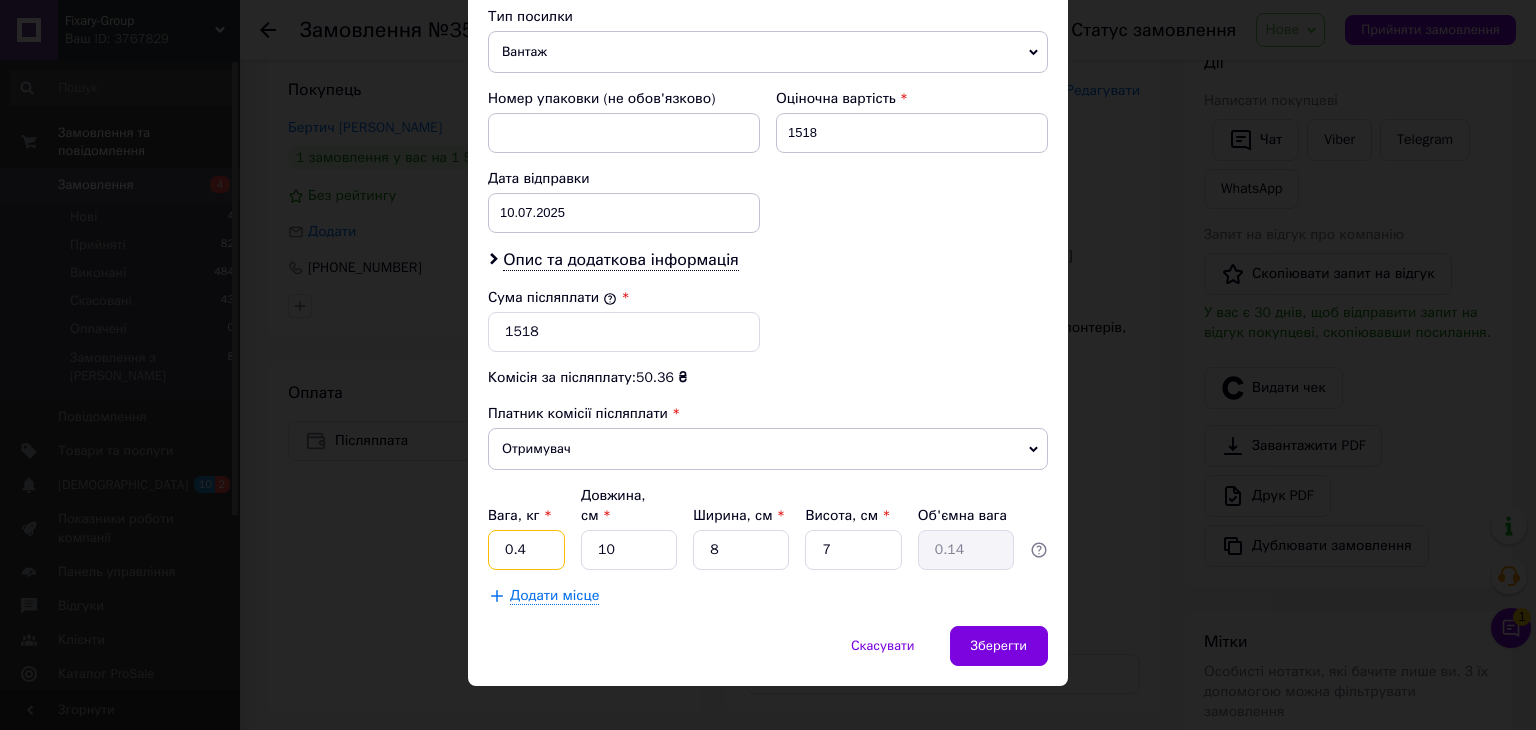 click on "0.4" at bounding box center (526, 550) 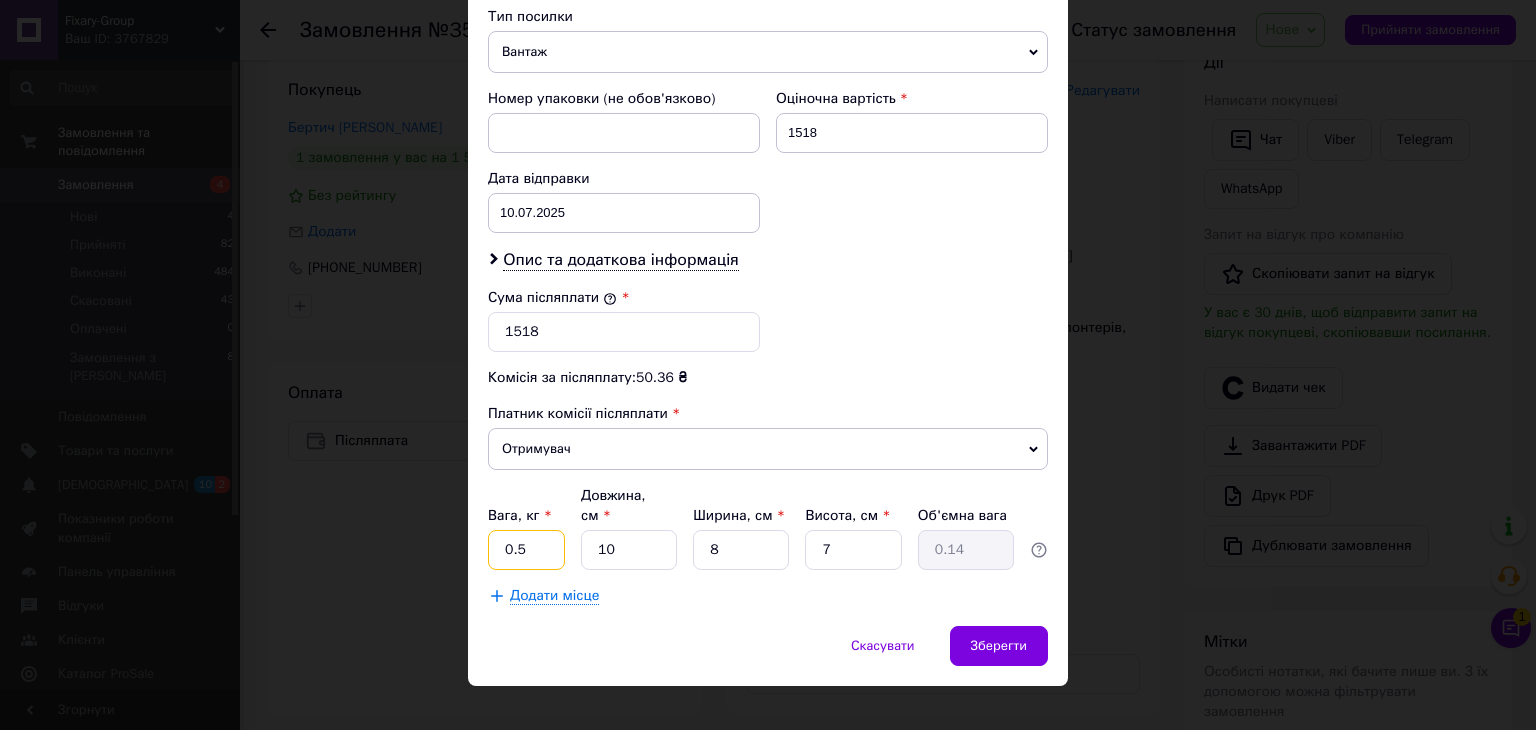 type on "0.5" 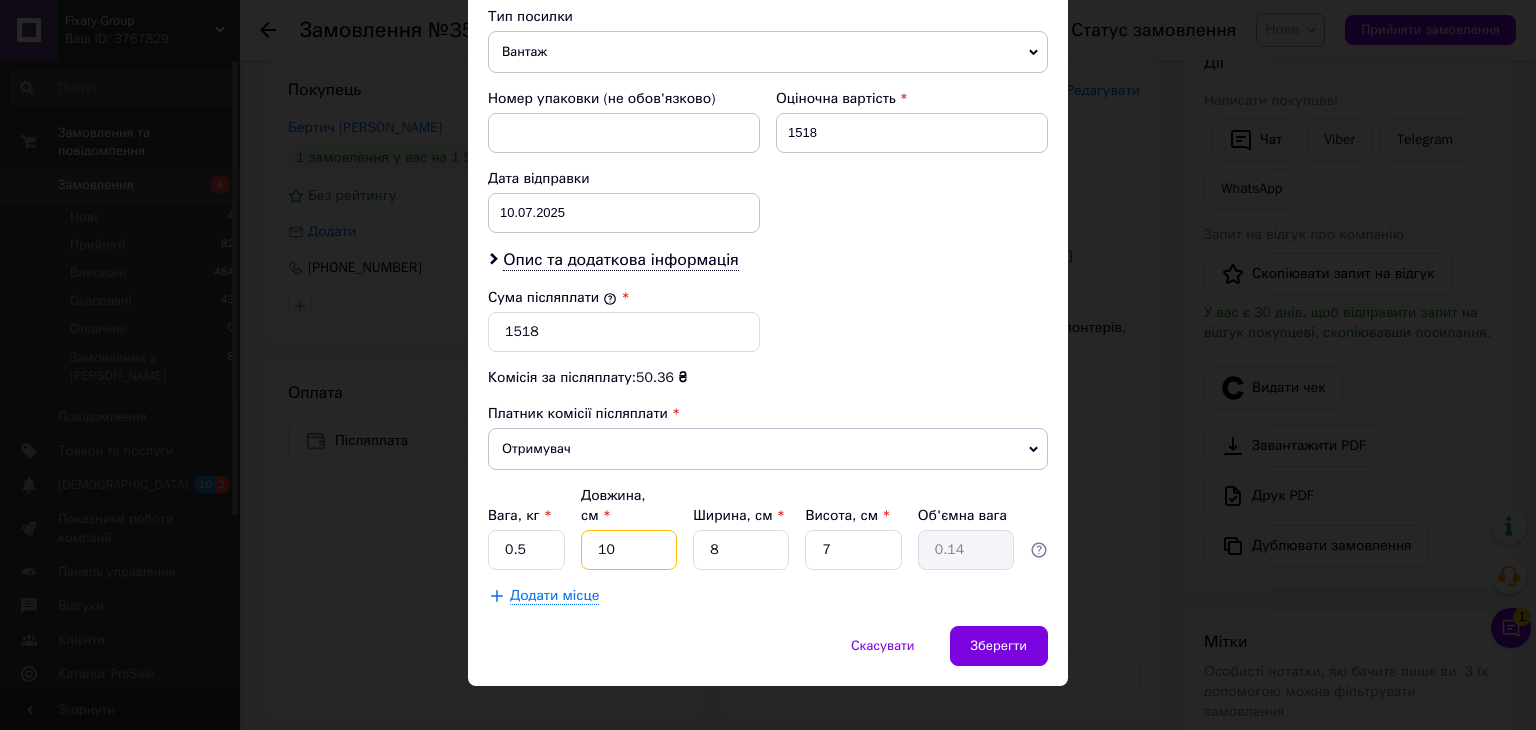 click on "10" at bounding box center (629, 550) 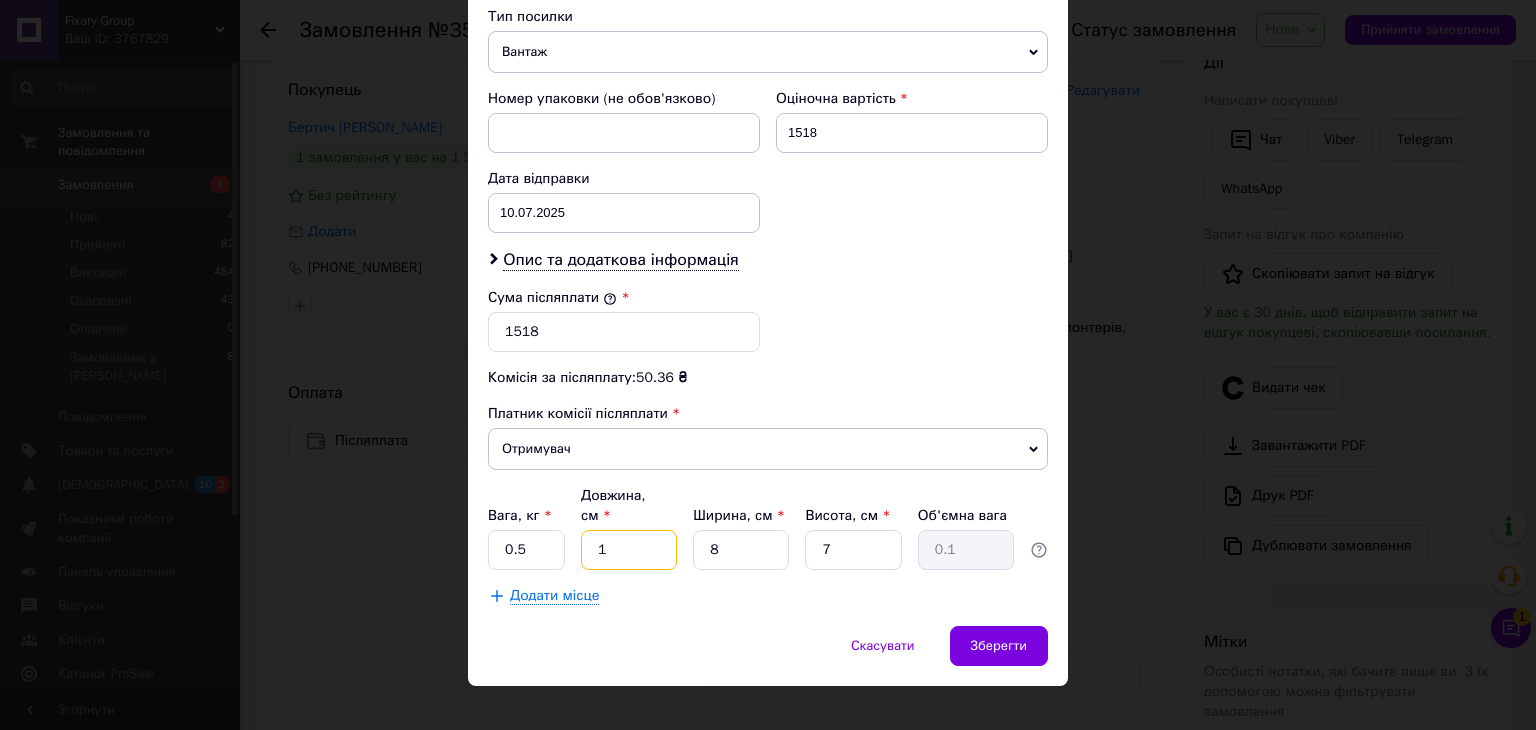 type on "12" 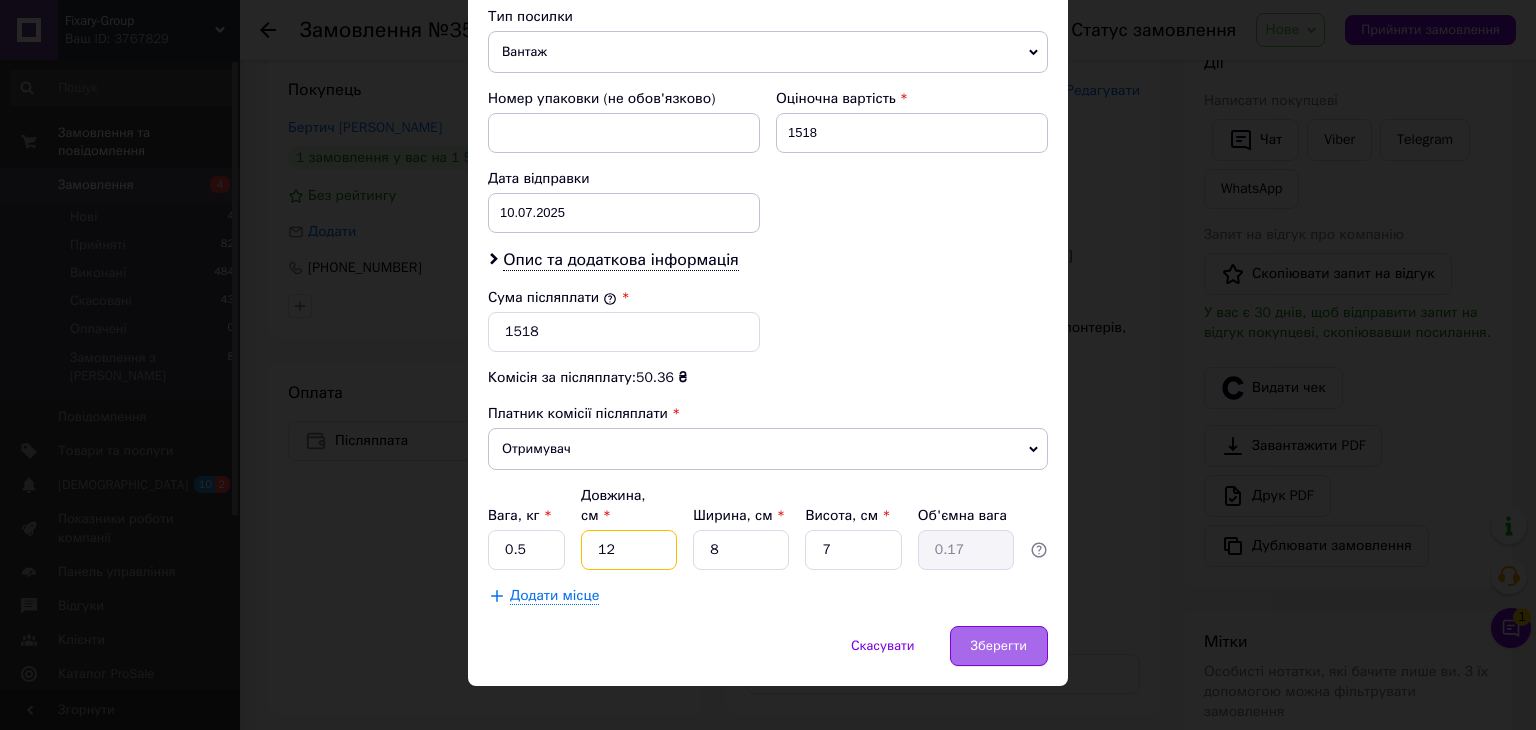 type on "12" 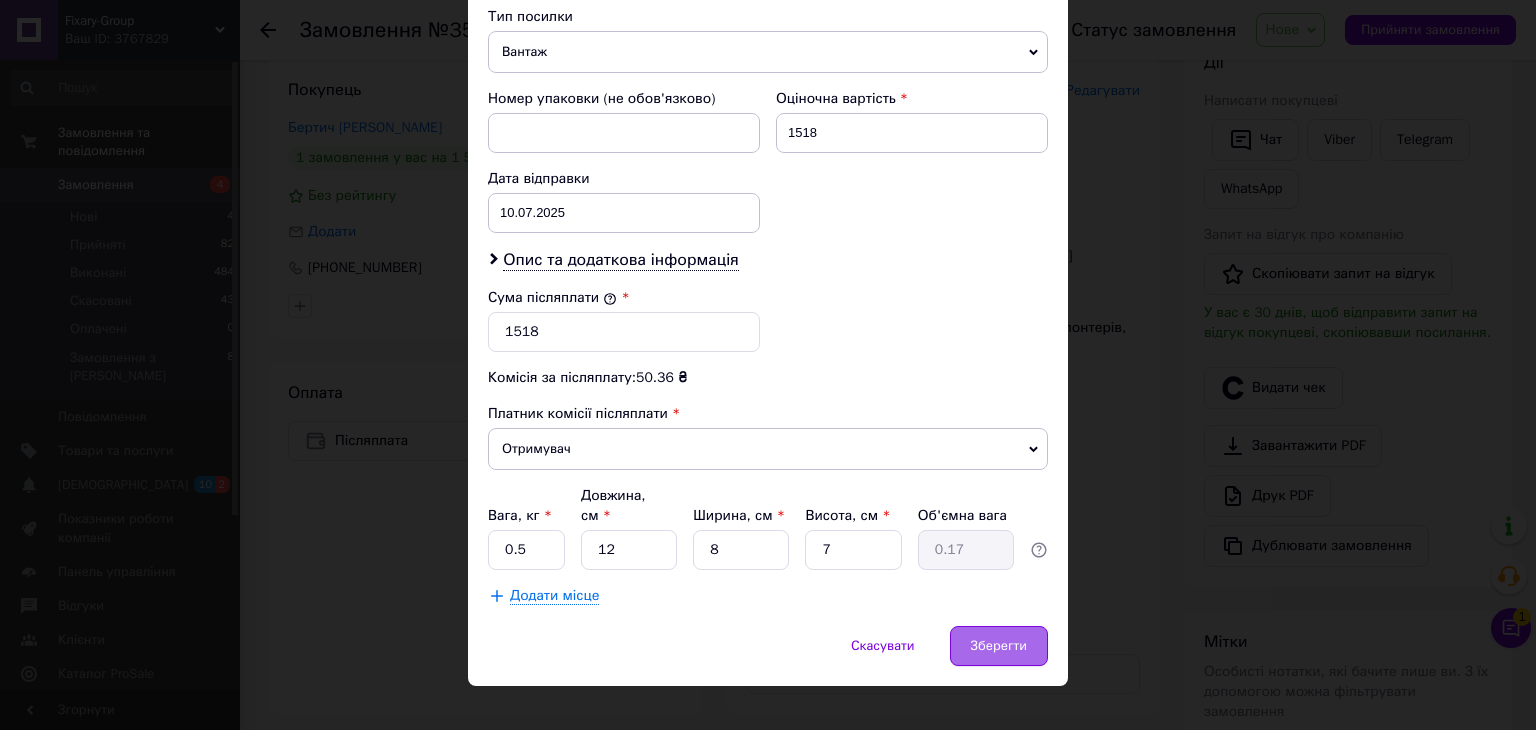 click on "Зберегти" at bounding box center (999, 646) 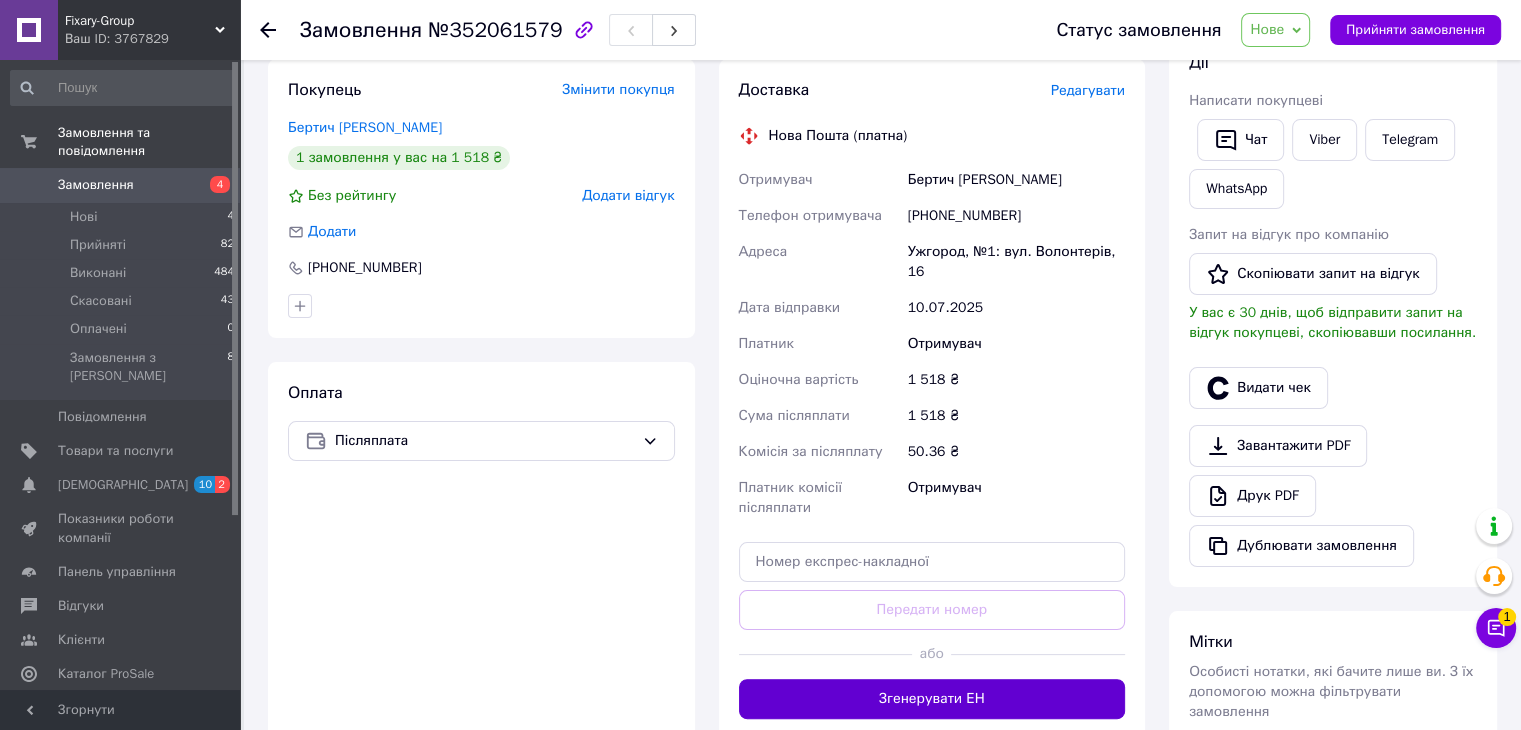 click on "Згенерувати ЕН" at bounding box center [932, 699] 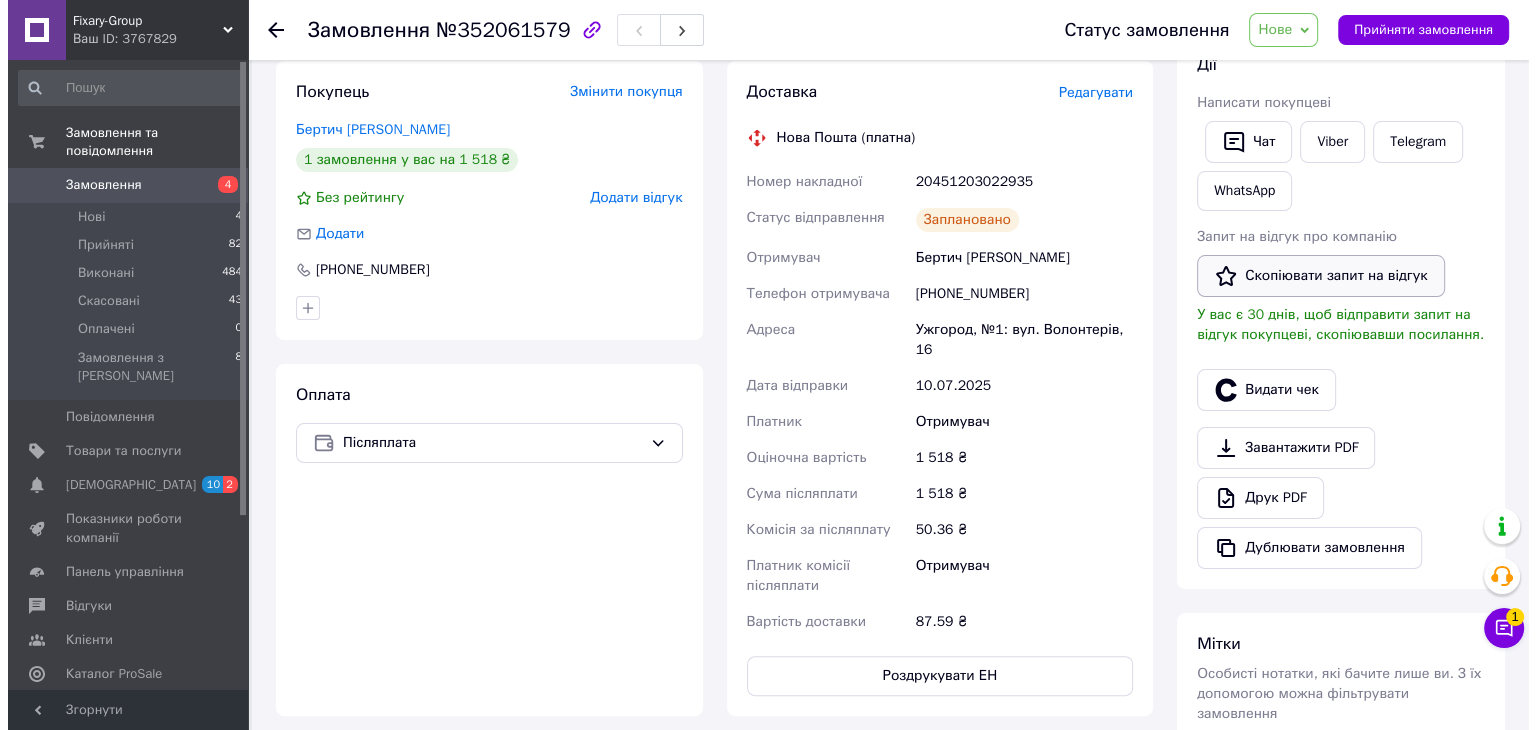 scroll, scrollTop: 300, scrollLeft: 0, axis: vertical 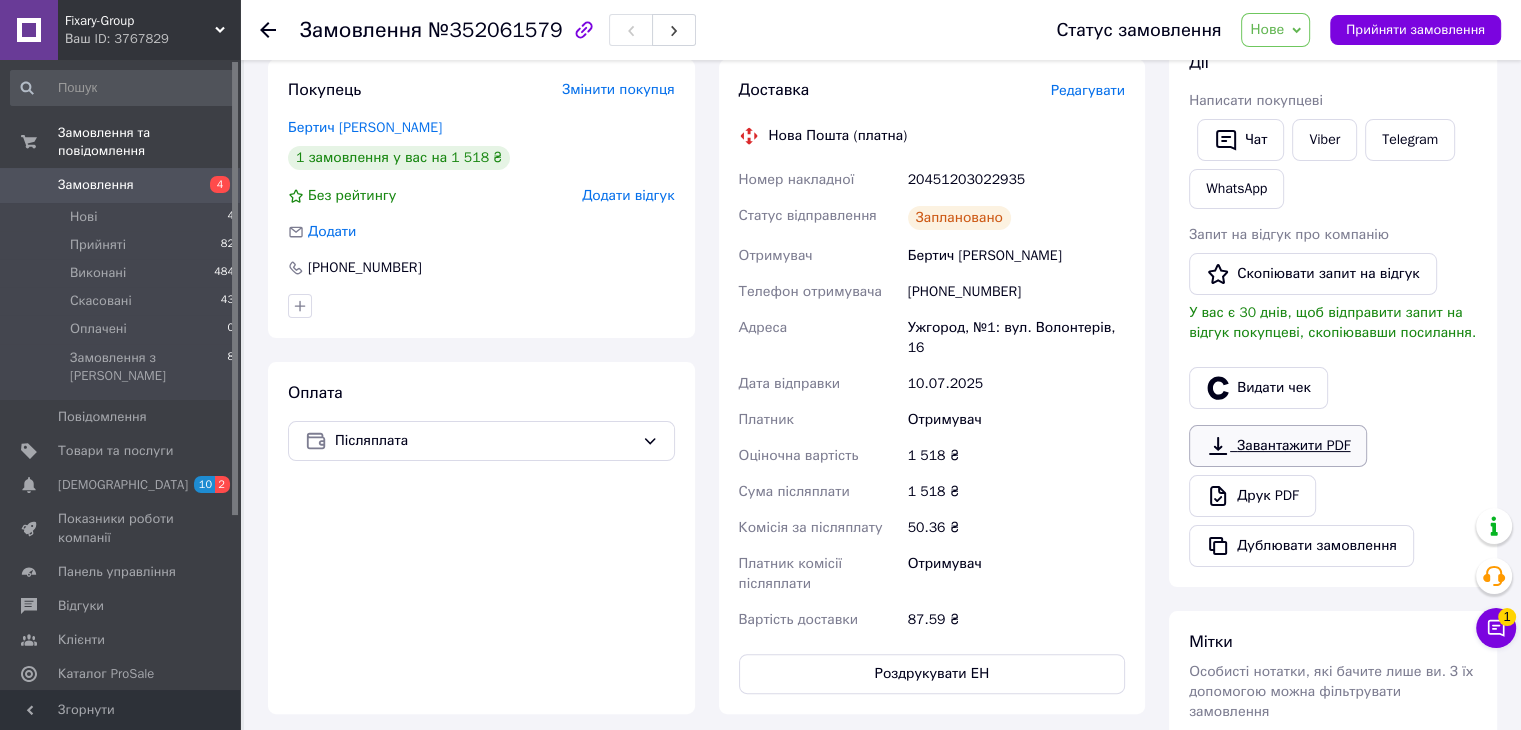 click on "Завантажити PDF" at bounding box center [1278, 446] 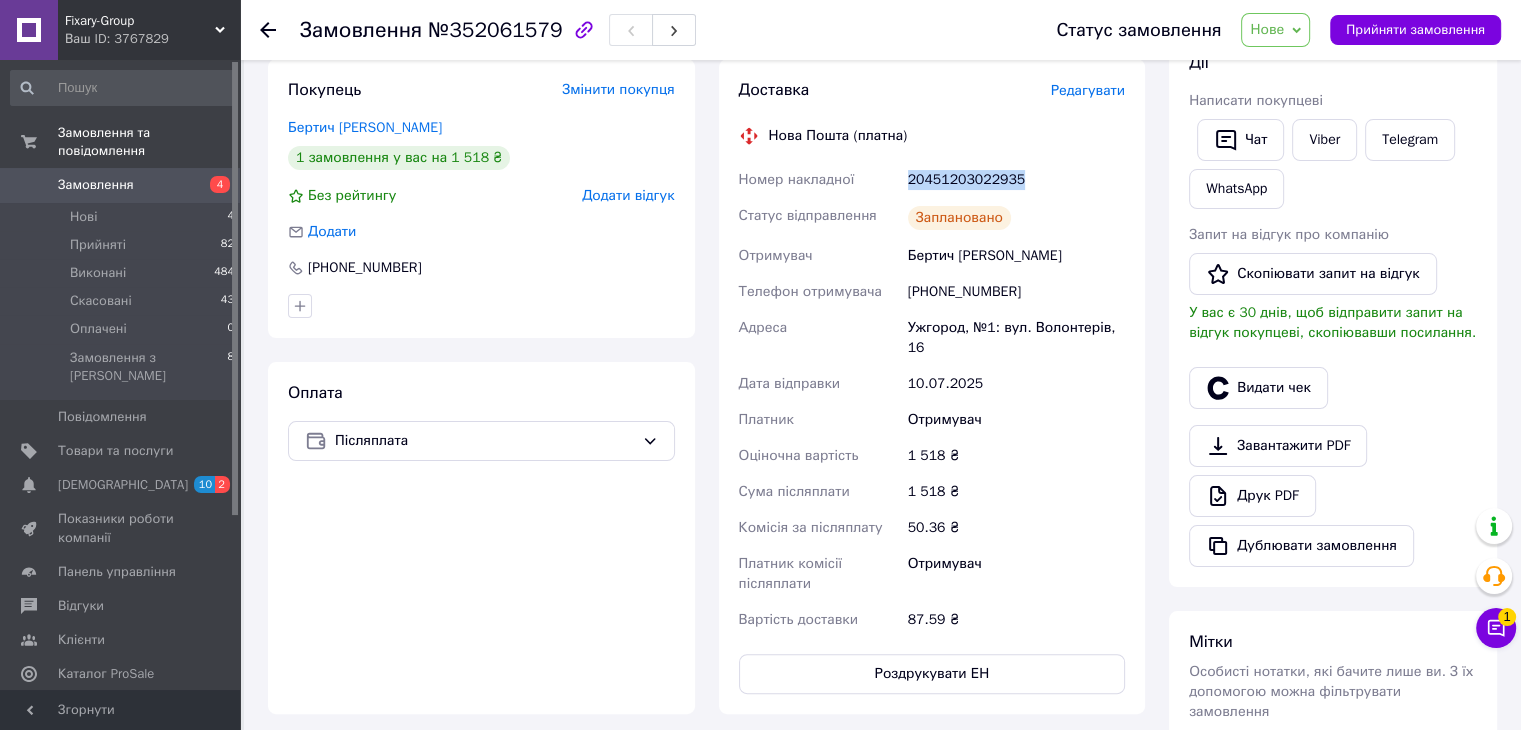 drag, startPoint x: 907, startPoint y: 177, endPoint x: 1027, endPoint y: 179, distance: 120.01666 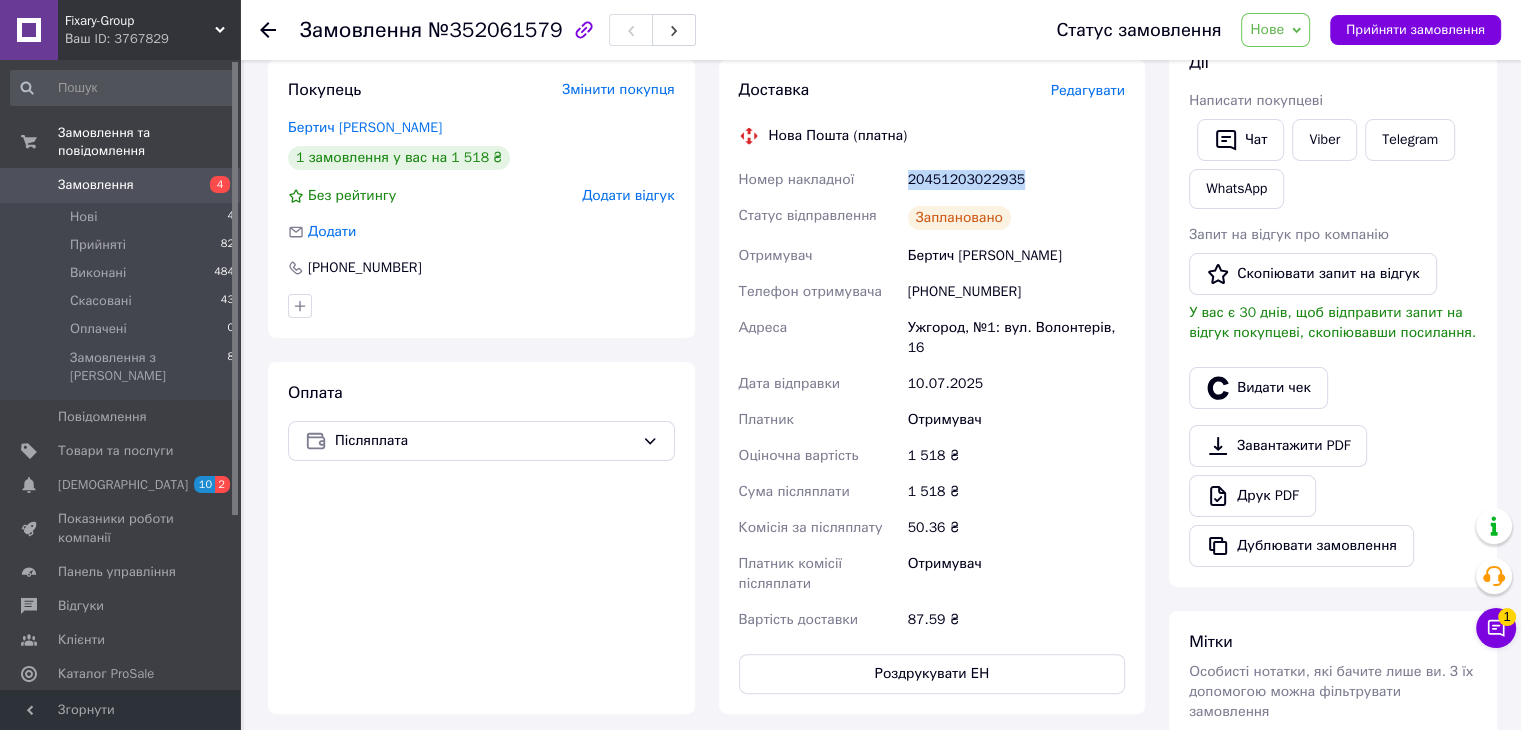 copy on "20451203022935" 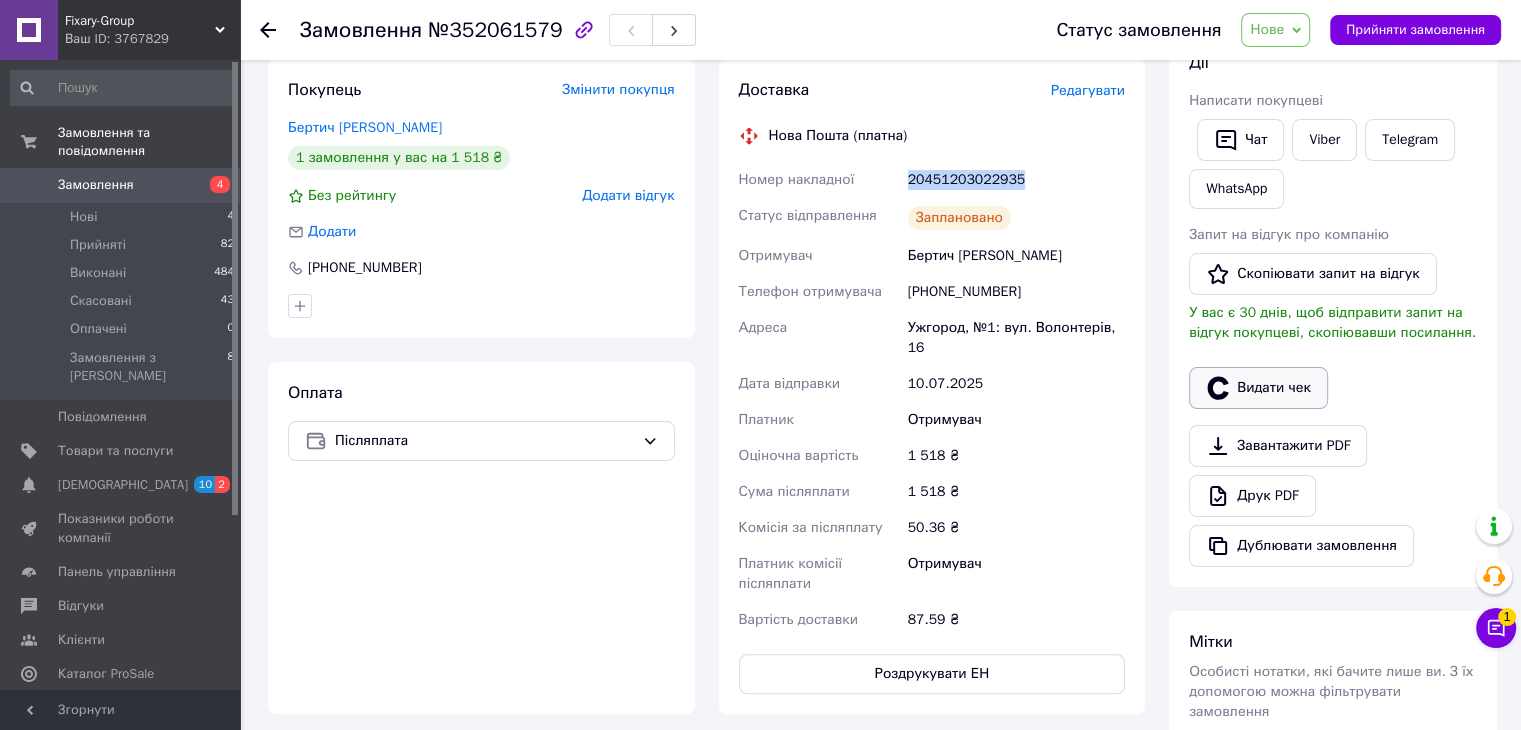 click 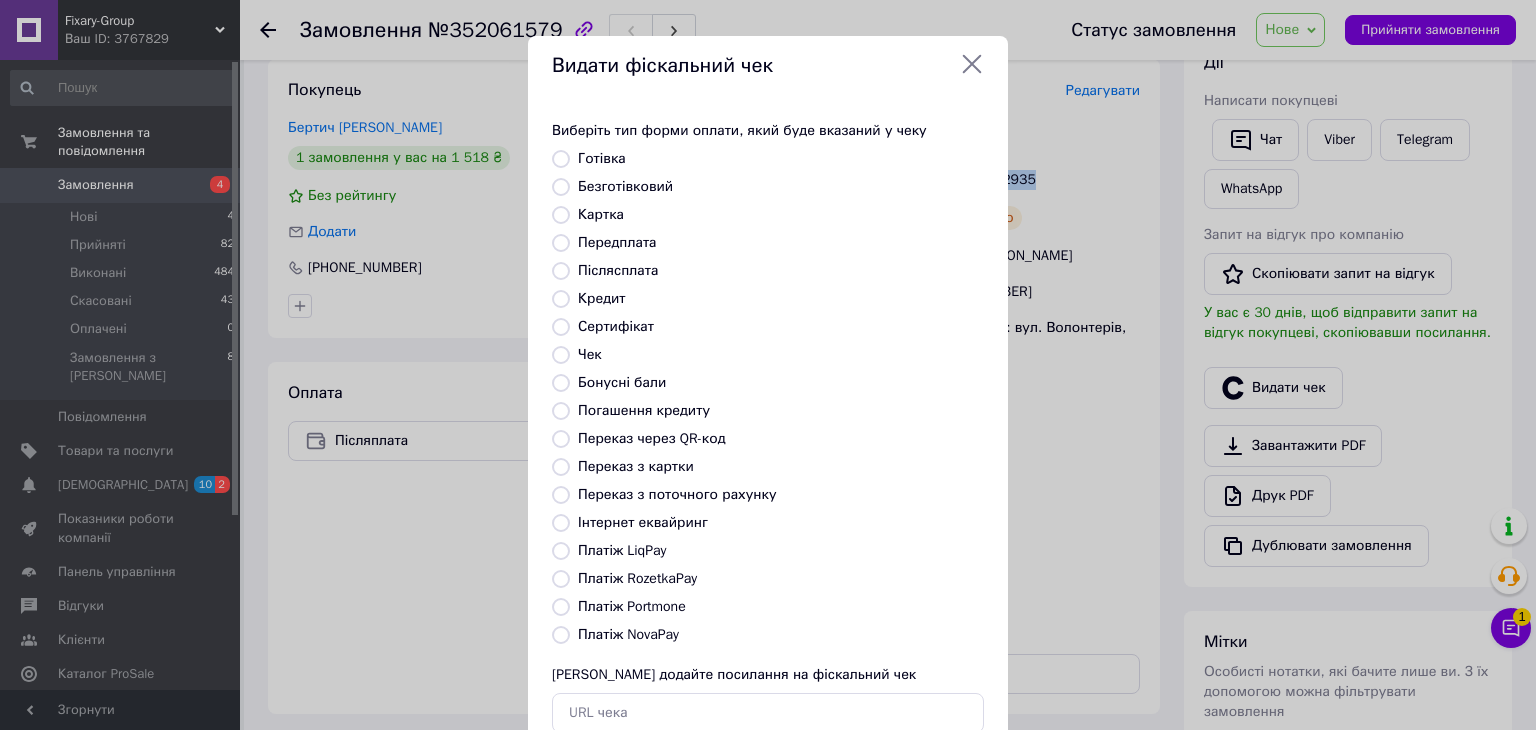 click on "Платіж NovaPay" at bounding box center [561, 635] 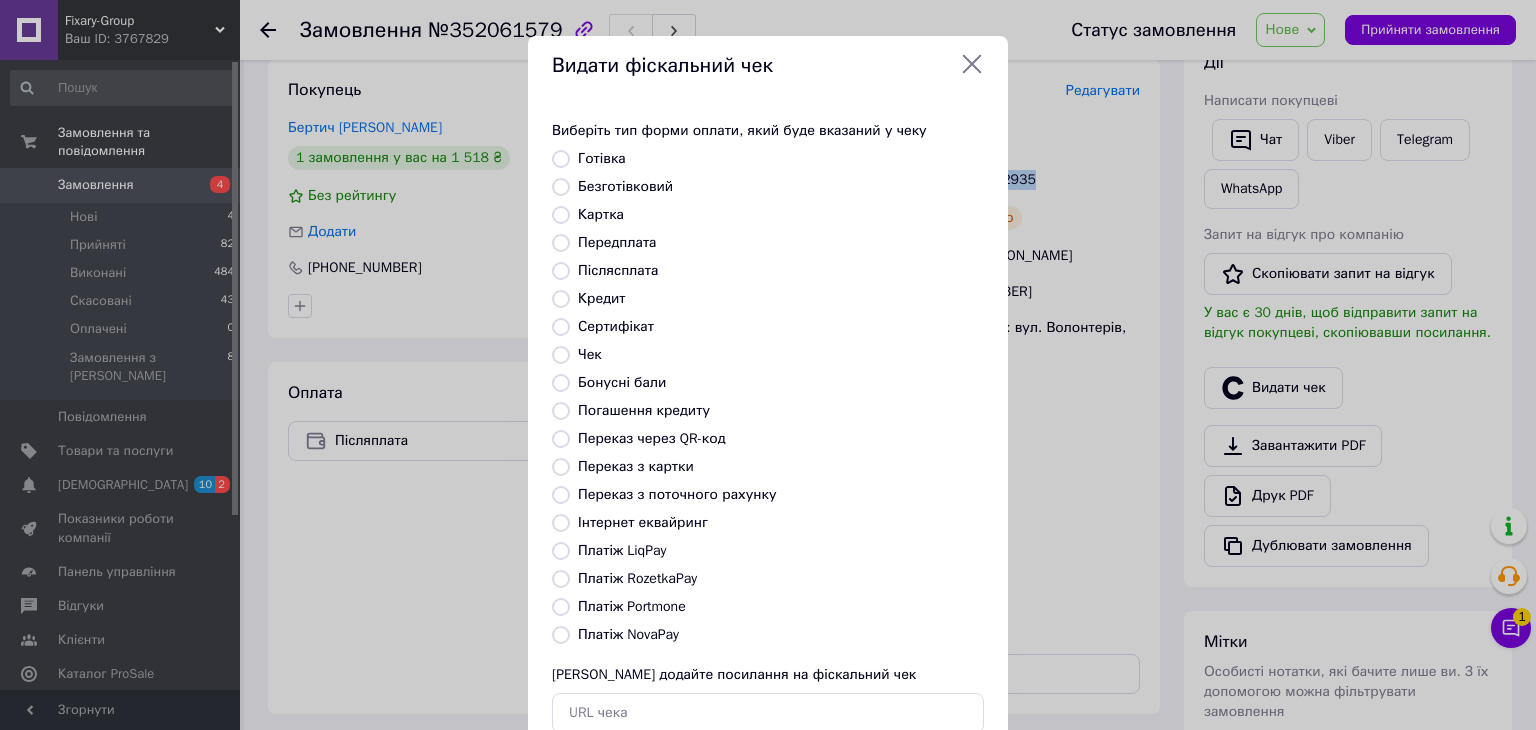 radio on "true" 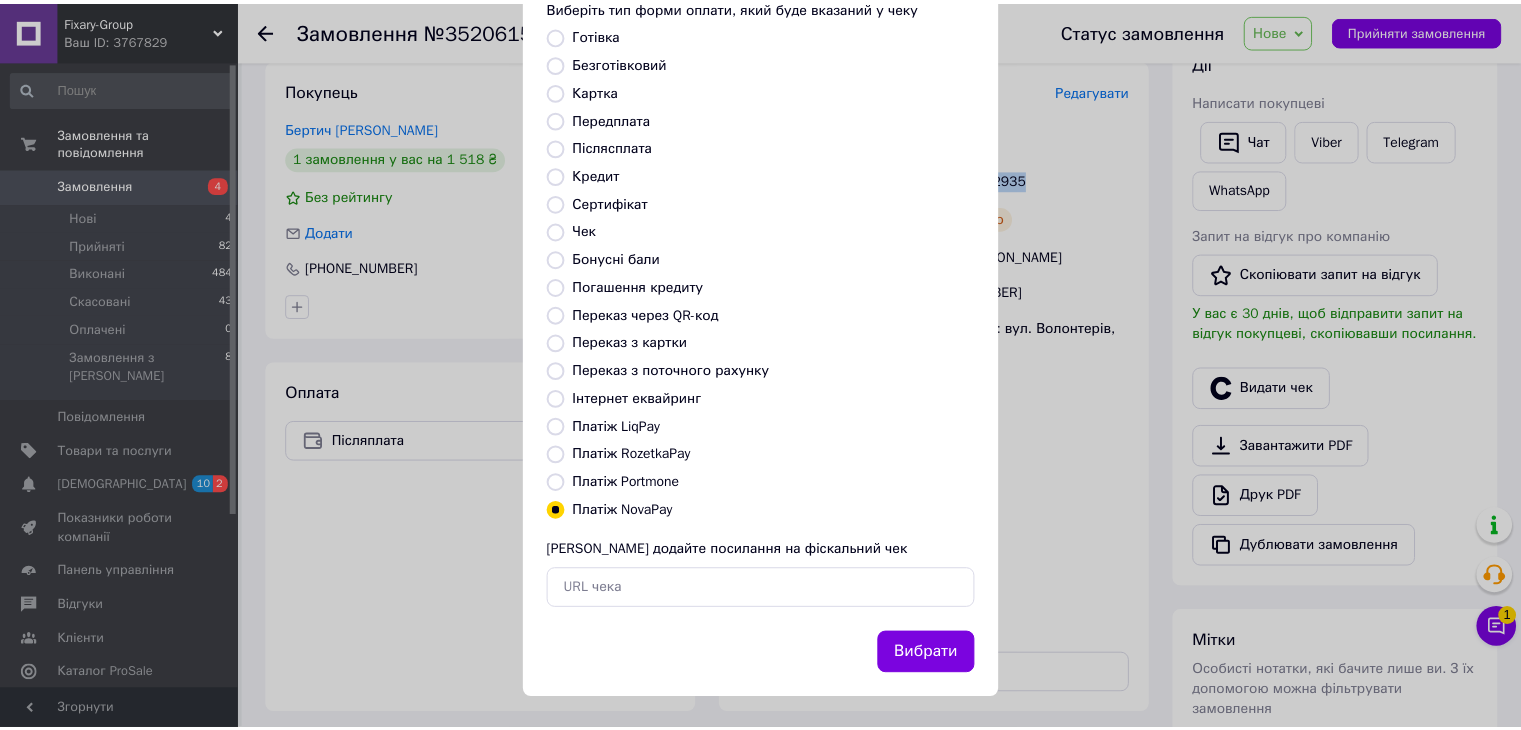scroll, scrollTop: 128, scrollLeft: 0, axis: vertical 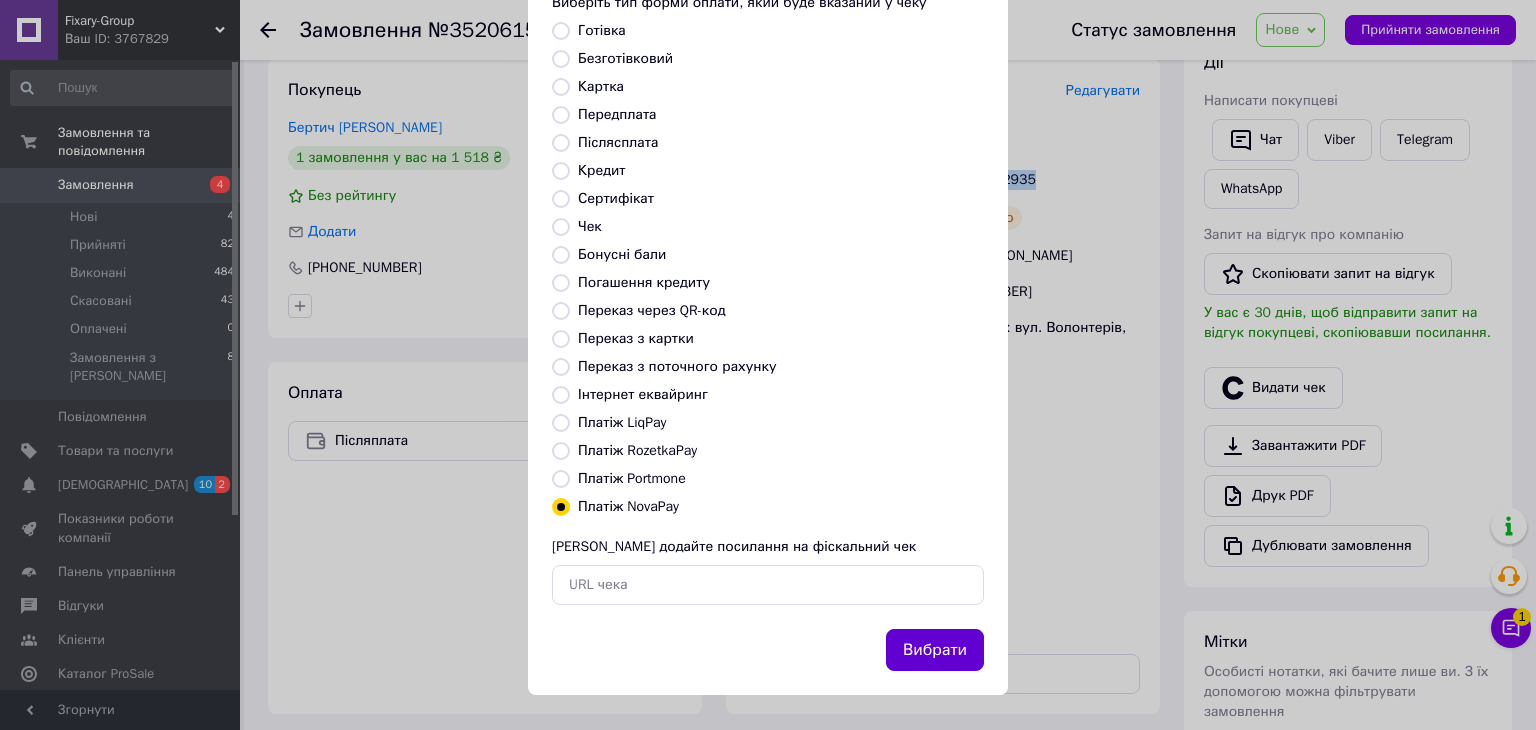 click on "Вибрати" at bounding box center (935, 650) 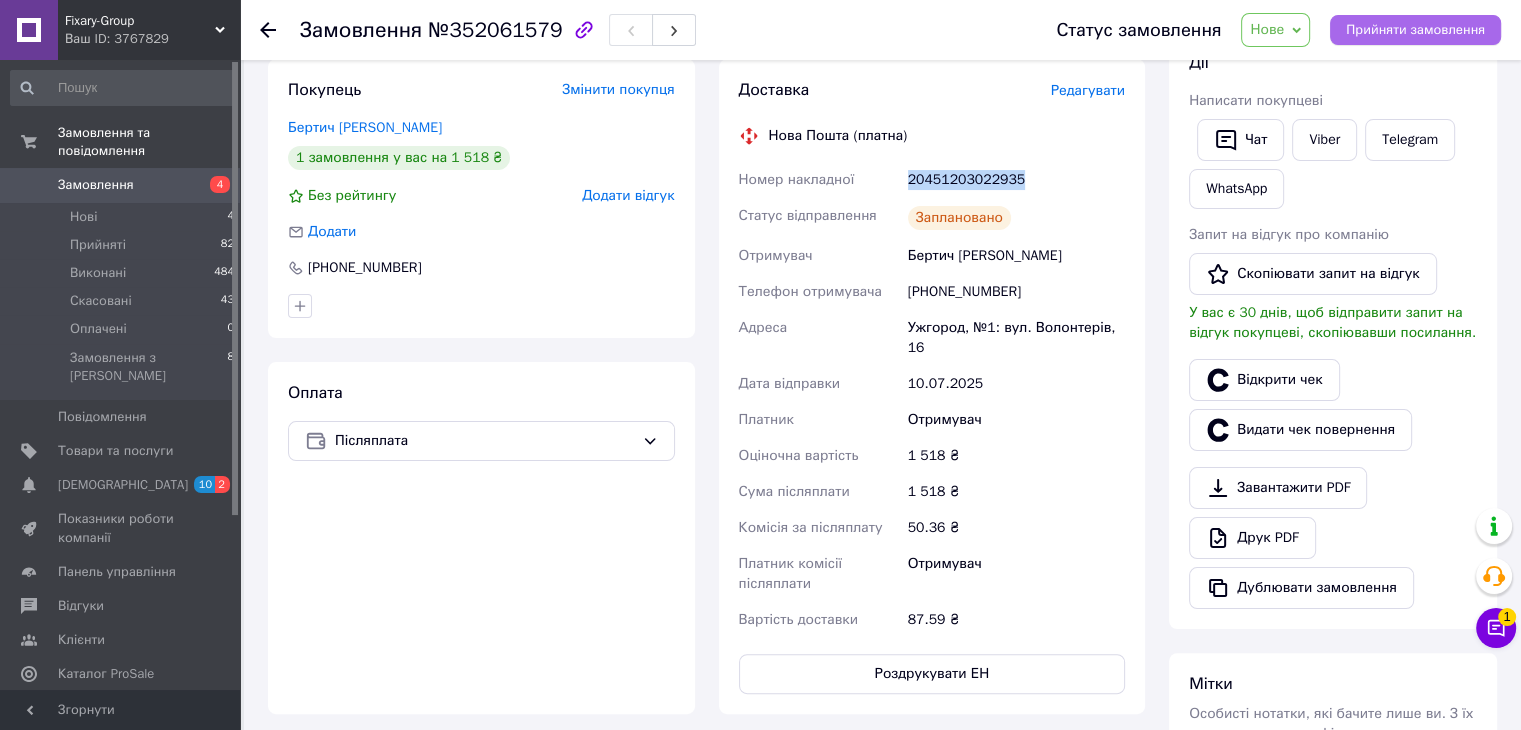 click on "Прийняти замовлення" at bounding box center [1415, 30] 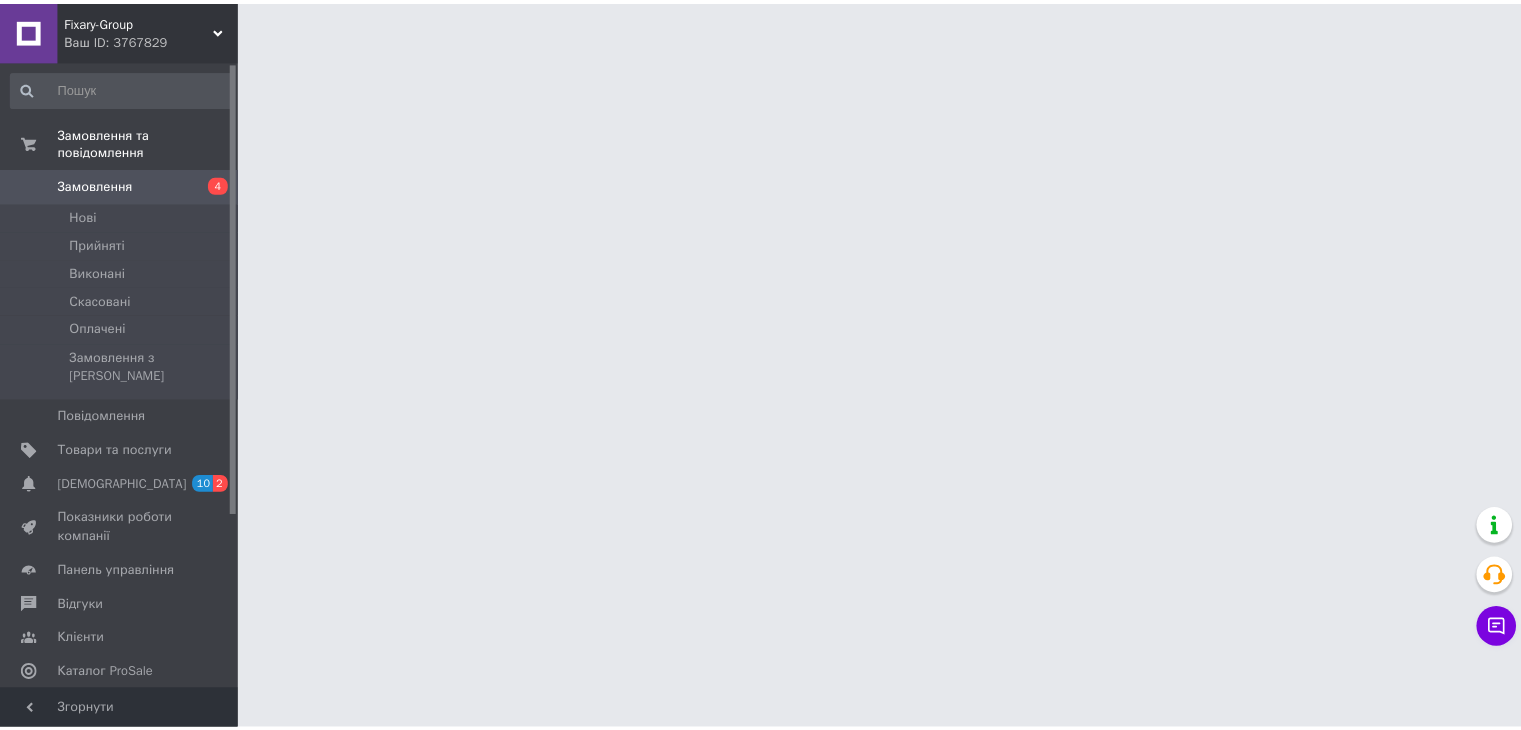 scroll, scrollTop: 0, scrollLeft: 0, axis: both 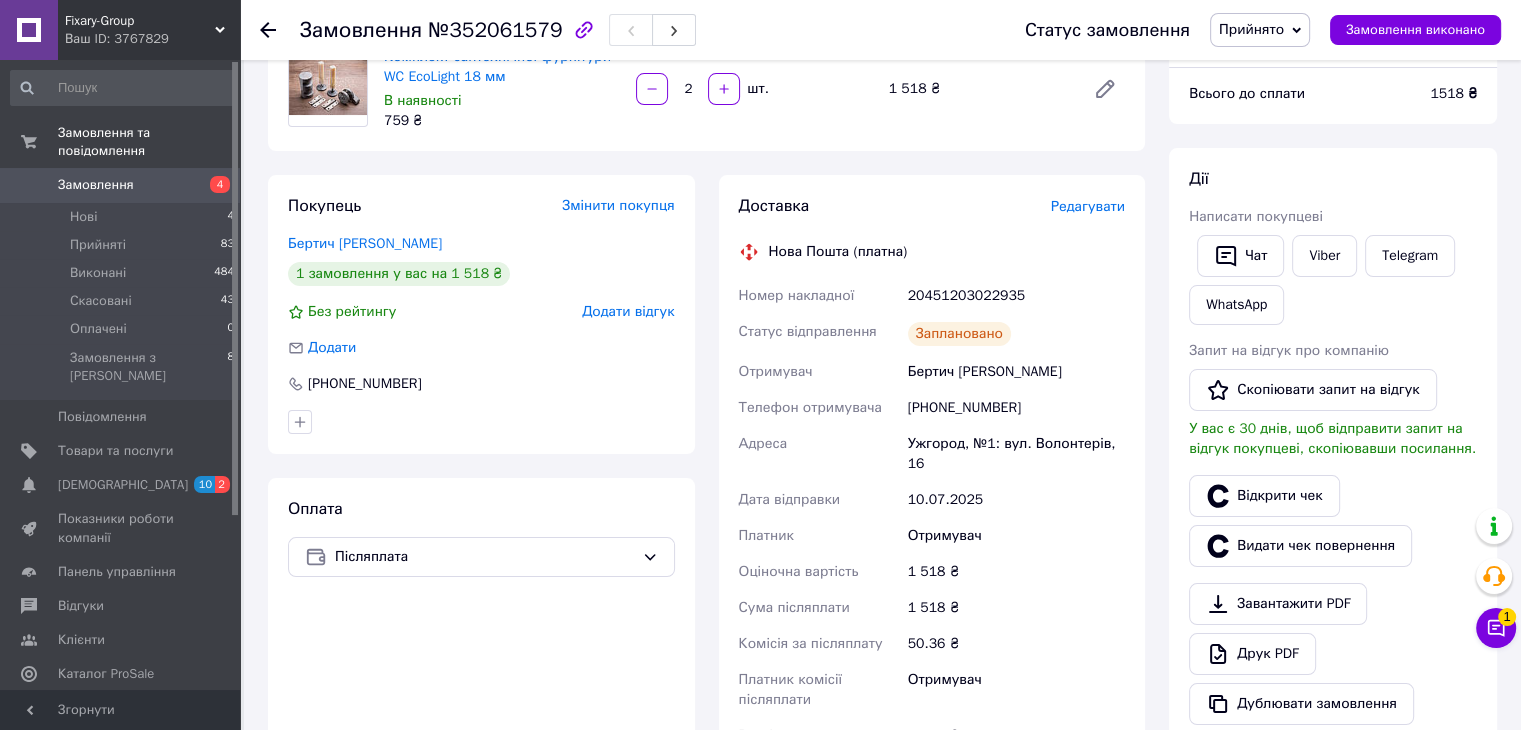 click 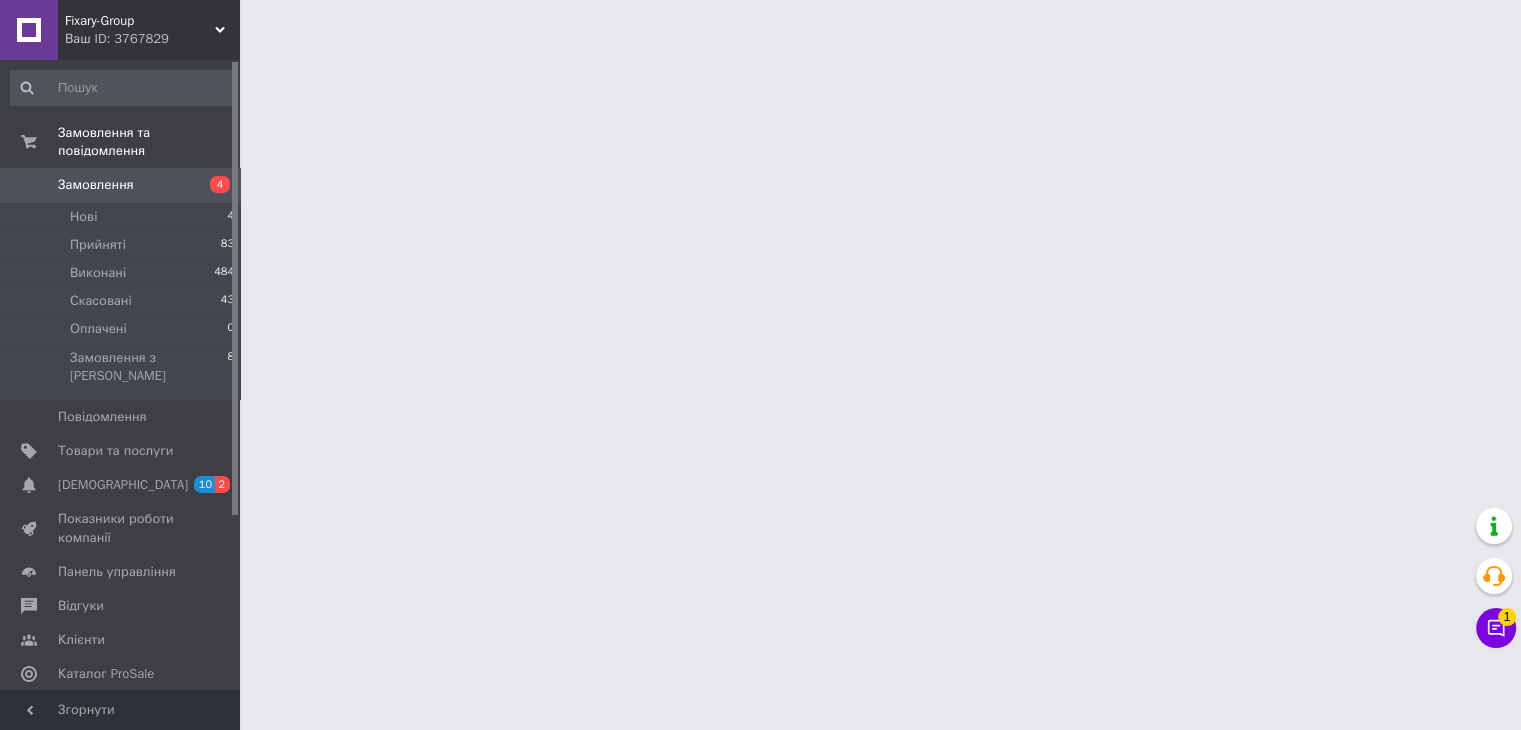 scroll, scrollTop: 0, scrollLeft: 0, axis: both 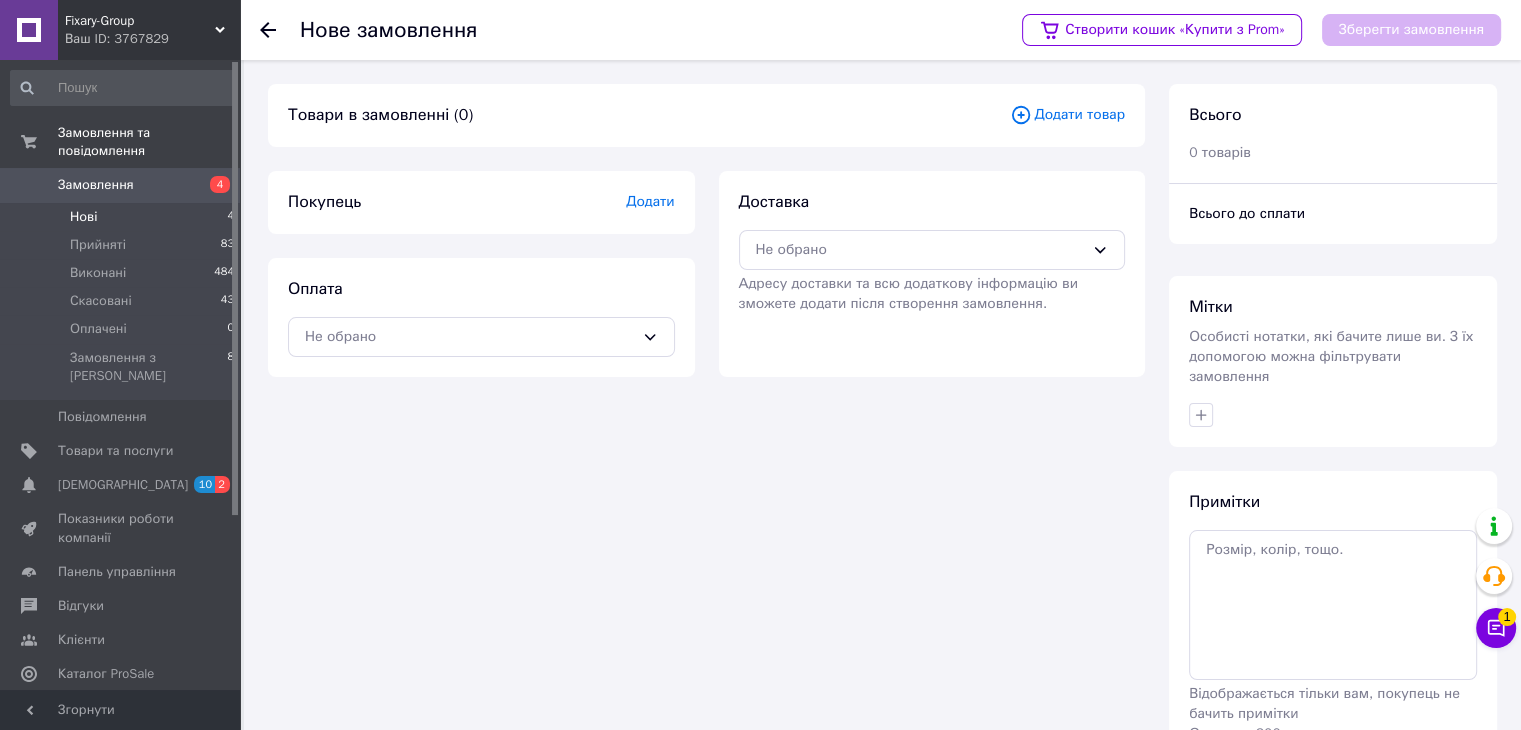 click on "Нові 4" at bounding box center [123, 217] 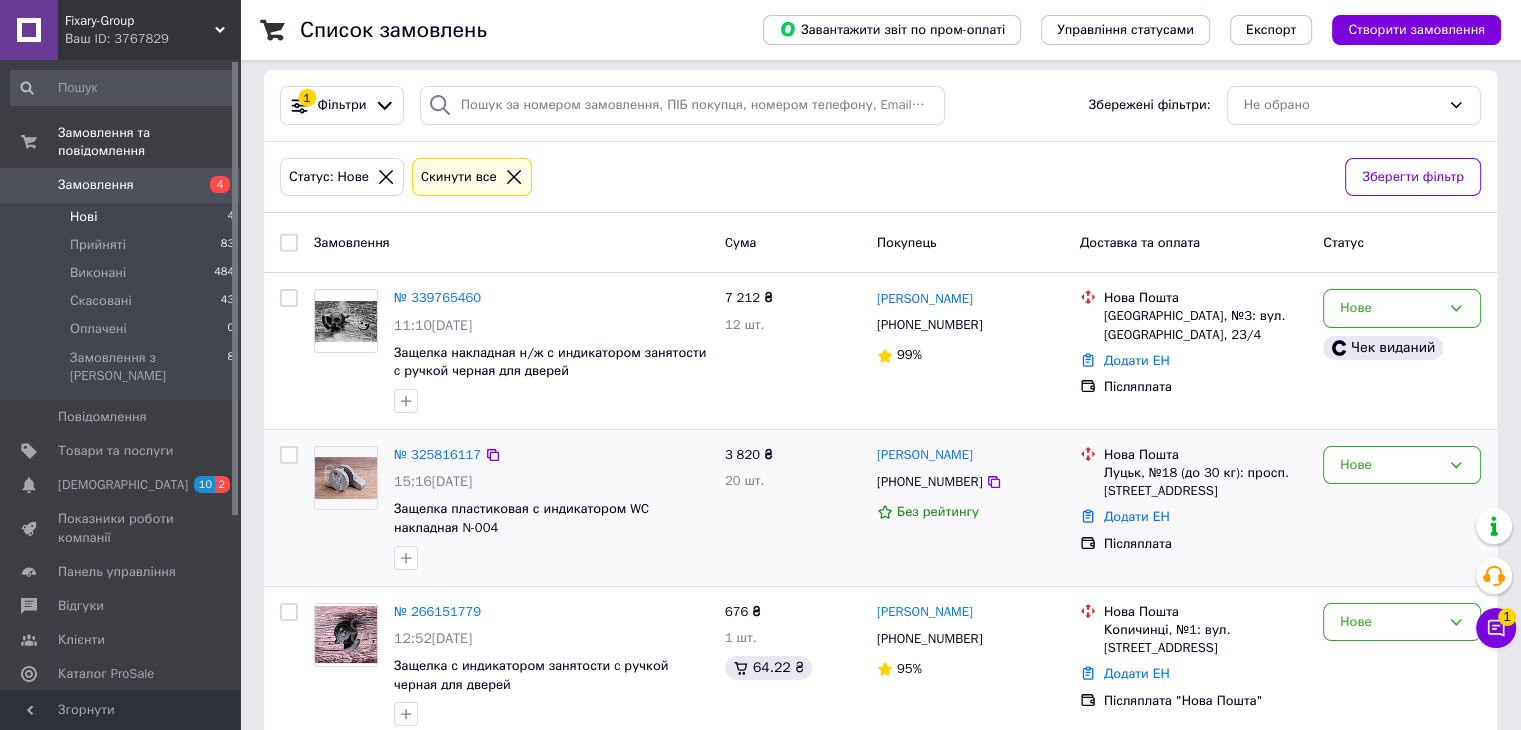 scroll, scrollTop: 0, scrollLeft: 0, axis: both 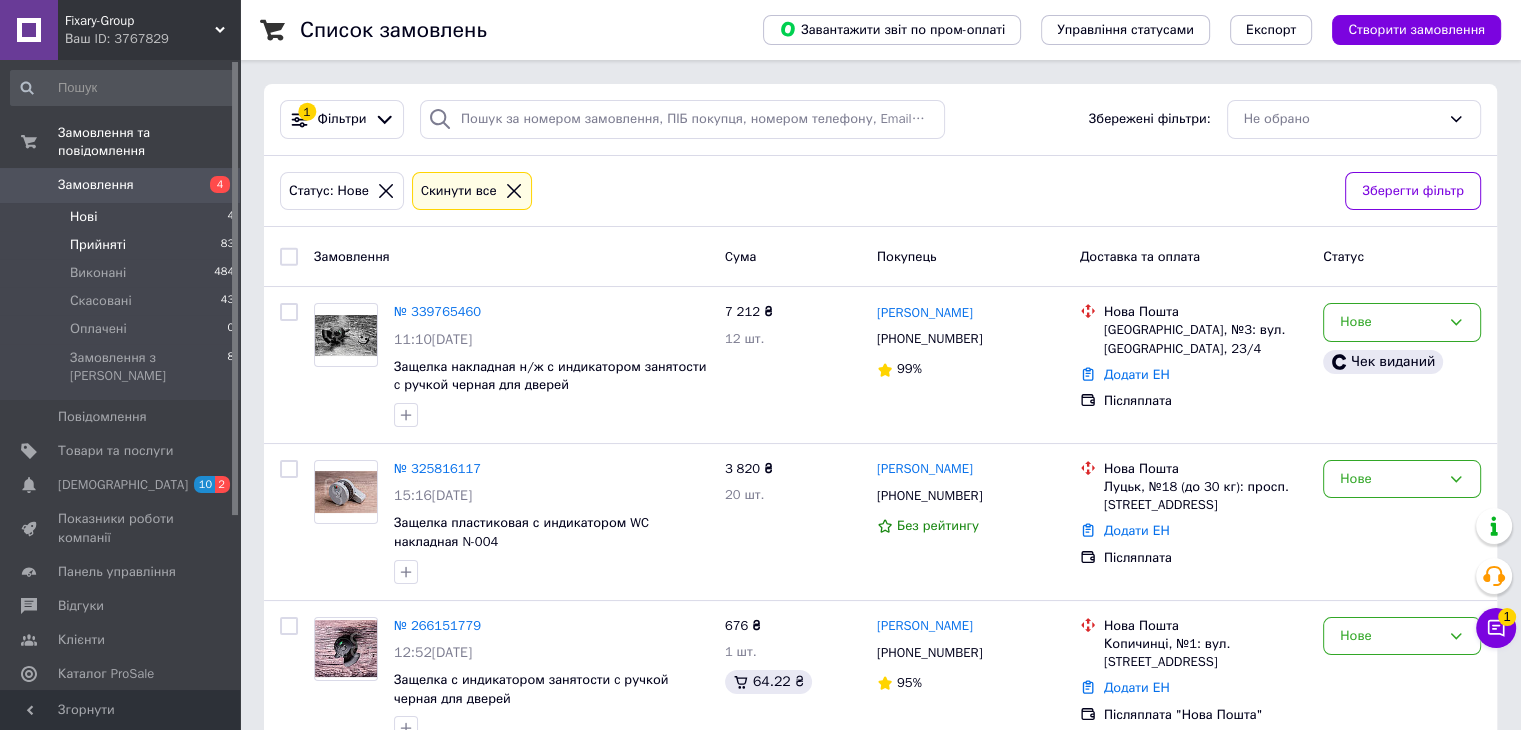 click on "Прийняті" at bounding box center (98, 245) 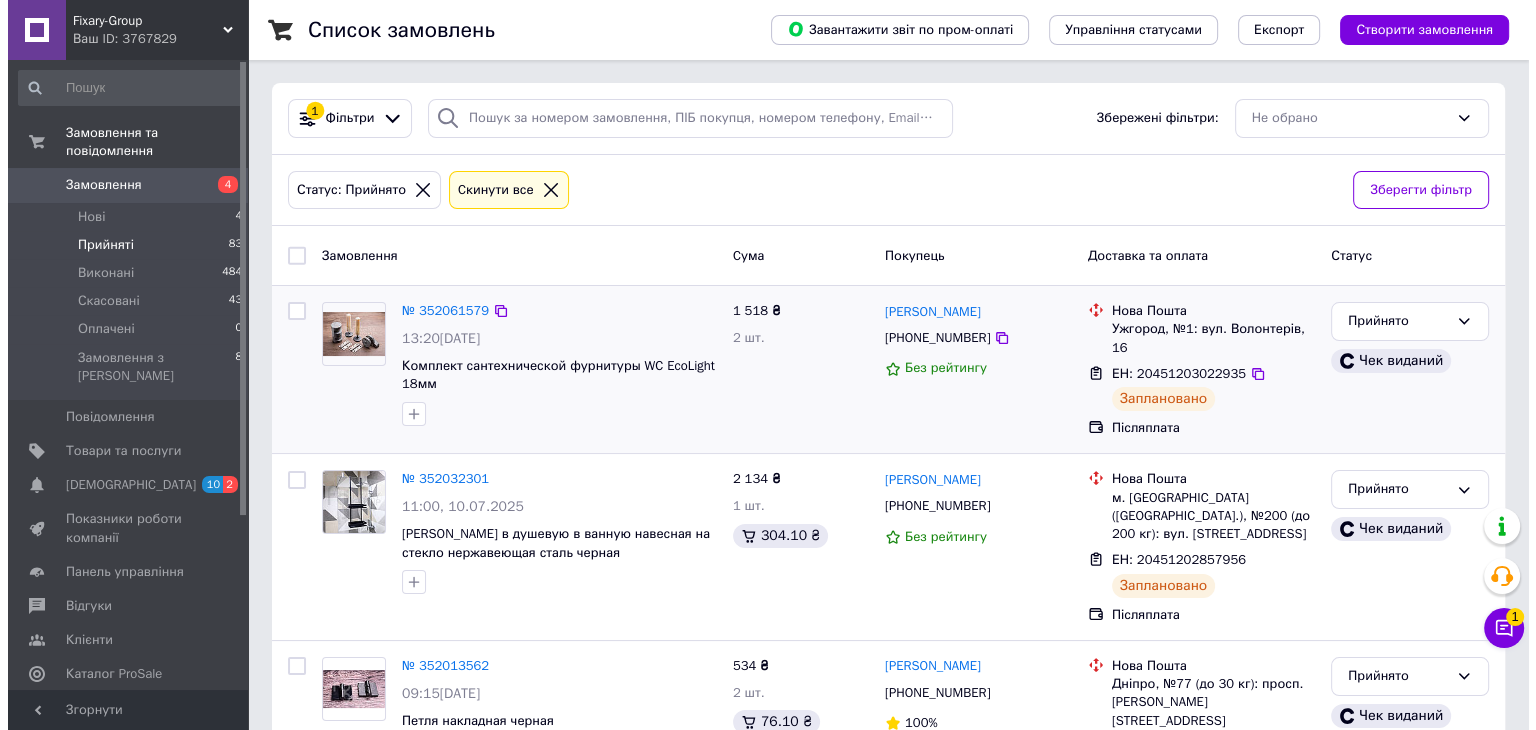 scroll, scrollTop: 0, scrollLeft: 0, axis: both 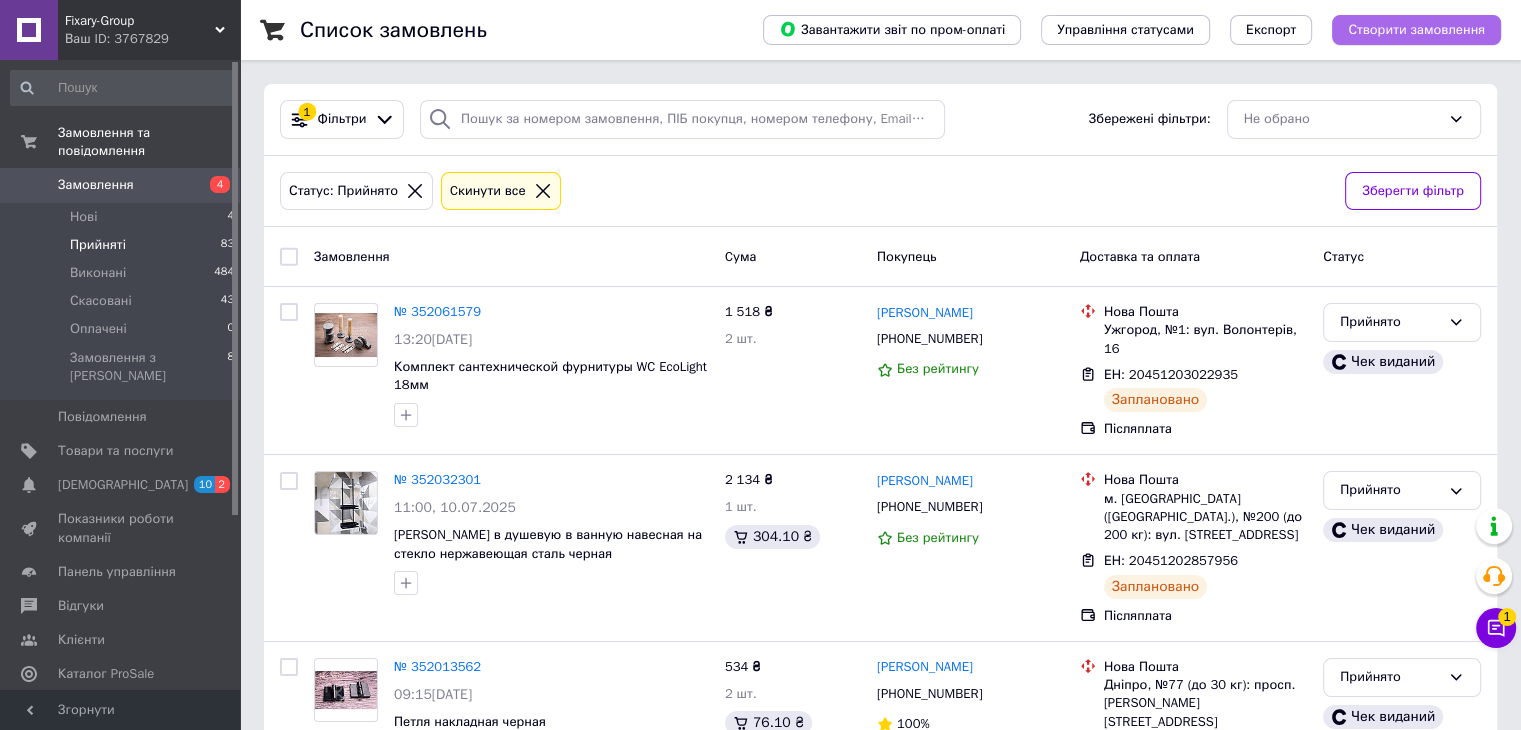 click on "Створити замовлення" at bounding box center (1416, 30) 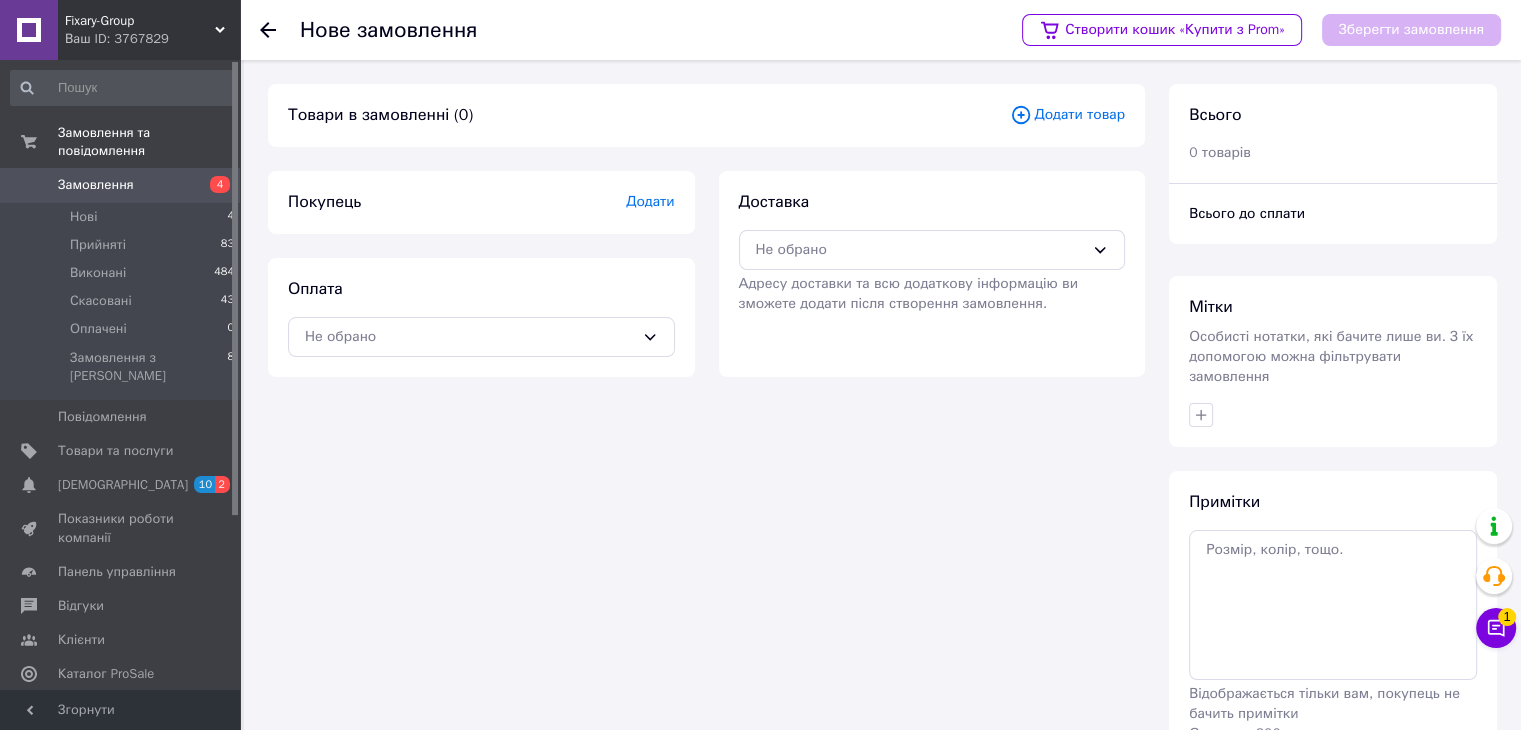 click on "Додати" at bounding box center [650, 201] 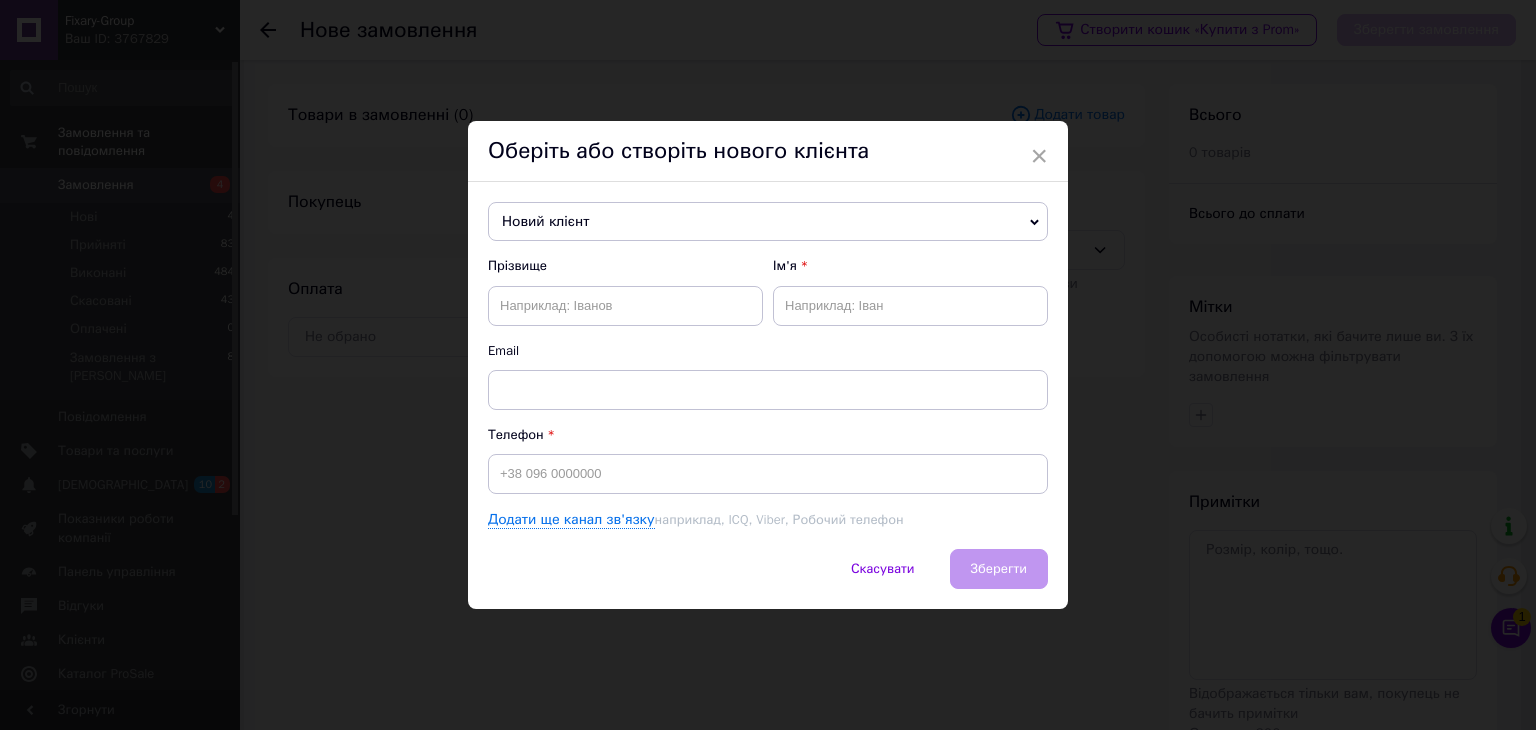 click 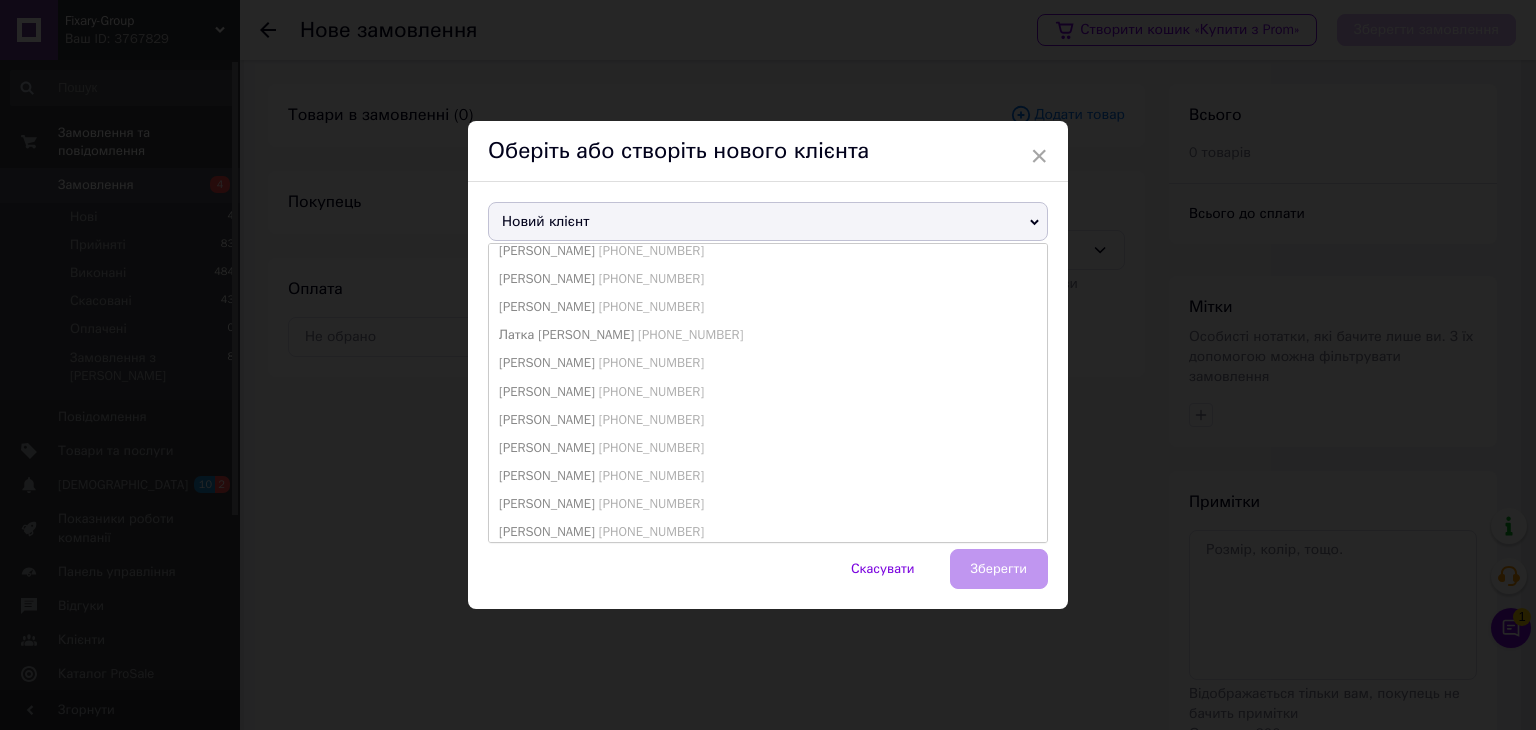 scroll, scrollTop: 816, scrollLeft: 0, axis: vertical 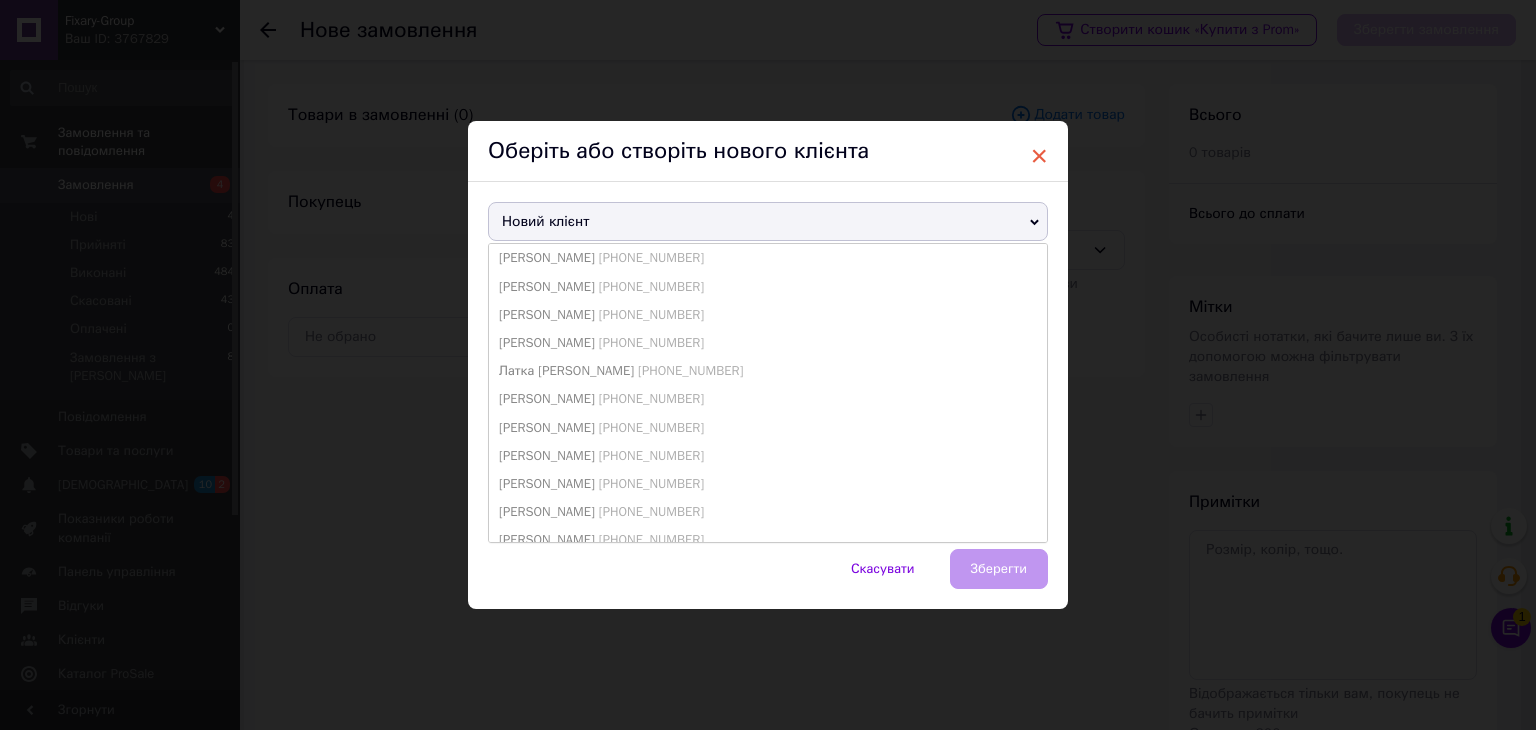 click on "×" at bounding box center (1039, 156) 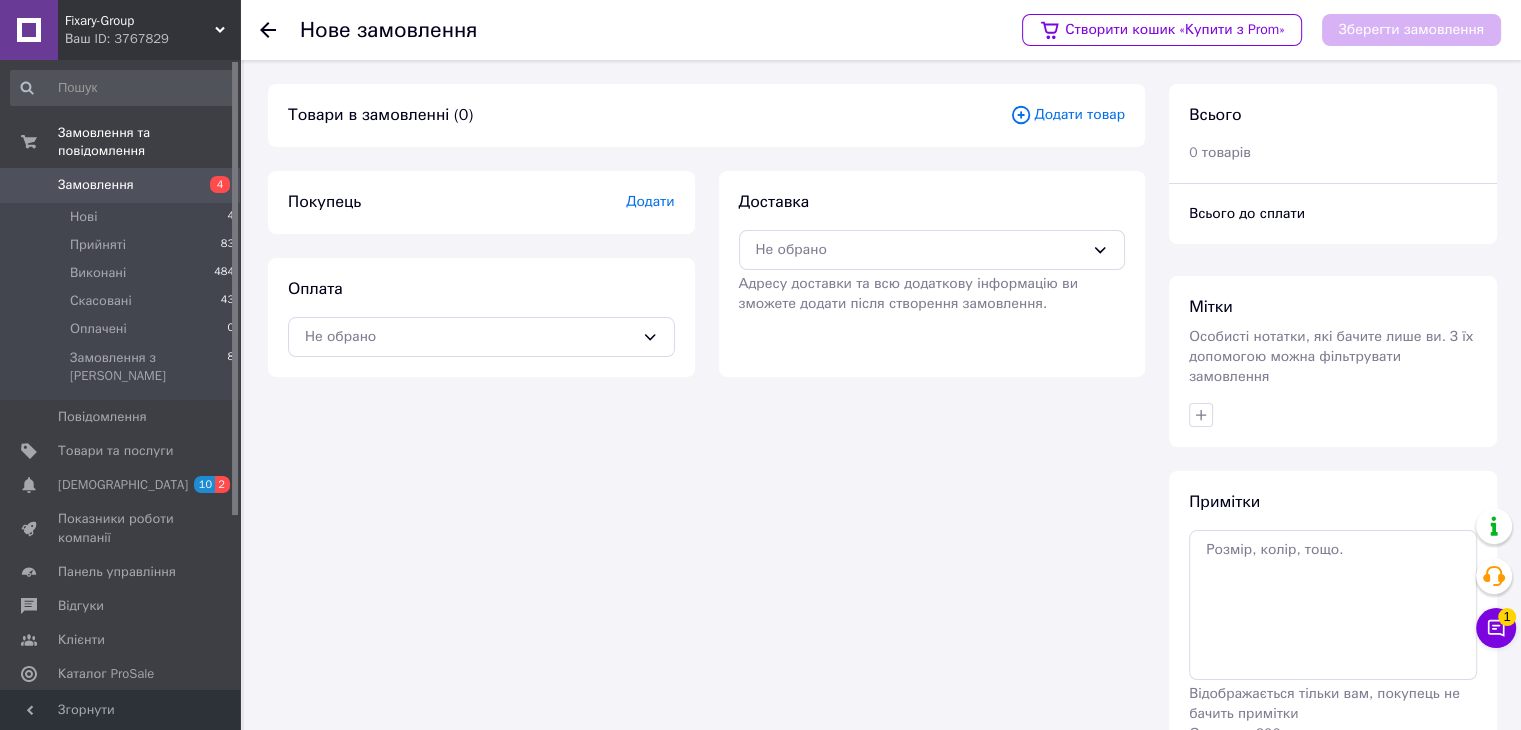 click on "Покупець Додати" at bounding box center [481, 202] 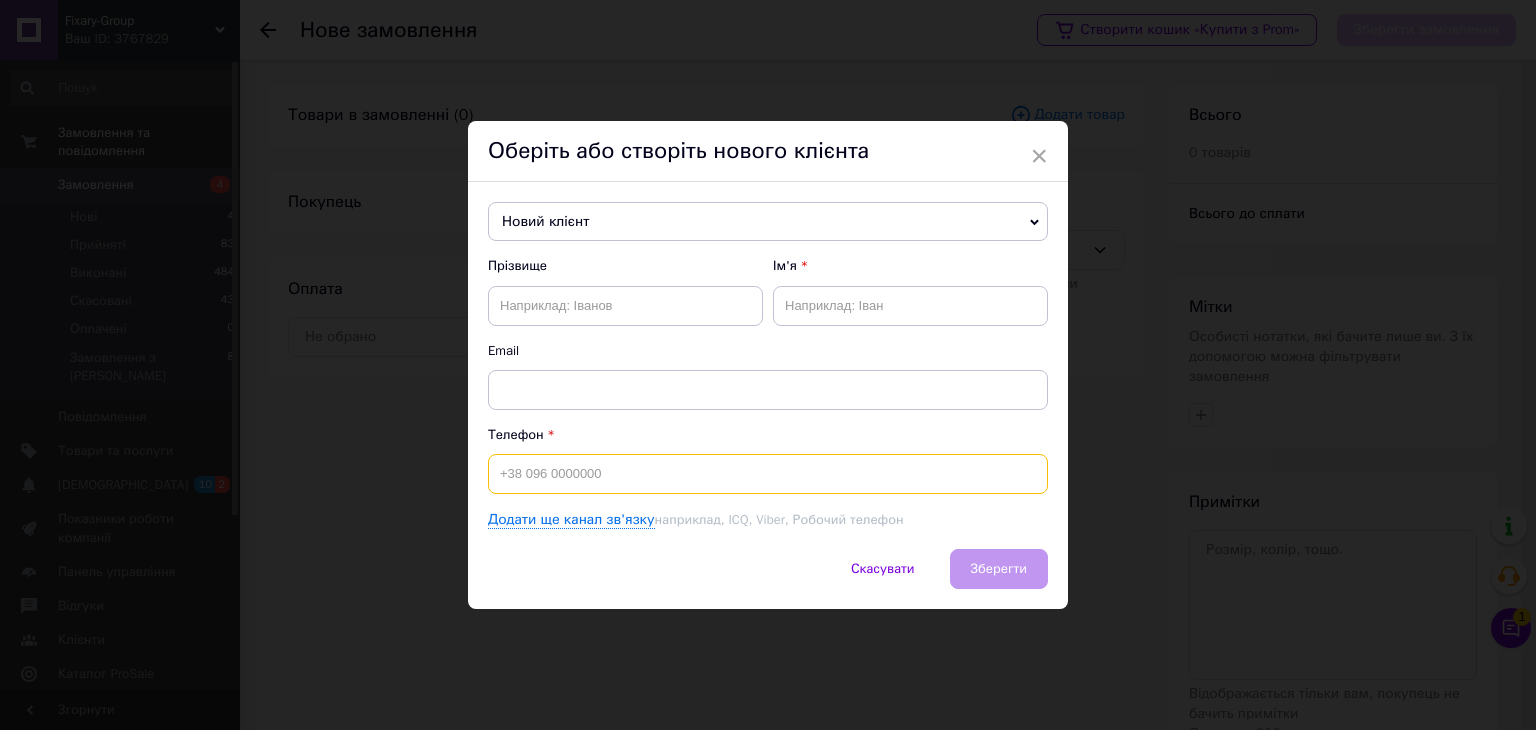 click at bounding box center [768, 474] 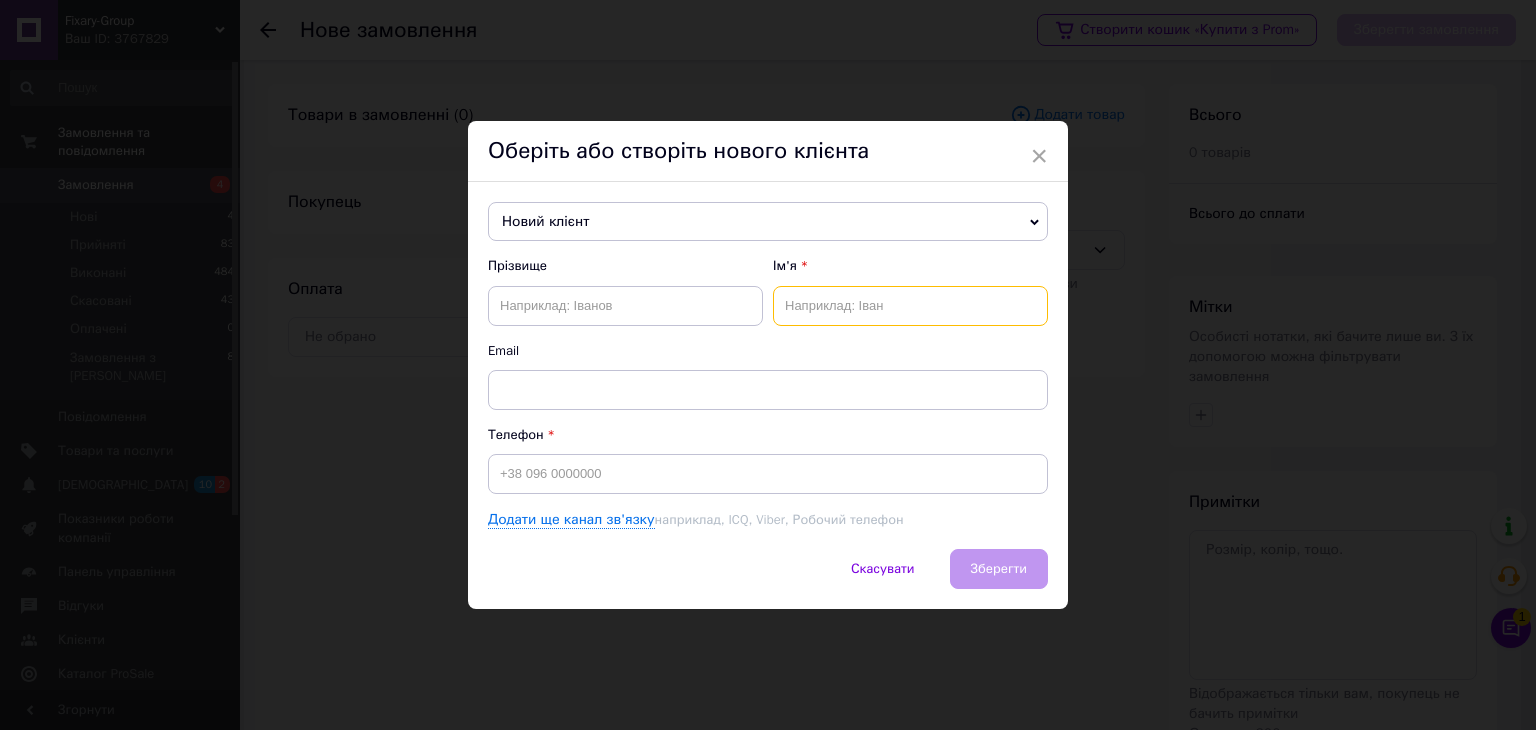 click at bounding box center (910, 306) 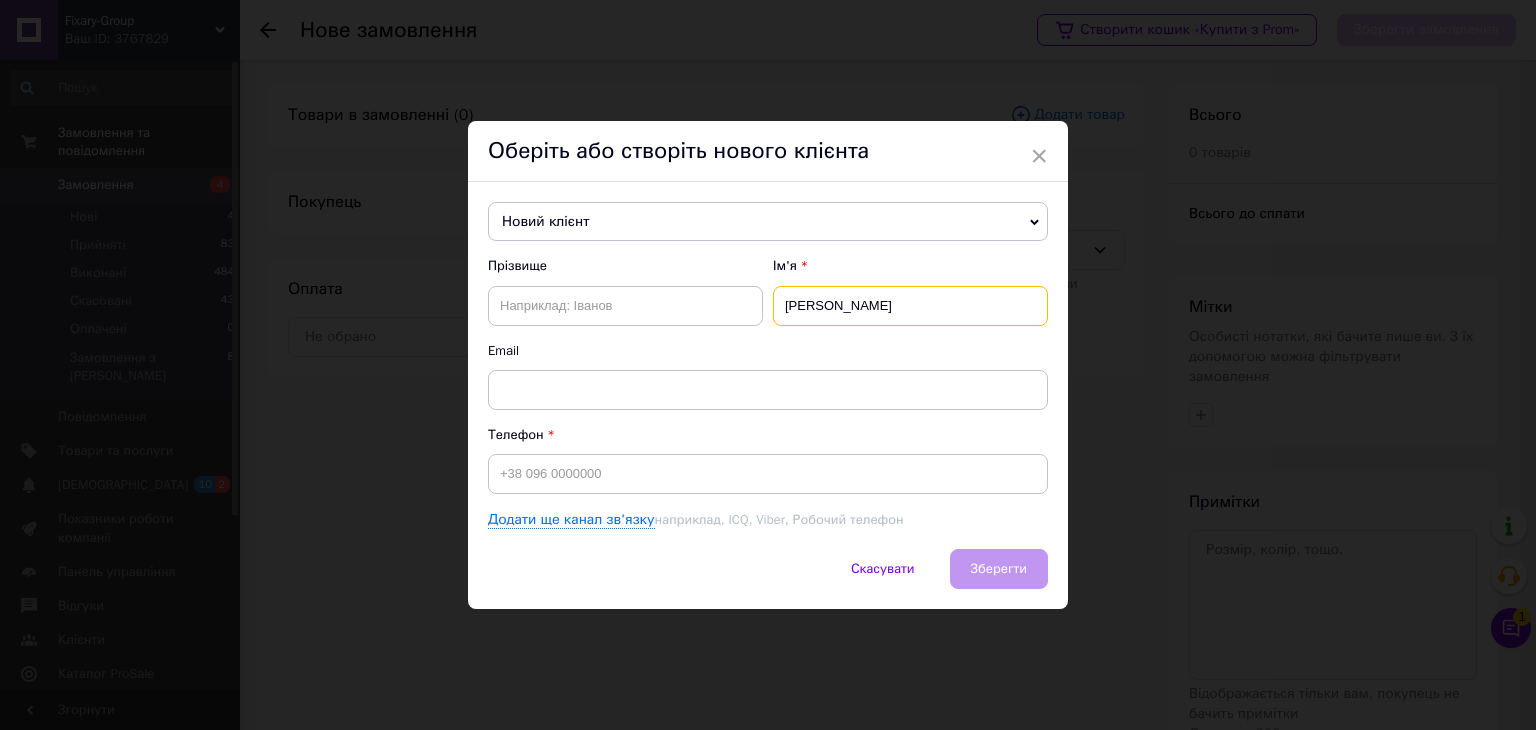 click on "василь" at bounding box center [910, 306] 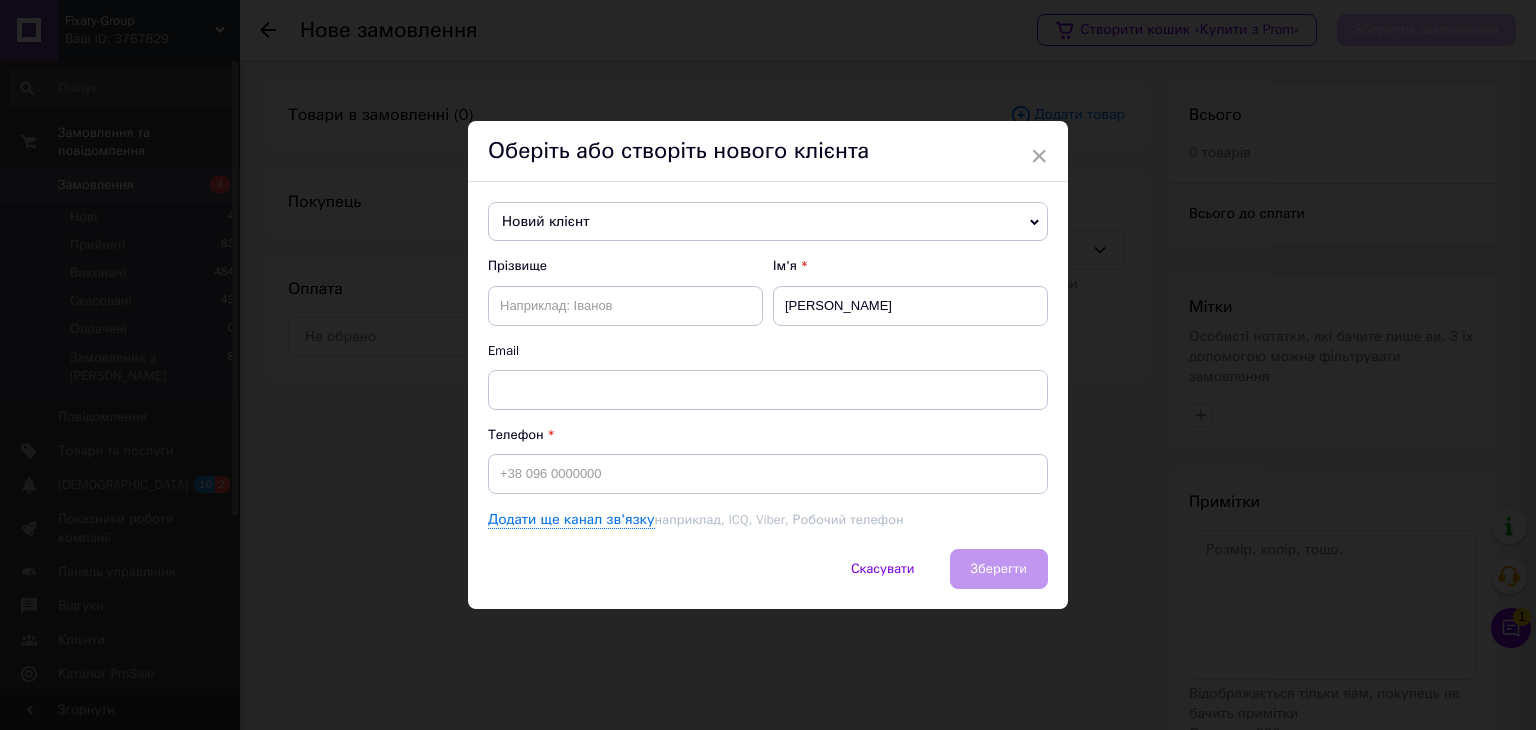 click on "Новий клієнт" at bounding box center (768, 222) 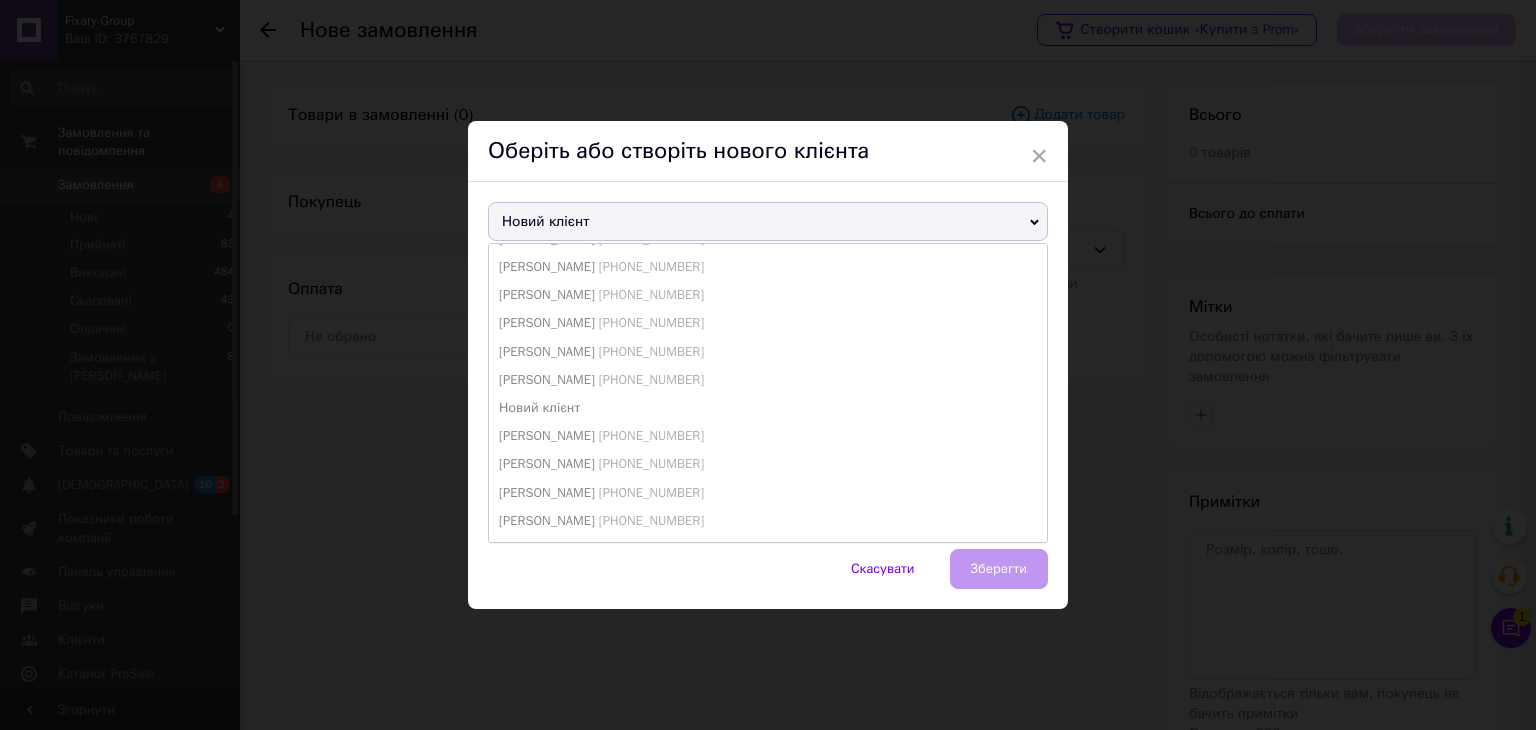 scroll, scrollTop: 352, scrollLeft: 0, axis: vertical 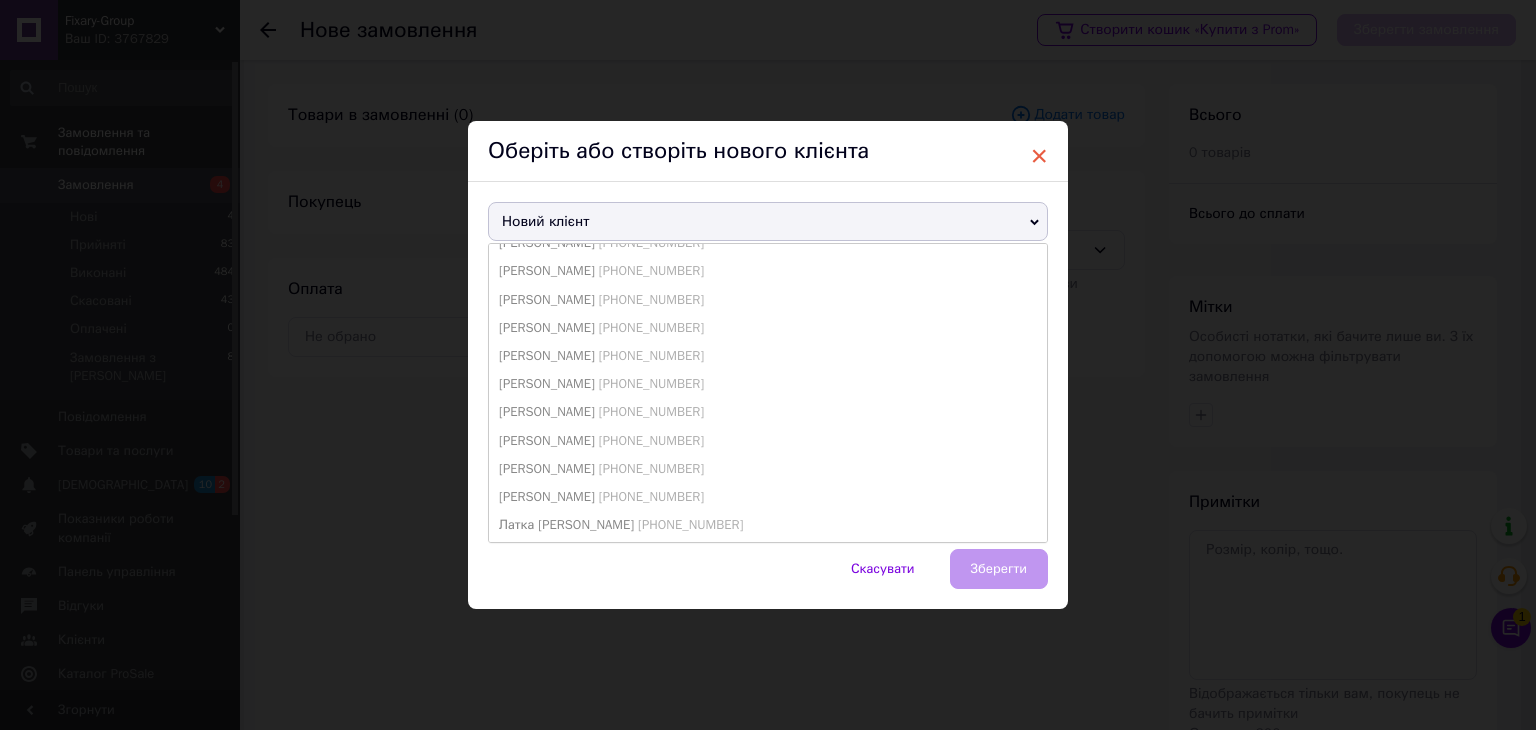 click on "×" at bounding box center (1039, 156) 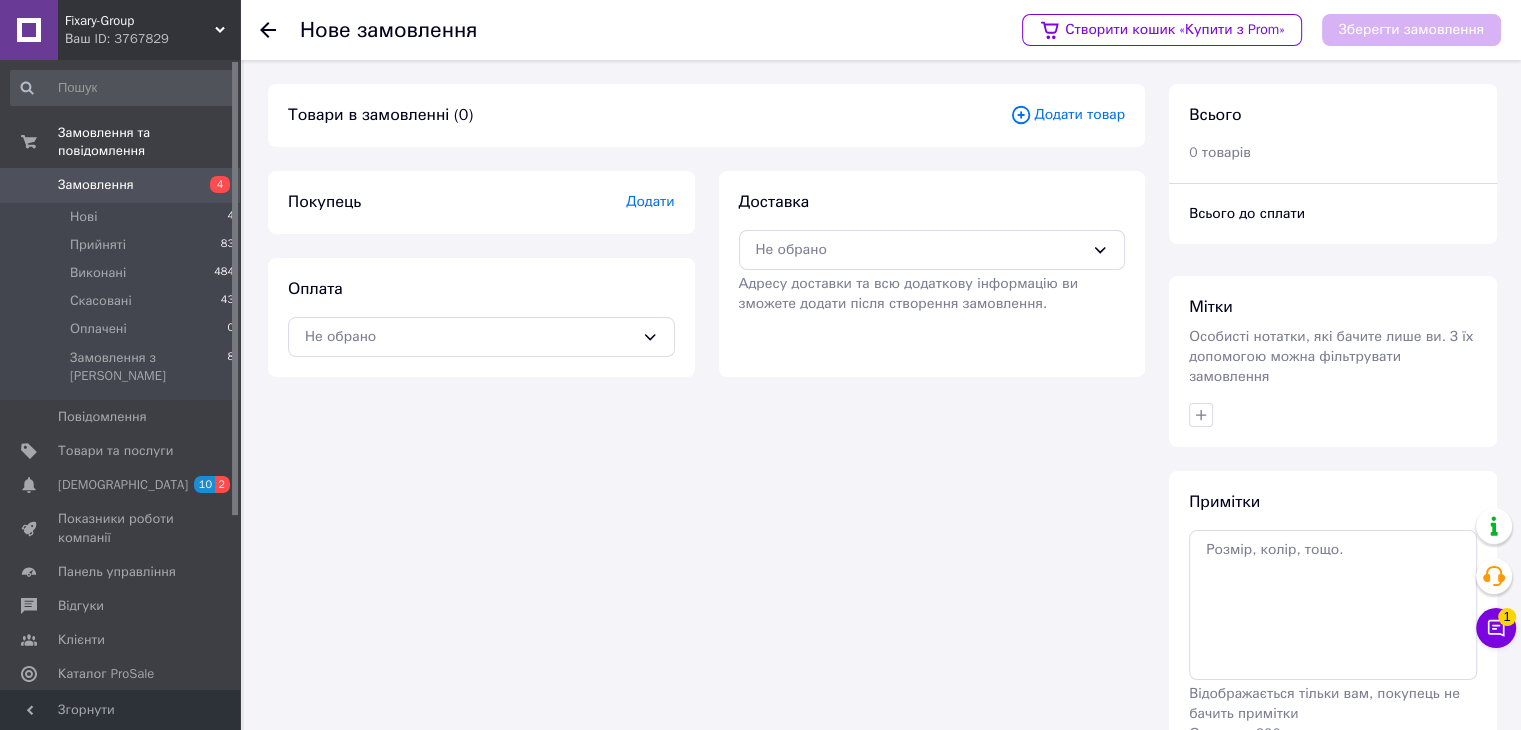 click on "Додати" at bounding box center (650, 201) 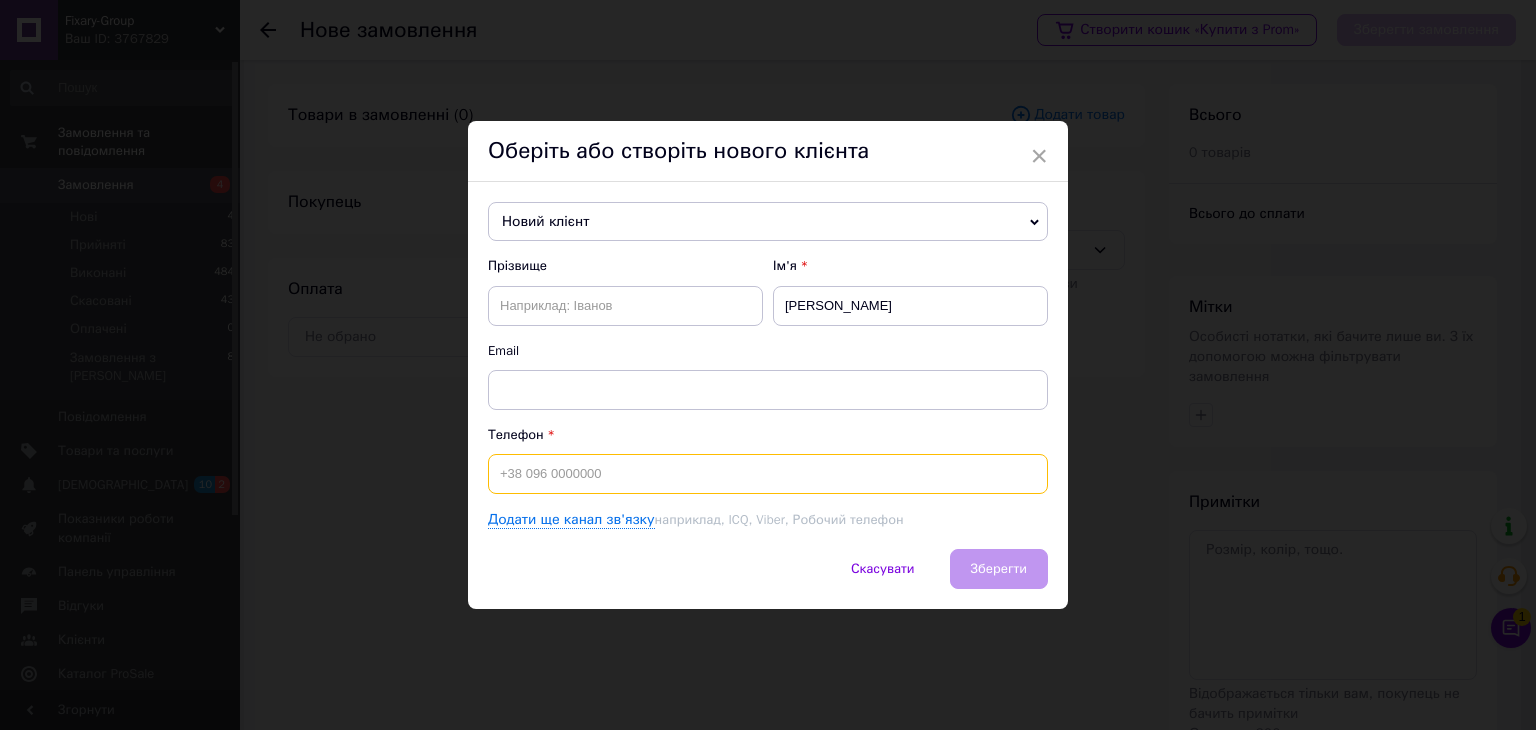 click at bounding box center (768, 474) 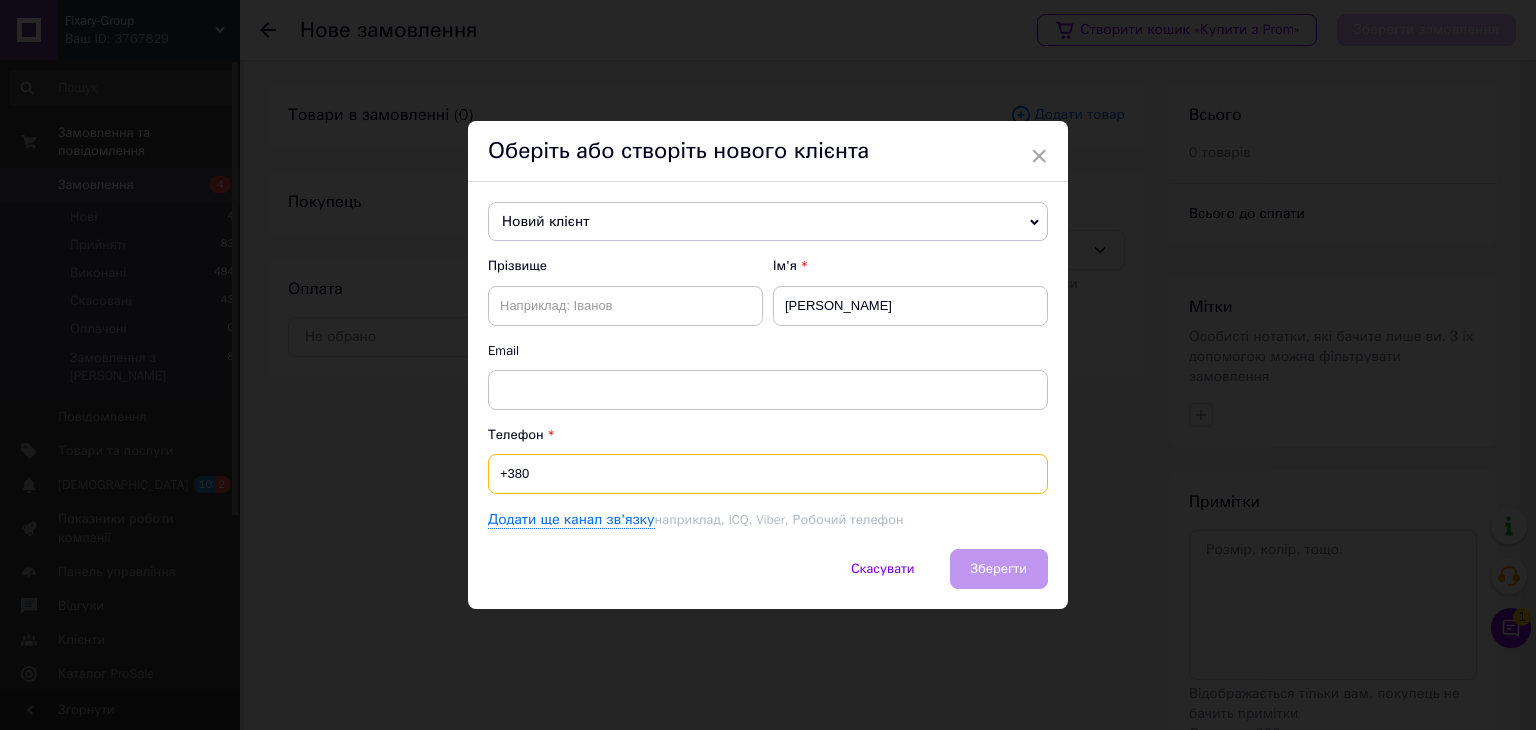 click on "+380" at bounding box center [768, 474] 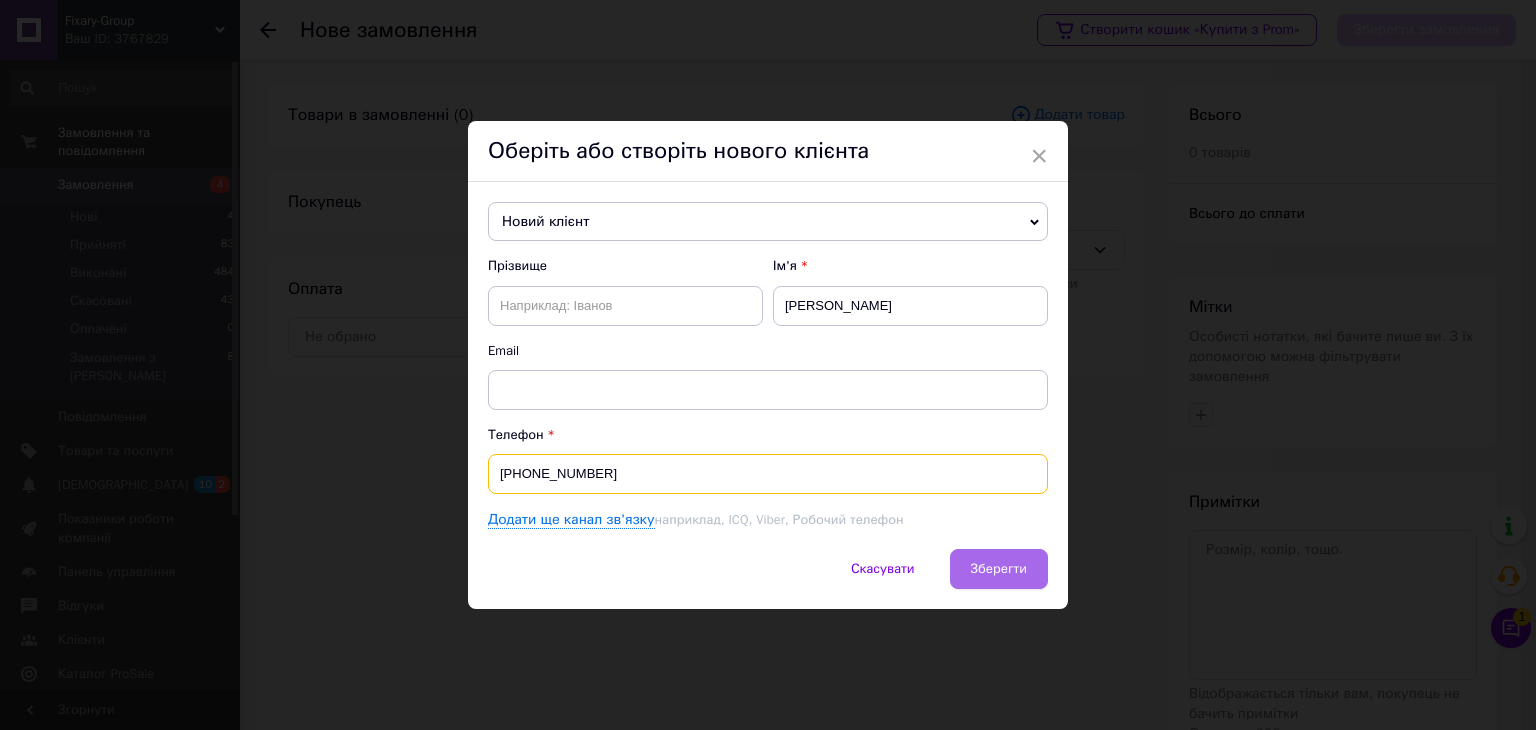 type on "[PHONE_NUMBER]" 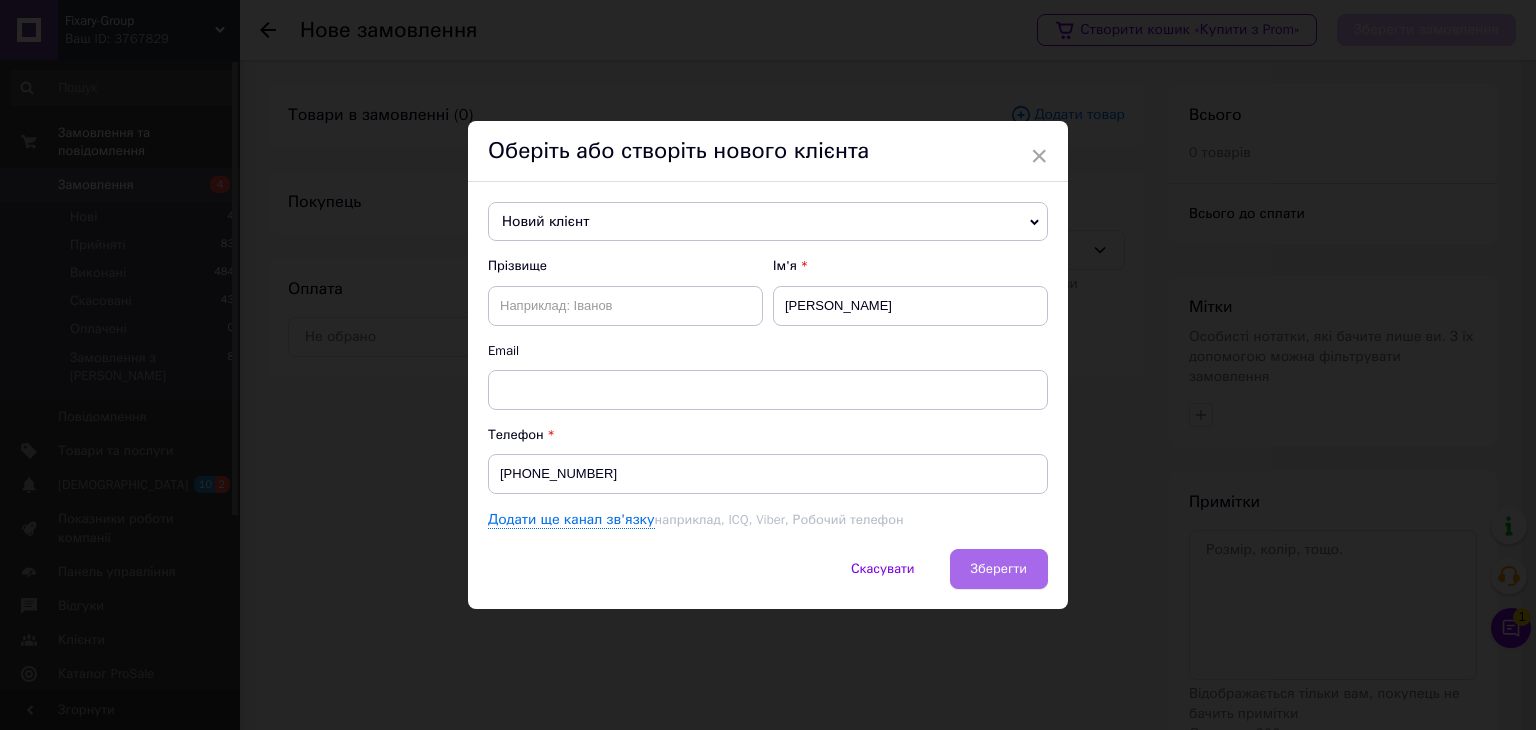 click on "Зберегти" at bounding box center [999, 568] 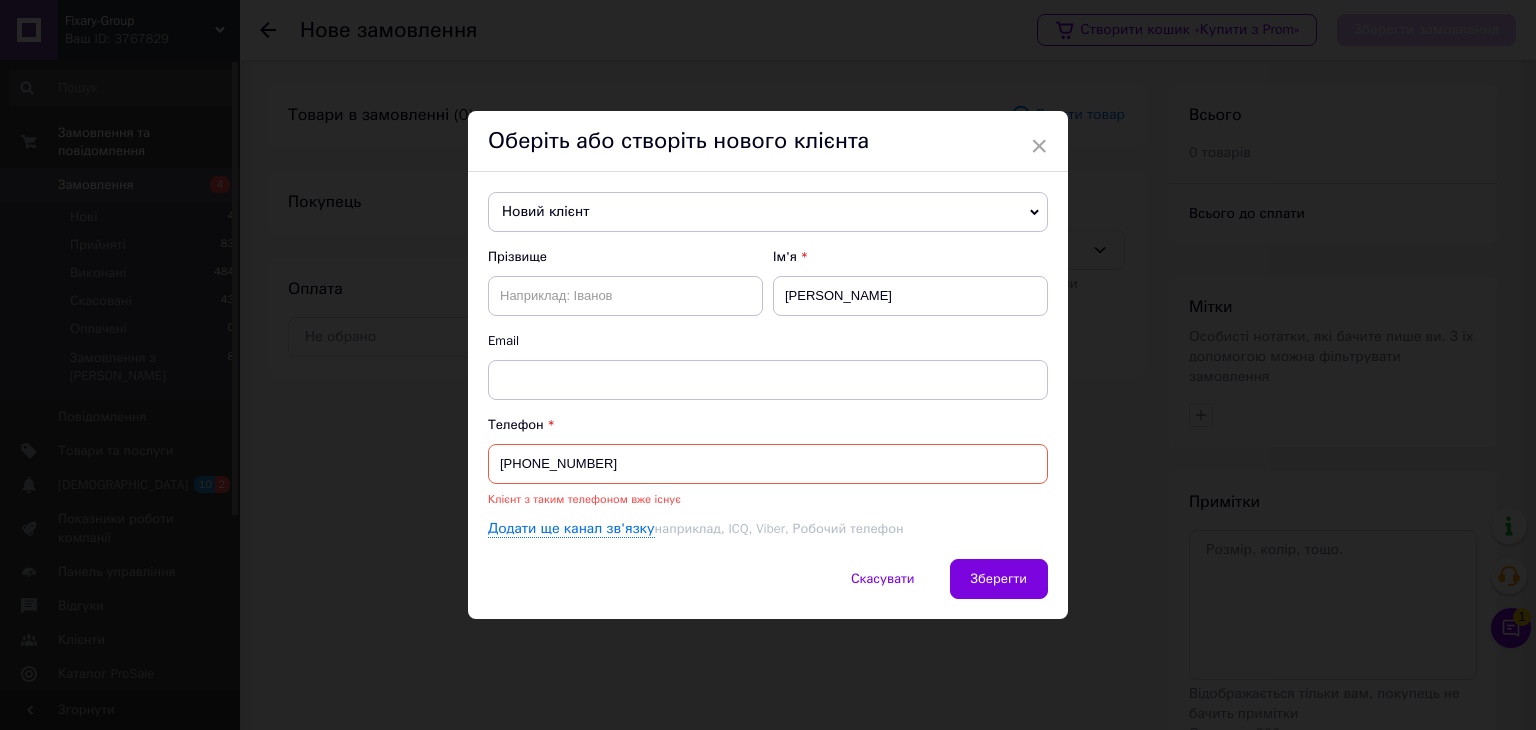 click 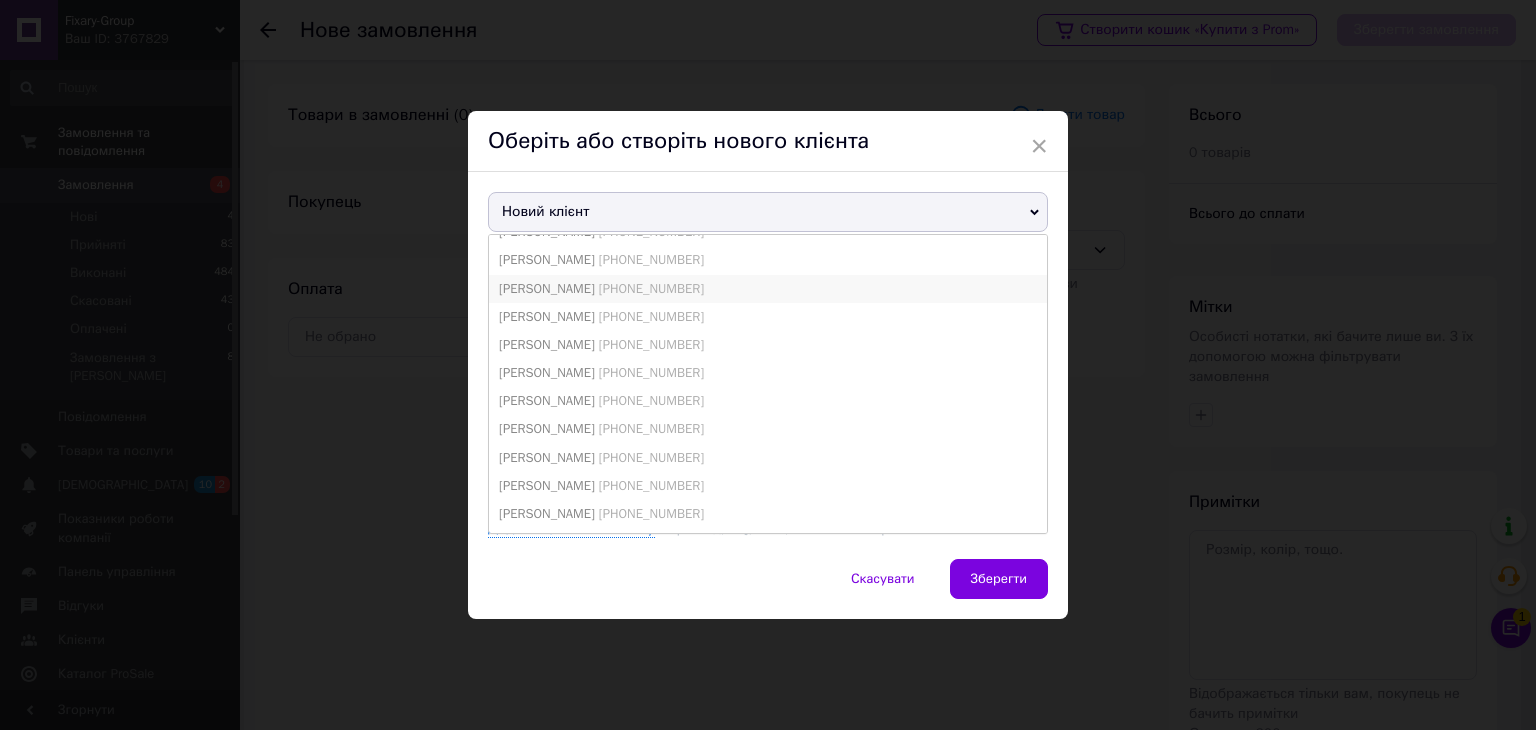 scroll, scrollTop: 2609, scrollLeft: 0, axis: vertical 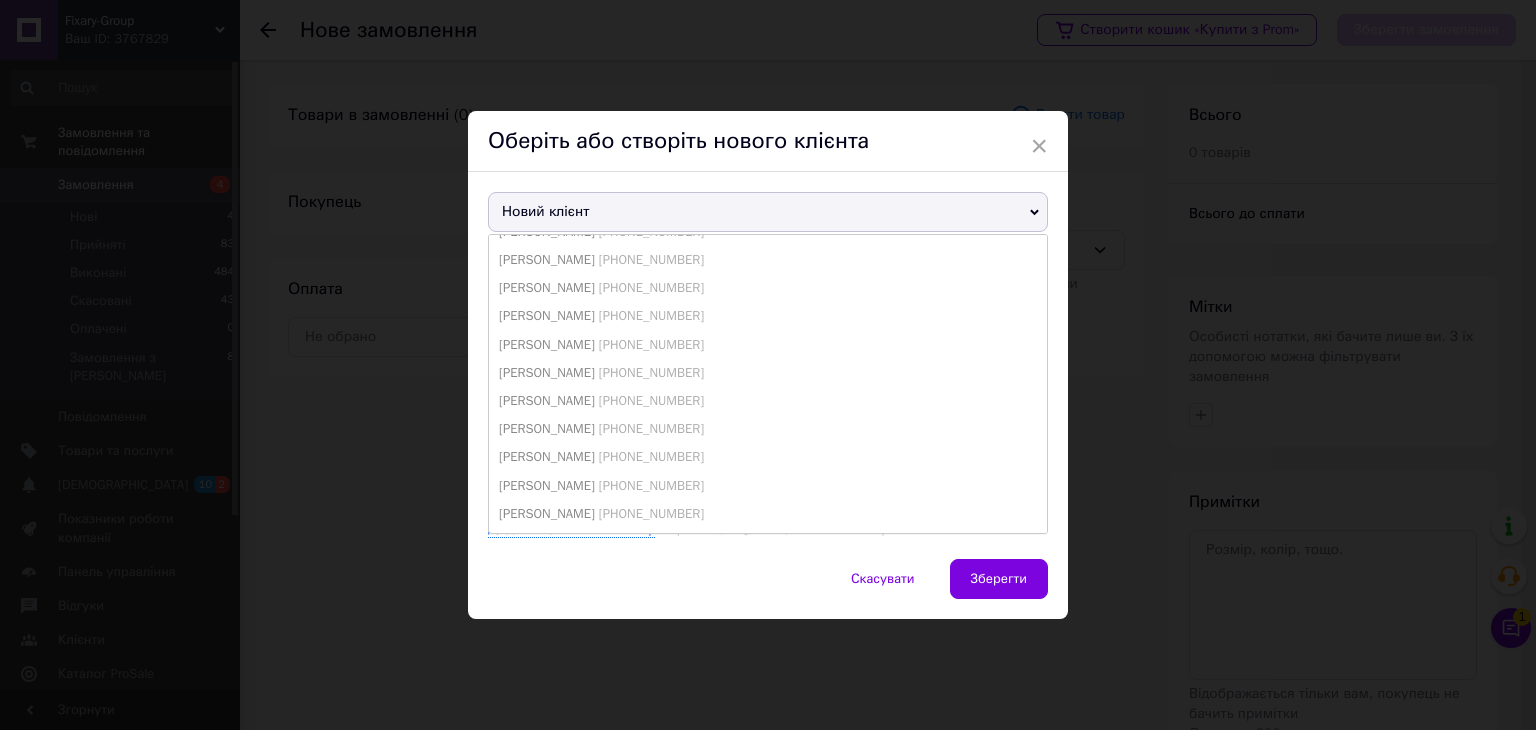 click on "+380679891993" at bounding box center [651, 513] 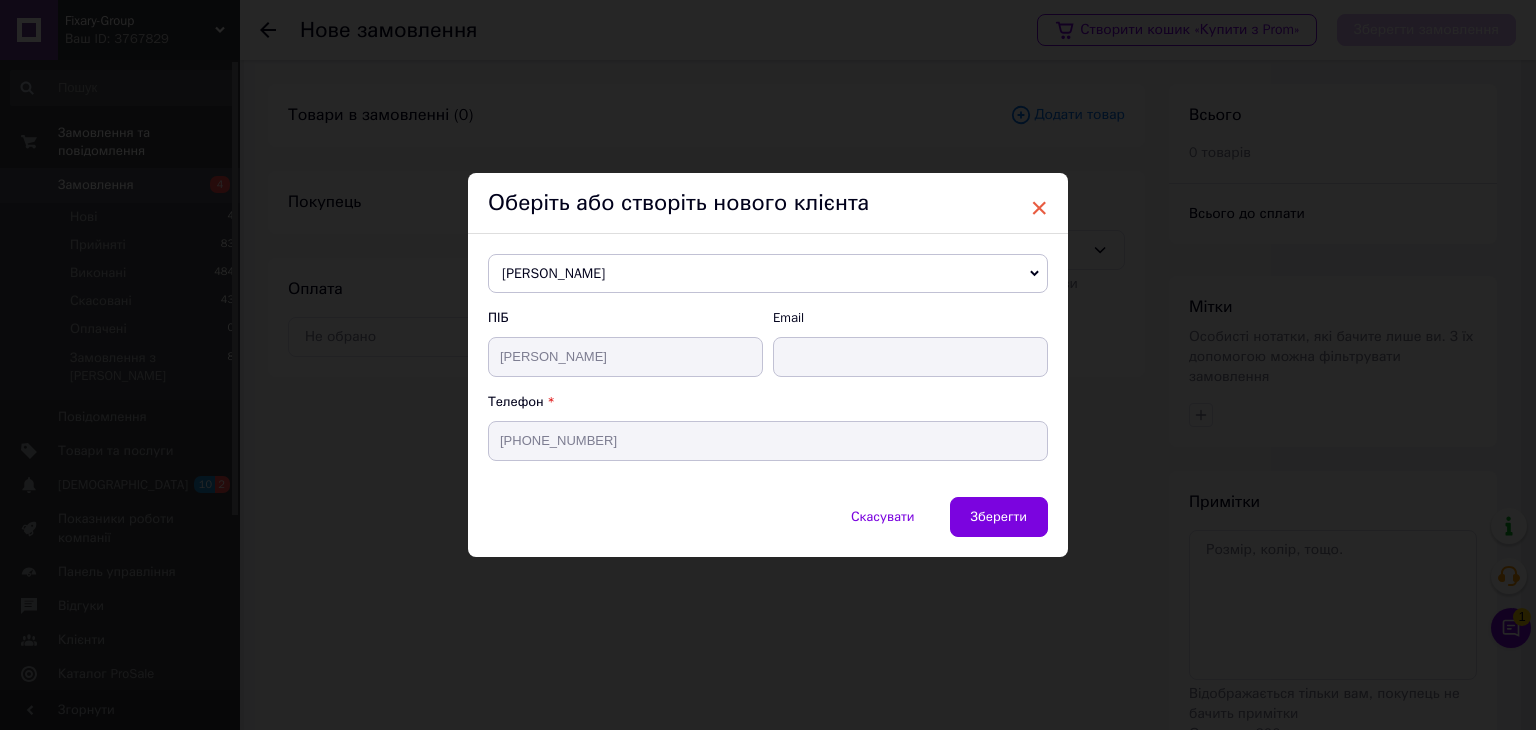click on "×" at bounding box center [1039, 208] 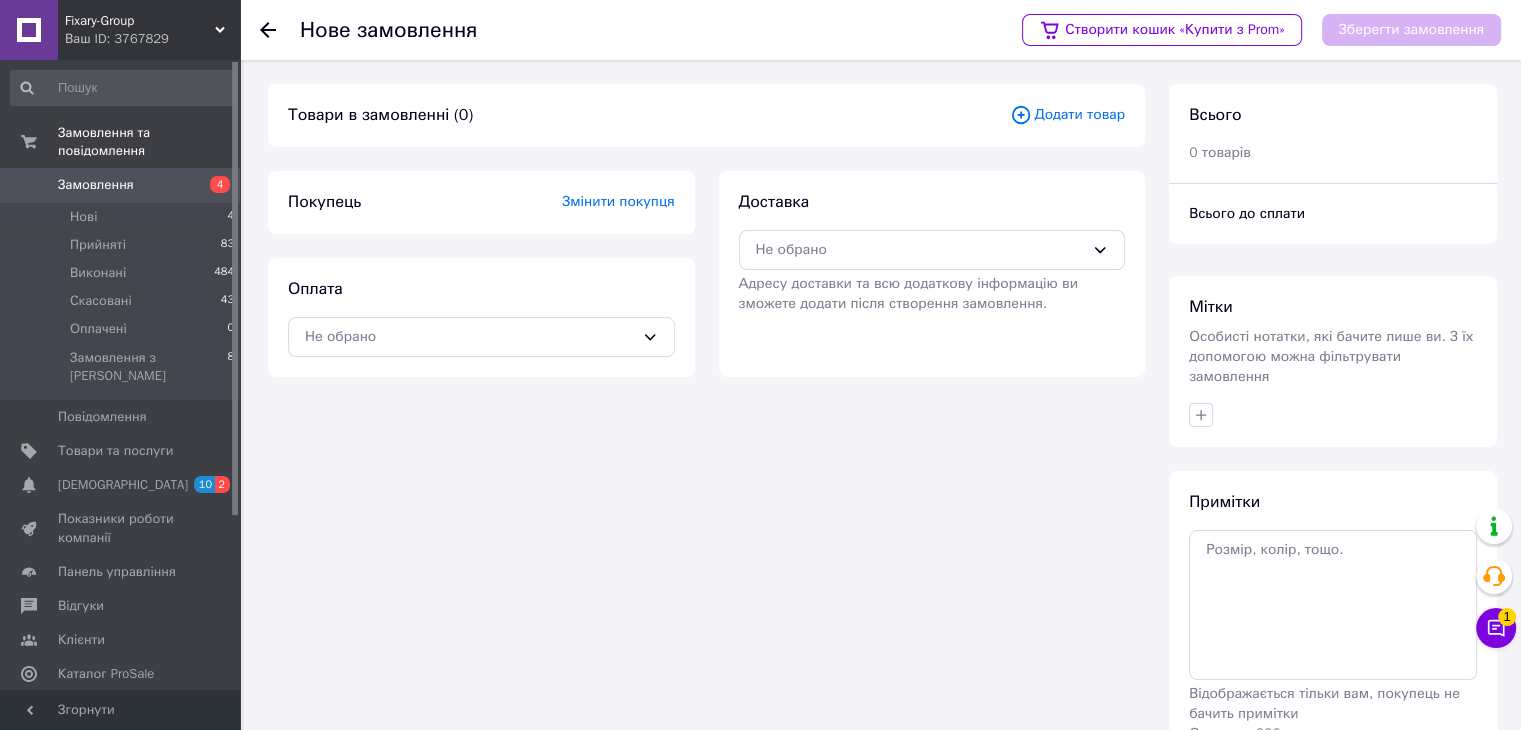 click on "Змінити покупця" at bounding box center [618, 201] 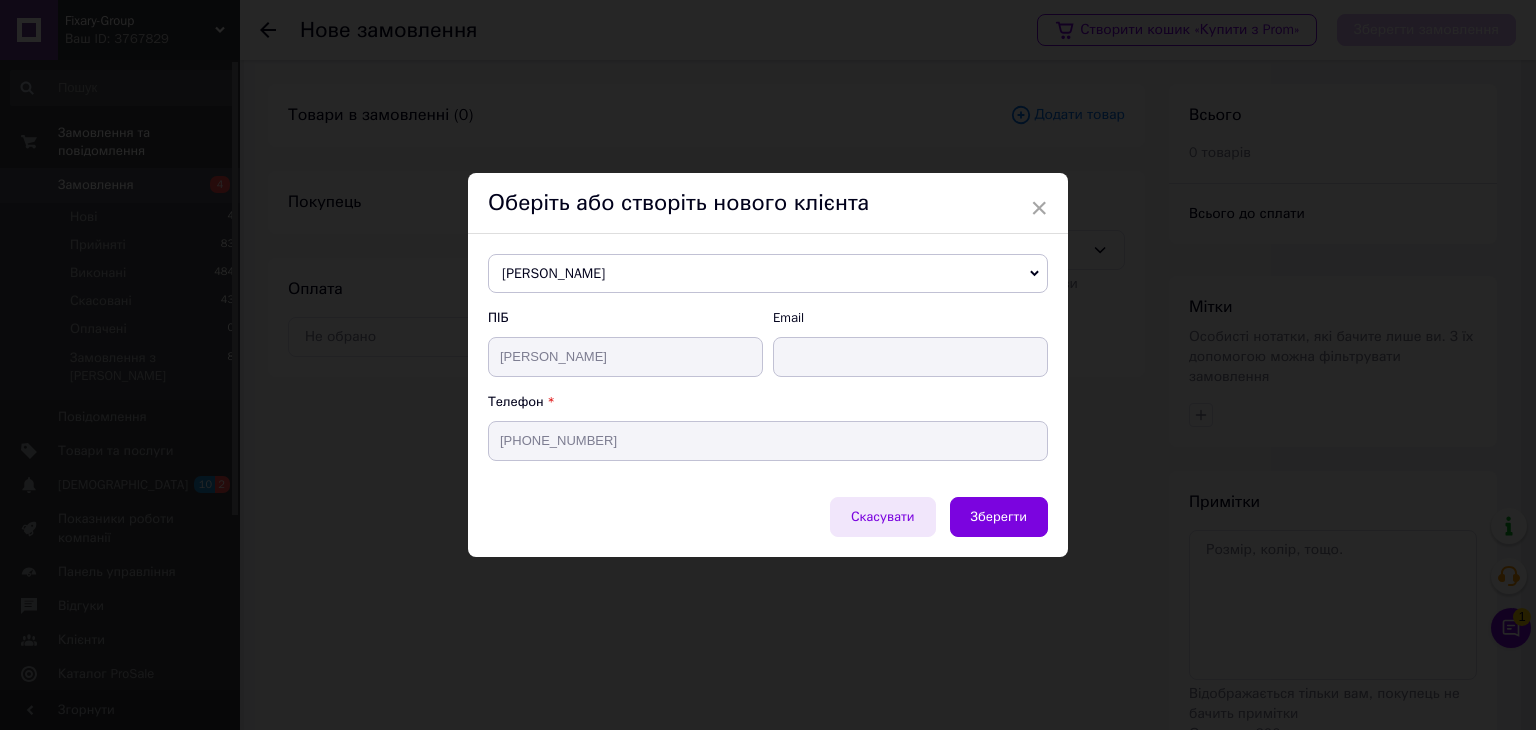 click on "Скасувати" at bounding box center [883, 517] 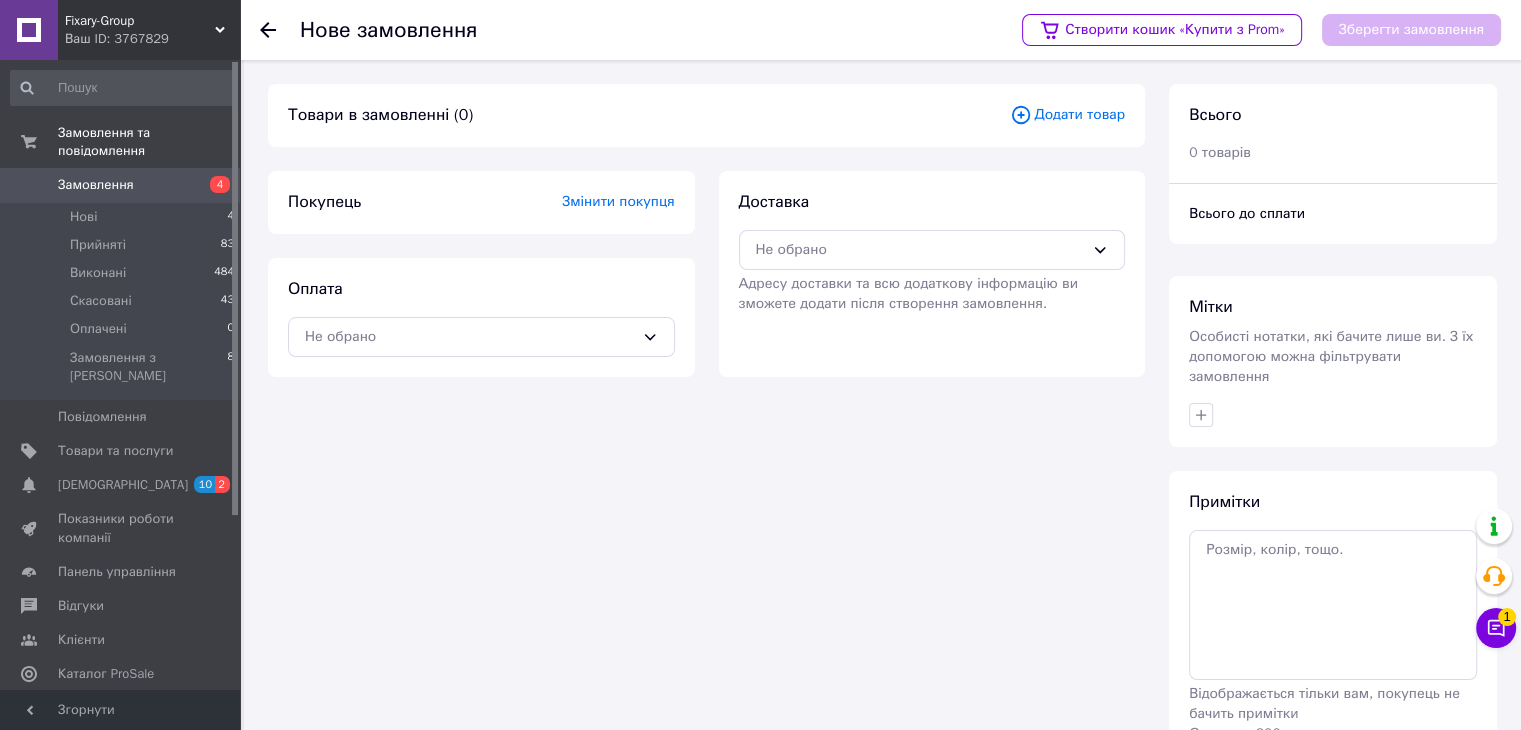 click on "Змінити покупця" at bounding box center (618, 201) 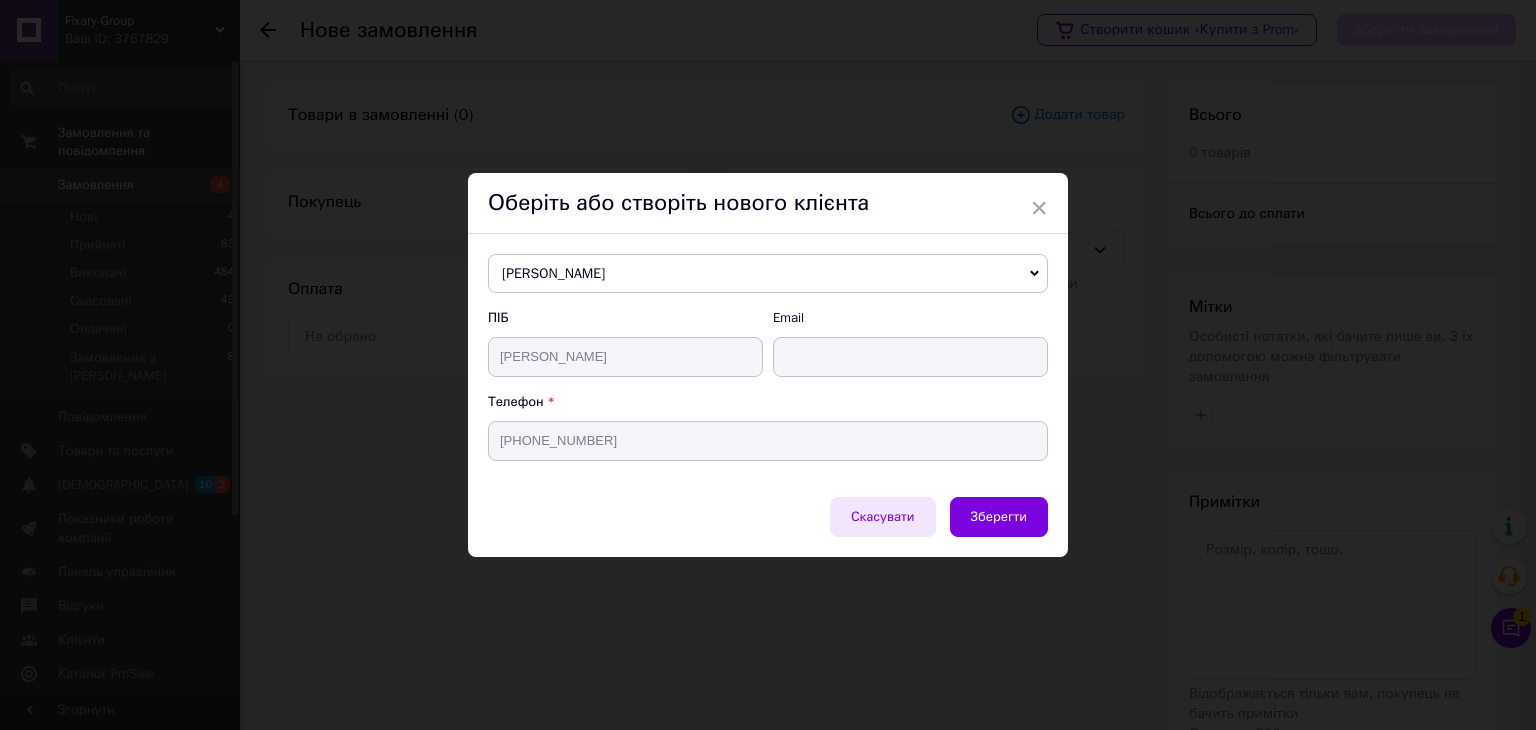 click on "Скасувати" at bounding box center (883, 517) 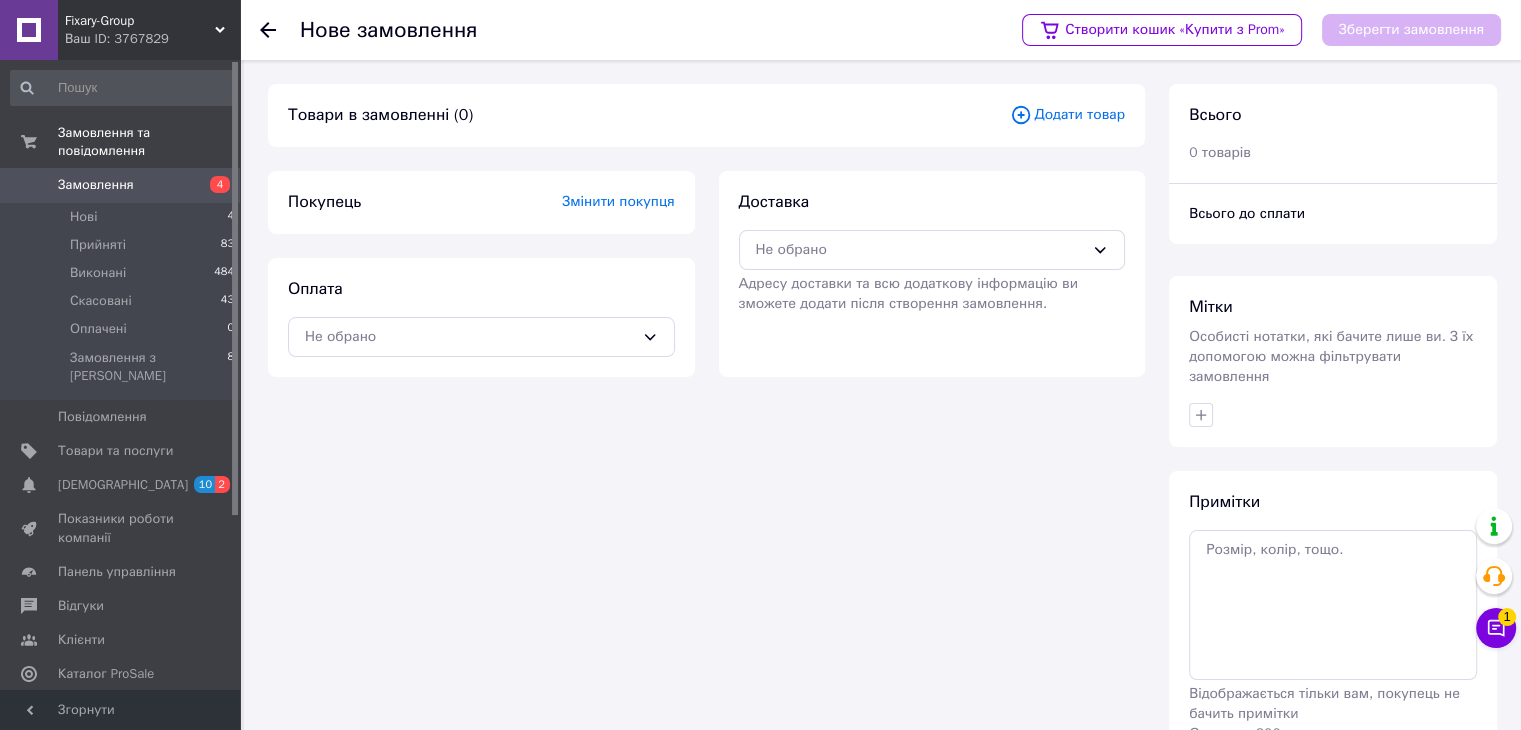 drag, startPoint x: 599, startPoint y: 200, endPoint x: 511, endPoint y: 489, distance: 302.10098 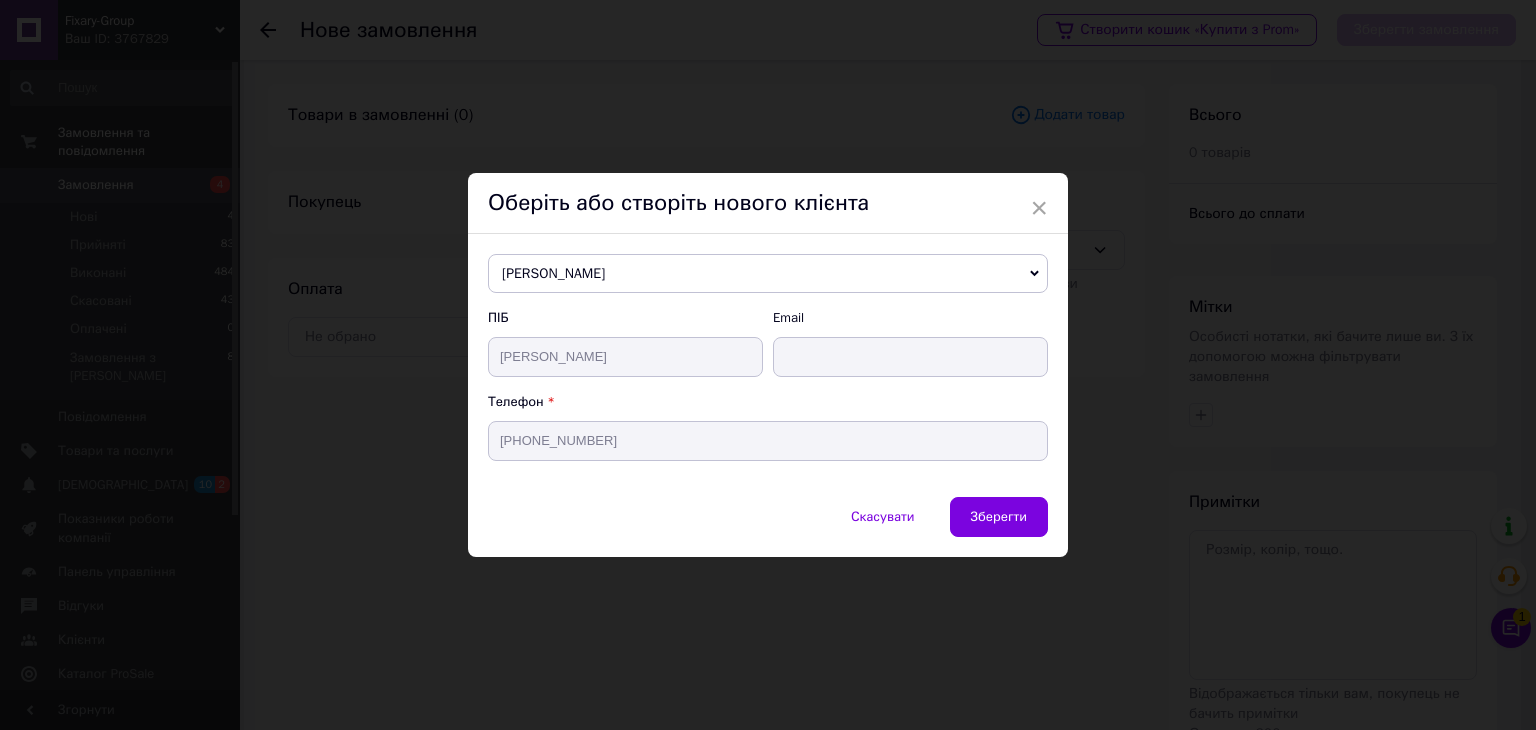 click 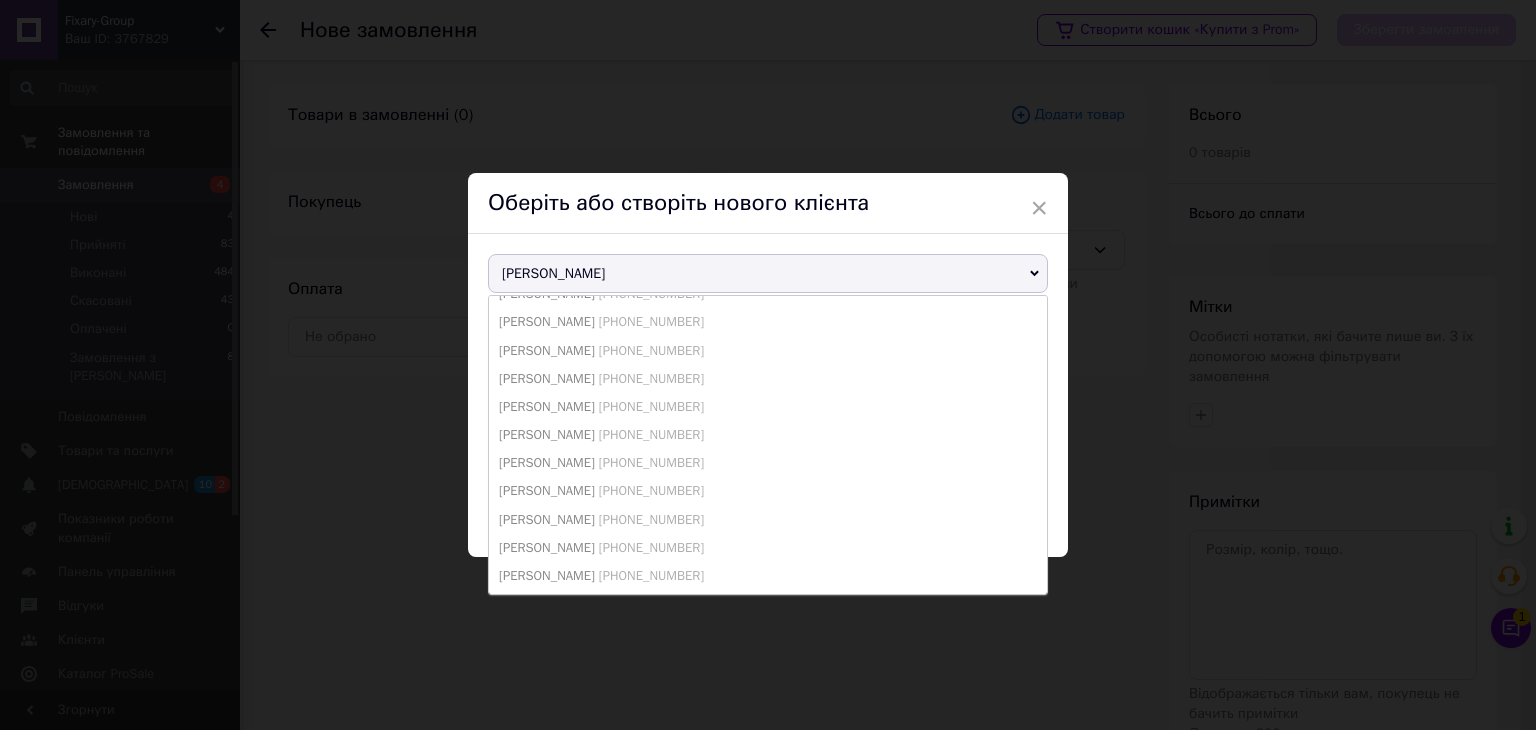 scroll, scrollTop: 2609, scrollLeft: 0, axis: vertical 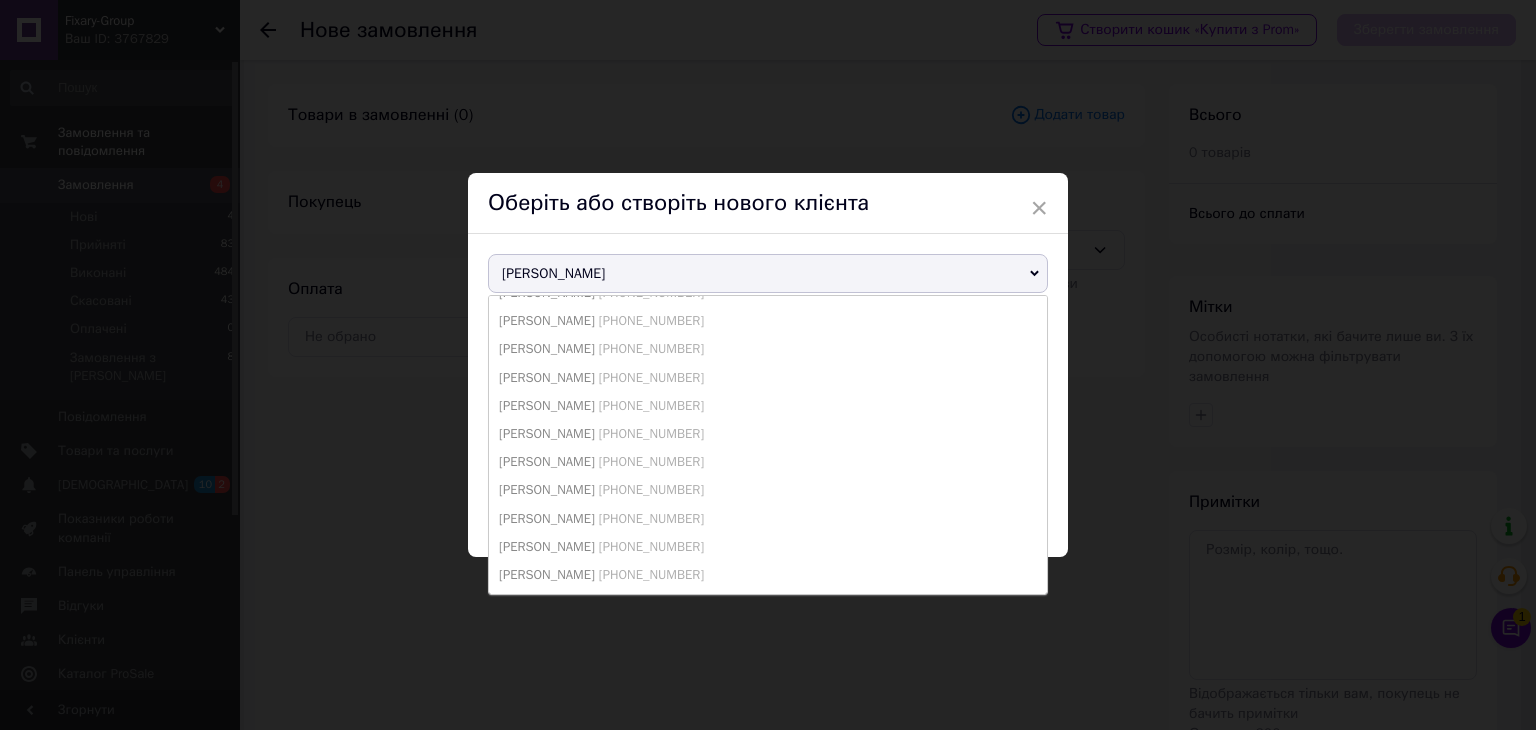 click on "Семенюк Віталій   +380679891993" at bounding box center (768, 575) 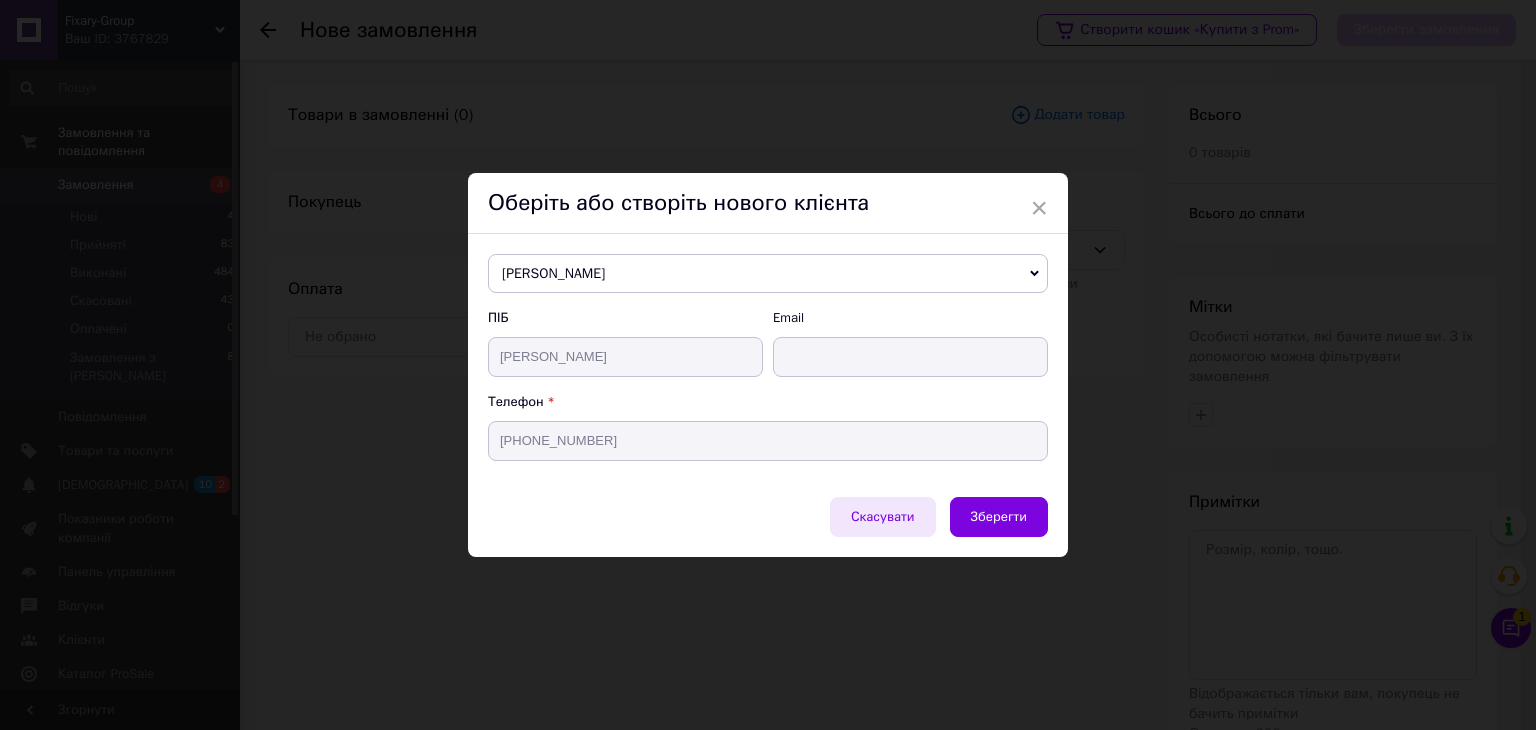 click on "Скасувати" at bounding box center [883, 517] 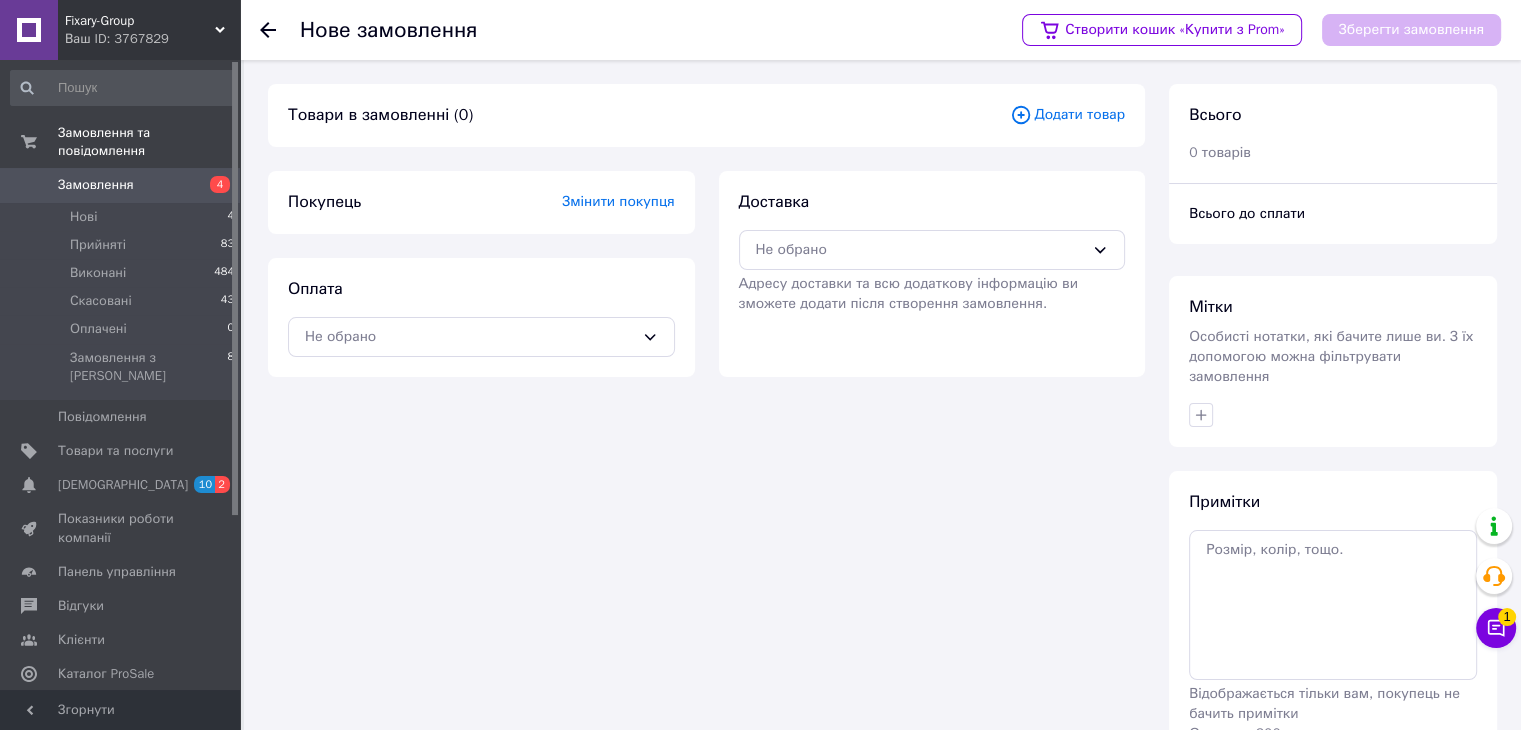 click on "Змінити покупця" at bounding box center [618, 201] 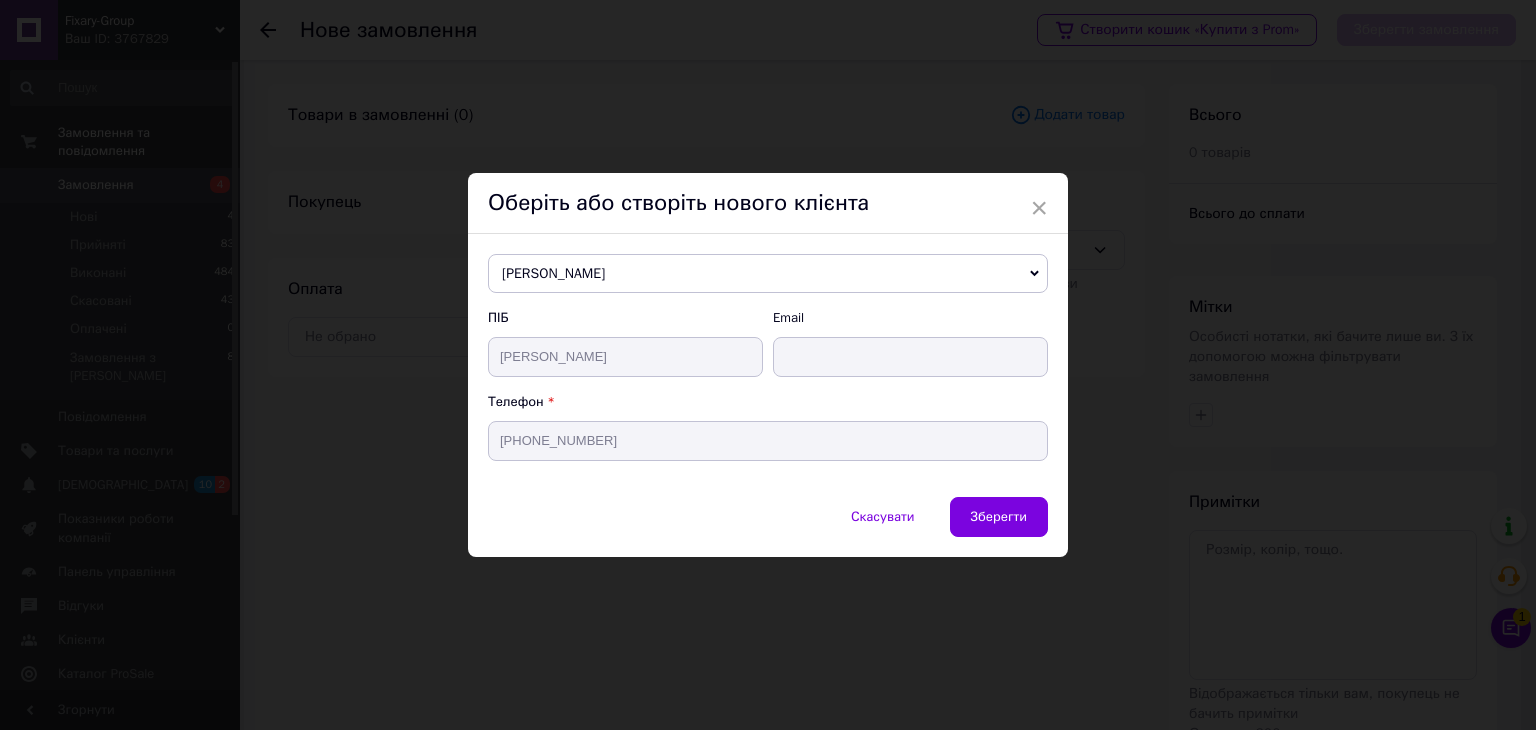click 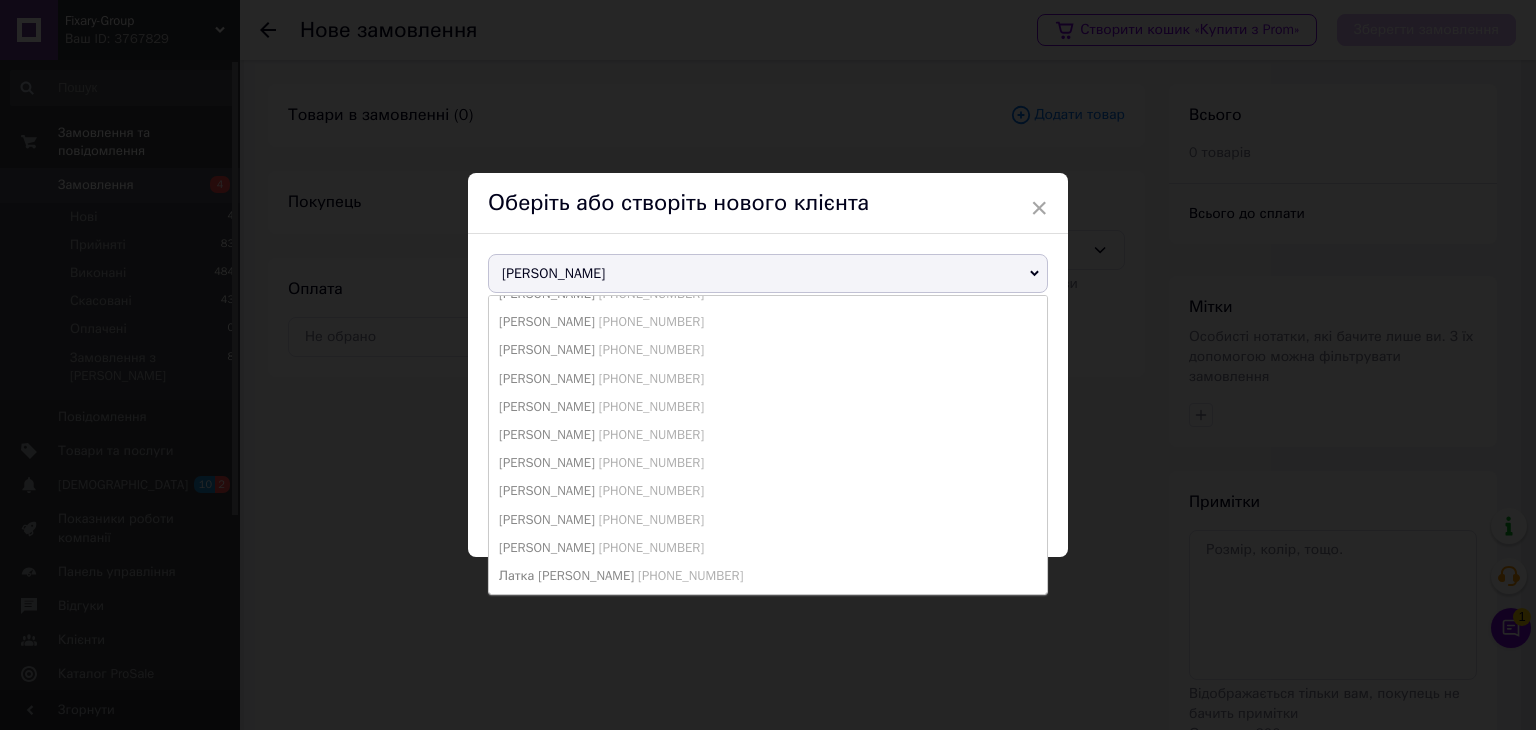 scroll, scrollTop: 663, scrollLeft: 0, axis: vertical 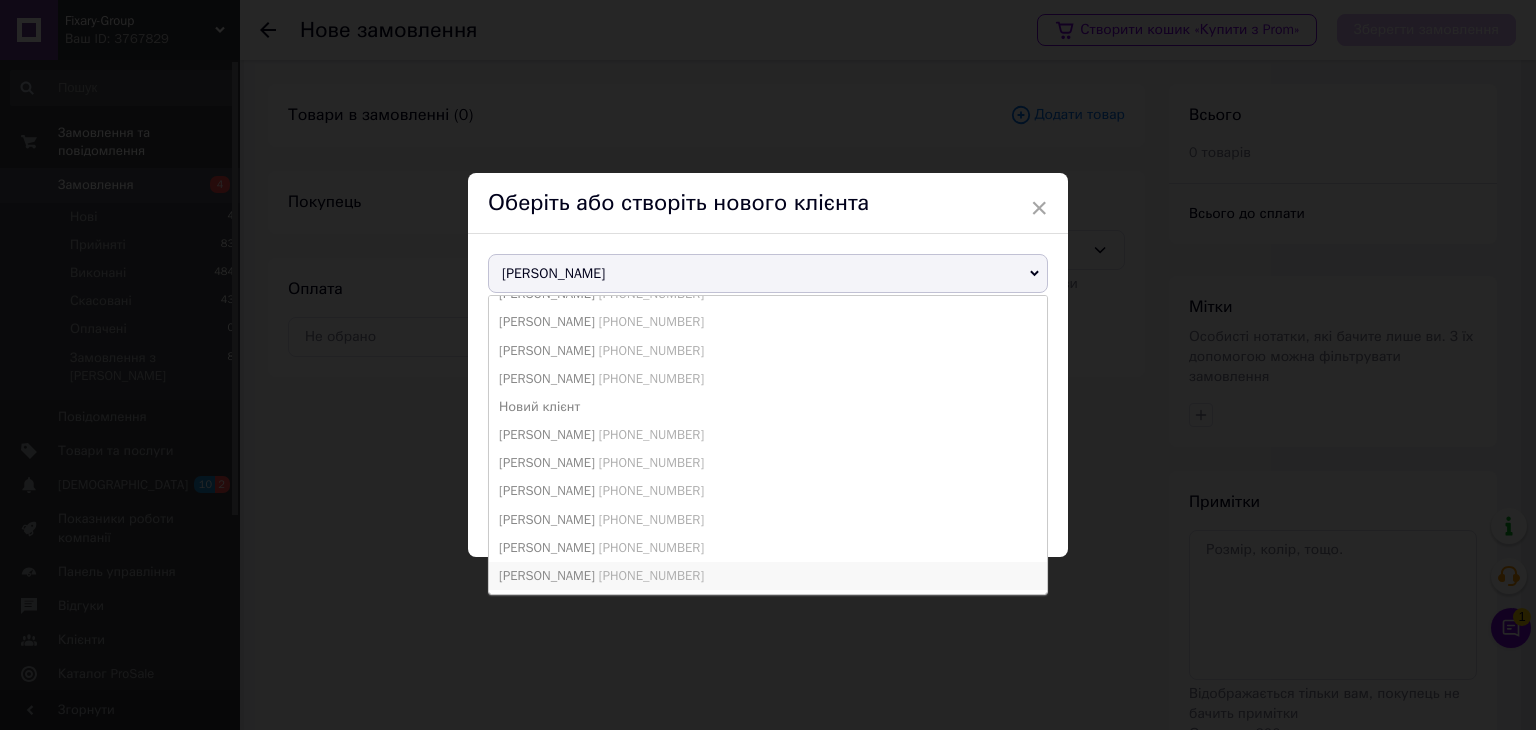 click on "Рожков Андрей   +380976492517" at bounding box center [768, 576] 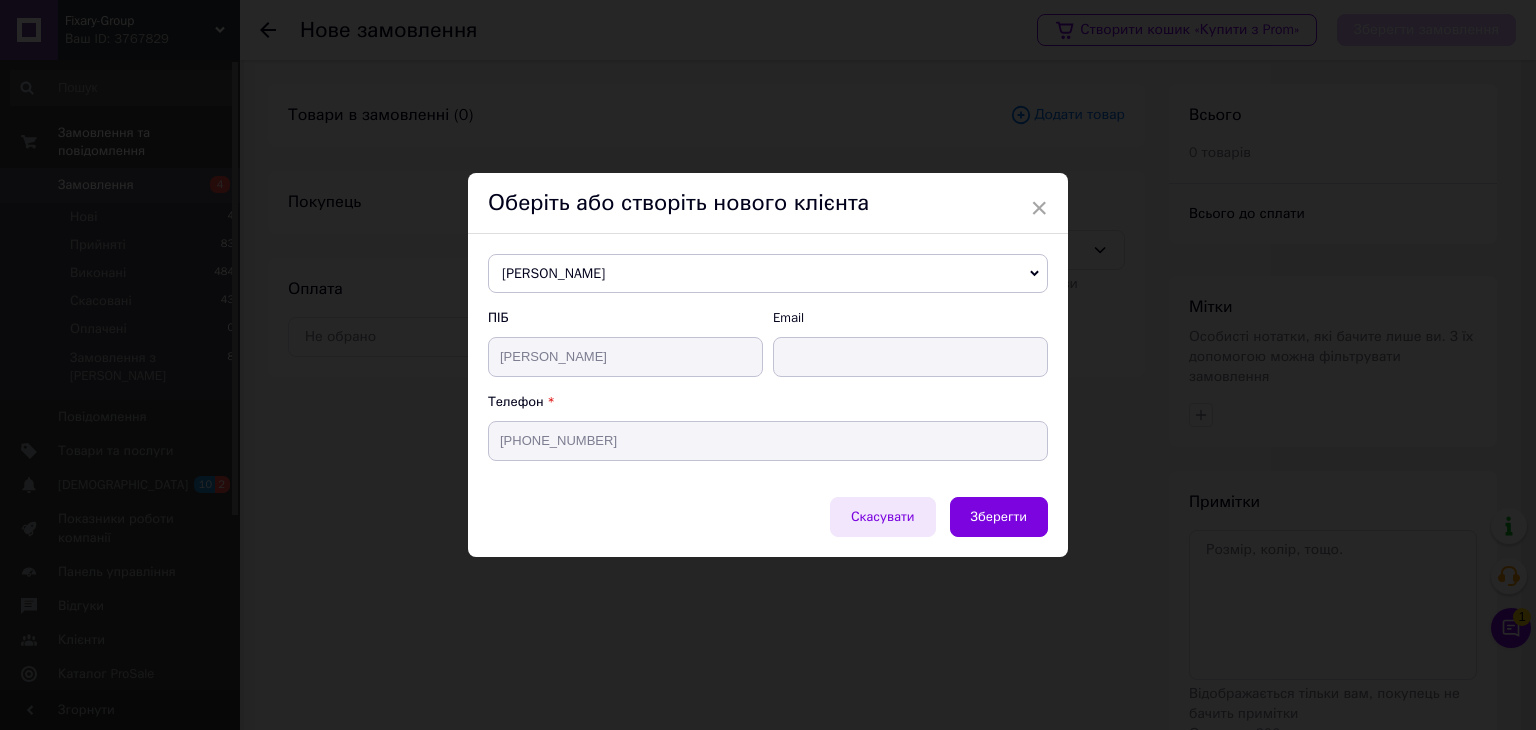click on "Скасувати" at bounding box center (883, 517) 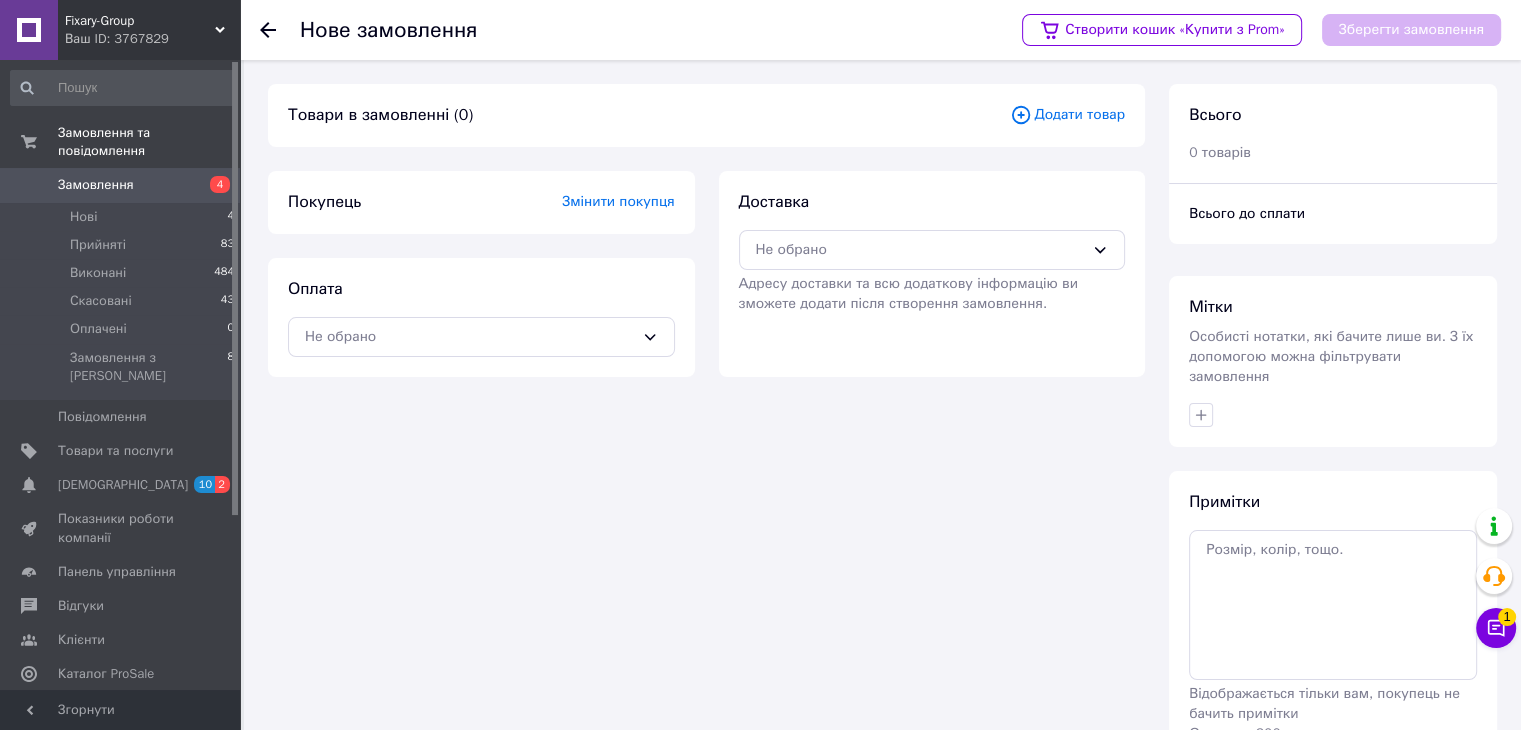click on "Змінити покупця" at bounding box center (618, 201) 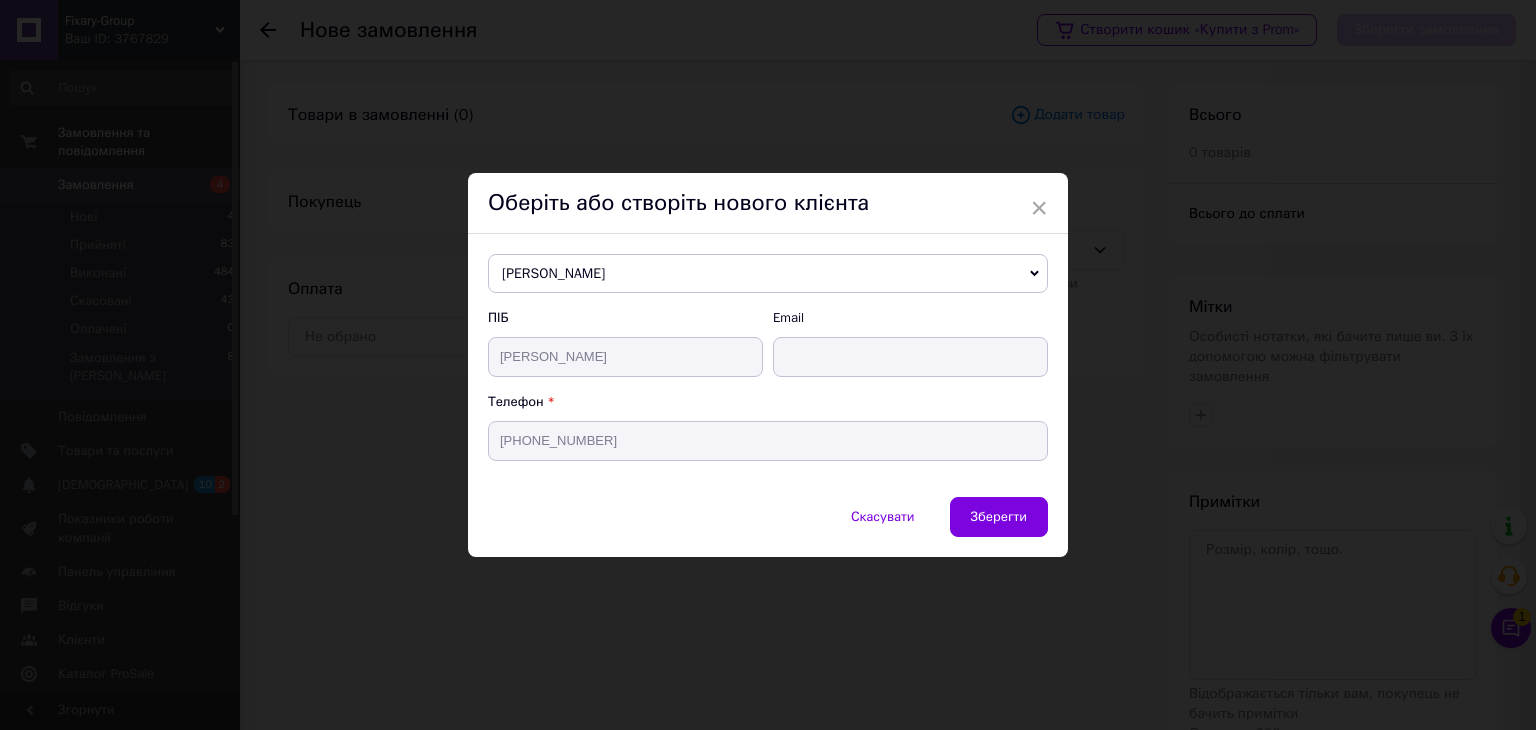 click 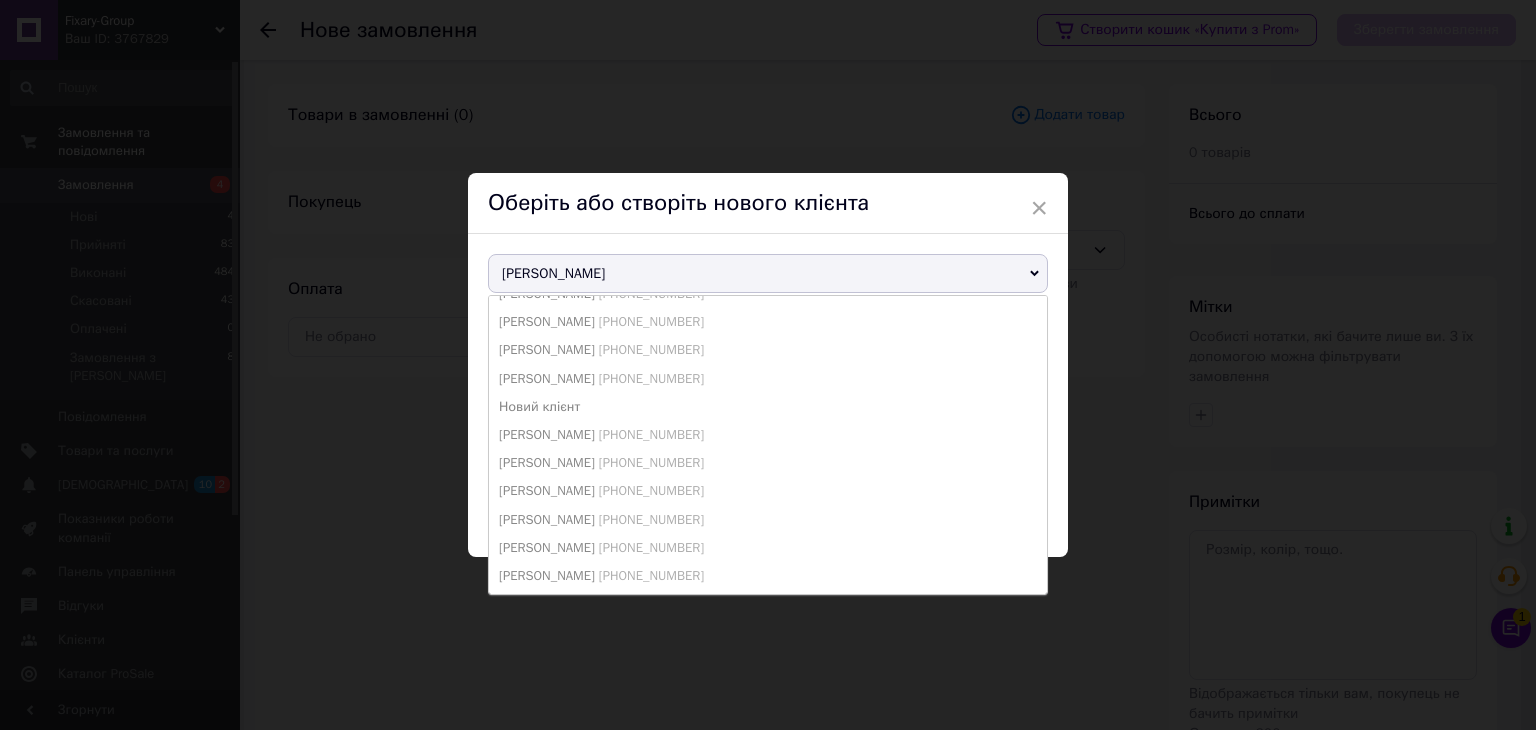 scroll, scrollTop: 424, scrollLeft: 0, axis: vertical 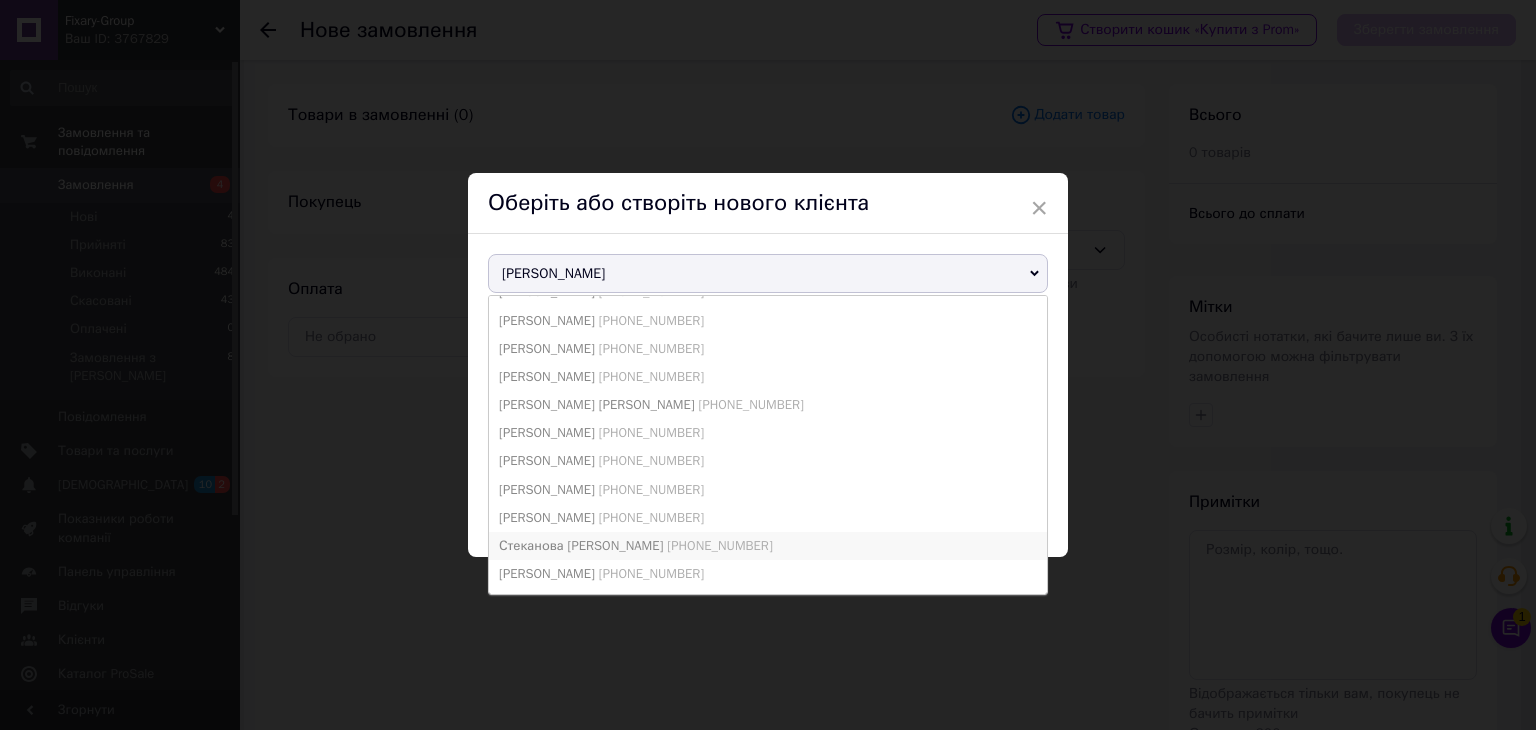 click on "Стеканова Вікторія   +380637019233" at bounding box center [768, 546] 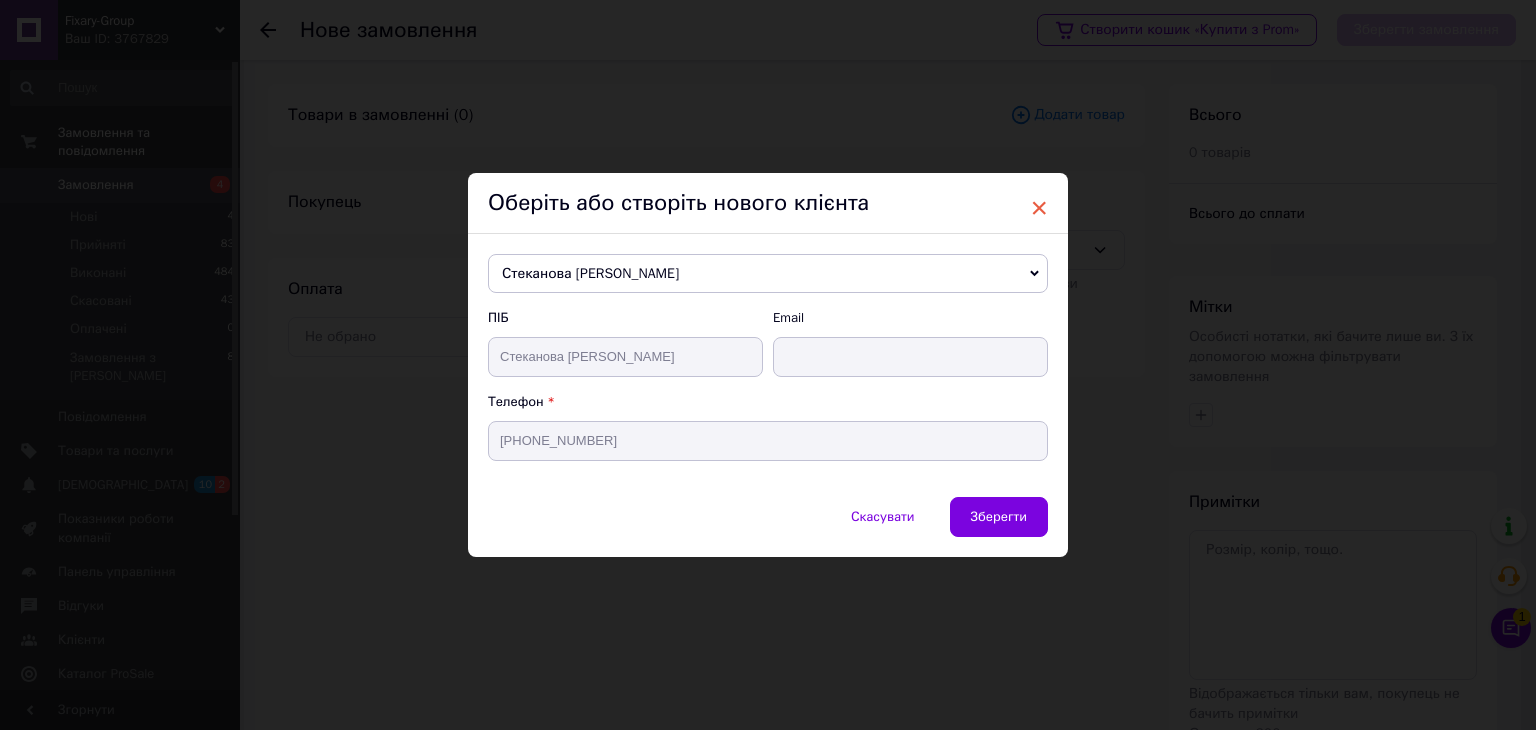 click on "×" at bounding box center [1039, 208] 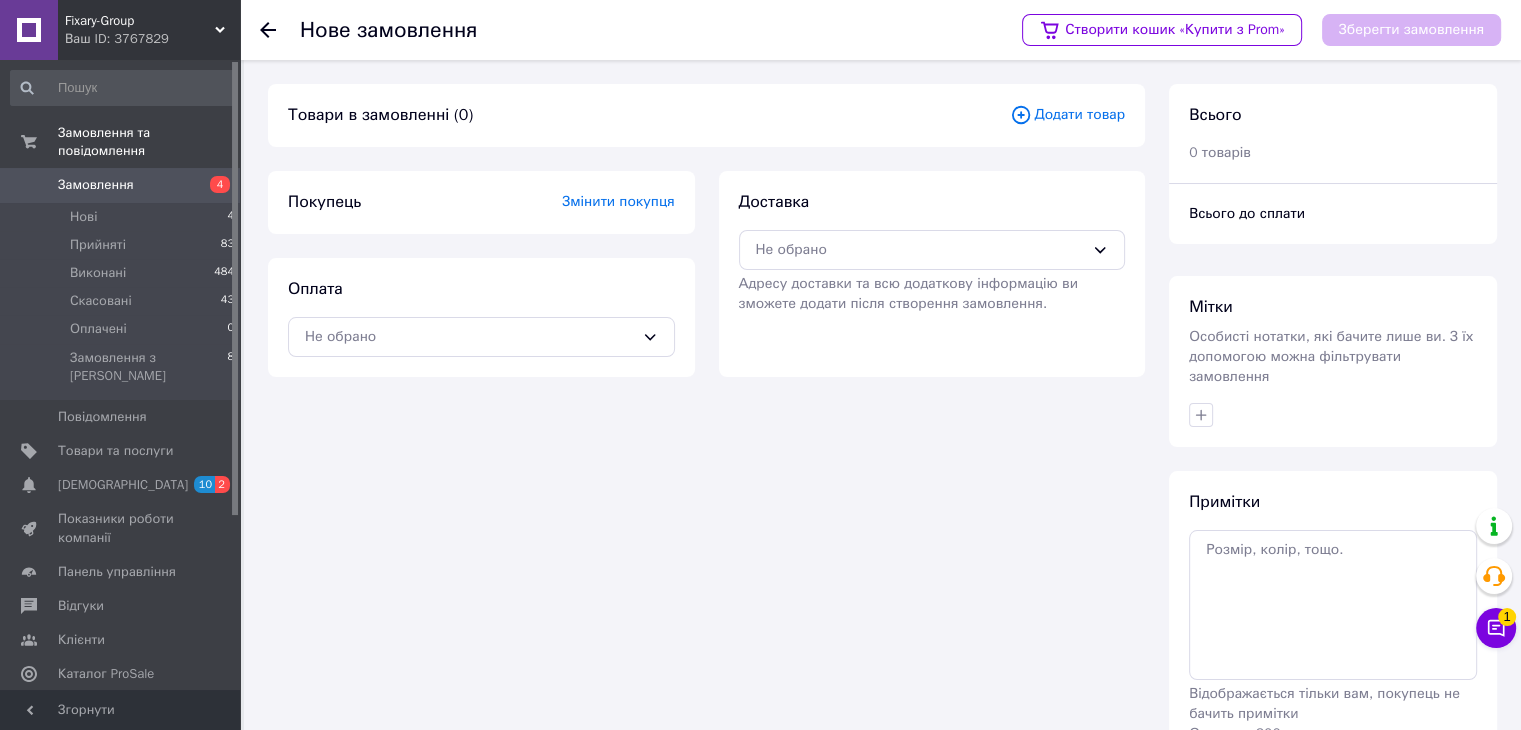 click on "Змінити покупця" at bounding box center [618, 201] 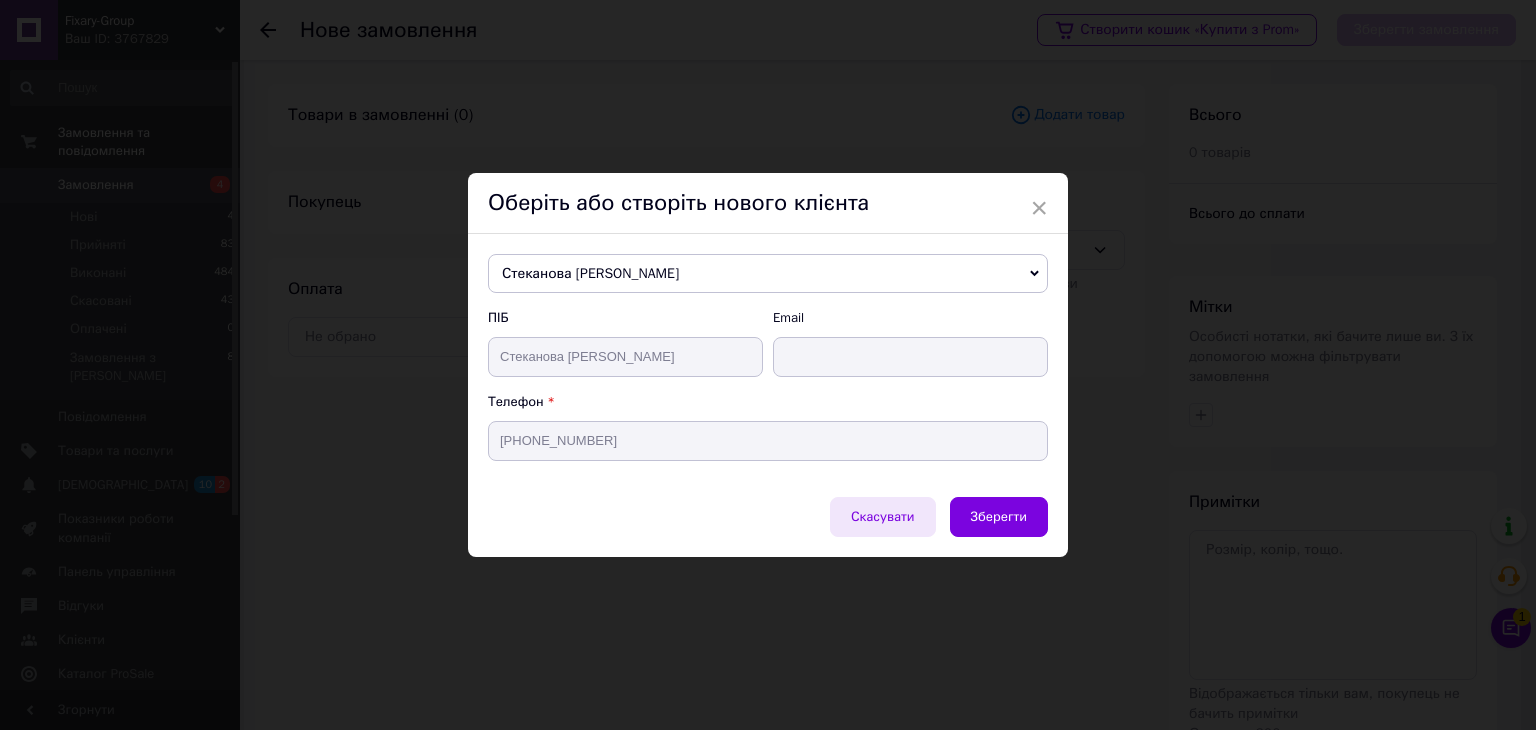 click on "Скасувати" at bounding box center [883, 517] 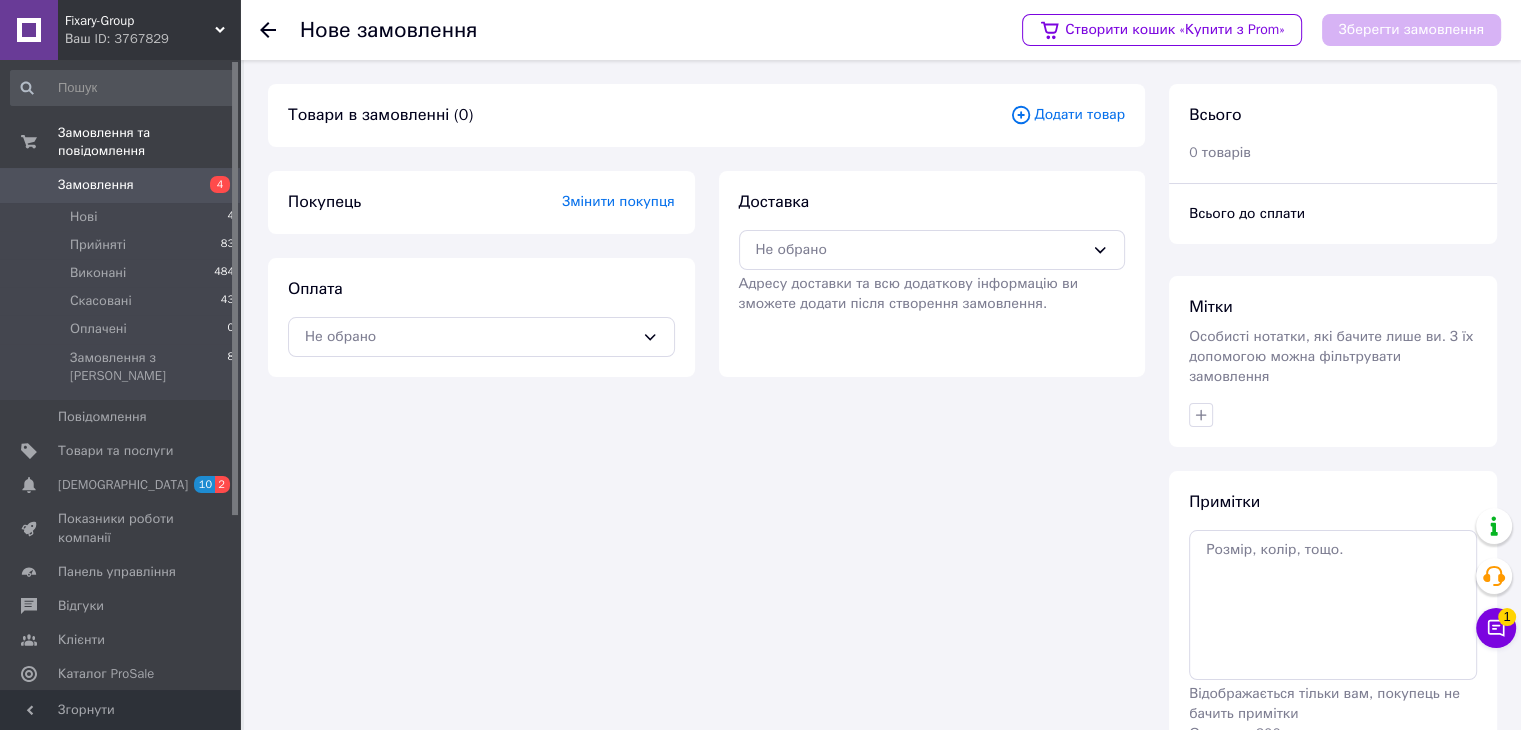 click on "Змінити покупця" at bounding box center (618, 201) 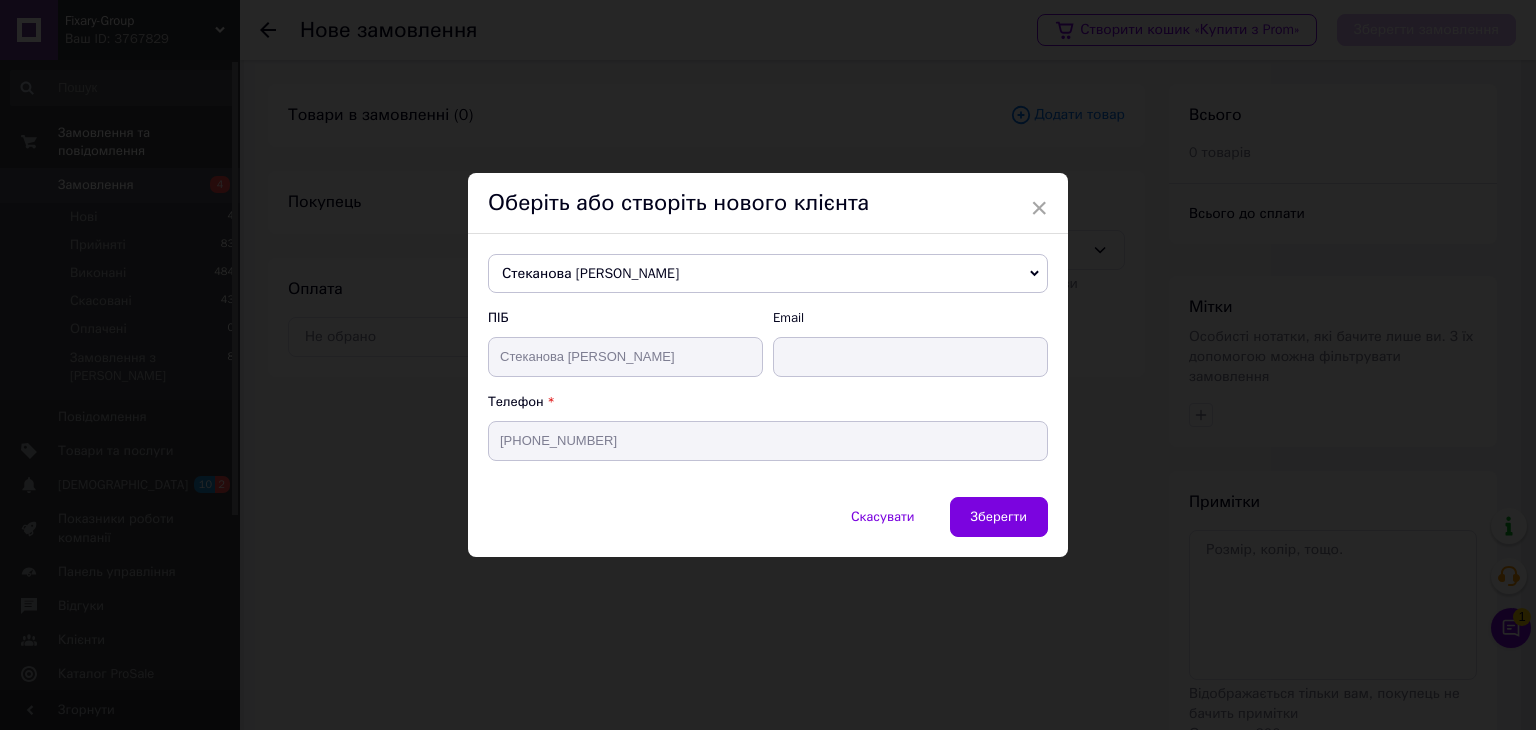 click on "Стеканова Вікторія" at bounding box center [768, 274] 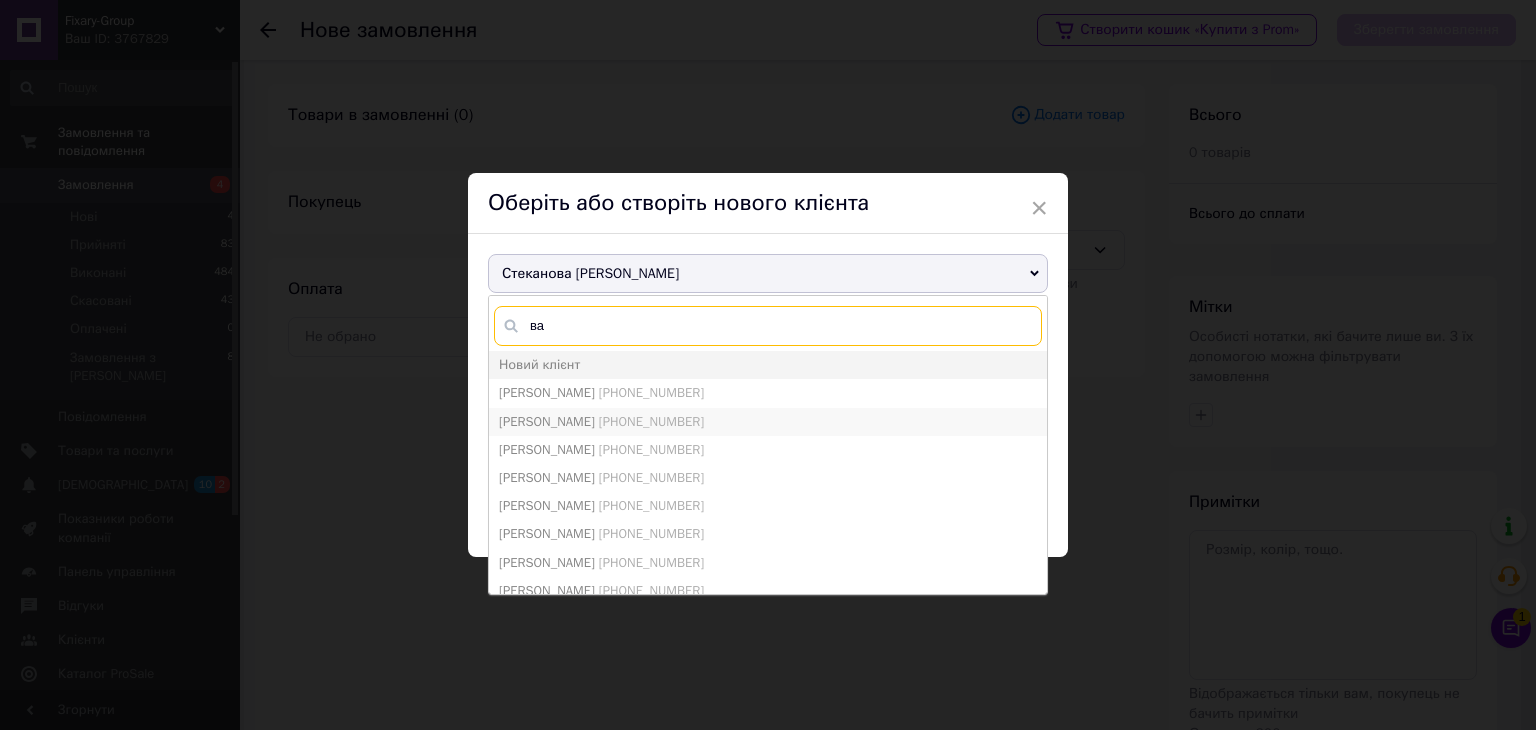 type on "ва" 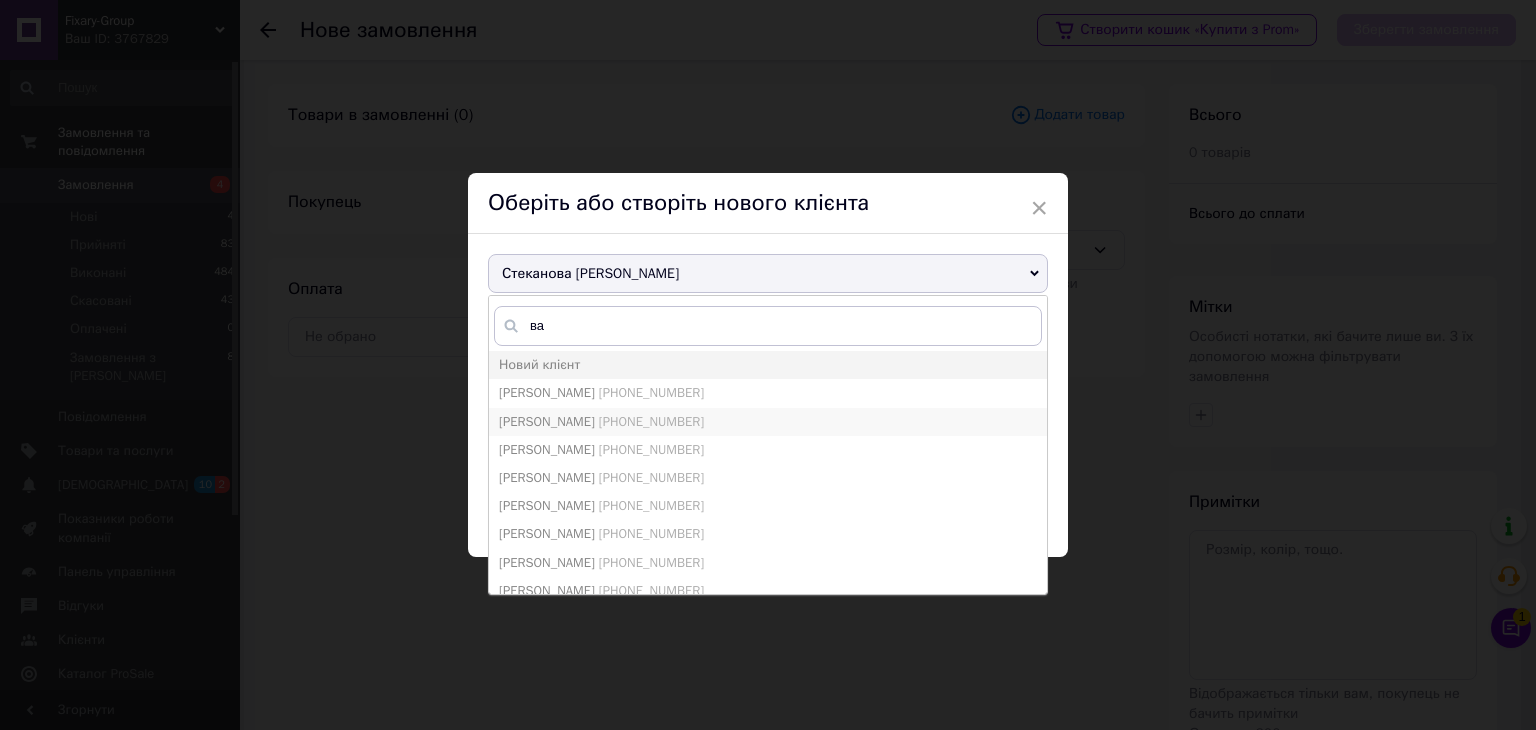 click on "василь   +380971878346" at bounding box center [768, 422] 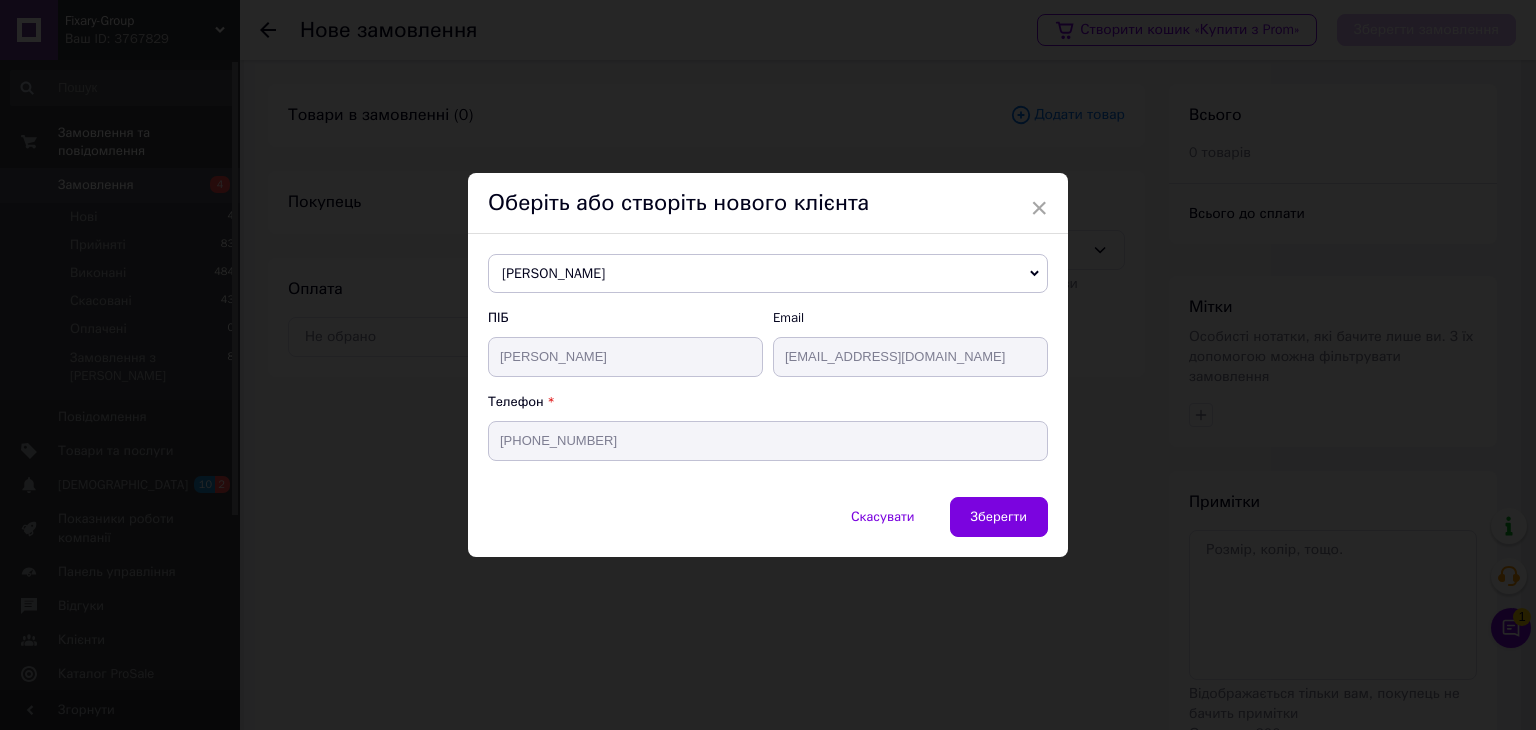 click on "василь" at bounding box center (768, 274) 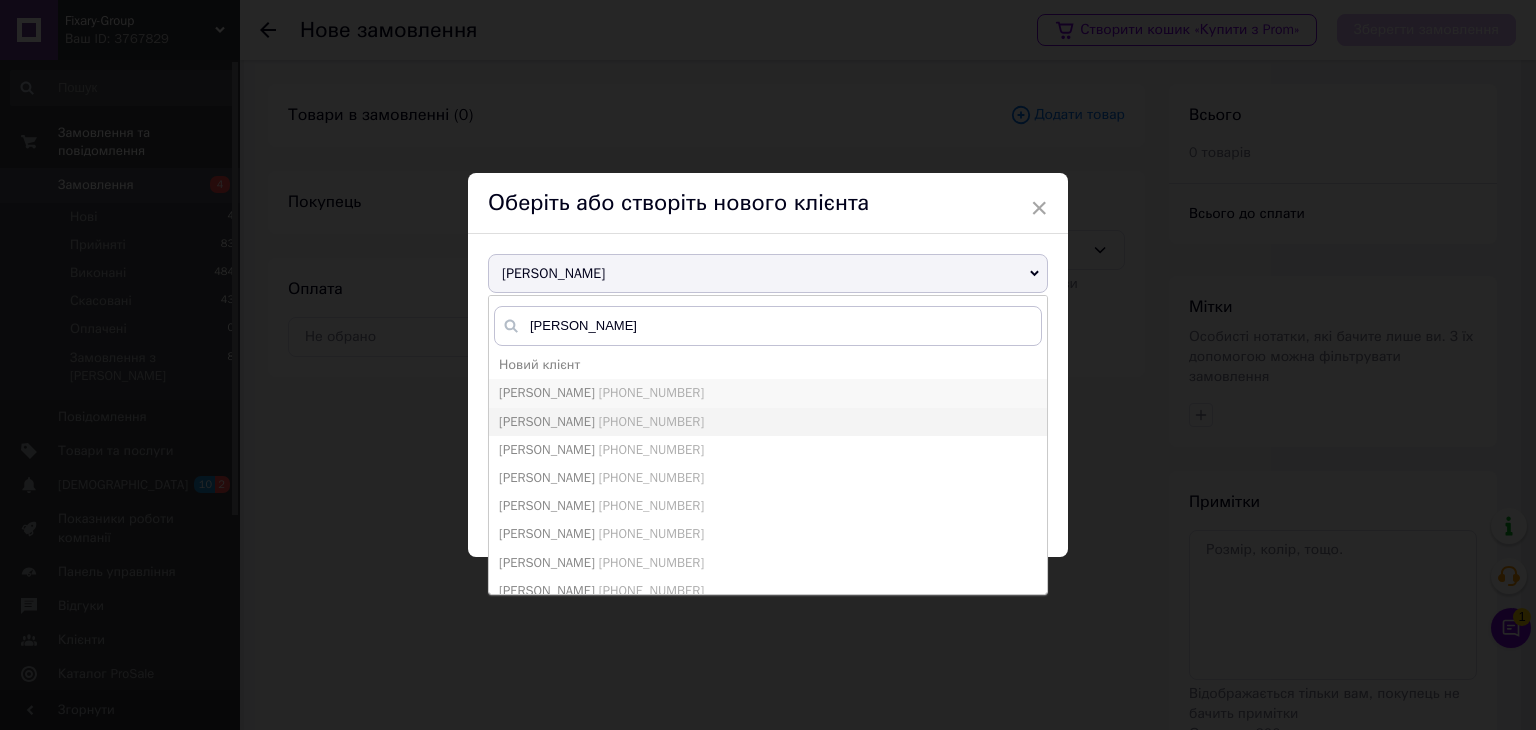 click on "[PHONE_NUMBER]" at bounding box center (651, 392) 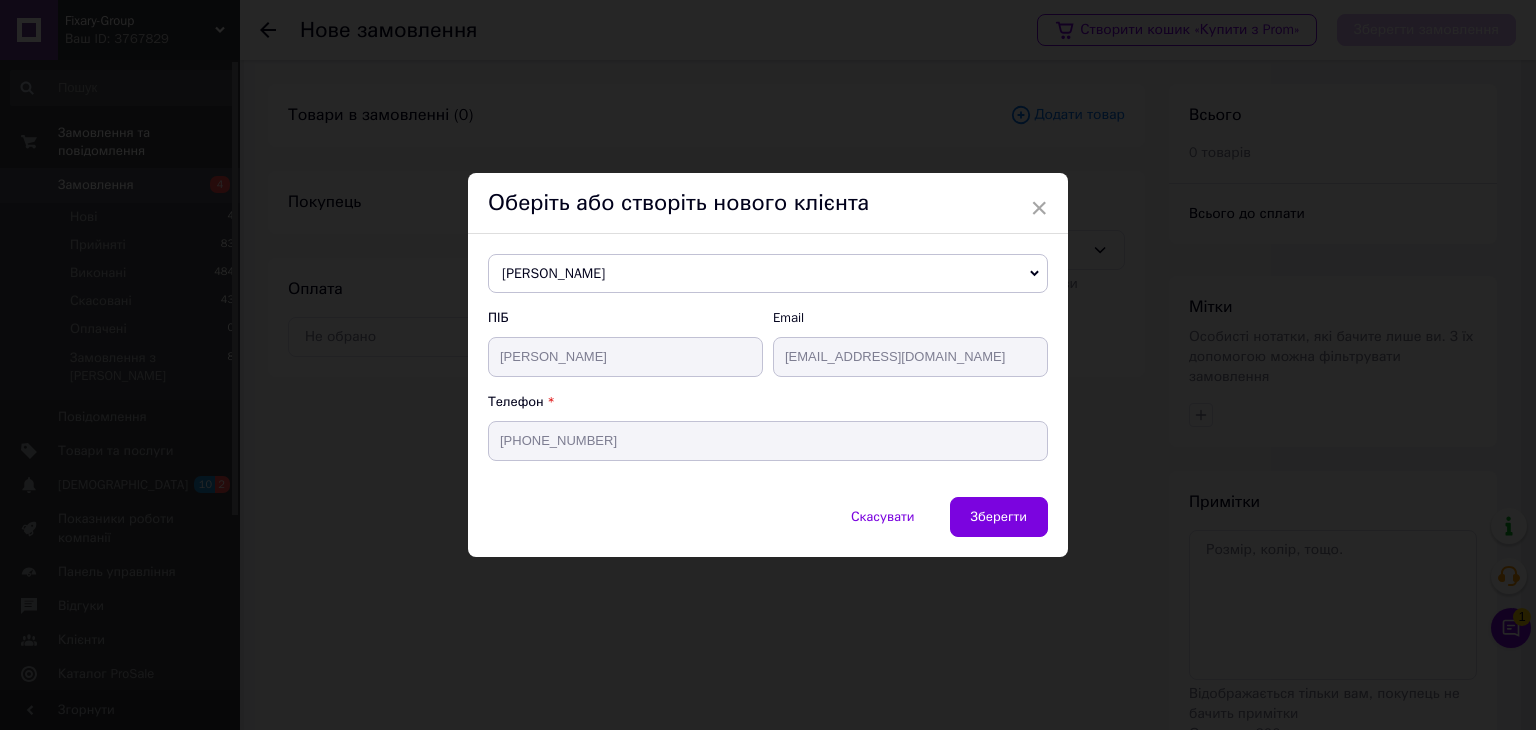 click on "василь" at bounding box center (768, 274) 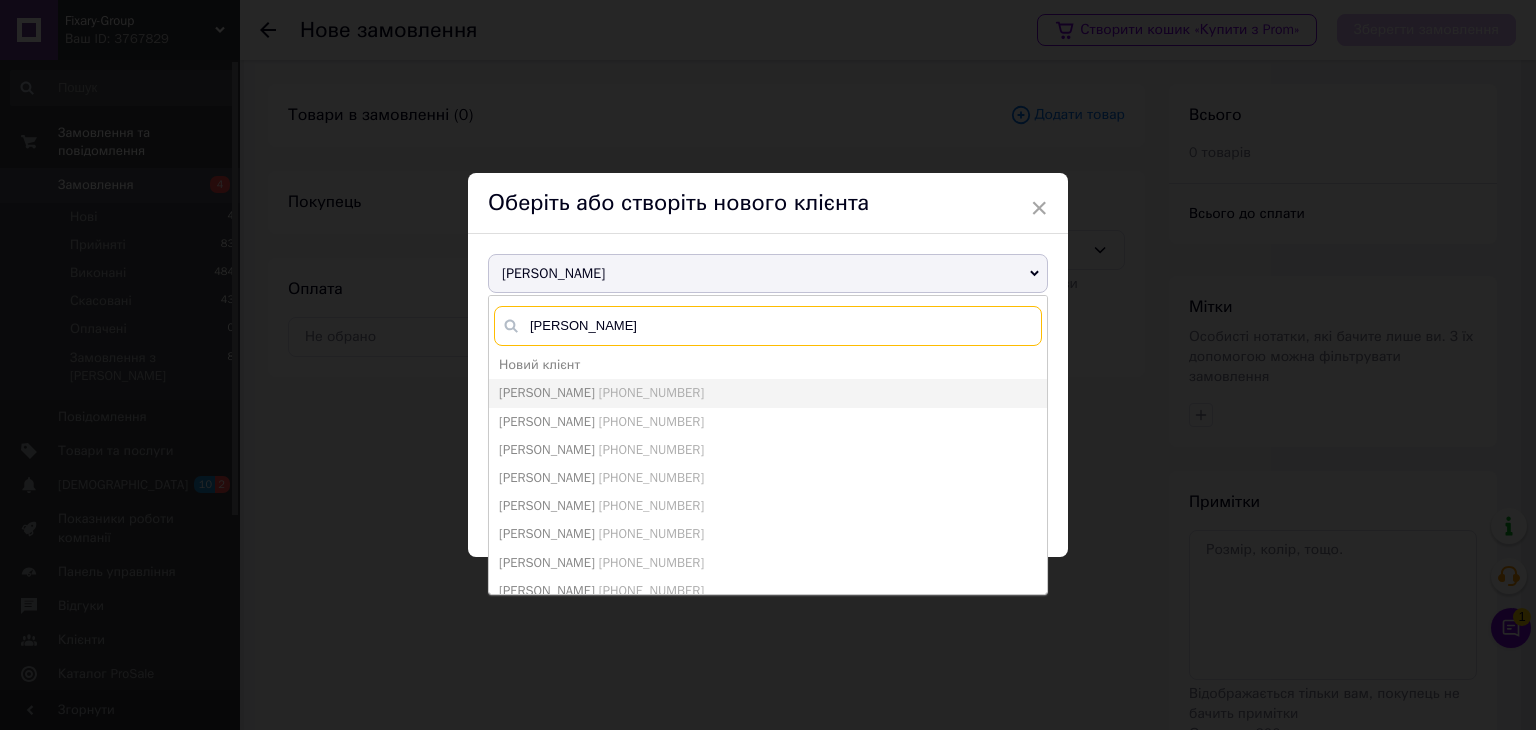 click on "Василь" at bounding box center (768, 326) 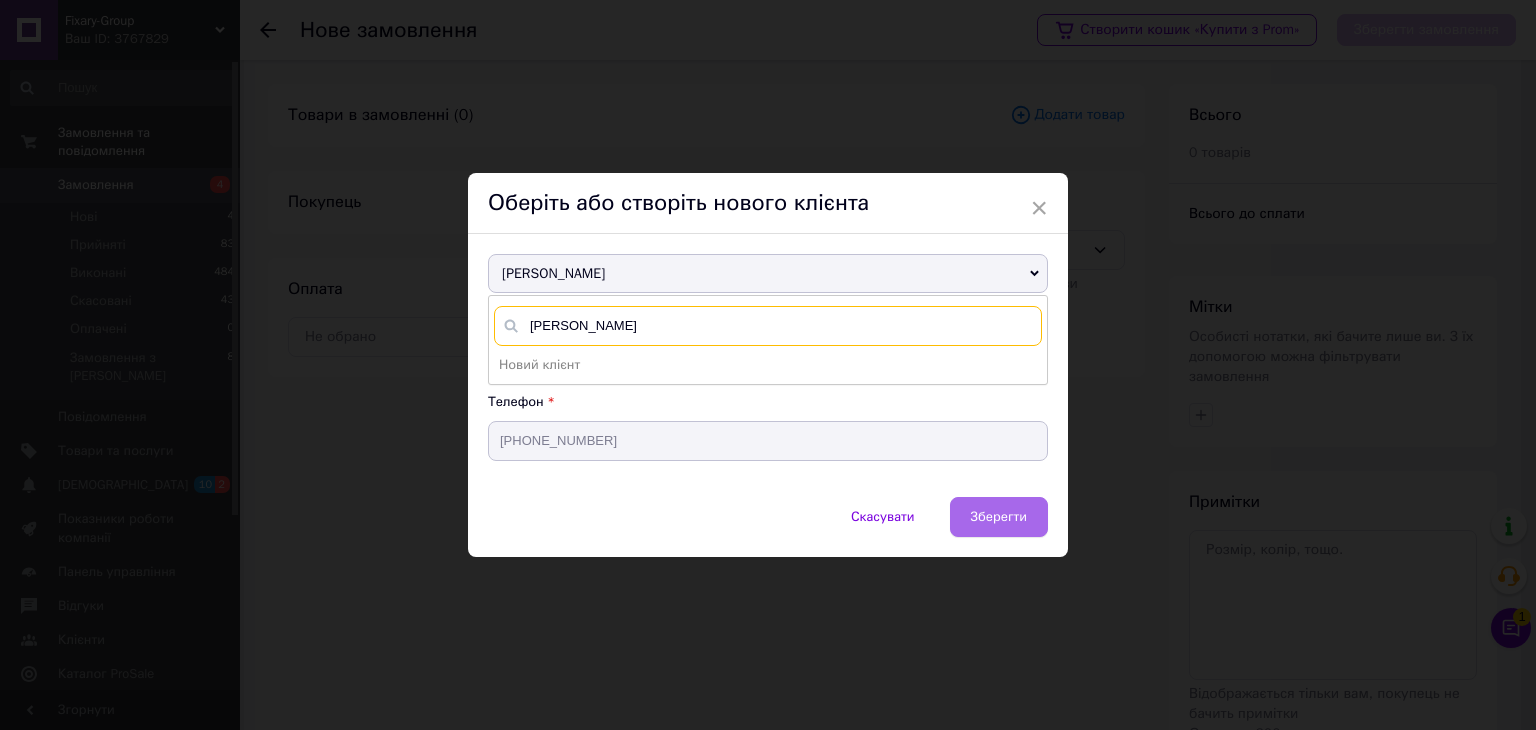 type on "Василь Мельник" 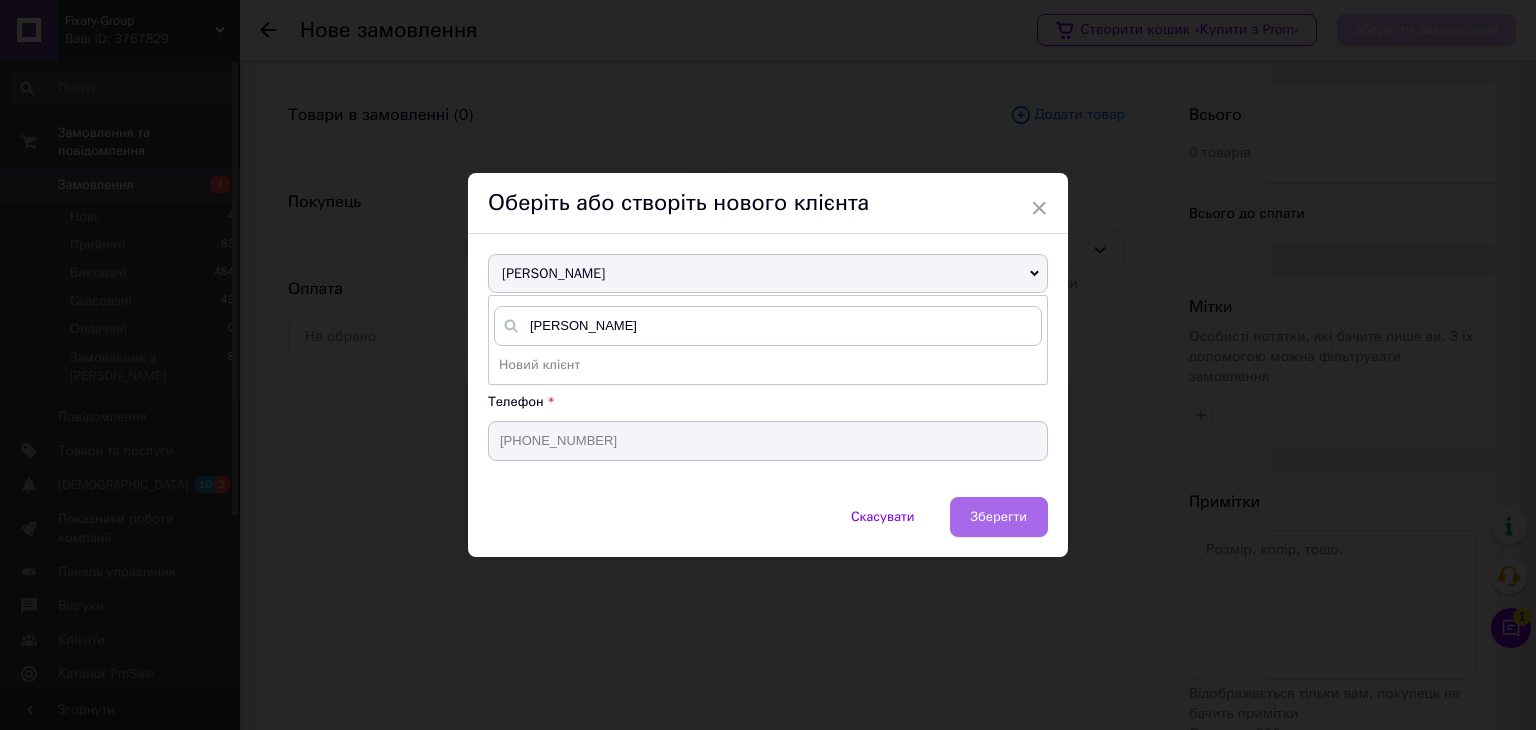 click on "Зберегти" at bounding box center [999, 516] 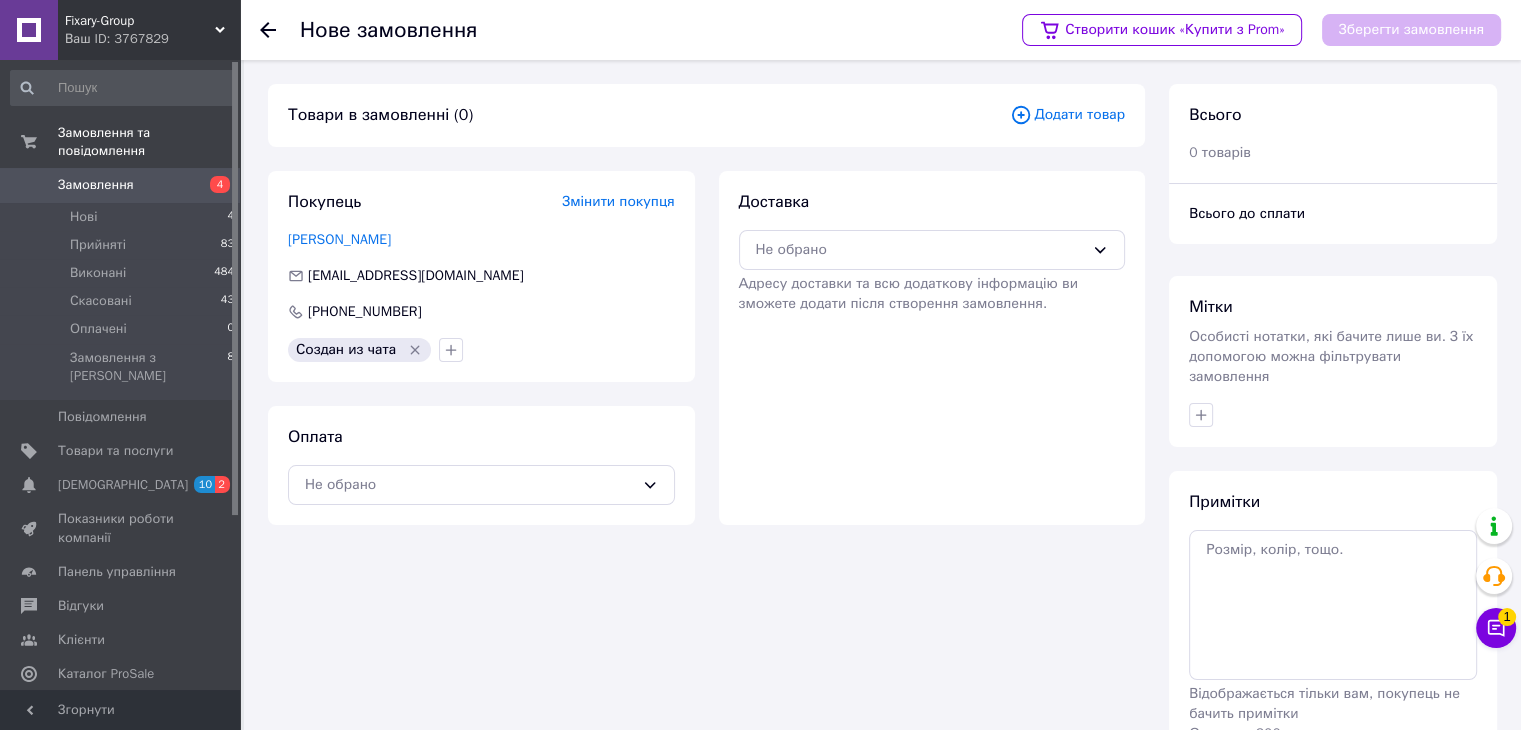 click 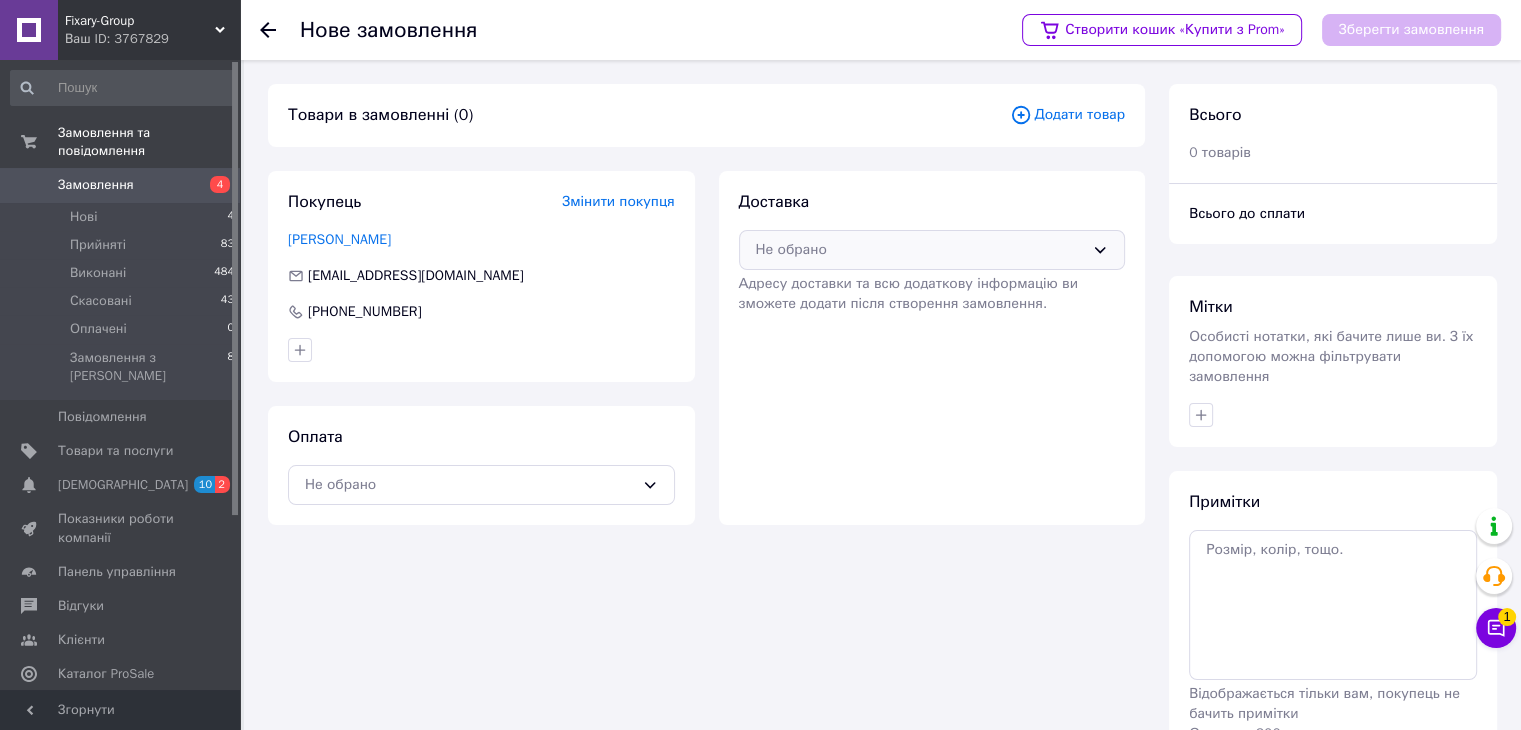 click 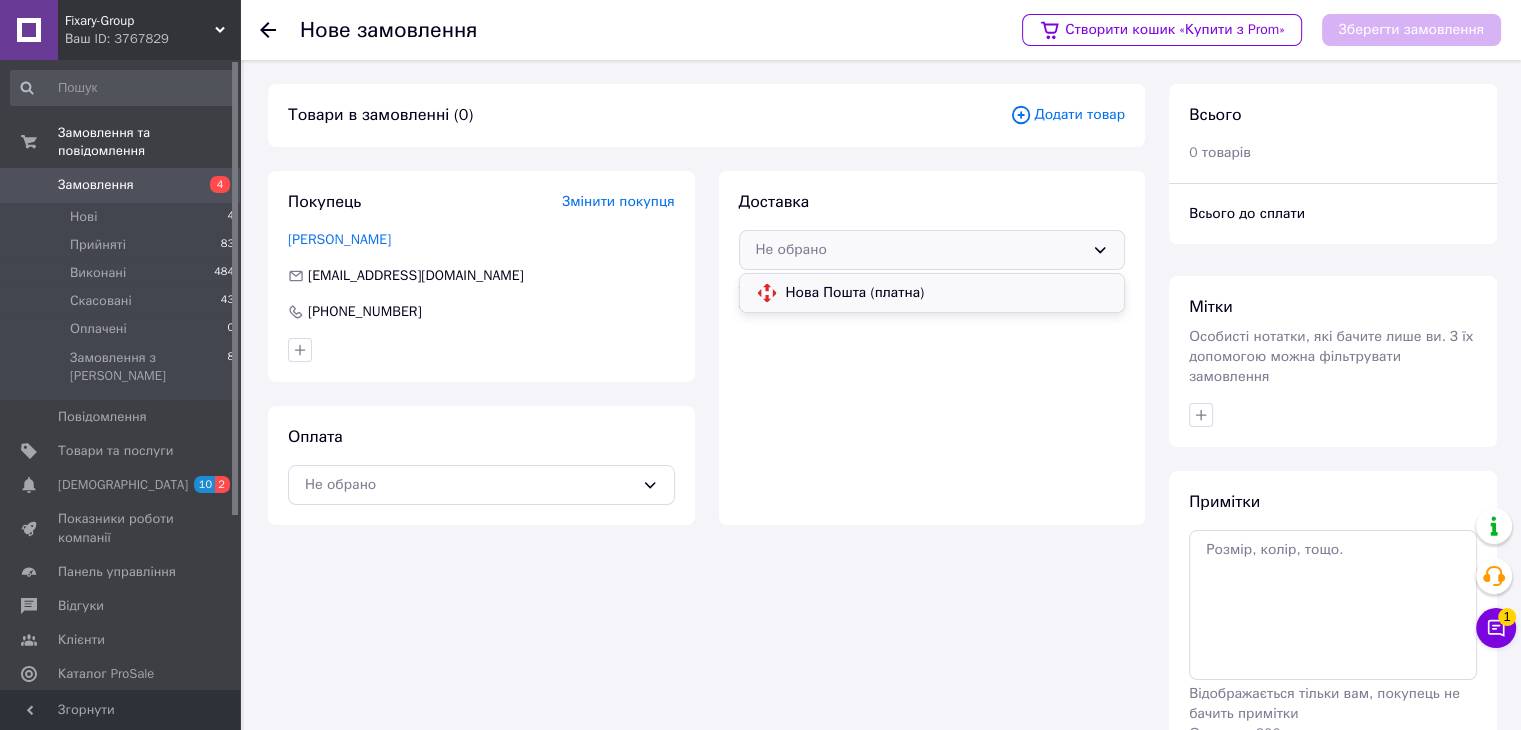 click on "Нова Пошта (платна)" at bounding box center (947, 293) 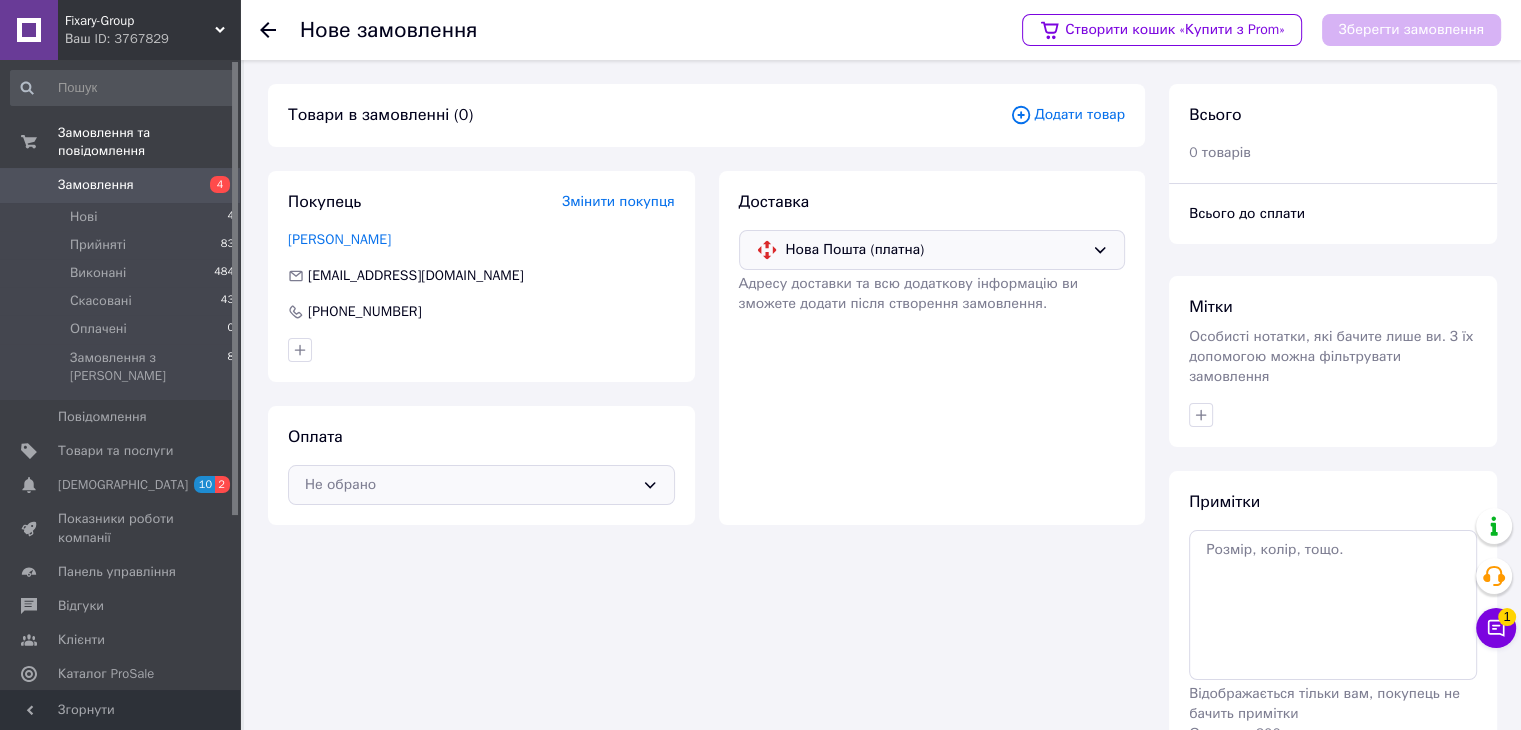click 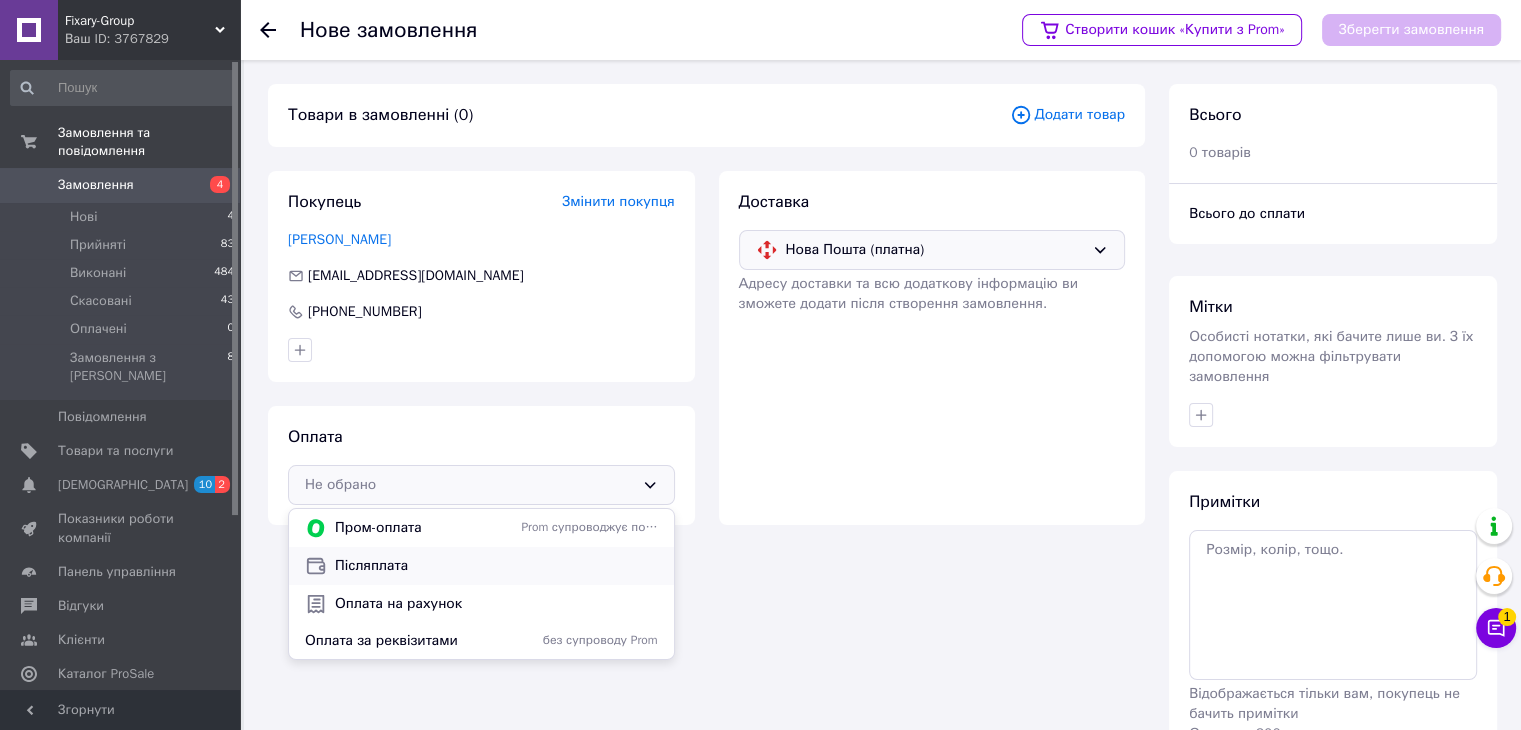 click on "Післяплата" at bounding box center (496, 566) 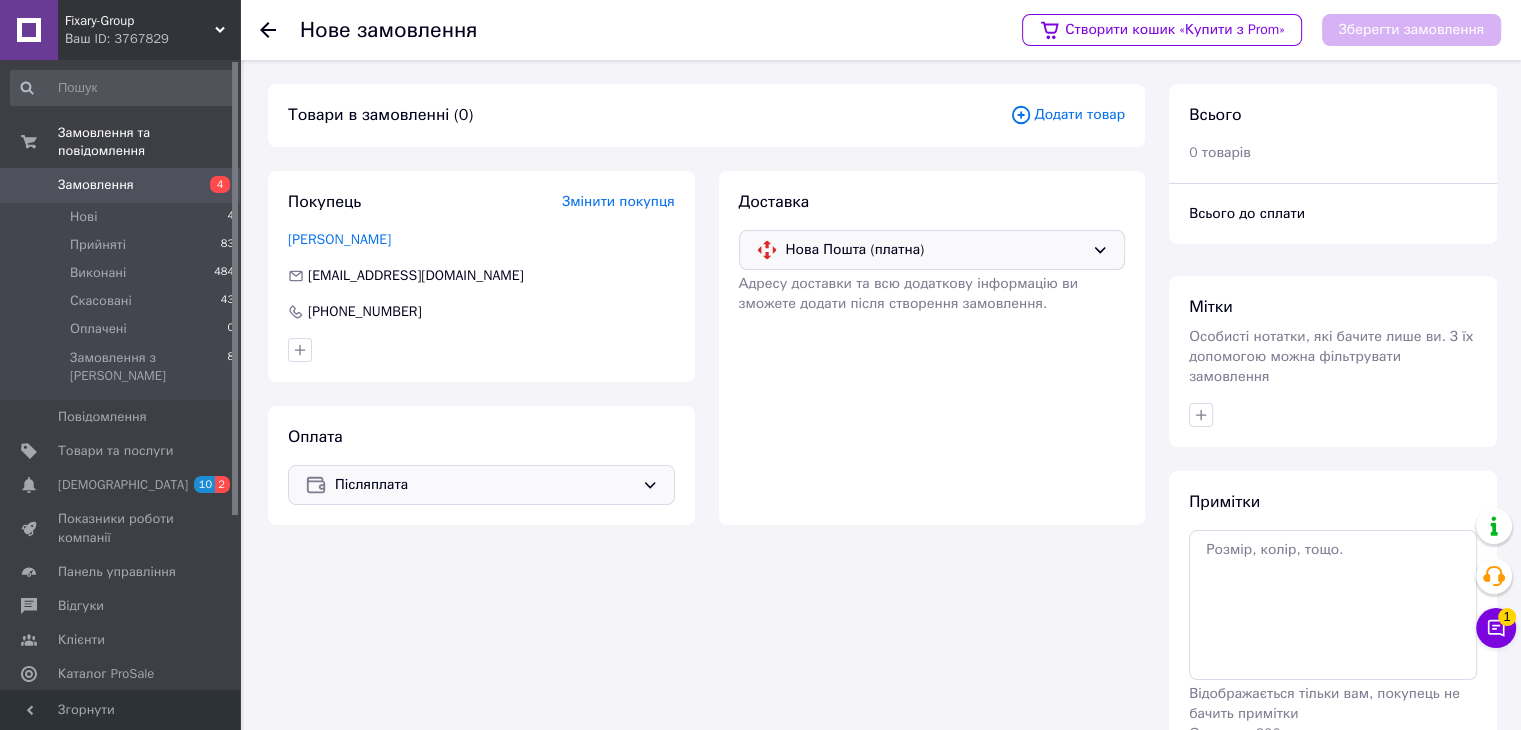 click 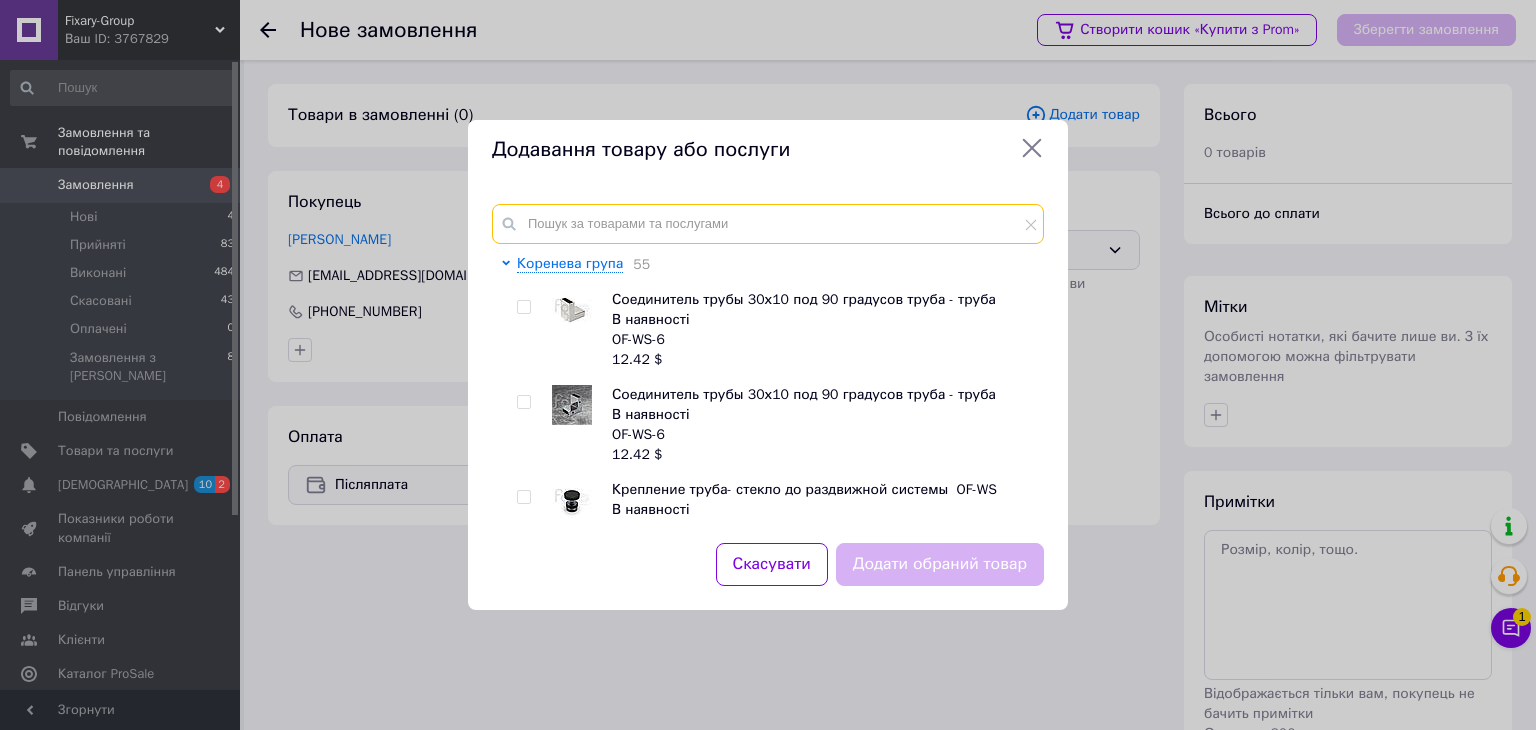 click at bounding box center [768, 224] 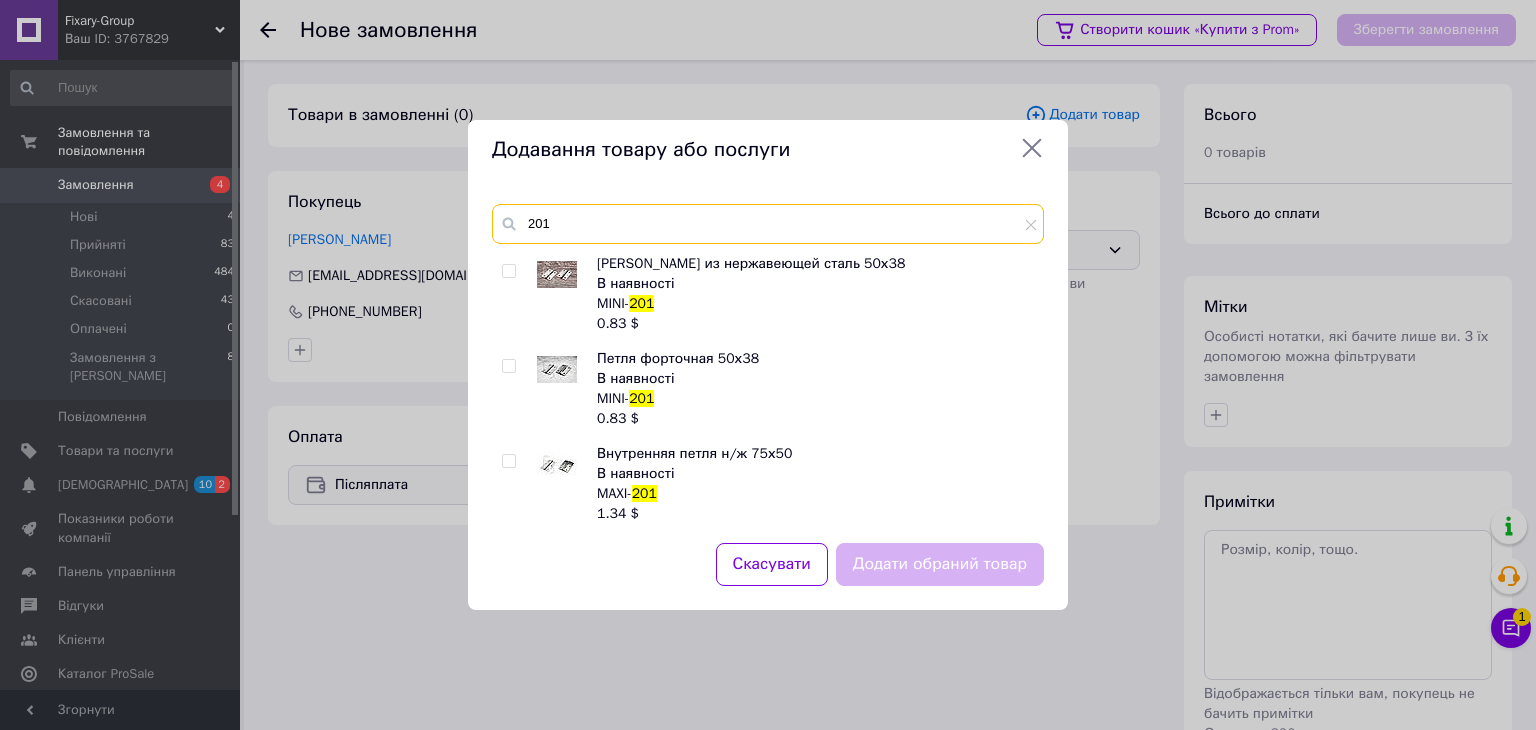 scroll, scrollTop: 500, scrollLeft: 0, axis: vertical 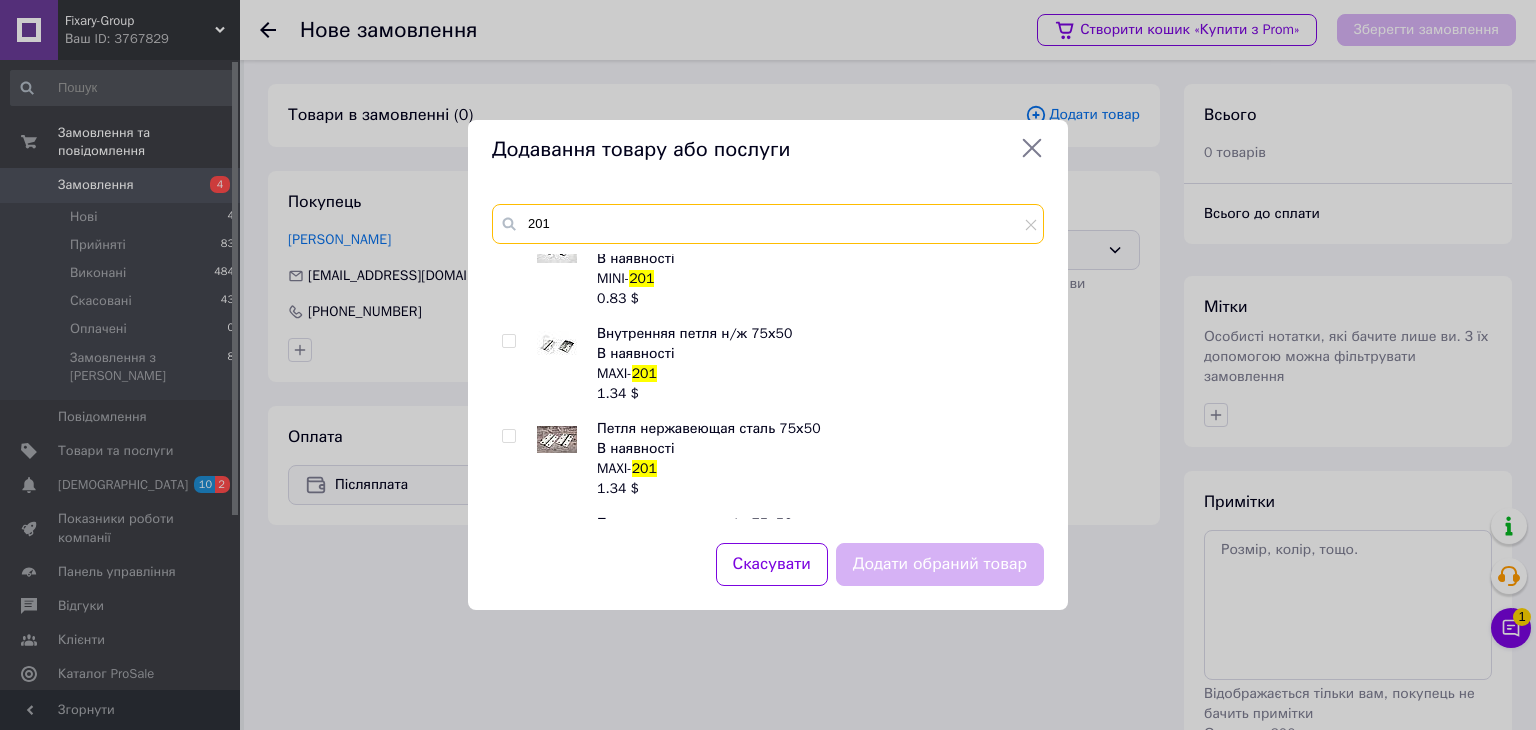 type on "201" 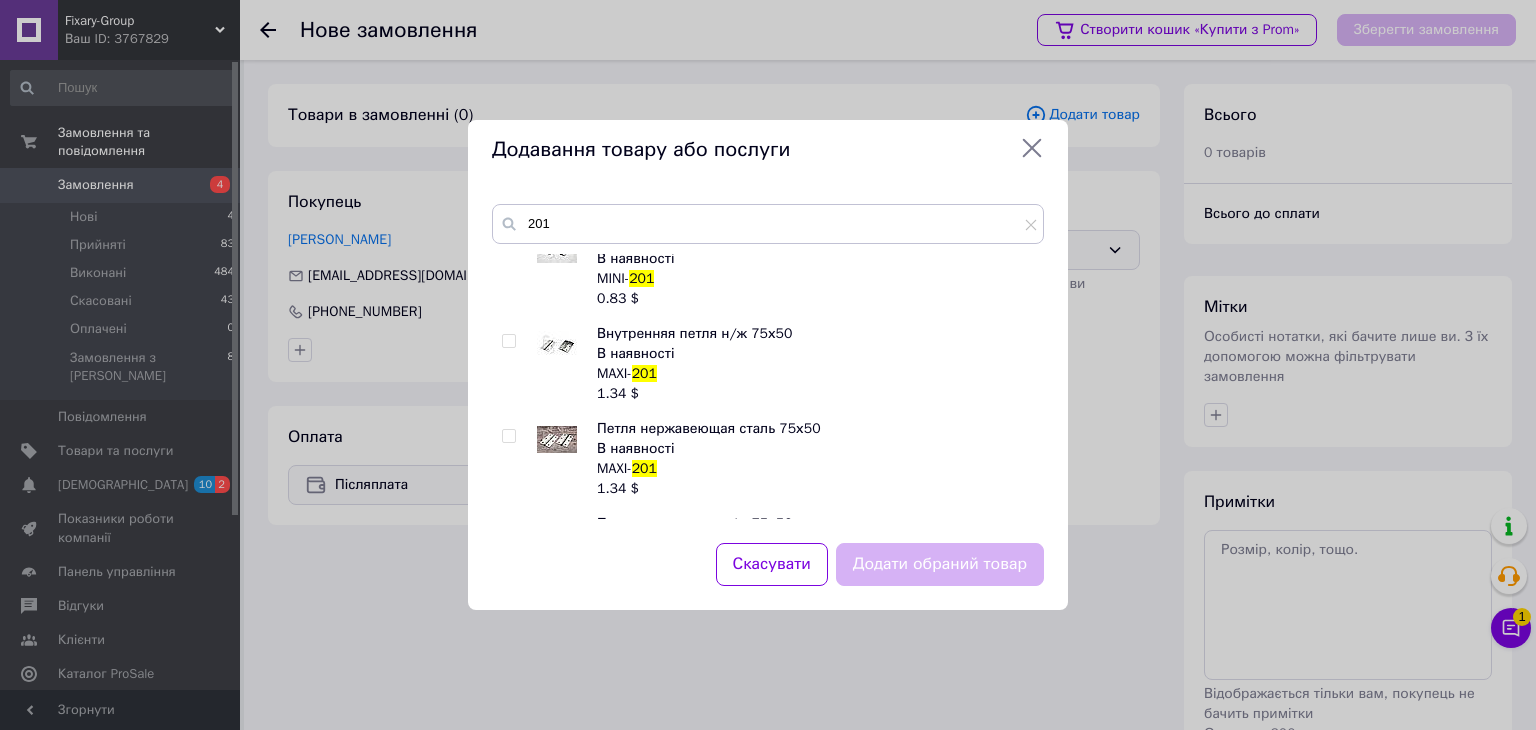 click at bounding box center [508, 436] 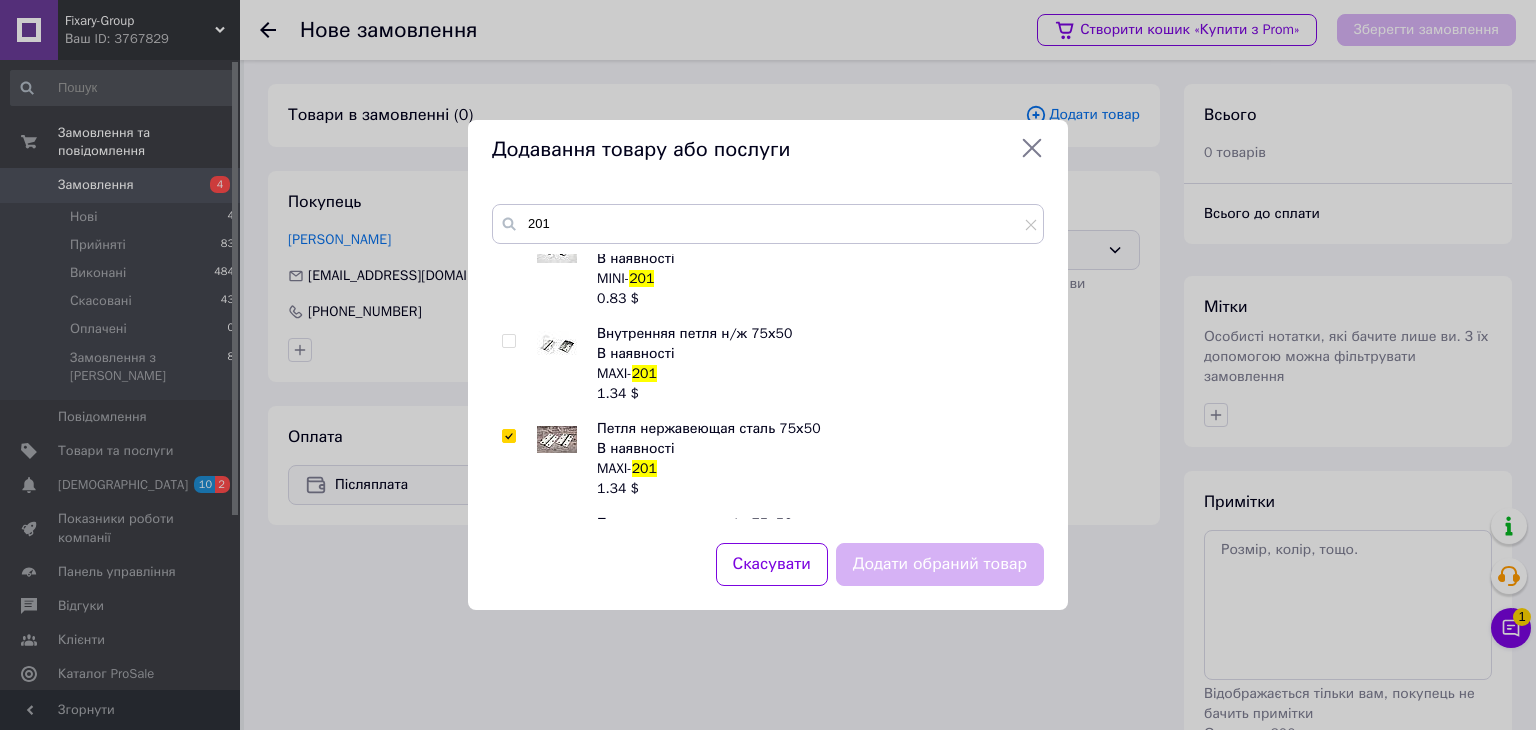 checkbox on "true" 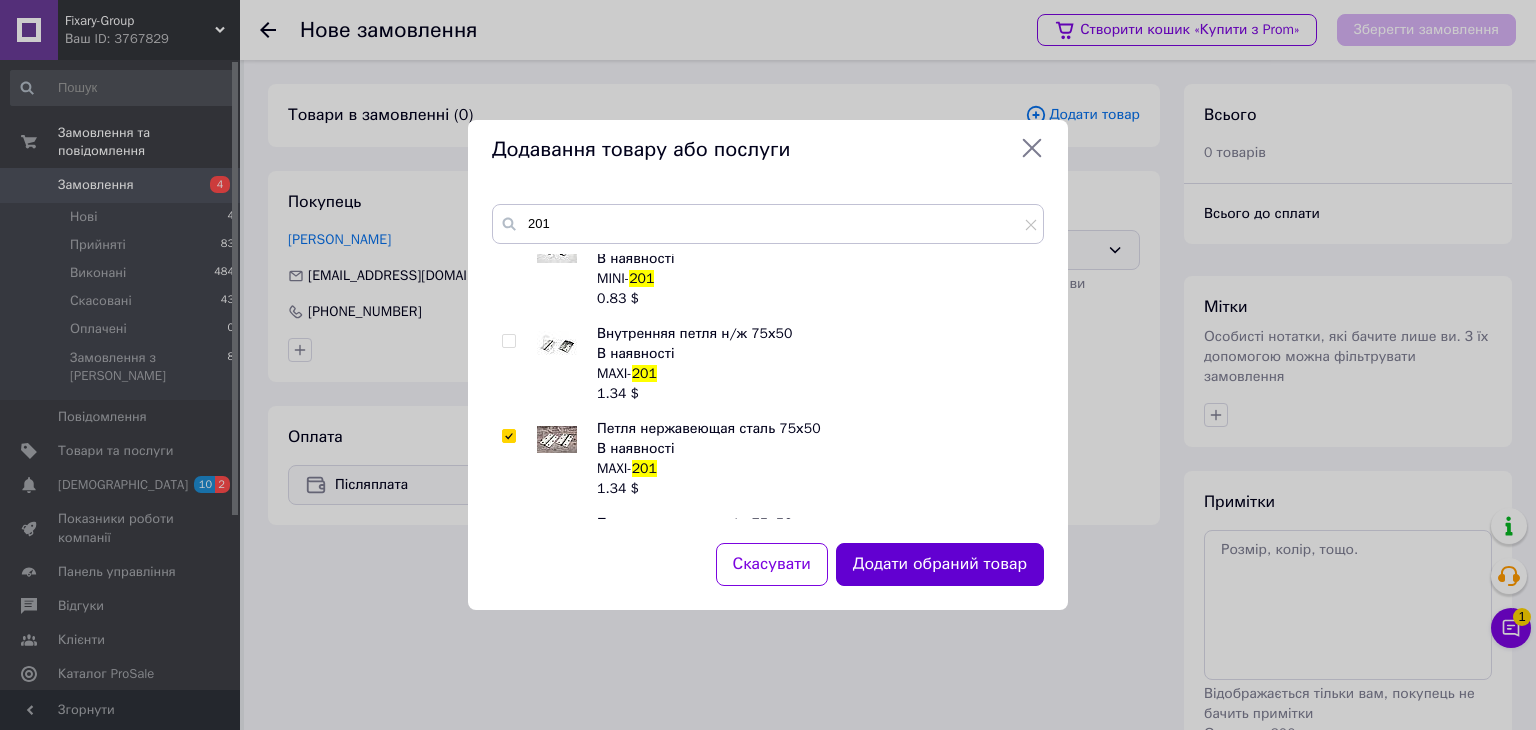 click on "Додати обраний товар" at bounding box center (940, 564) 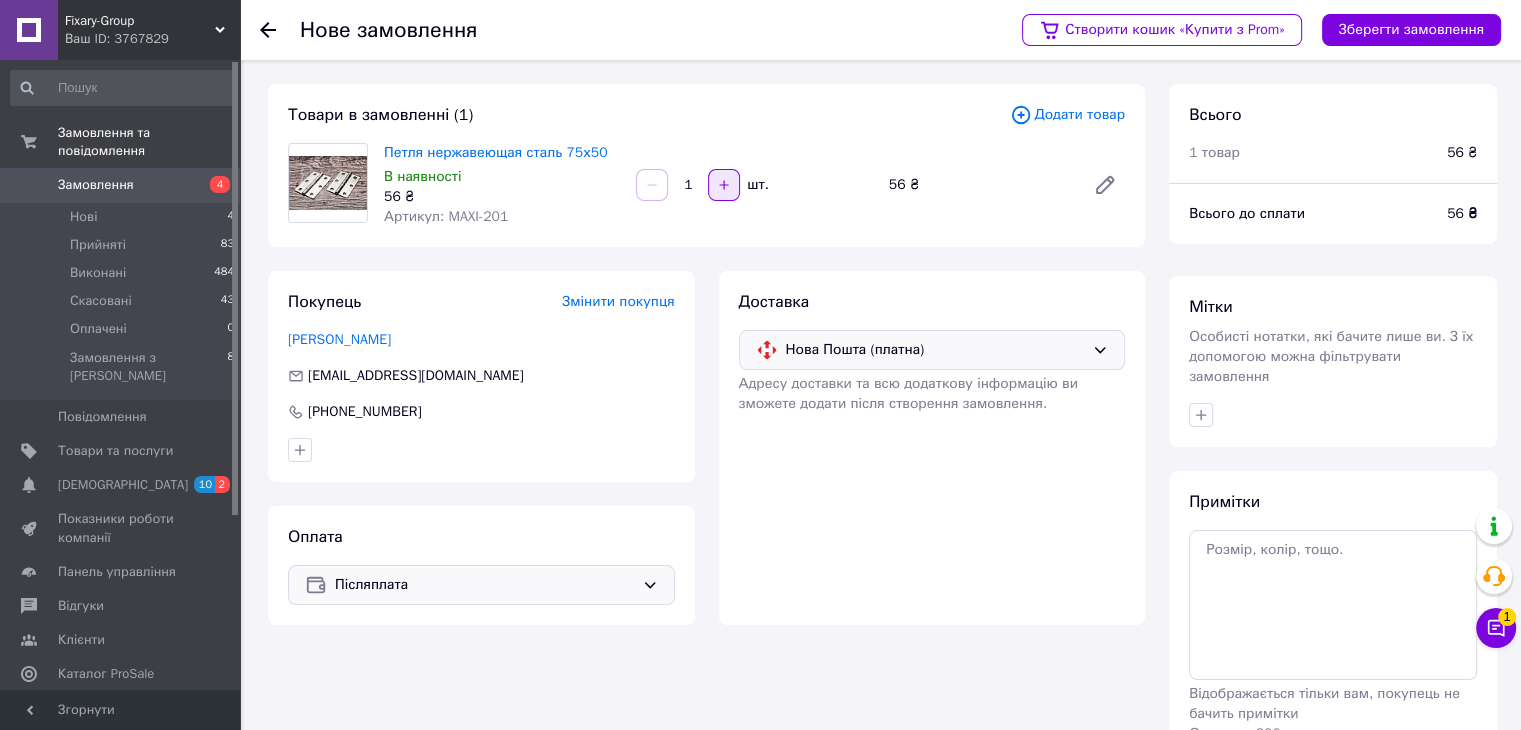 click 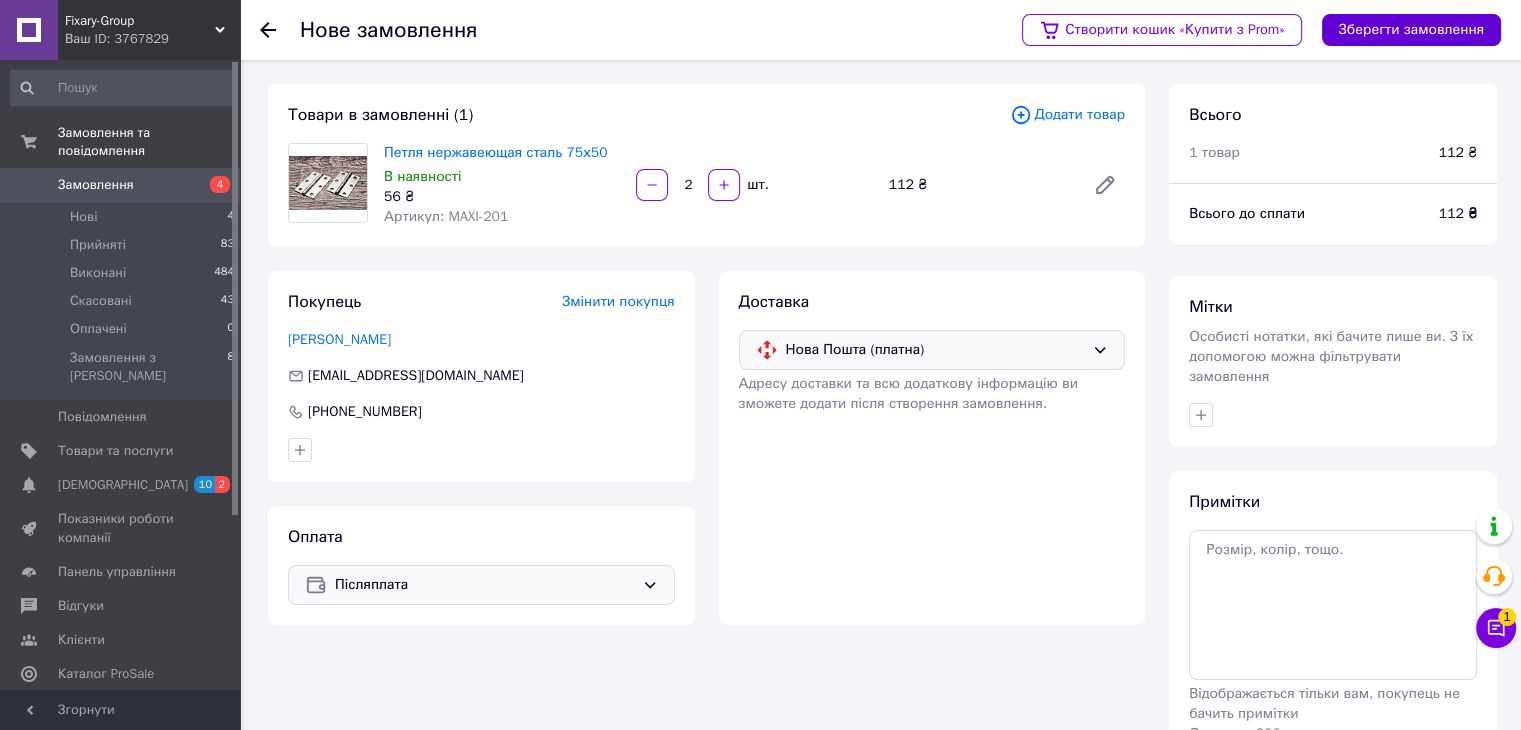 click on "Зберегти замовлення" at bounding box center [1411, 30] 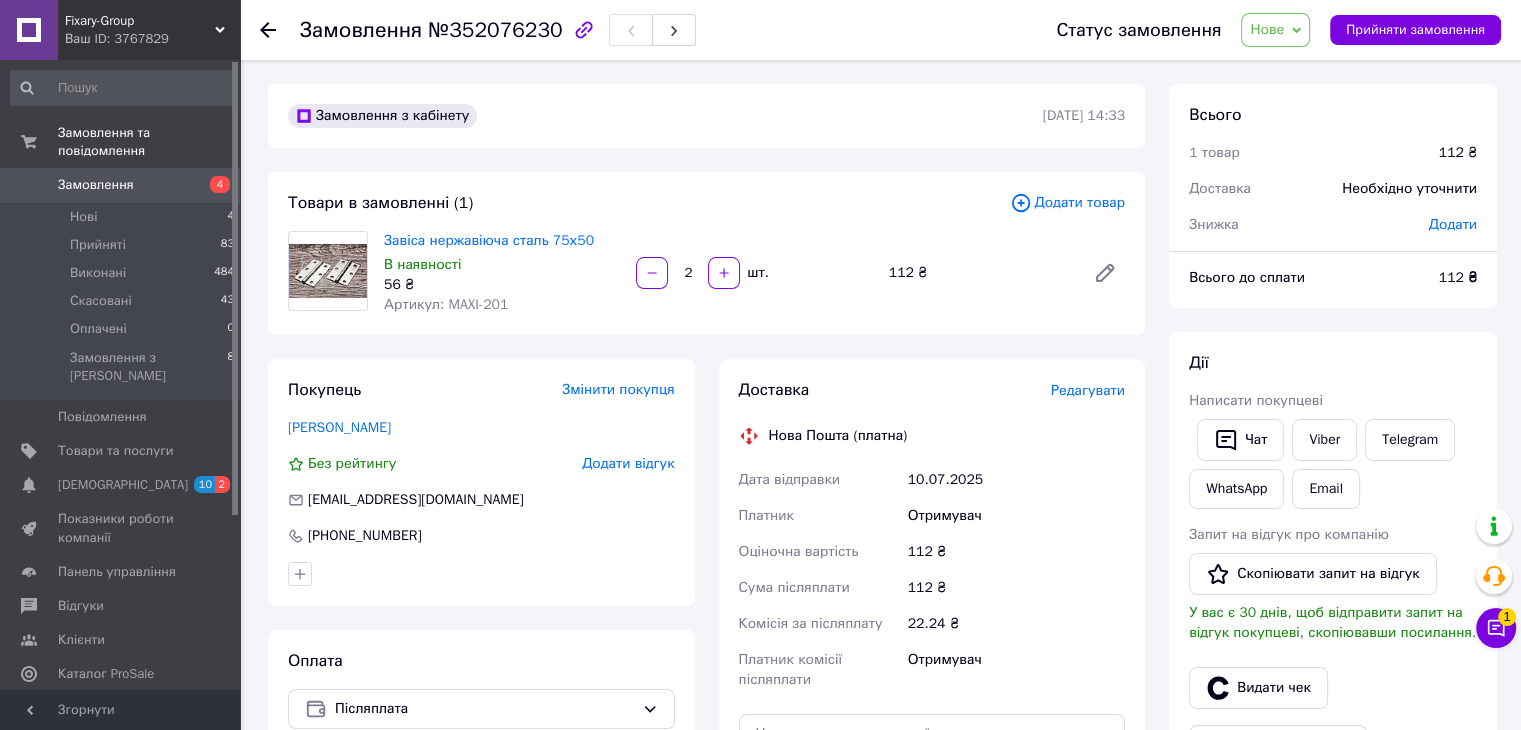 click on "Редагувати" at bounding box center [1088, 391] 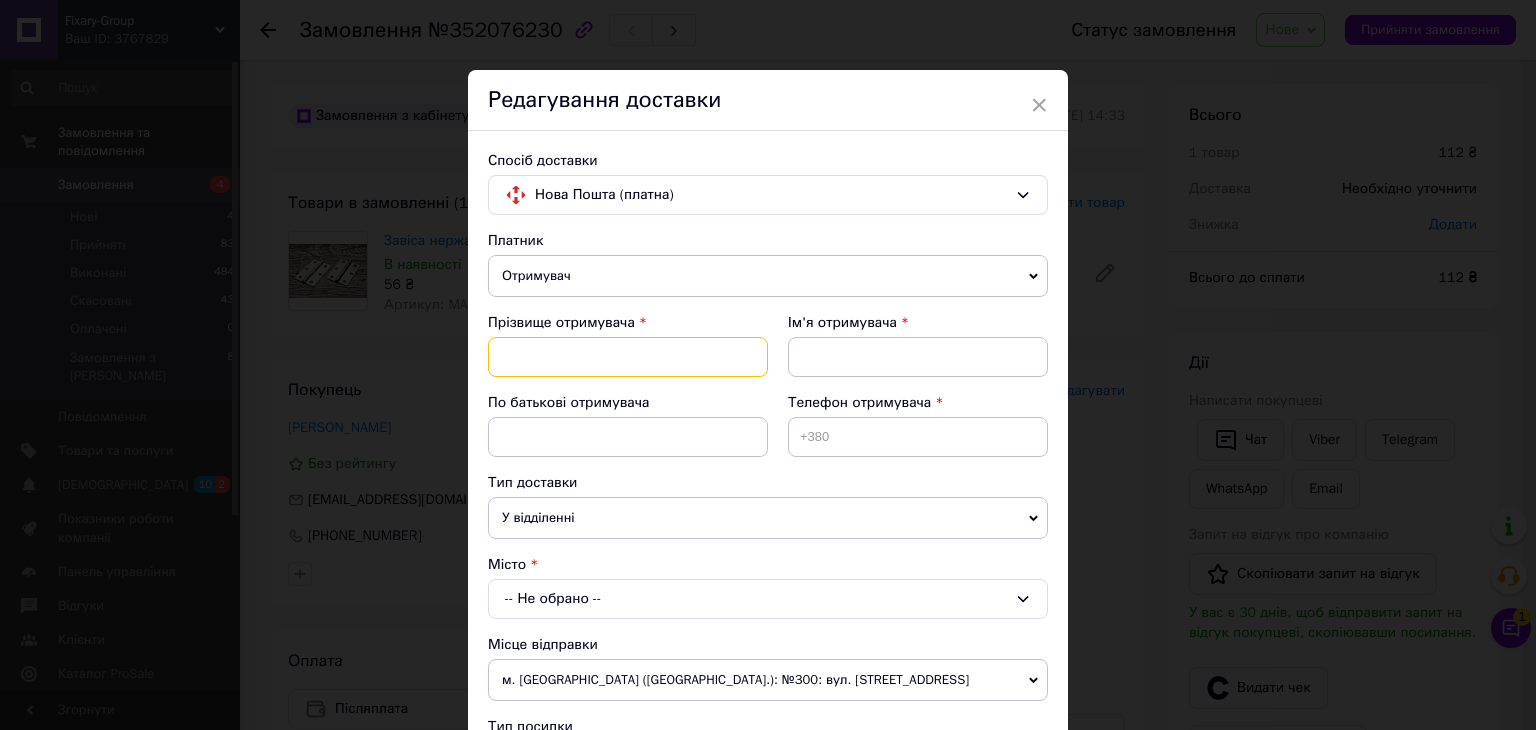 click at bounding box center [628, 357] 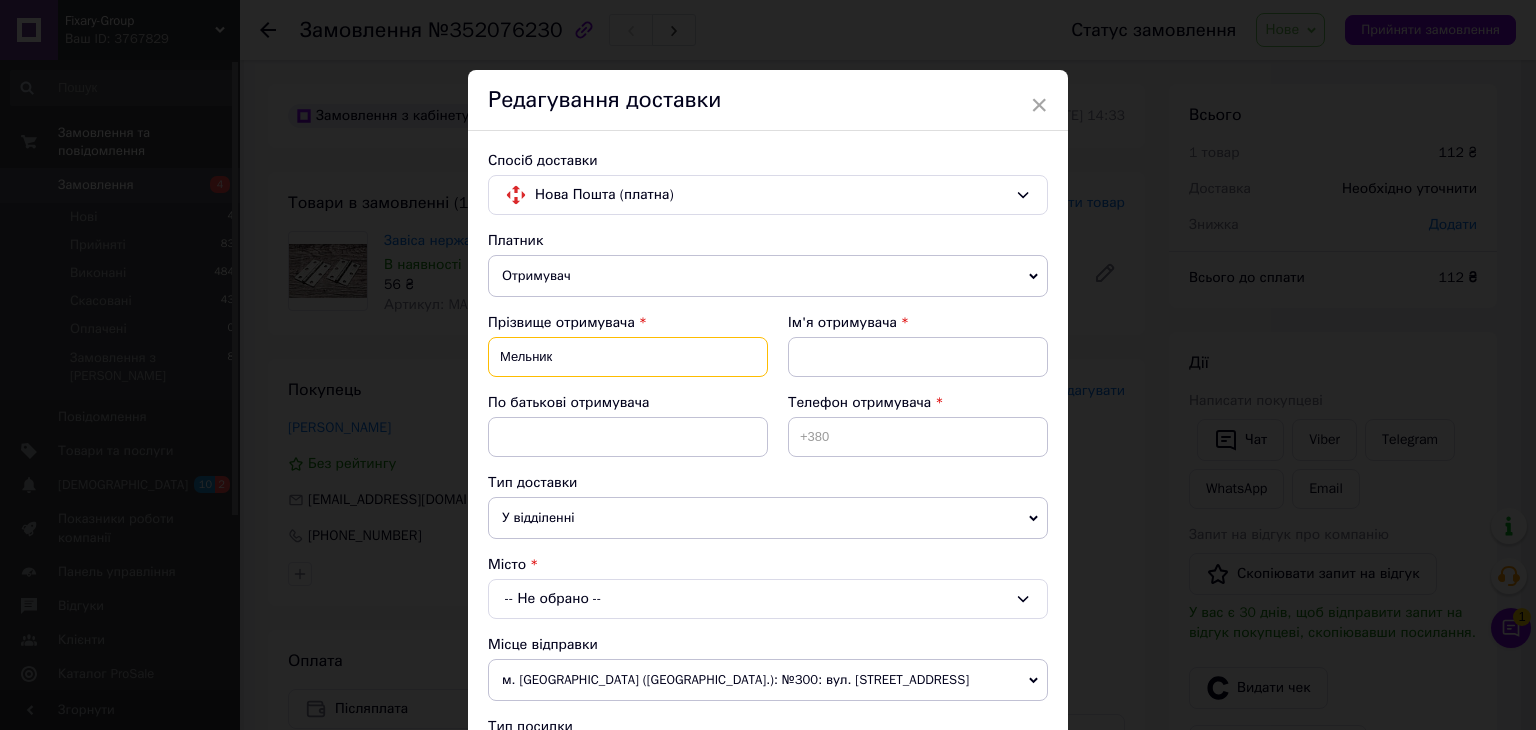 type on "Мельник" 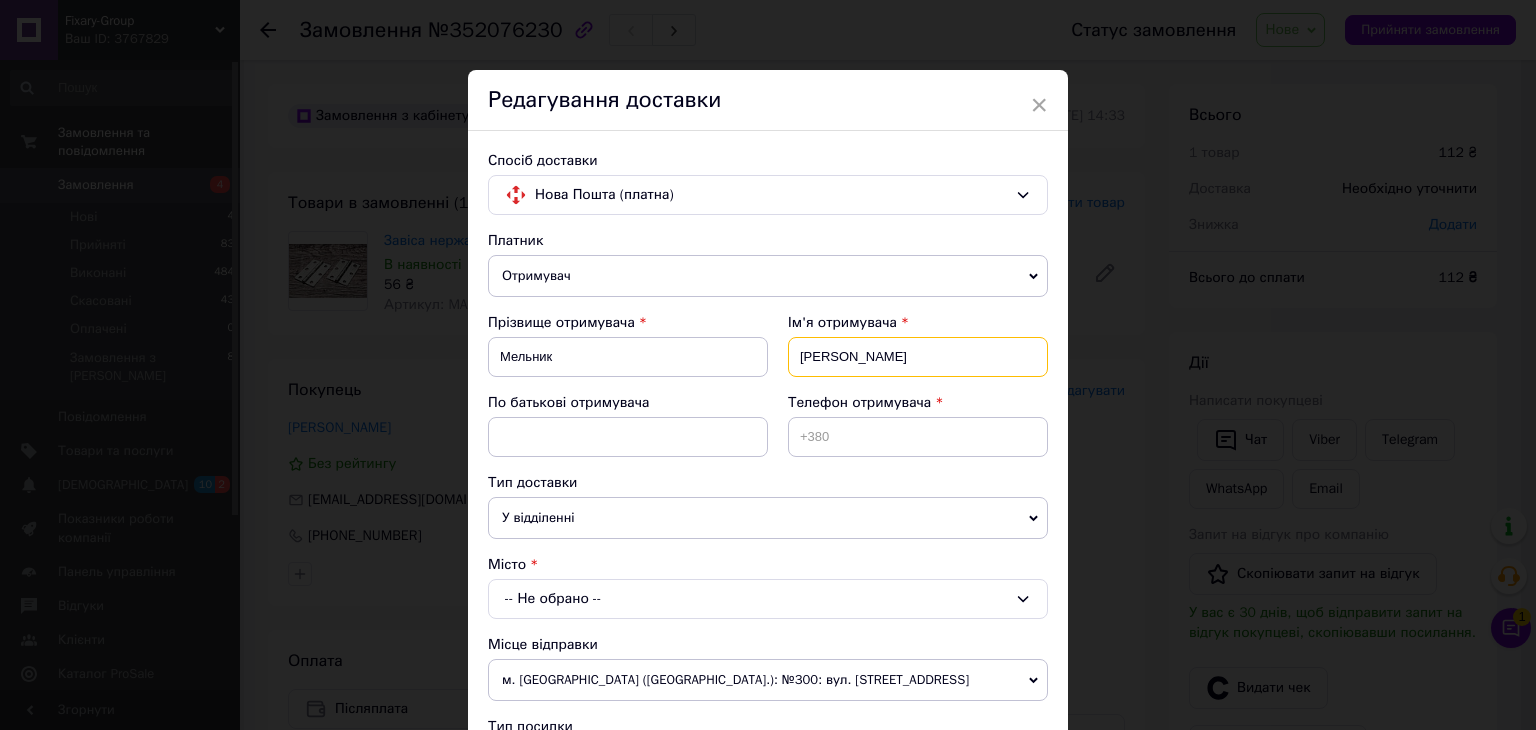 type on "Василь" 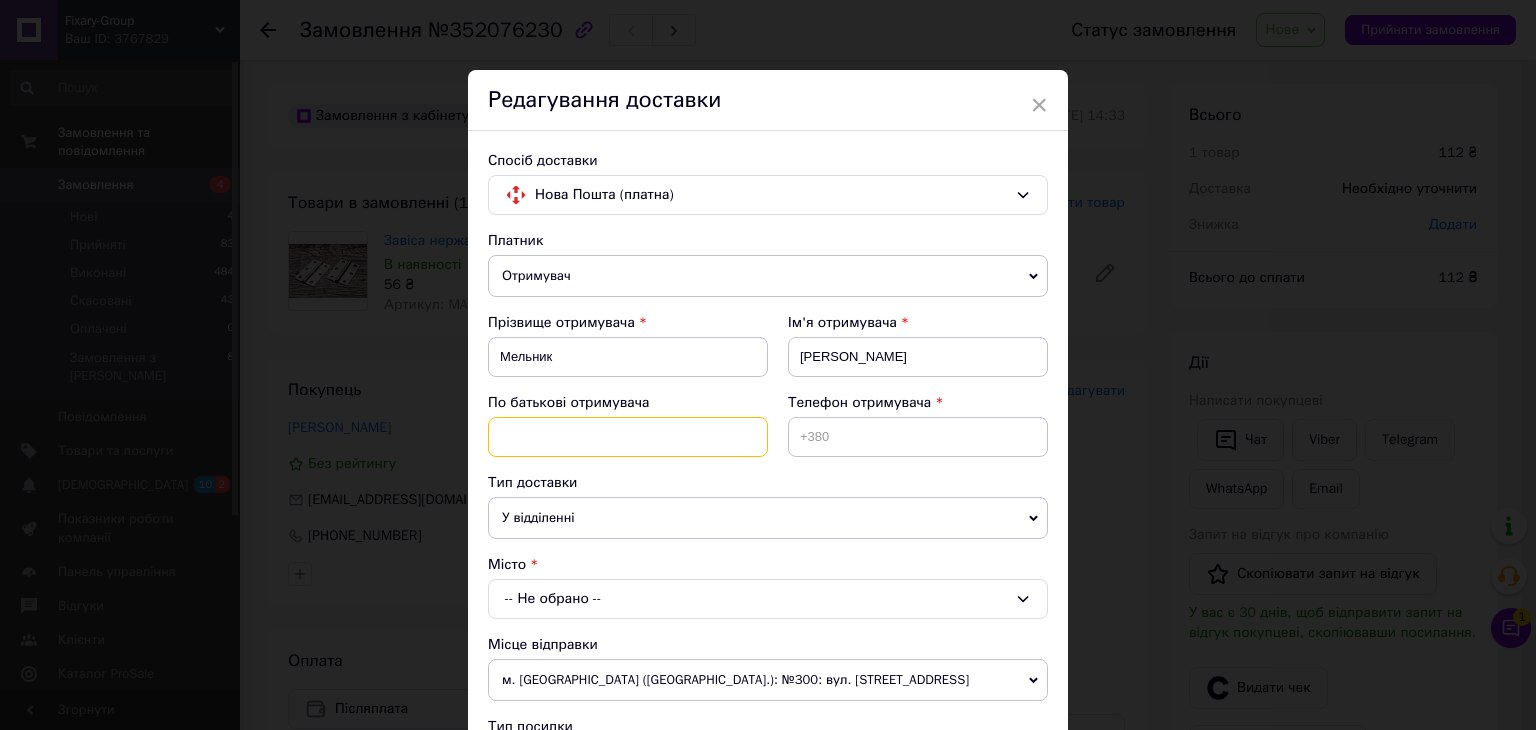 click at bounding box center [628, 437] 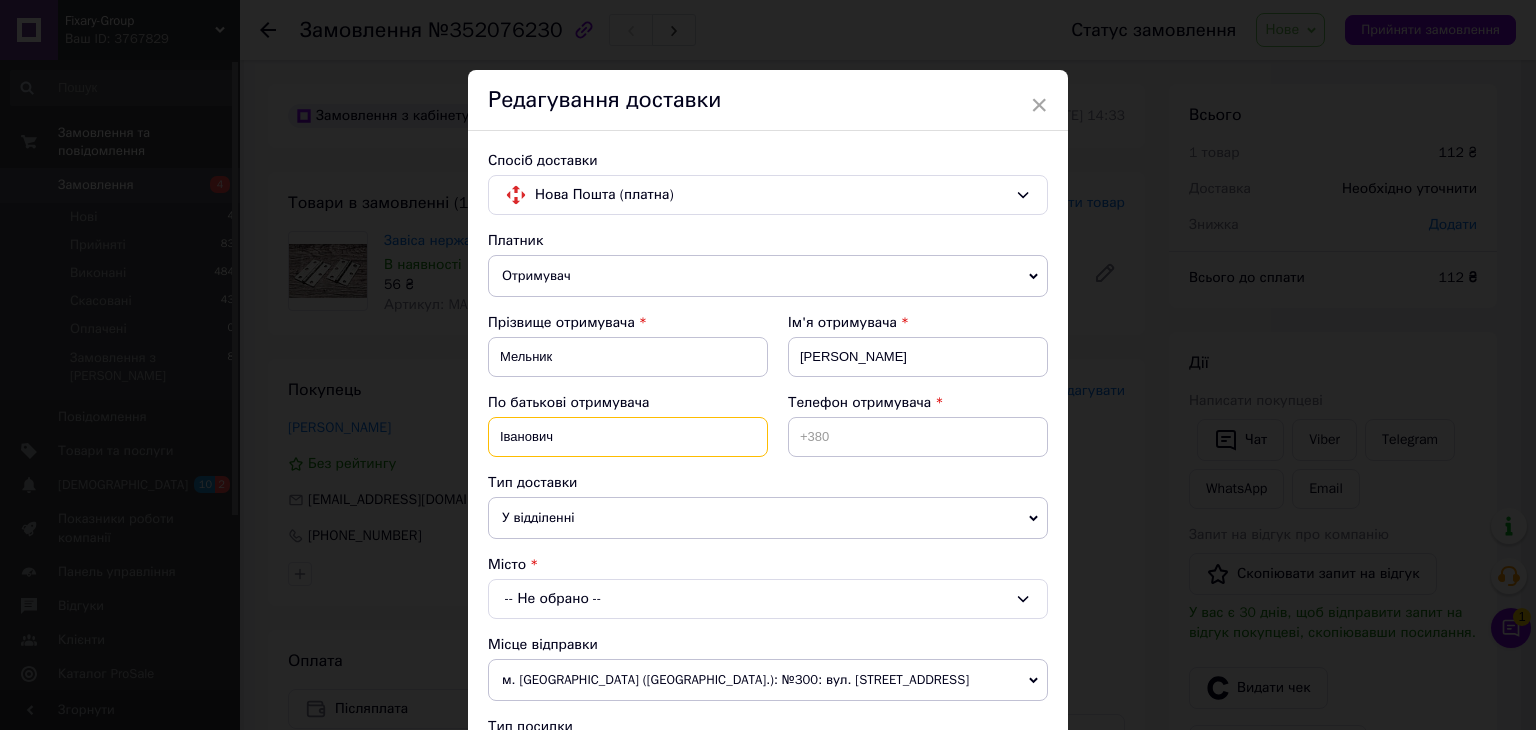 type on "Іванович" 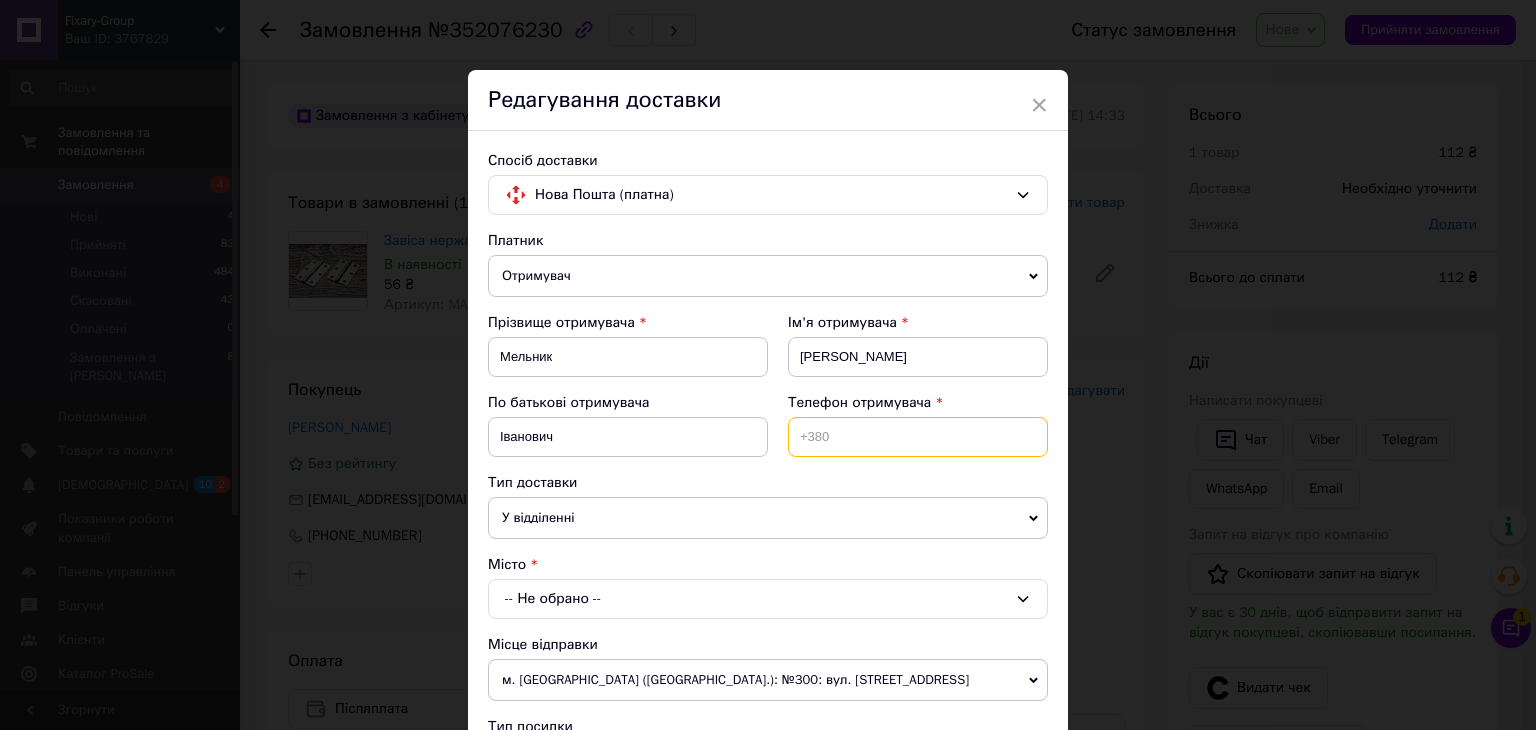 click at bounding box center [918, 437] 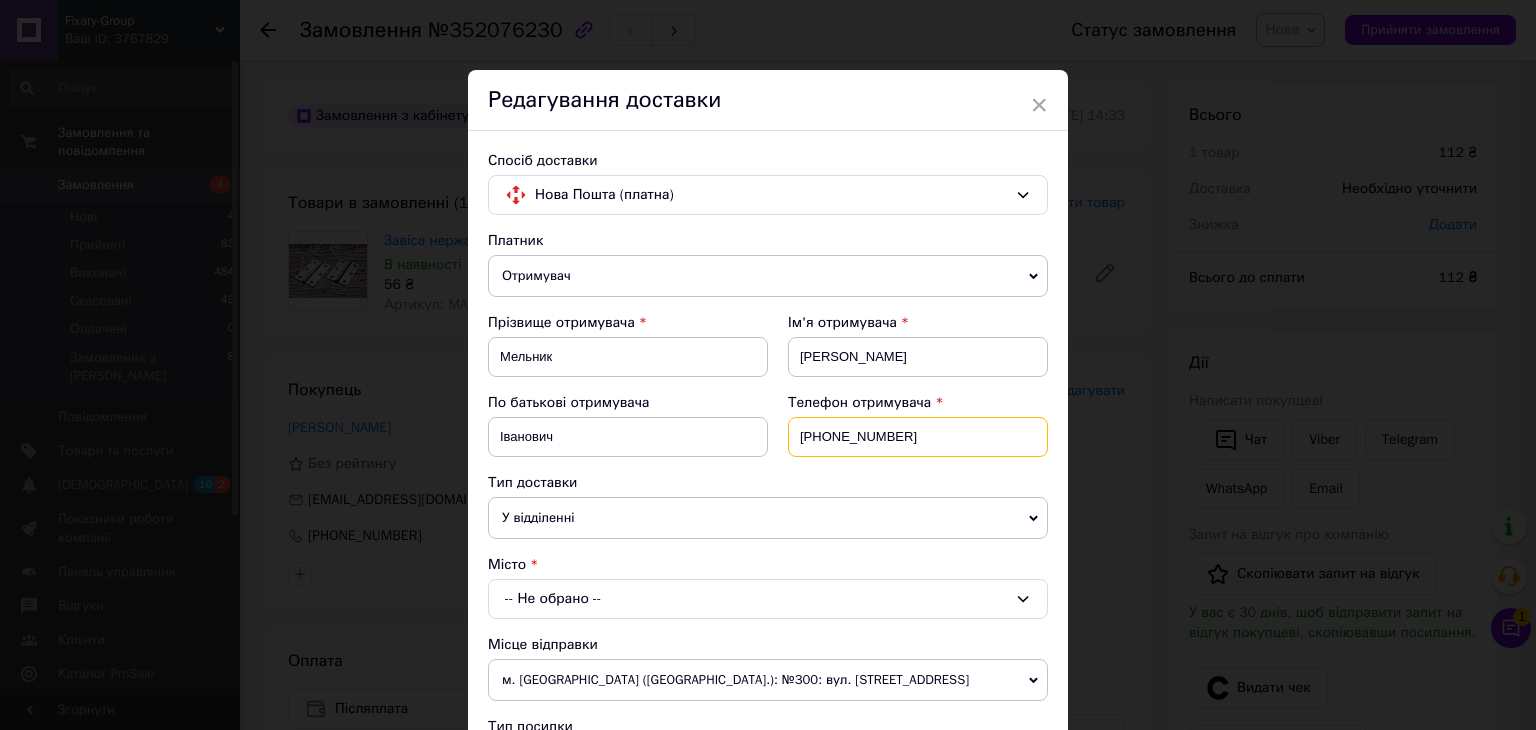 type on "+30971878346" 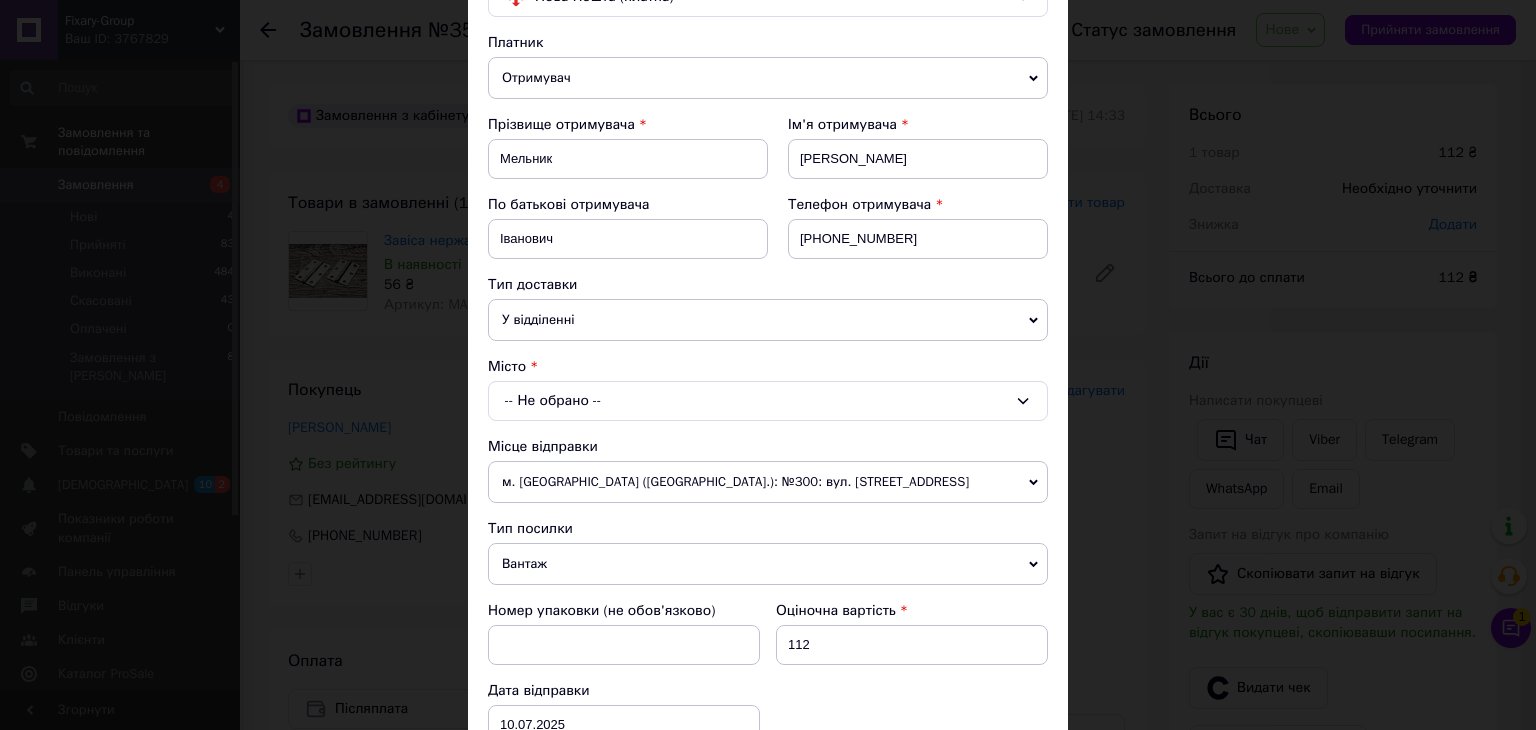 scroll, scrollTop: 200, scrollLeft: 0, axis: vertical 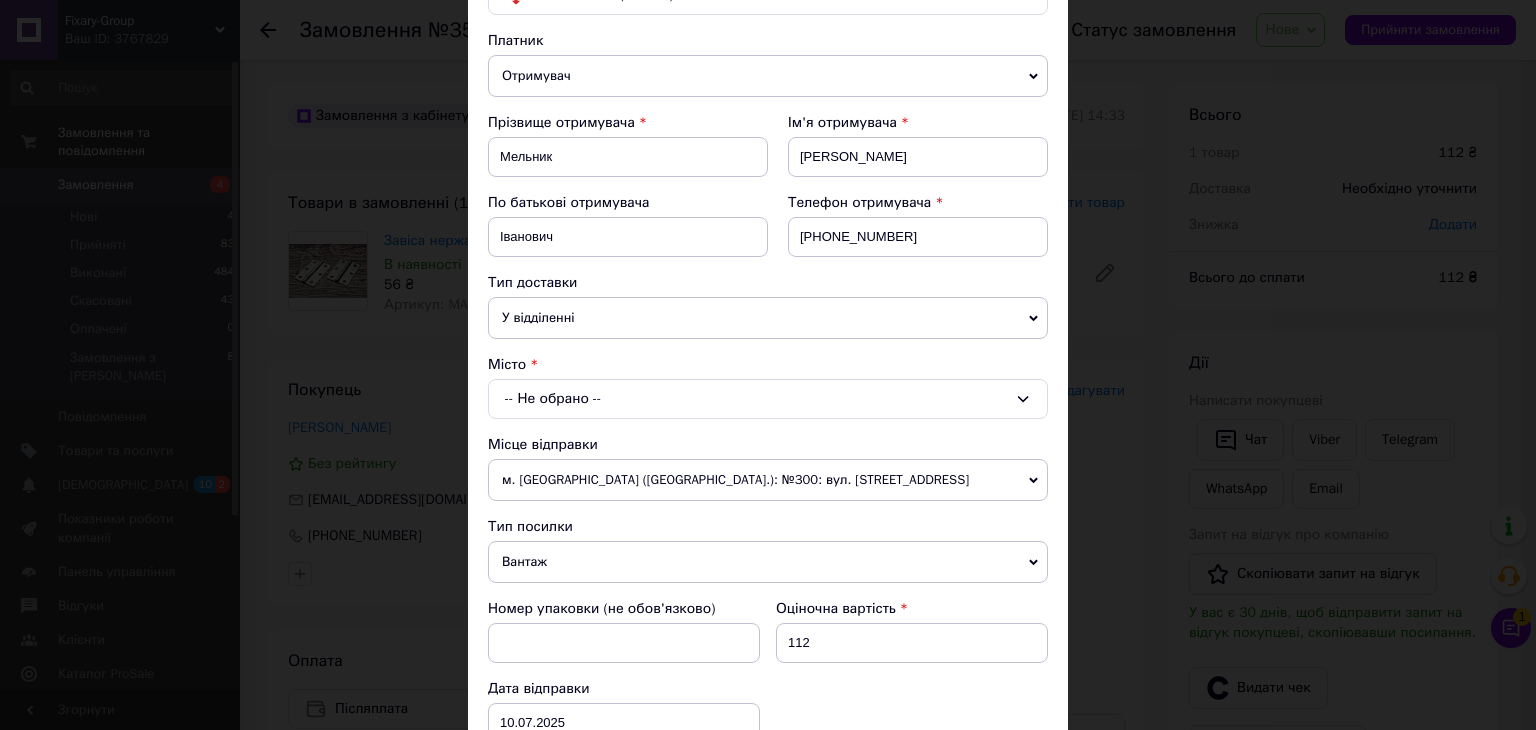 click on "-- Не обрано --" at bounding box center (768, 399) 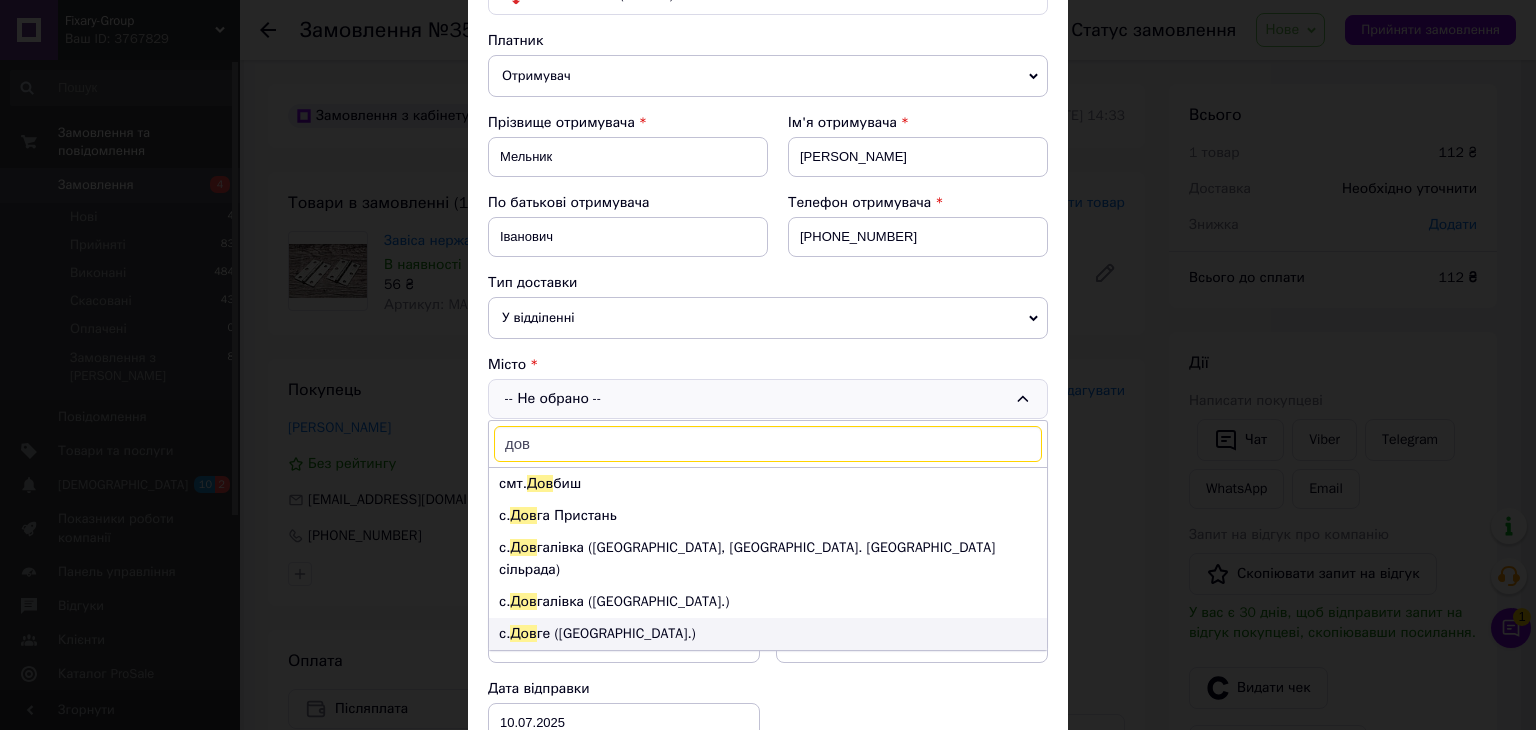 type on "дов" 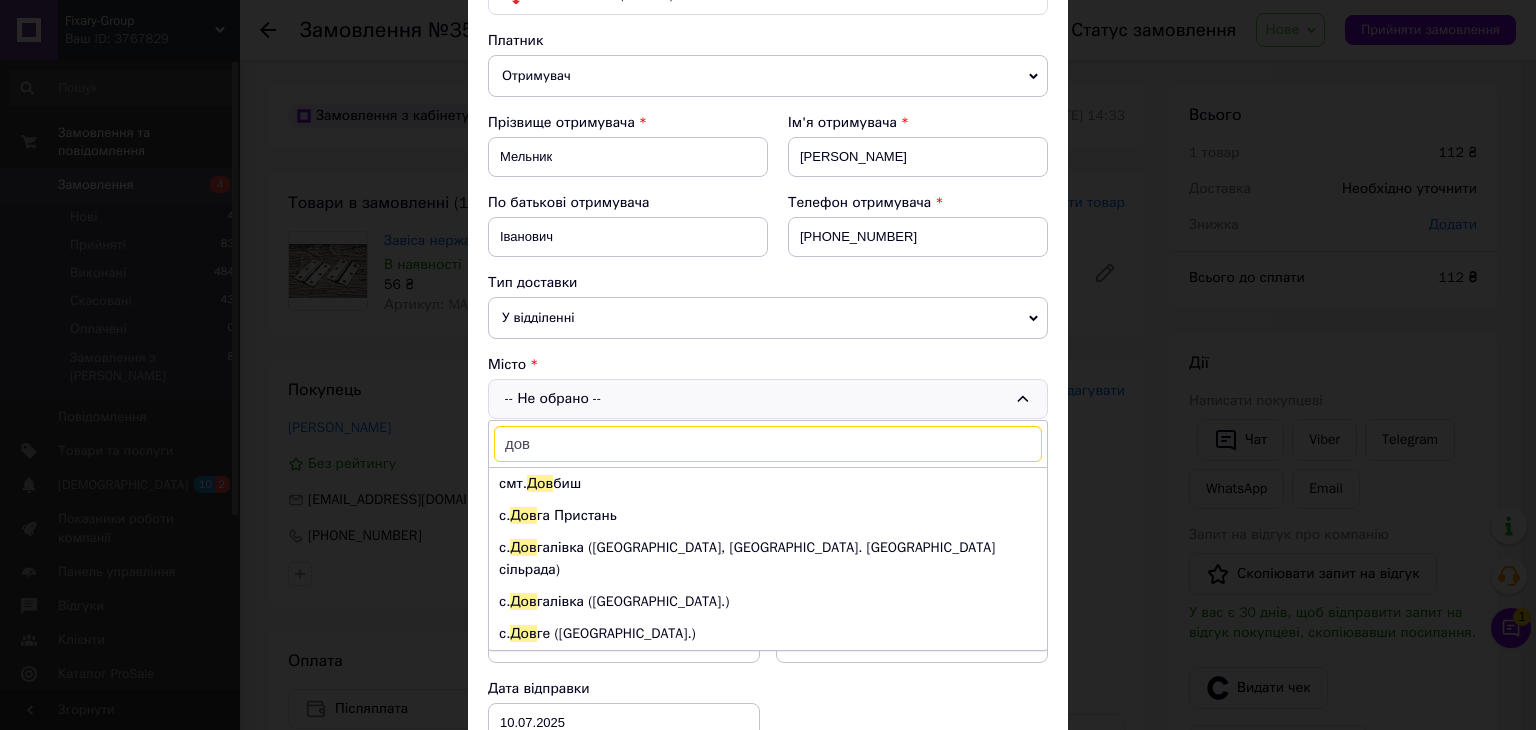 click on "с.  Дов ге (Закарпатська обл.)" at bounding box center [768, 634] 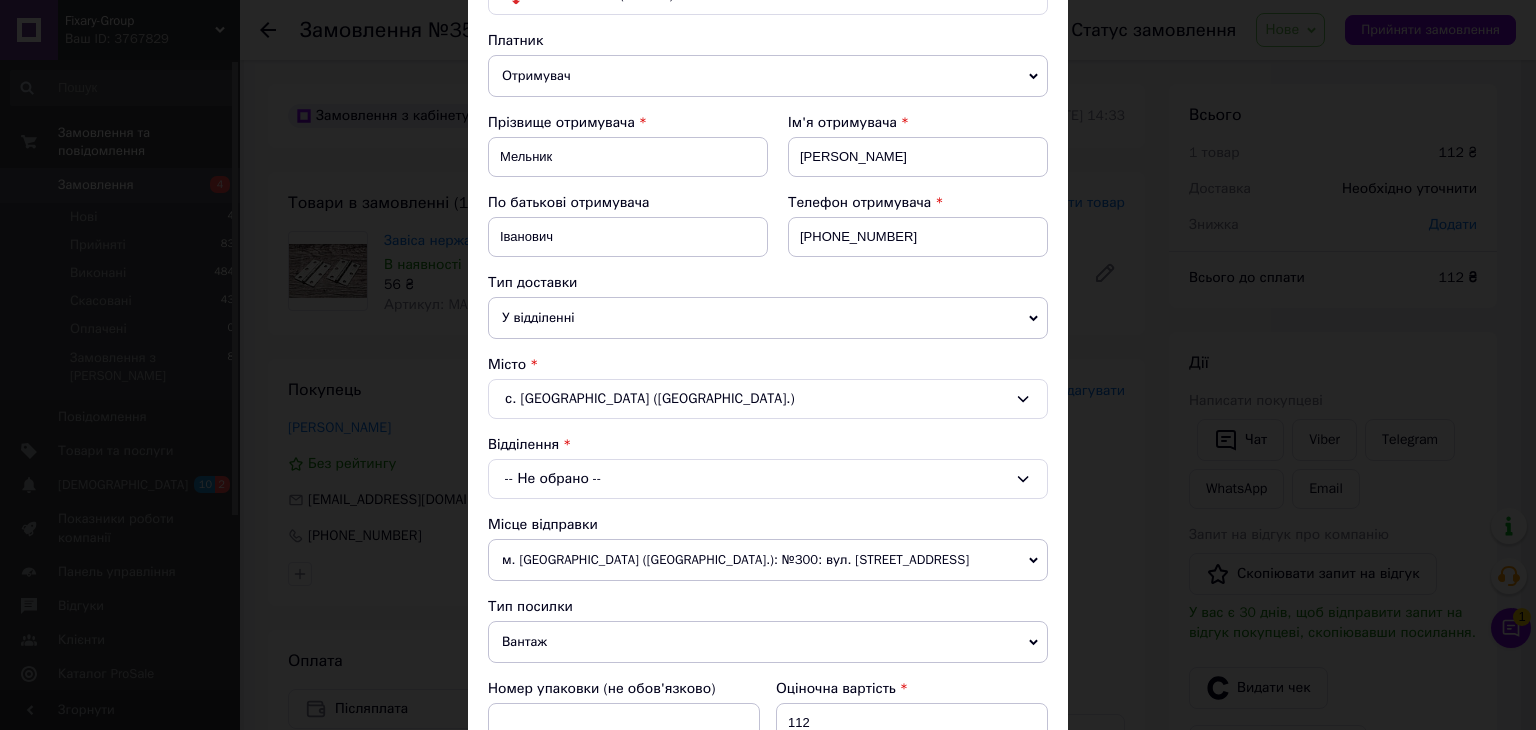 click on "-- Не обрано --" at bounding box center [768, 479] 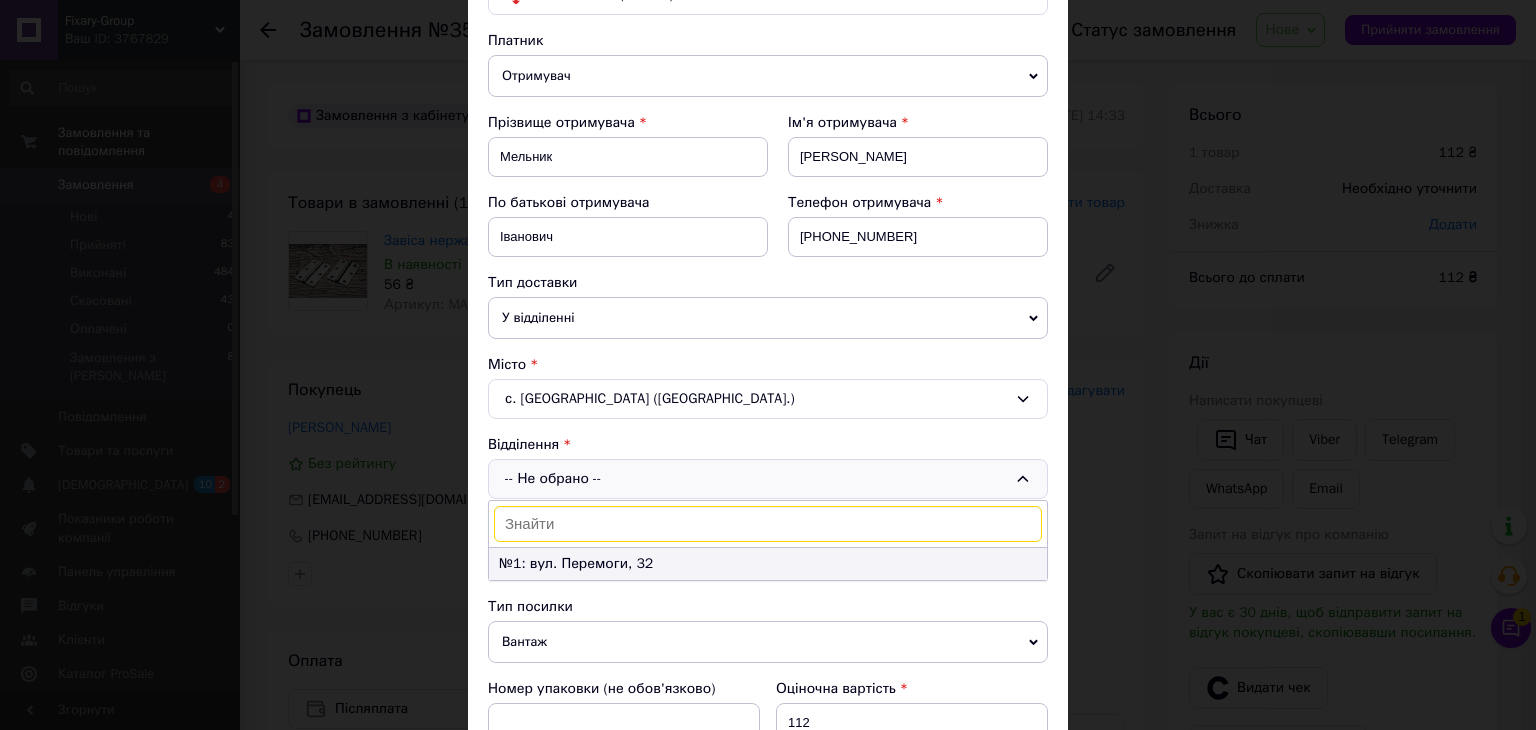 click on "№1: вул. Перемоги, 32" at bounding box center [768, 564] 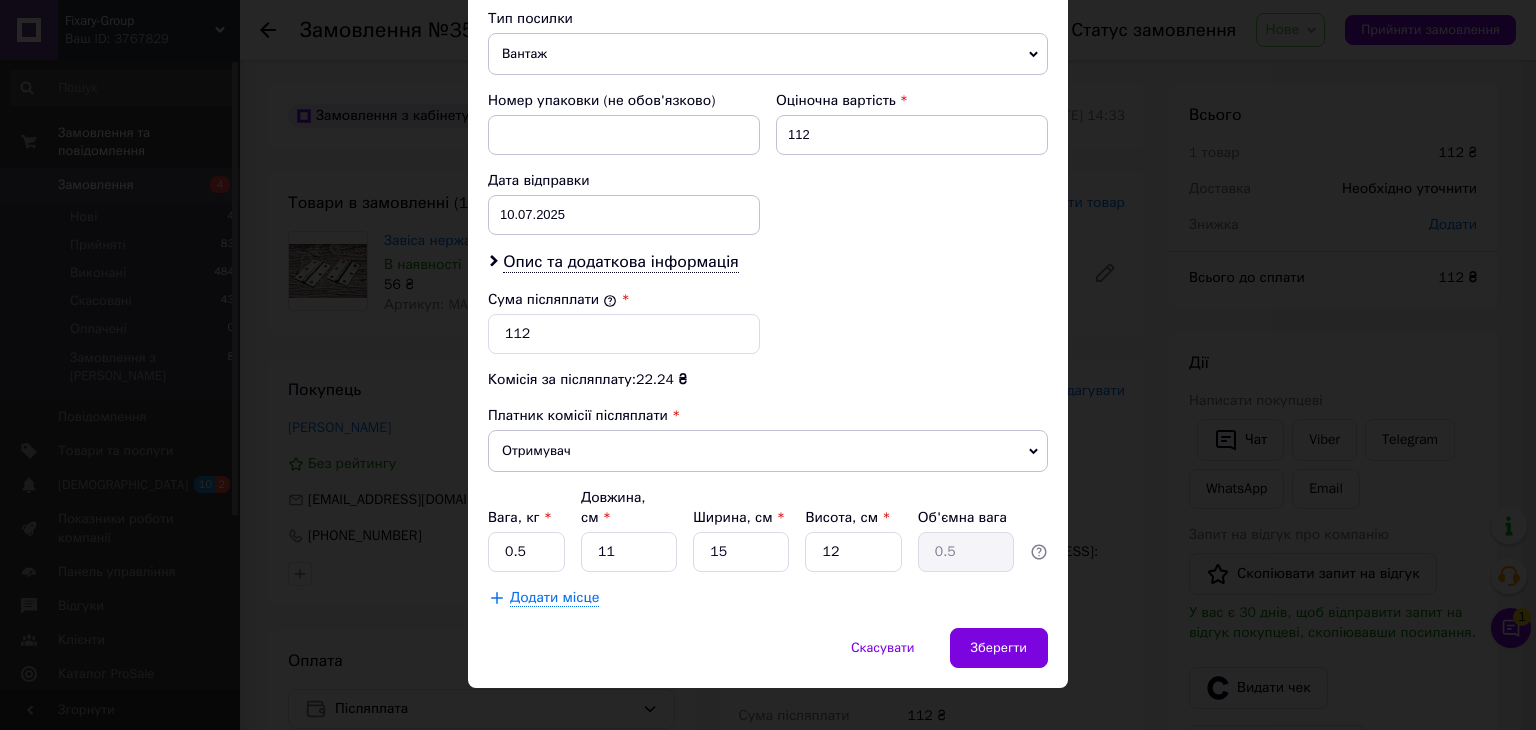 scroll, scrollTop: 790, scrollLeft: 0, axis: vertical 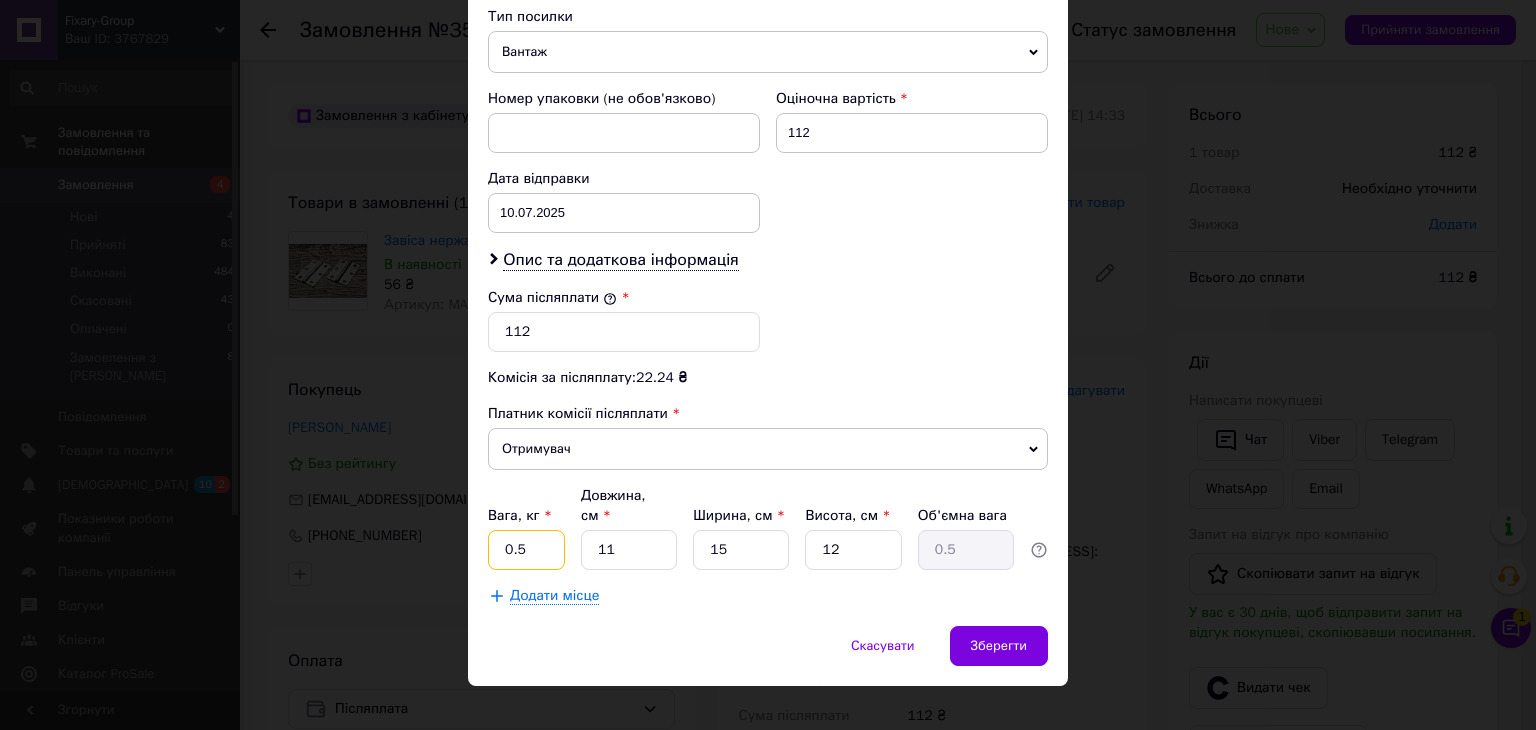 click on "0.5" at bounding box center [526, 550] 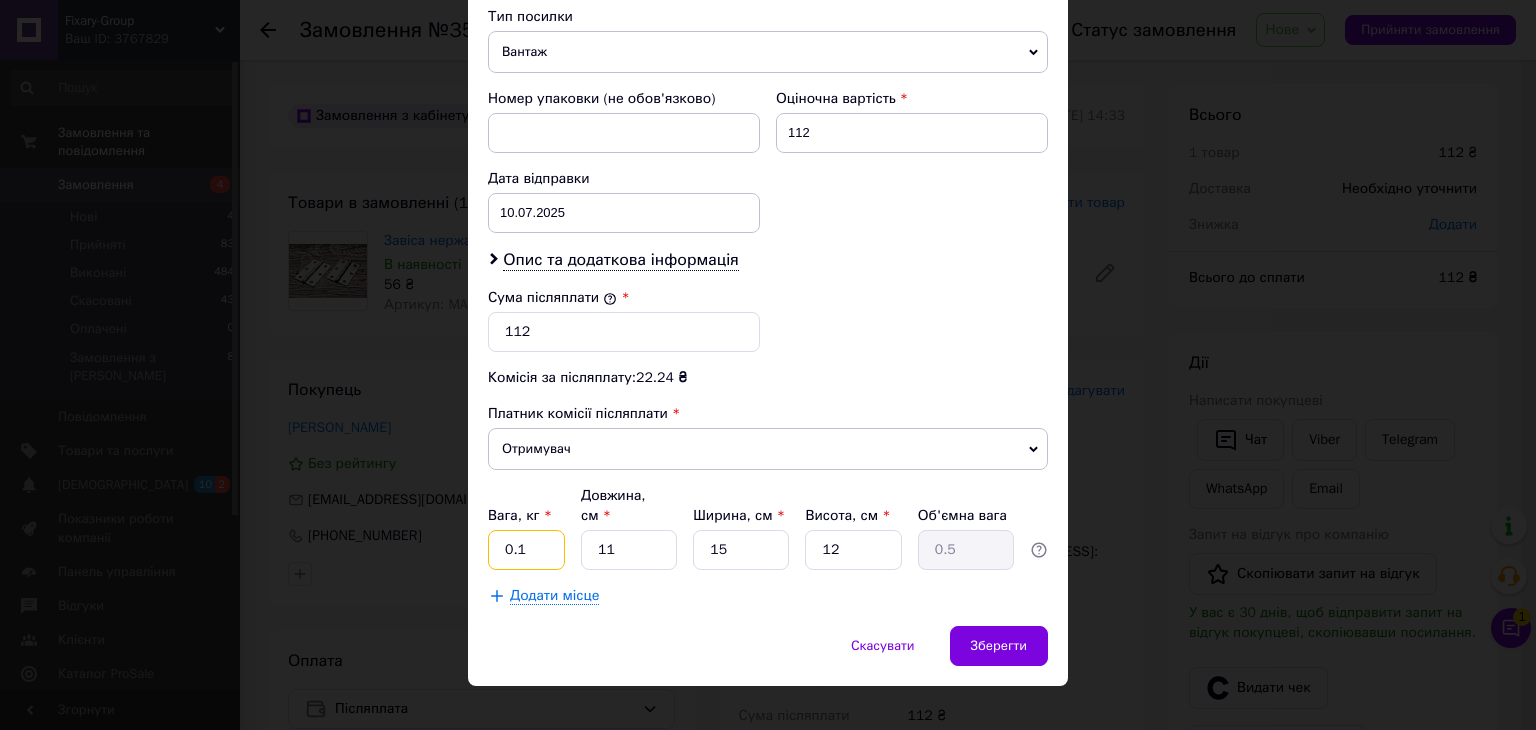 type on "0.1" 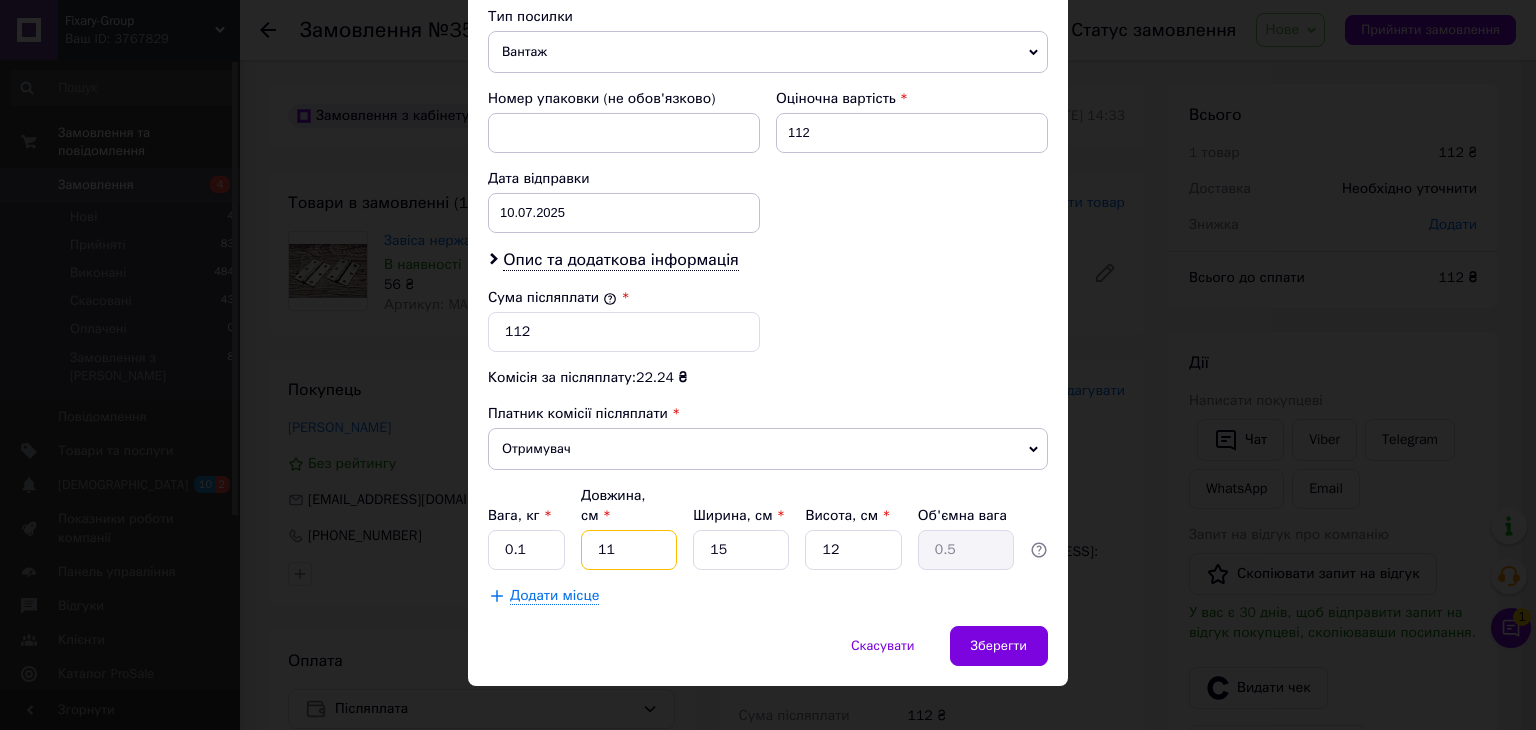 click on "11" at bounding box center [629, 550] 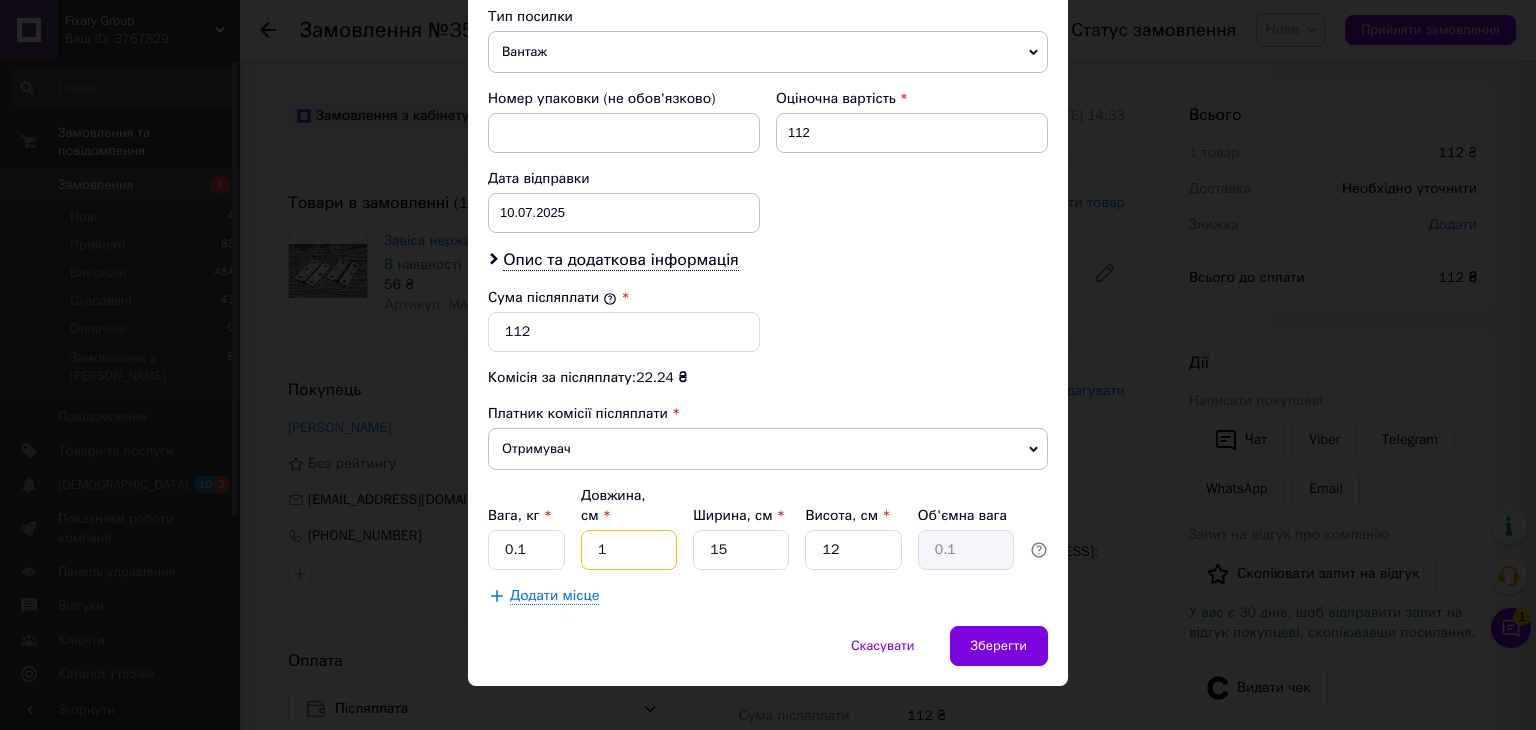type 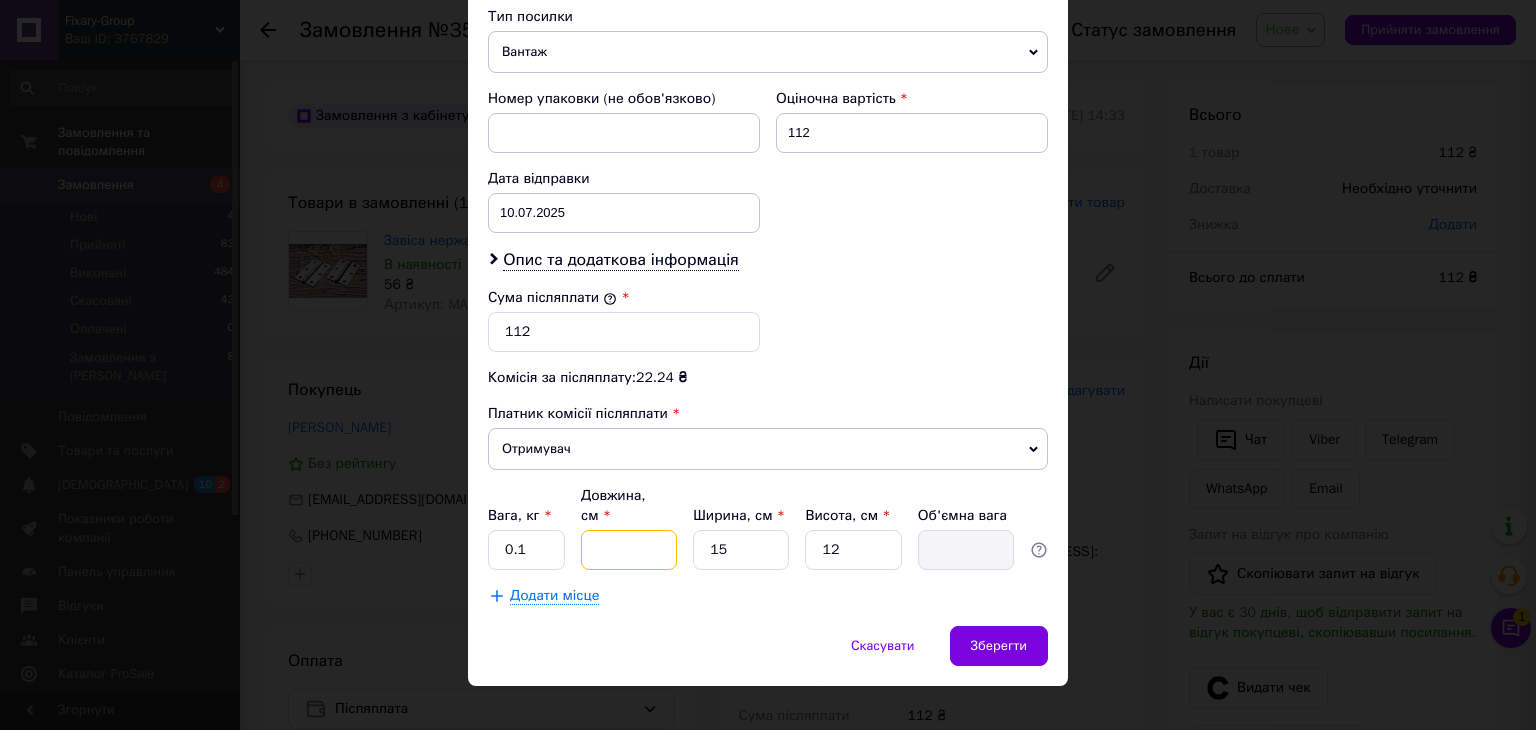 type on "8" 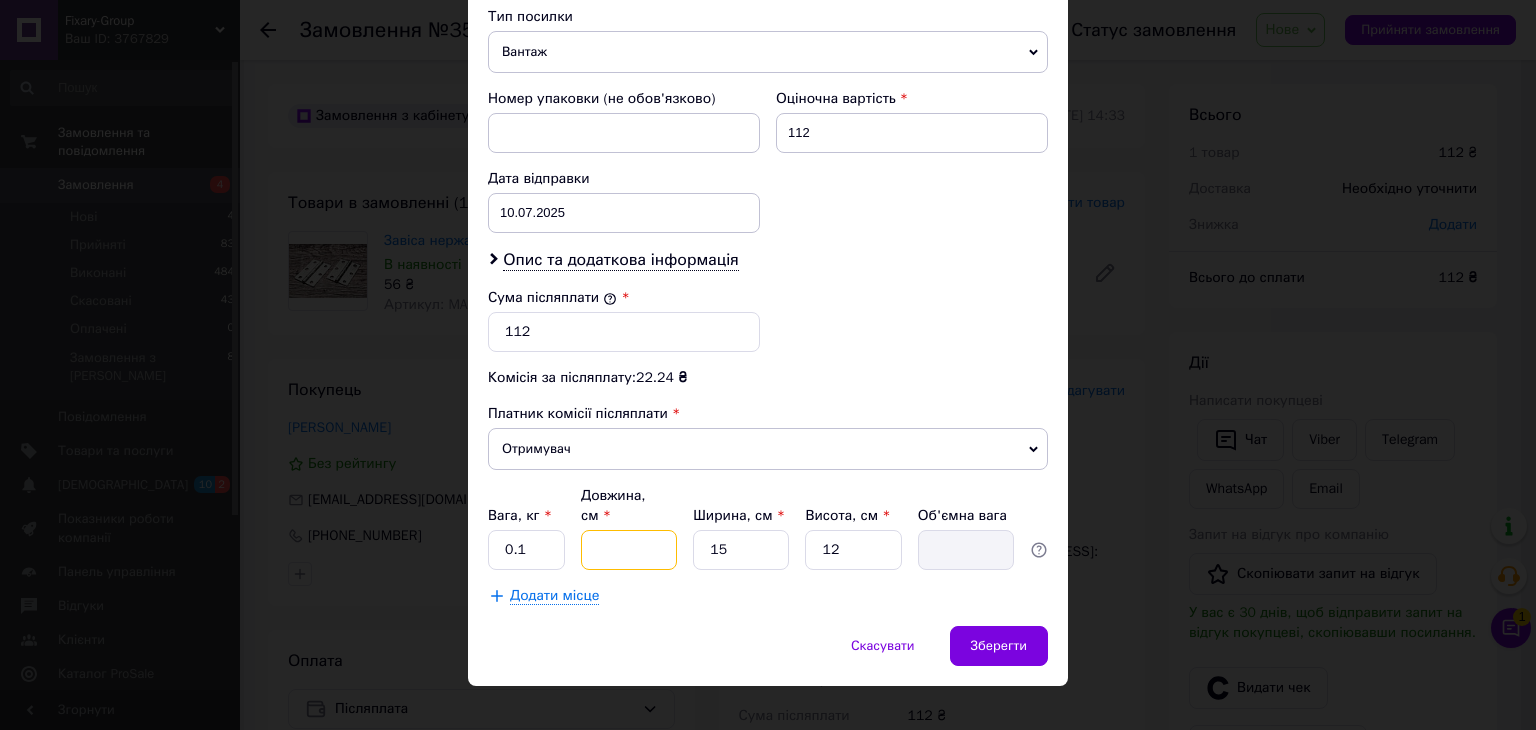 type on "0.36" 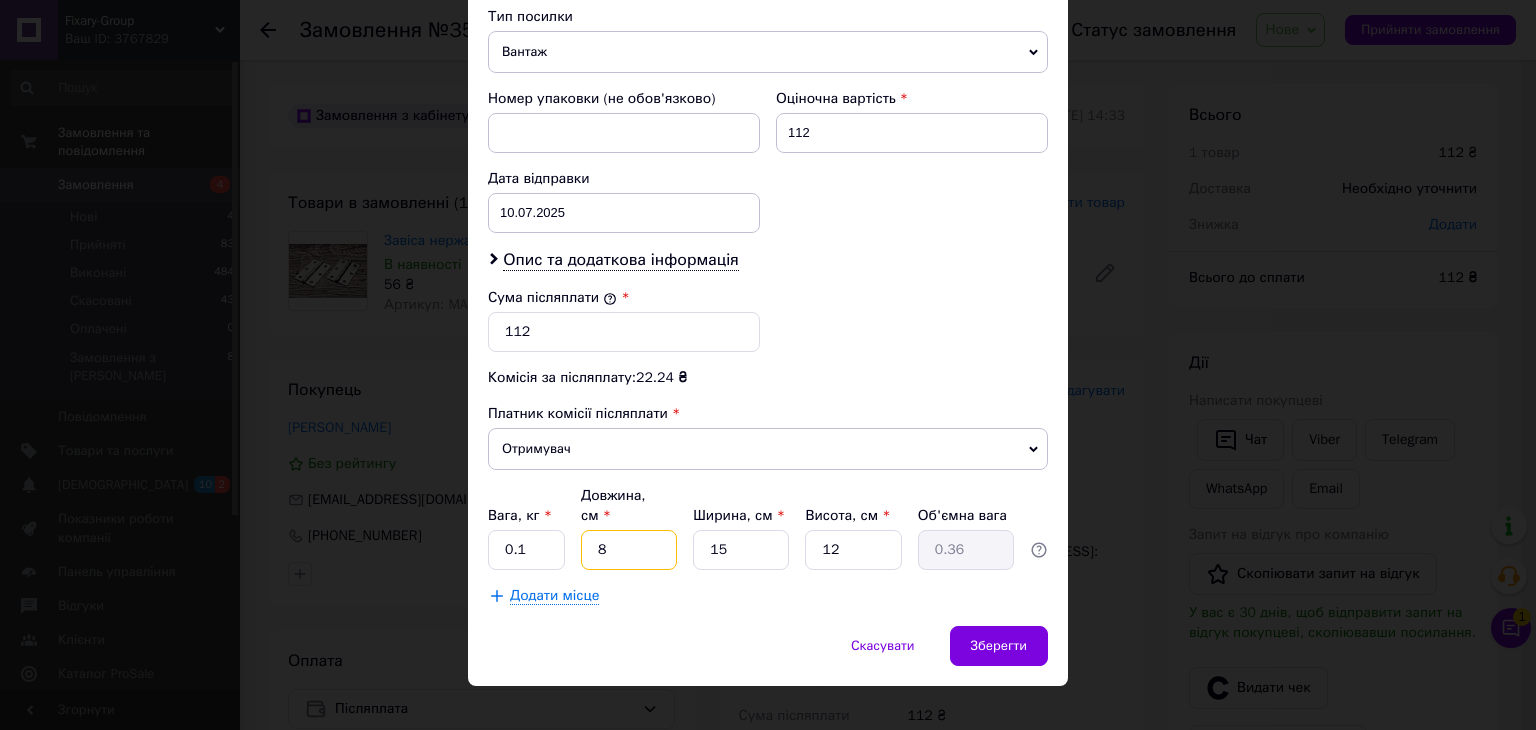 type on "8" 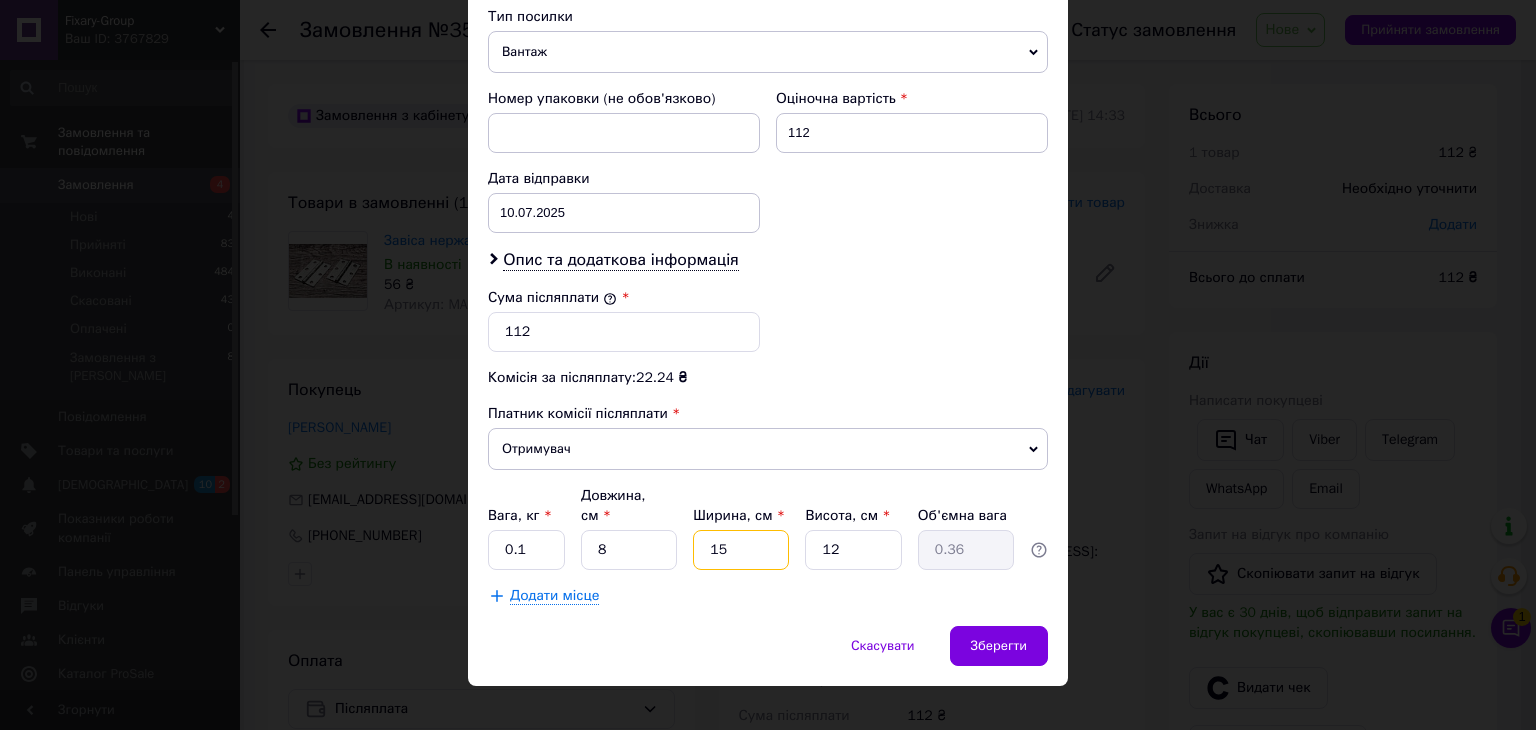 type on "7" 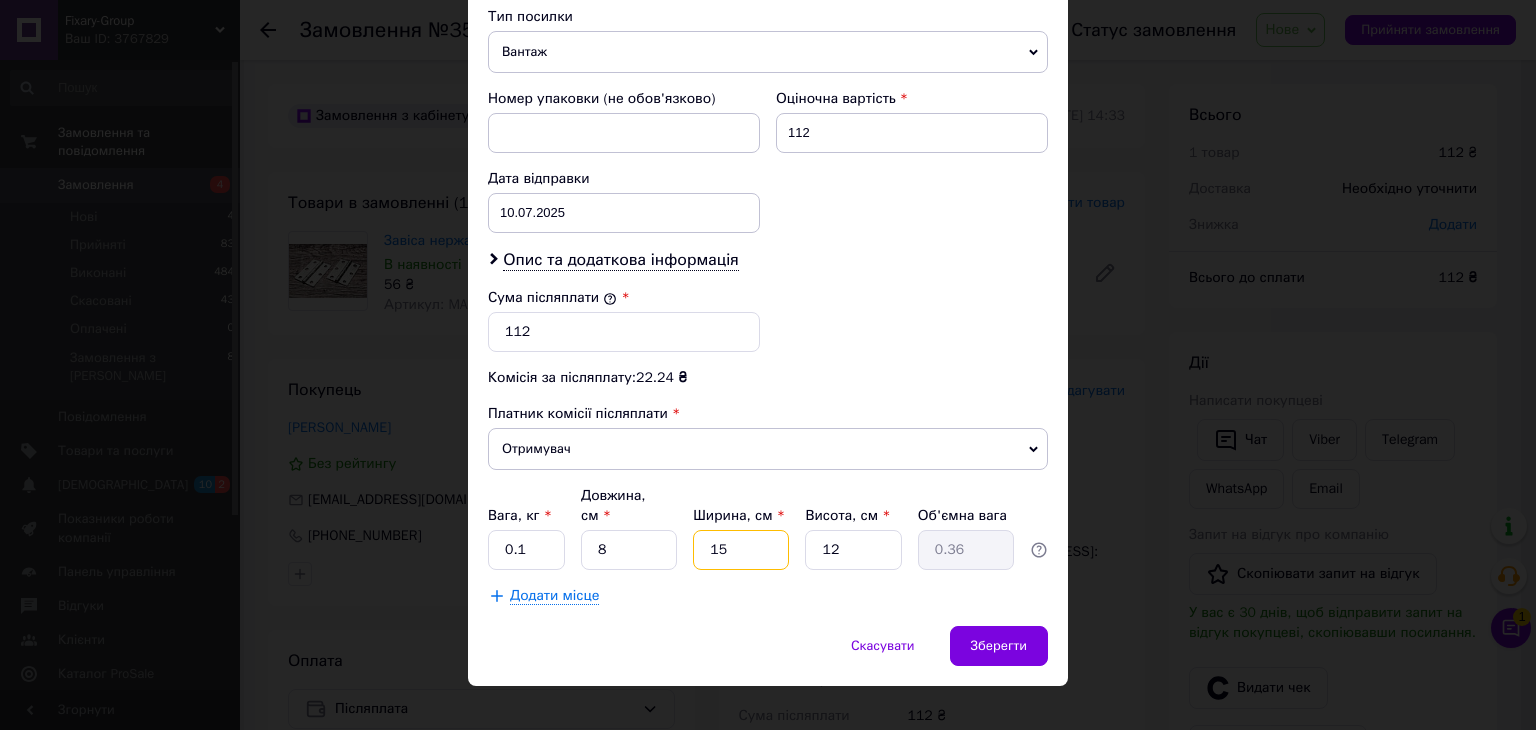 type on "0.17" 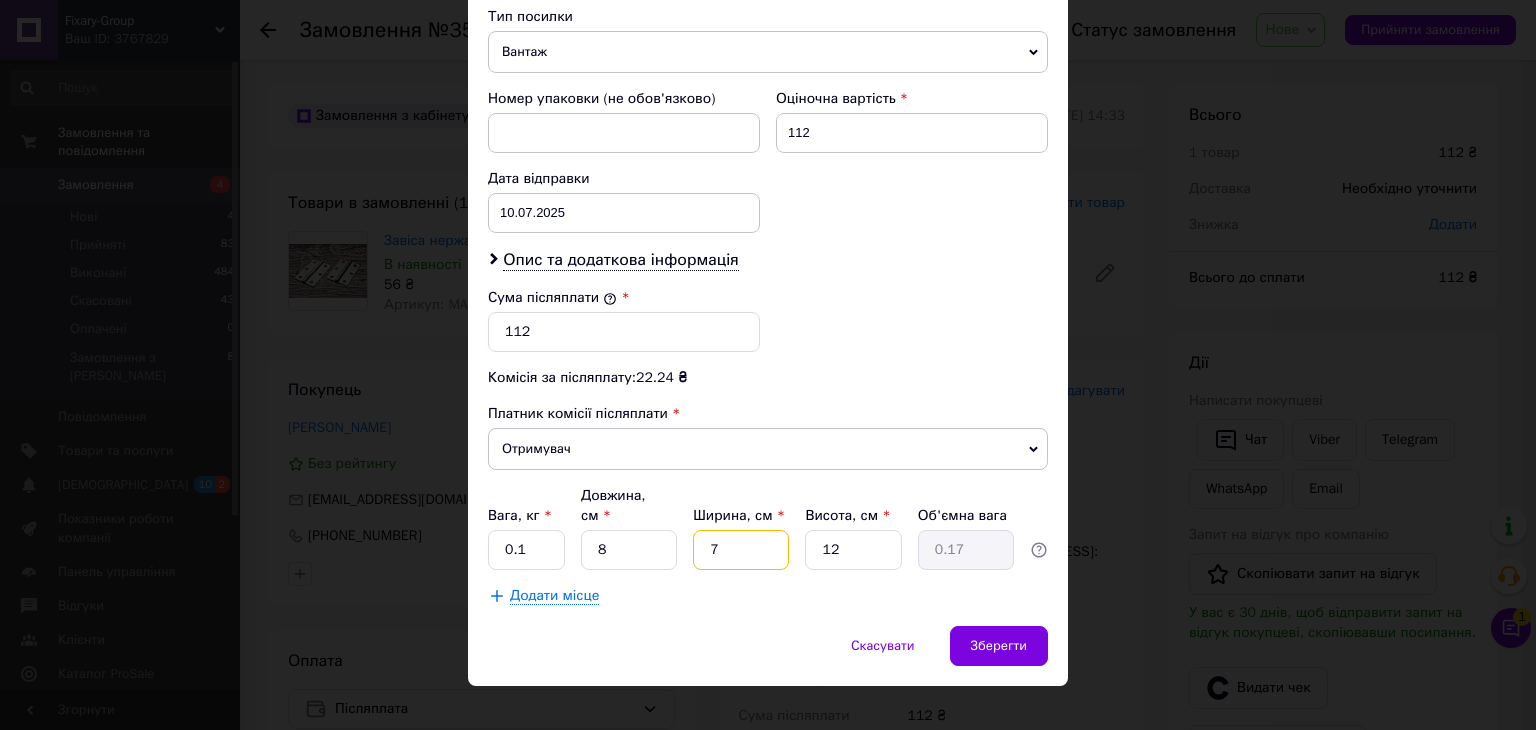 type on "7" 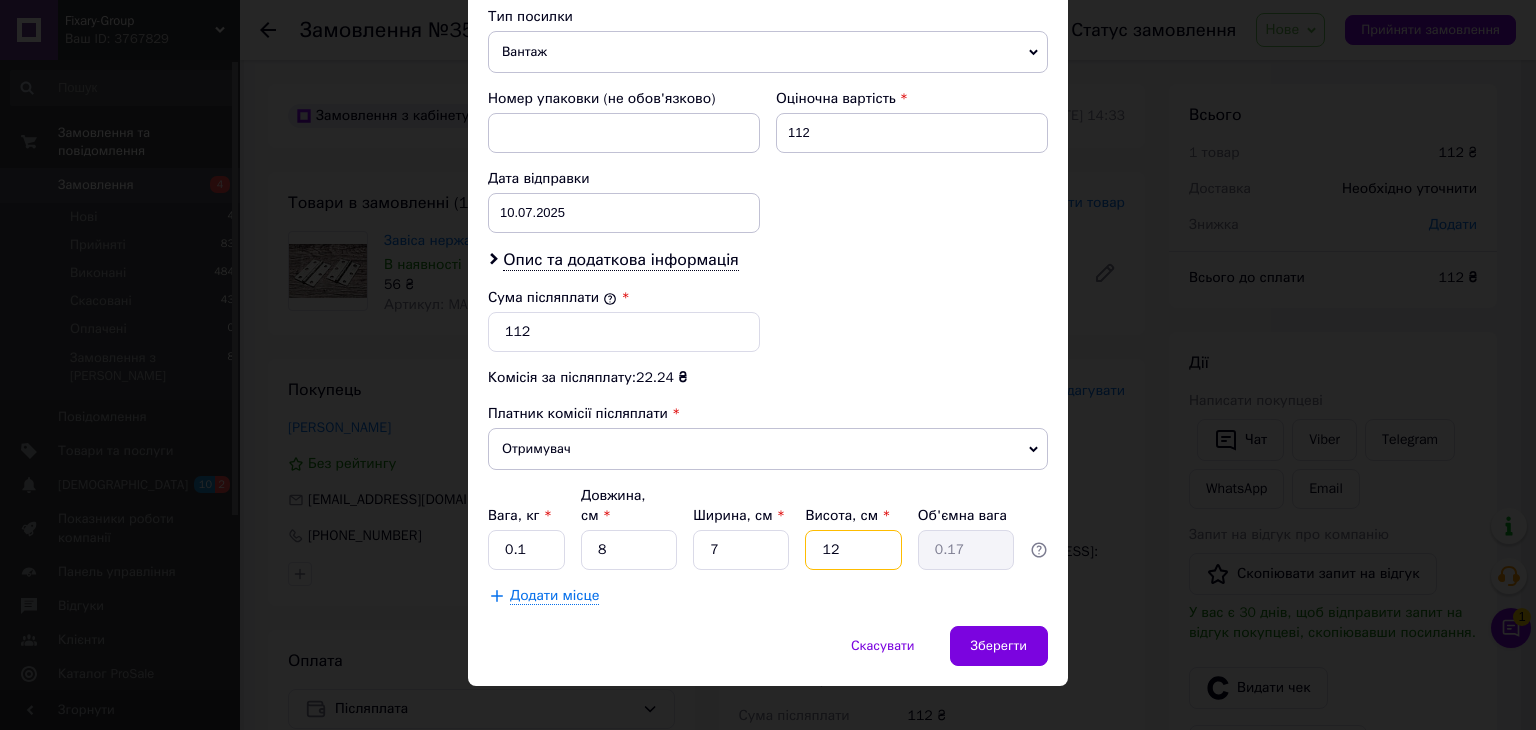 type on "5" 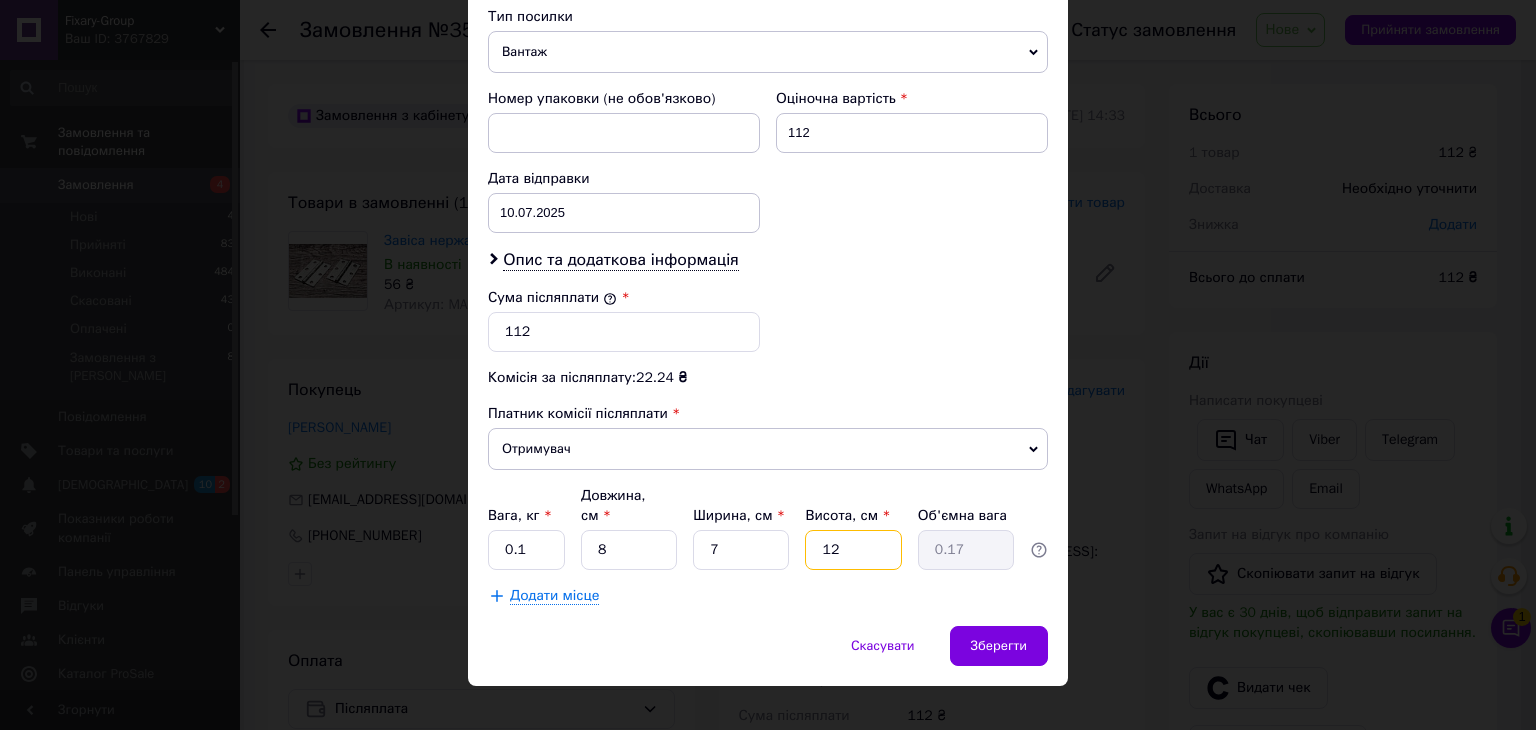 type on "0.1" 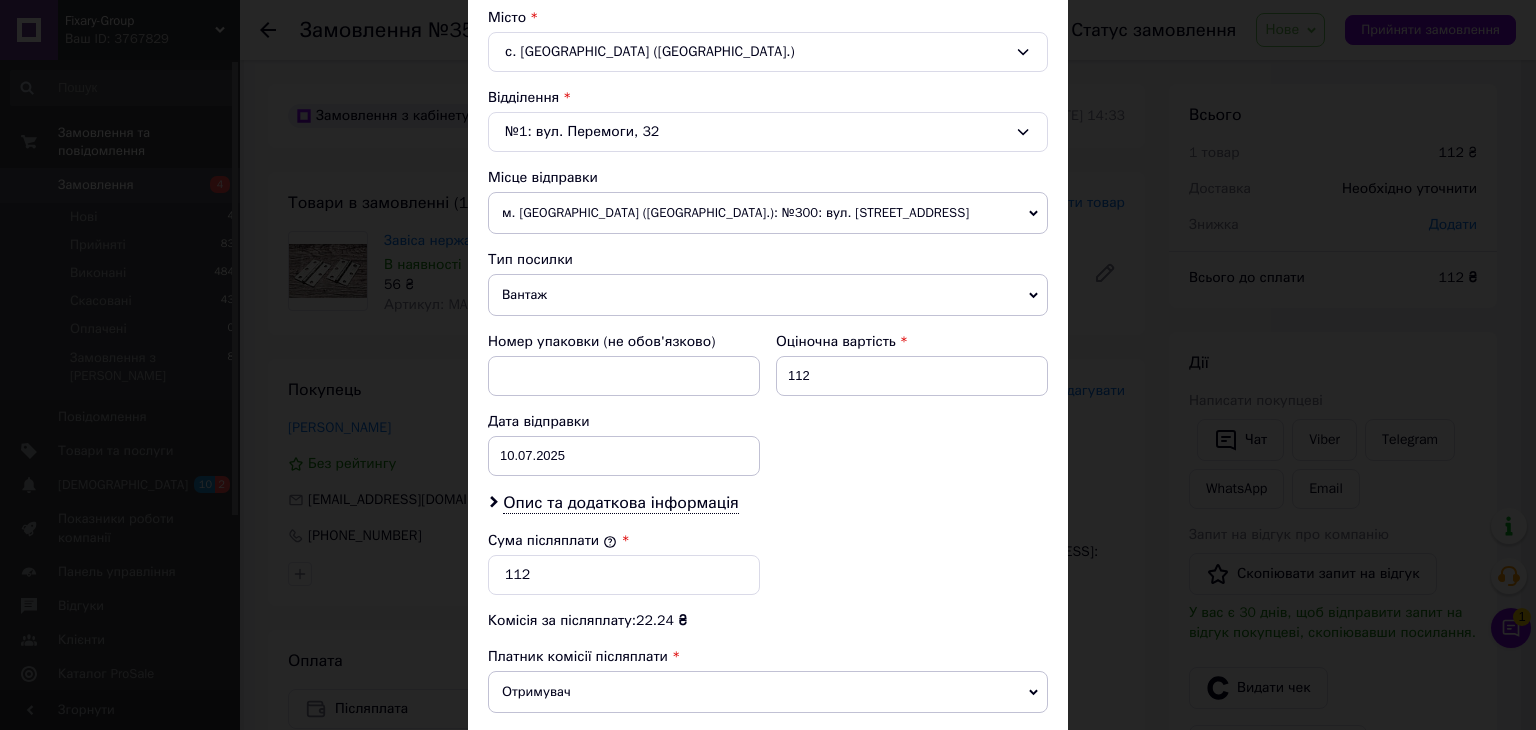 scroll, scrollTop: 790, scrollLeft: 0, axis: vertical 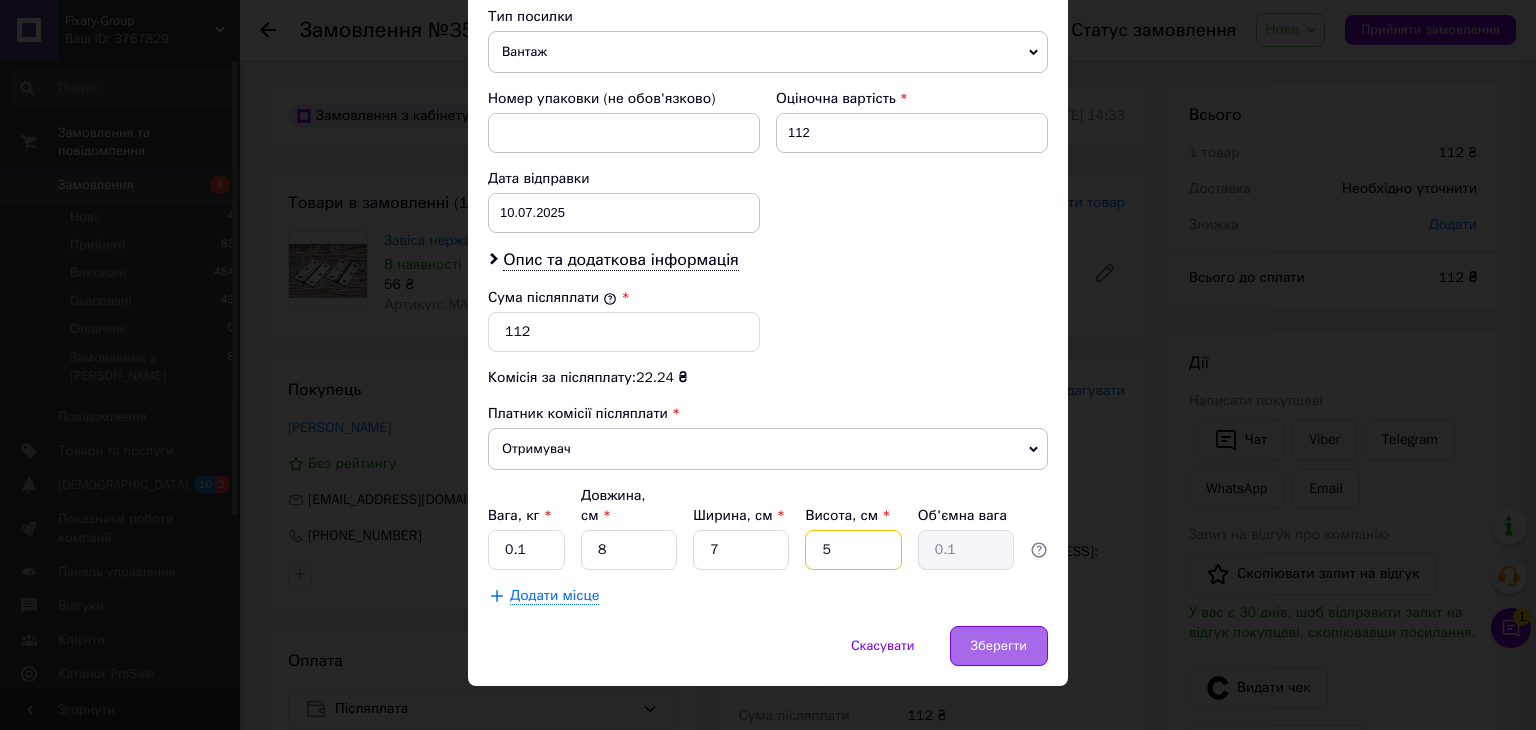 type on "5" 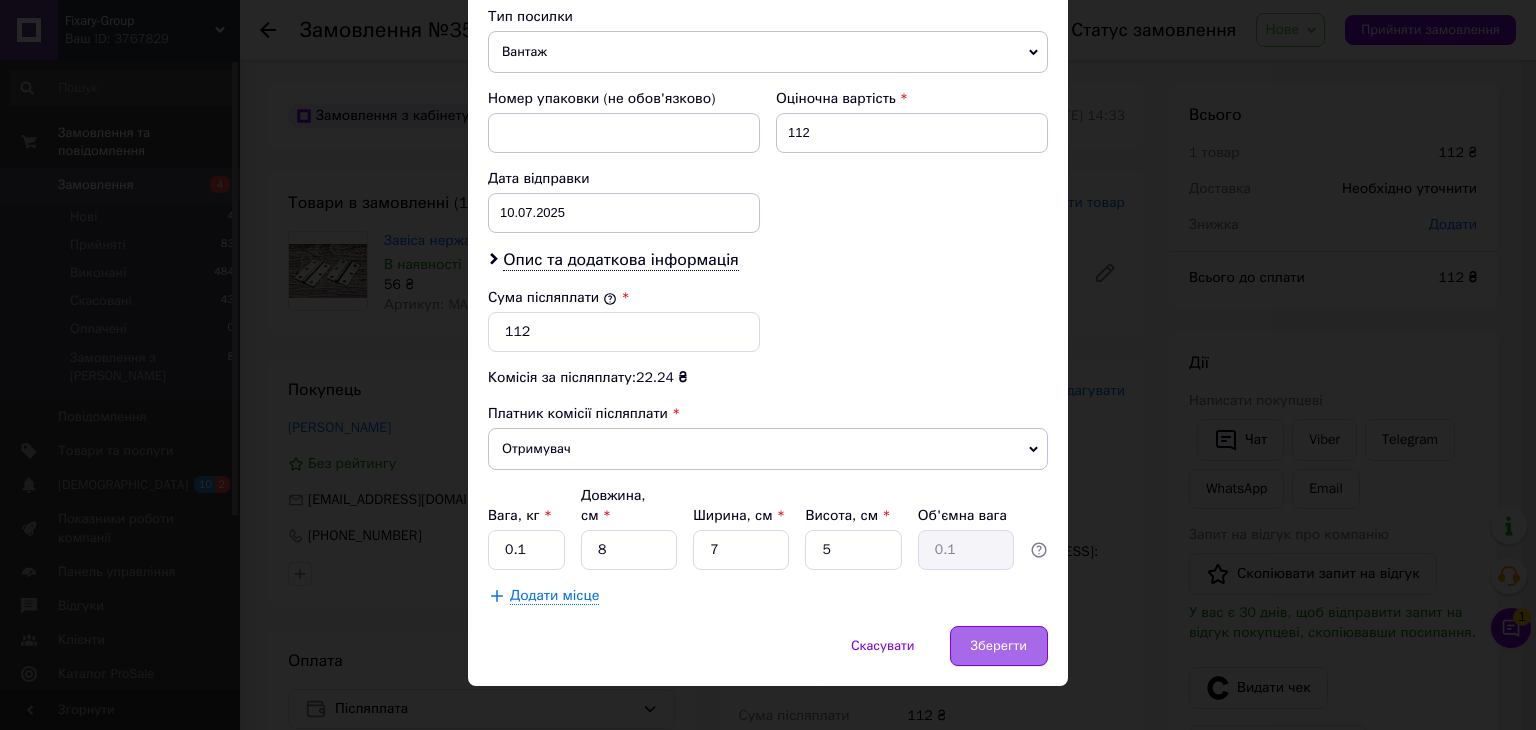click on "Зберегти" at bounding box center (999, 646) 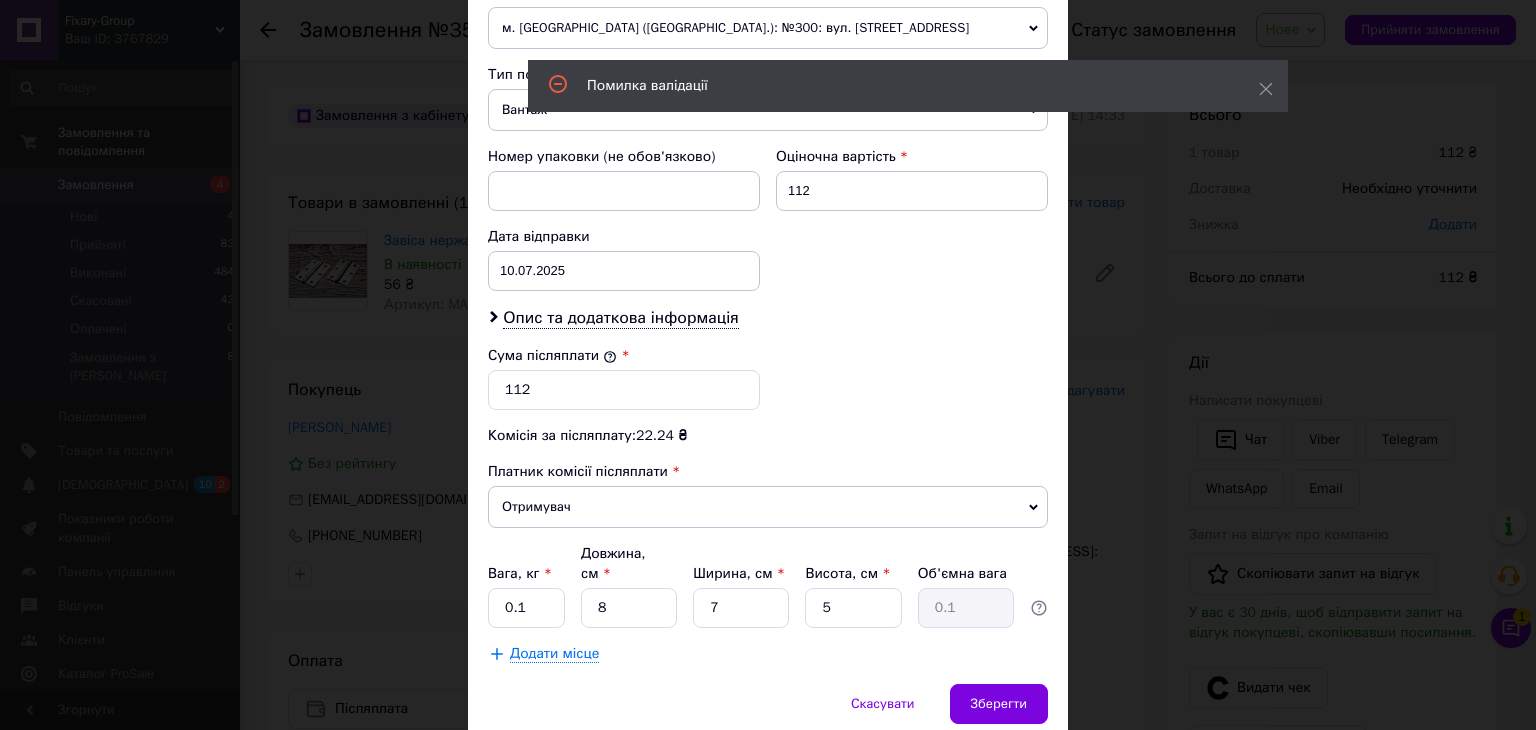 scroll, scrollTop: 80, scrollLeft: 0, axis: vertical 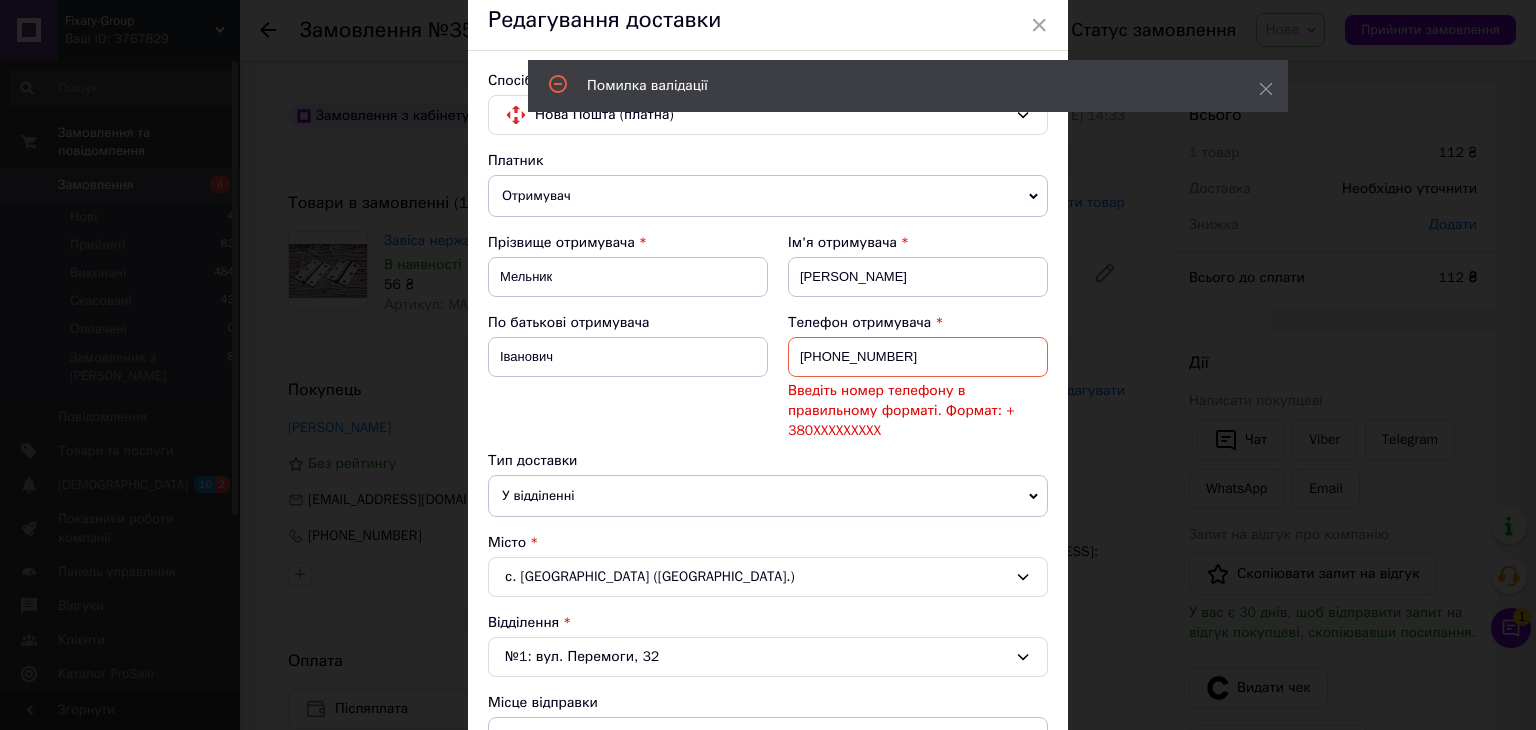 click on "+30971878346" at bounding box center (918, 357) 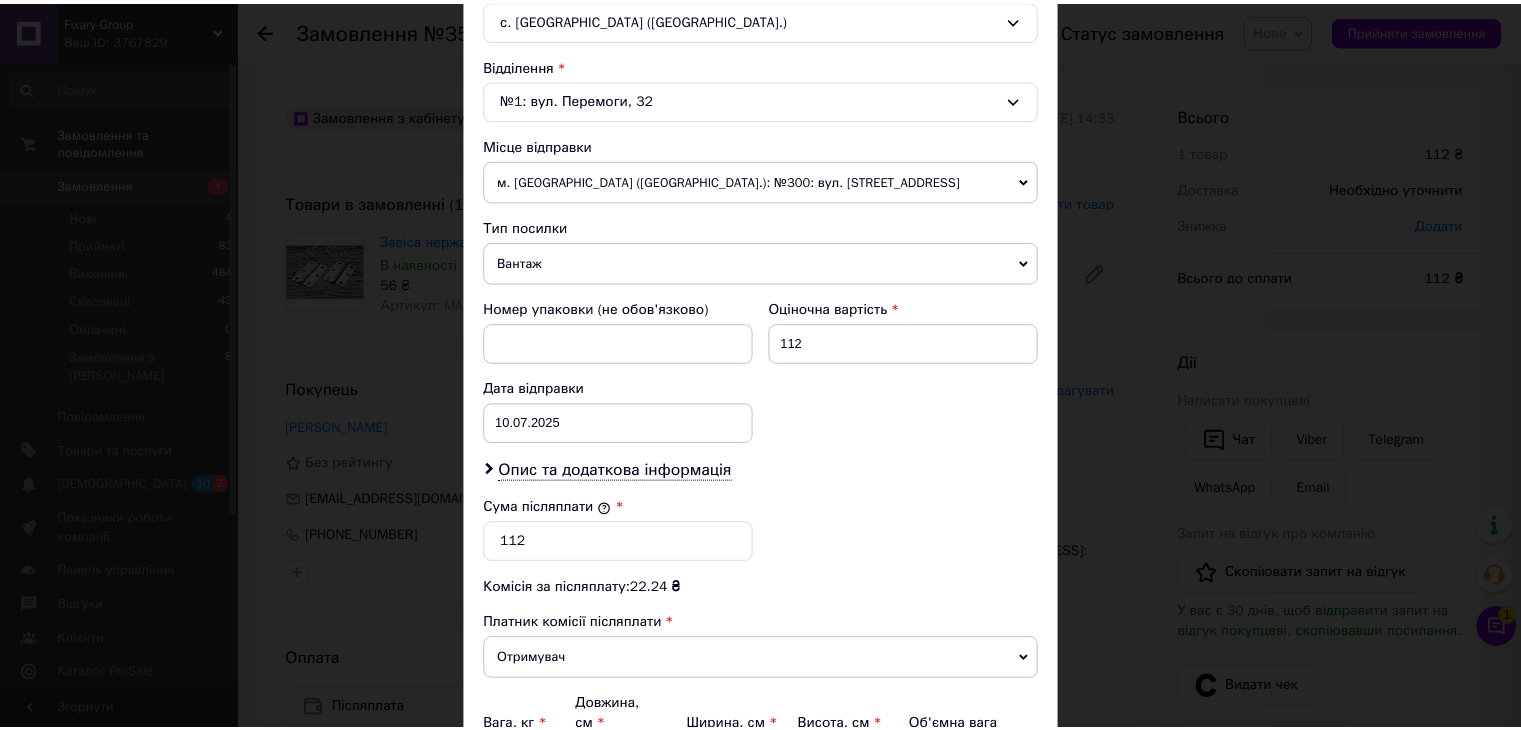 scroll, scrollTop: 780, scrollLeft: 0, axis: vertical 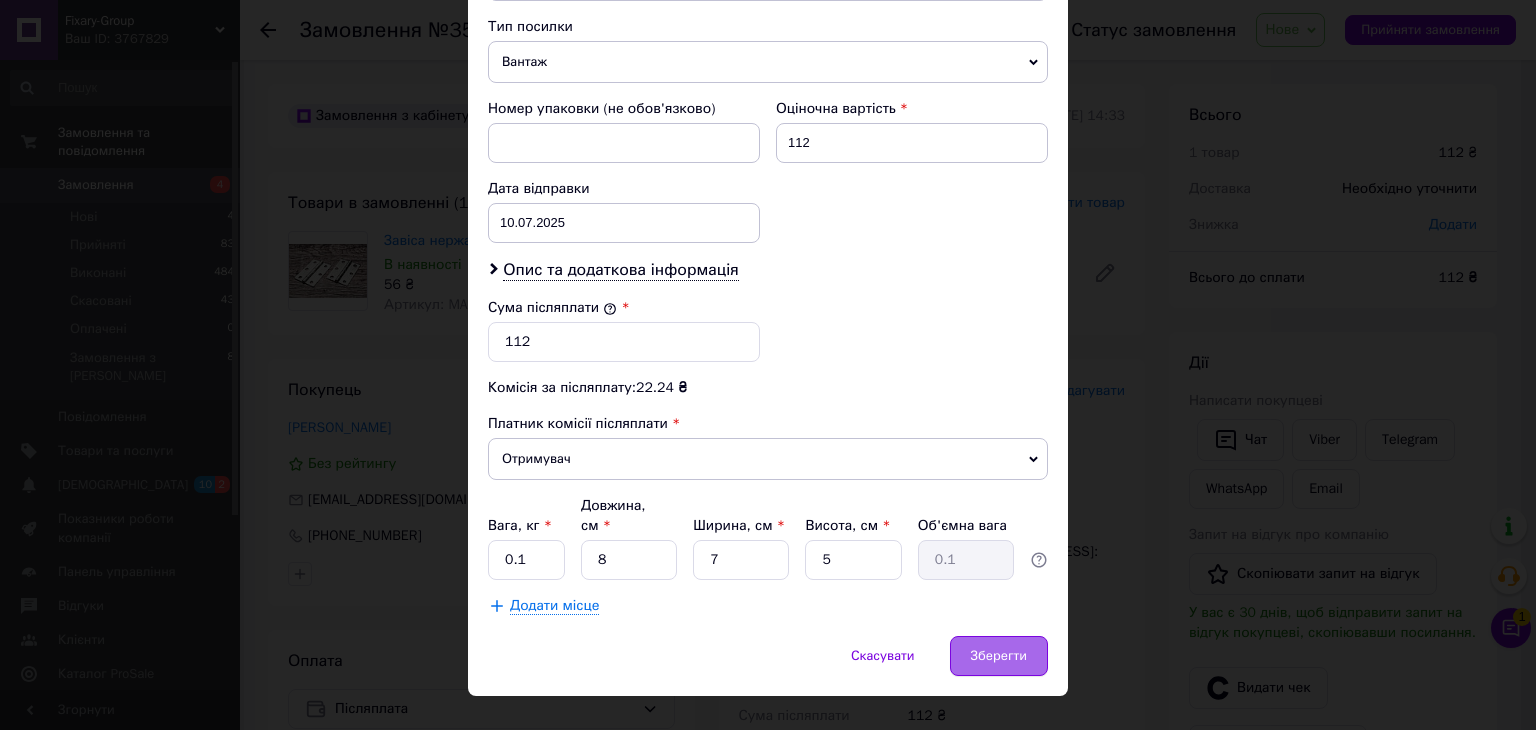 type on "[PHONE_NUMBER]" 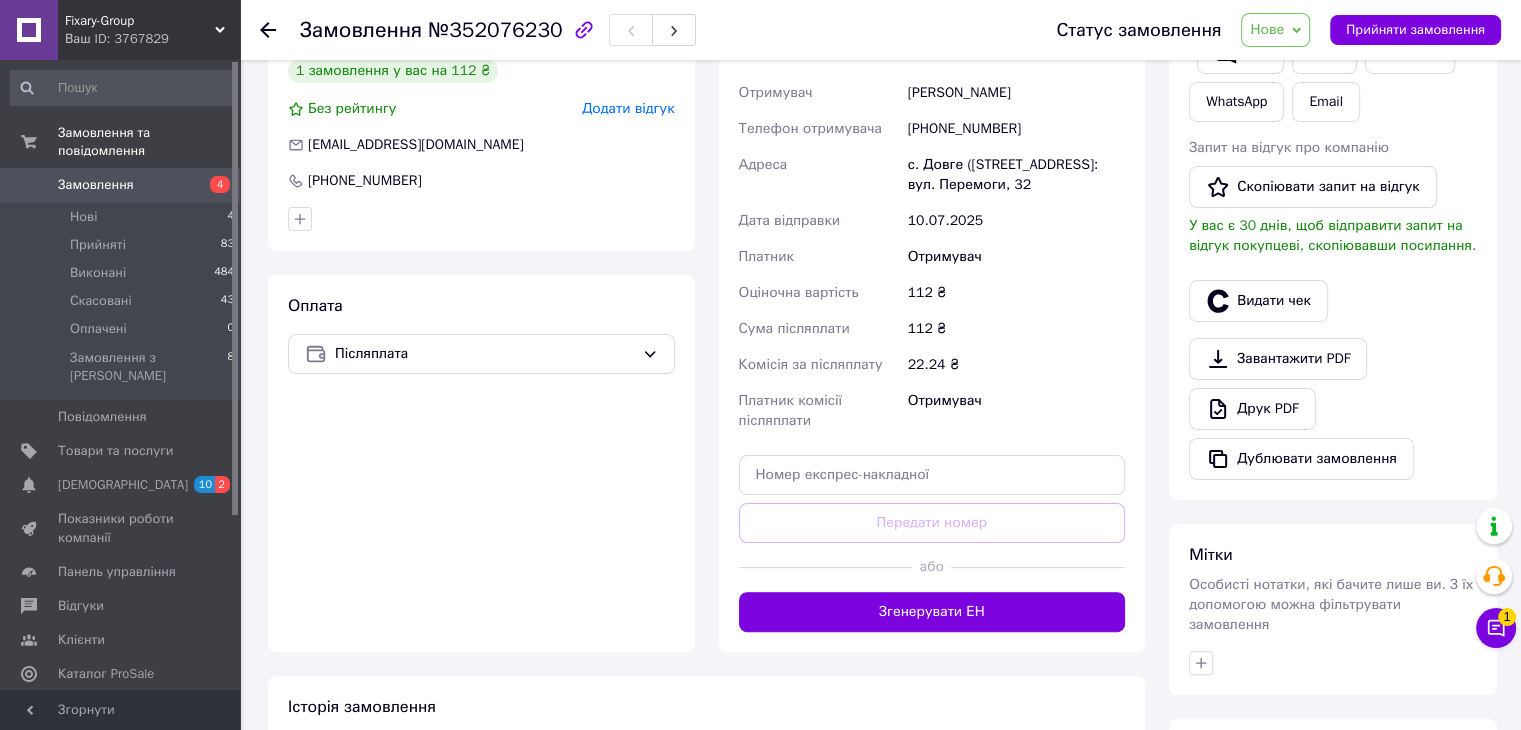 scroll, scrollTop: 400, scrollLeft: 0, axis: vertical 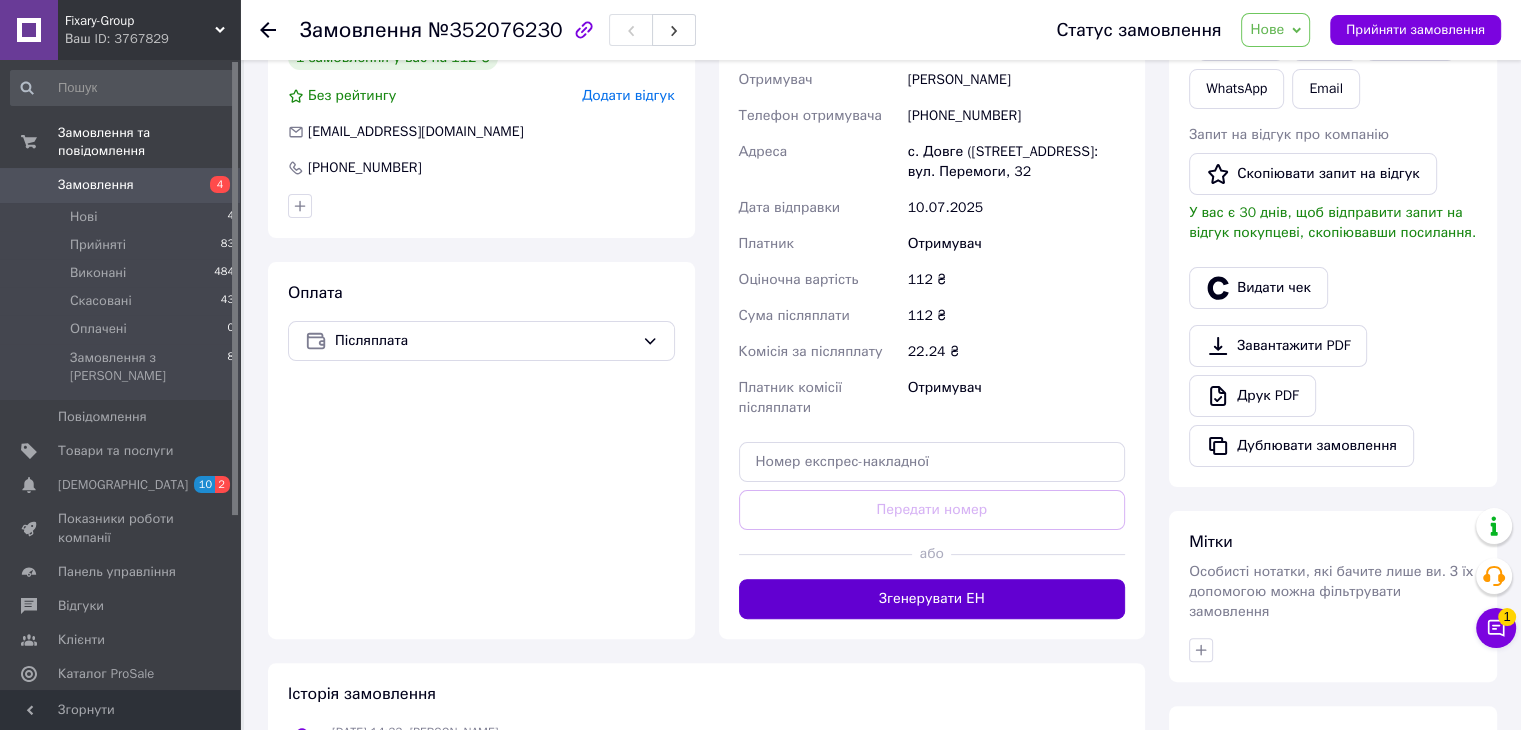 click on "Згенерувати ЕН" at bounding box center [932, 599] 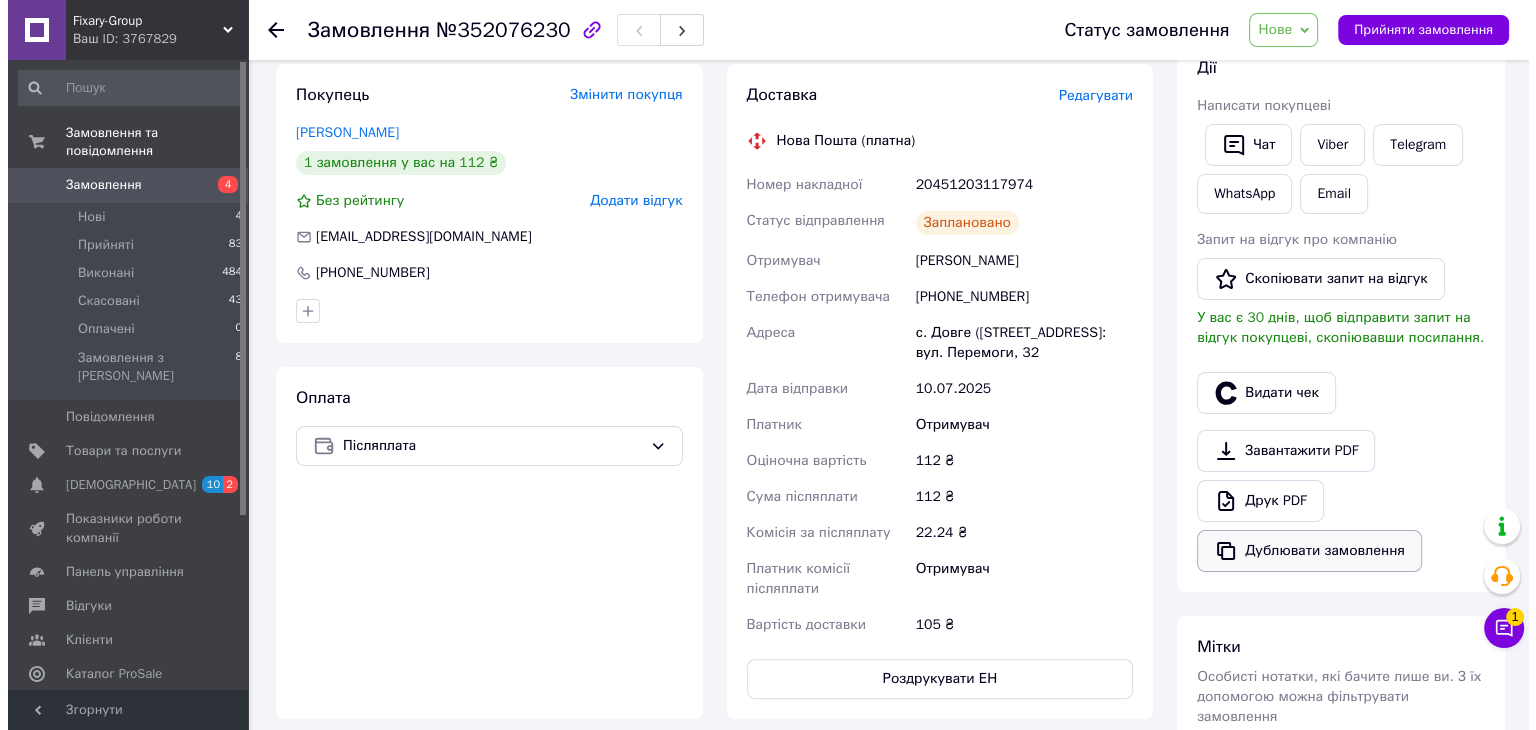 scroll, scrollTop: 300, scrollLeft: 0, axis: vertical 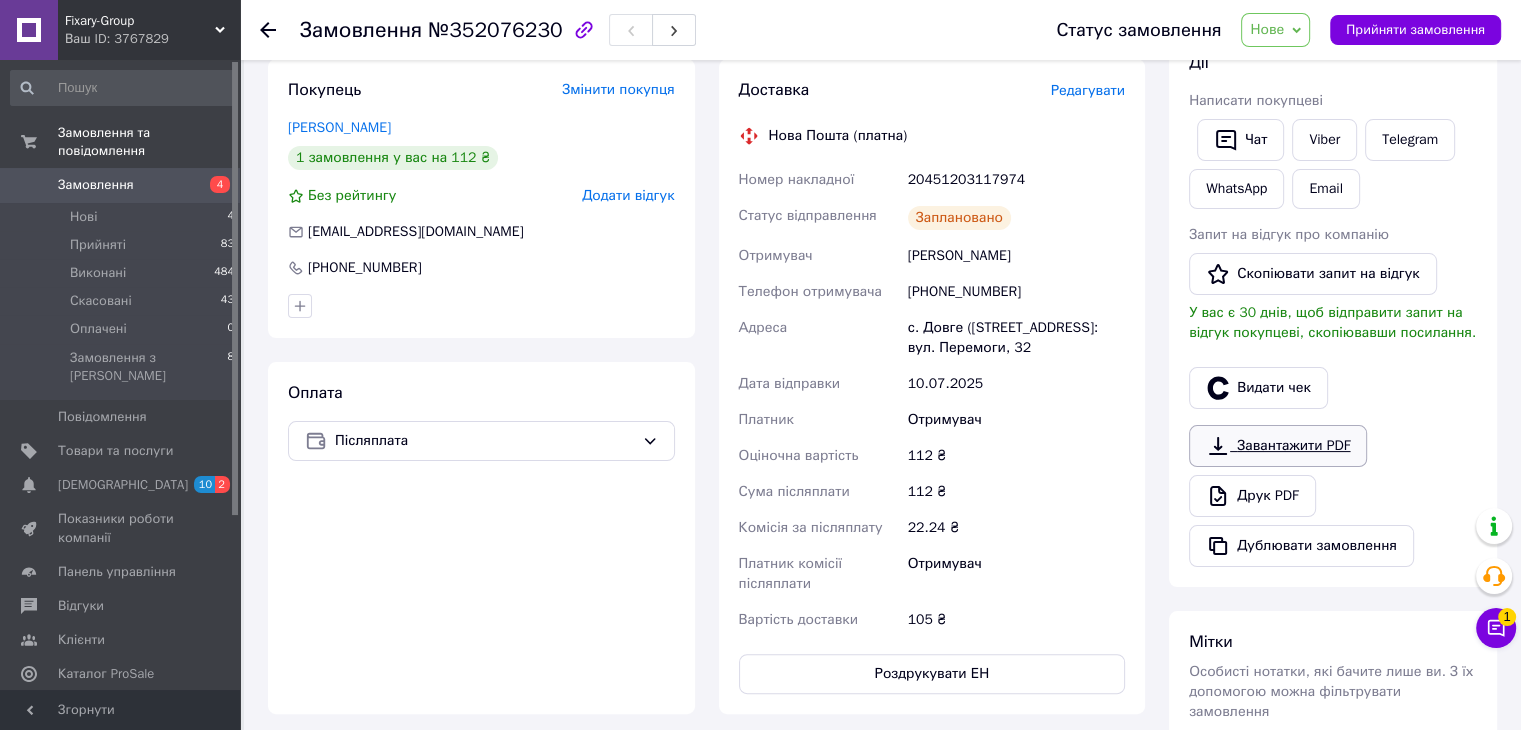 click on "Завантажити PDF" at bounding box center [1278, 446] 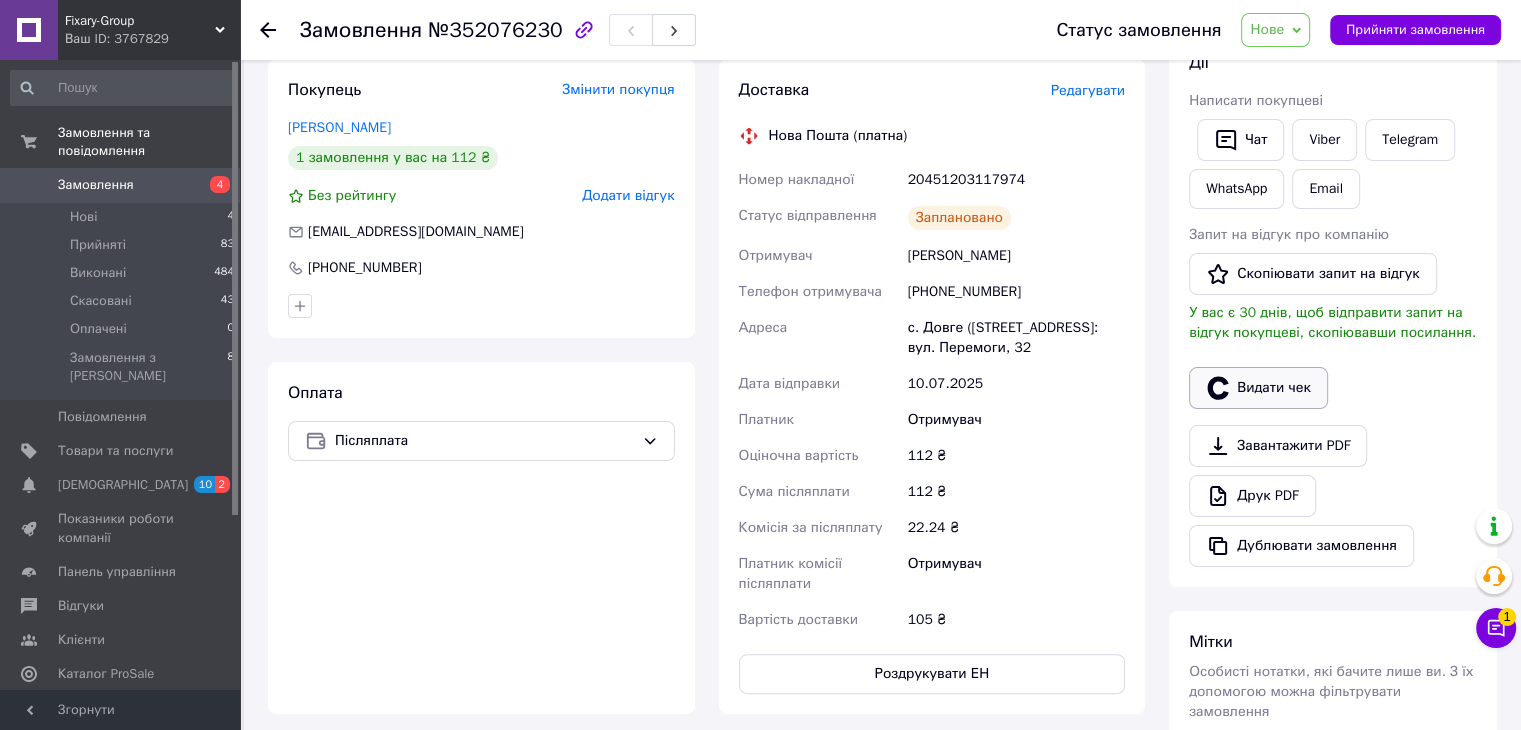 click on "Видати чек" at bounding box center [1258, 388] 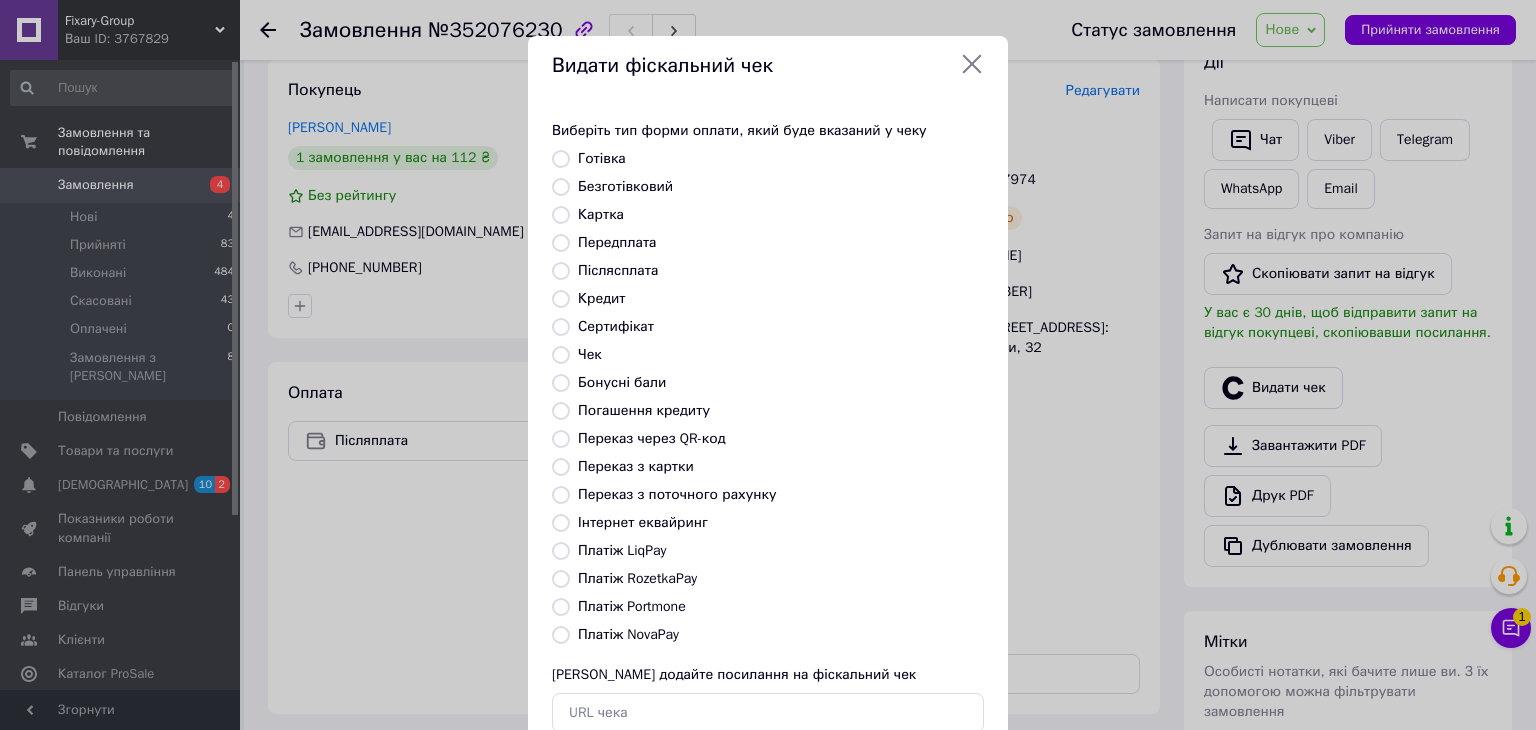 click on "Платіж NovaPay" at bounding box center (561, 635) 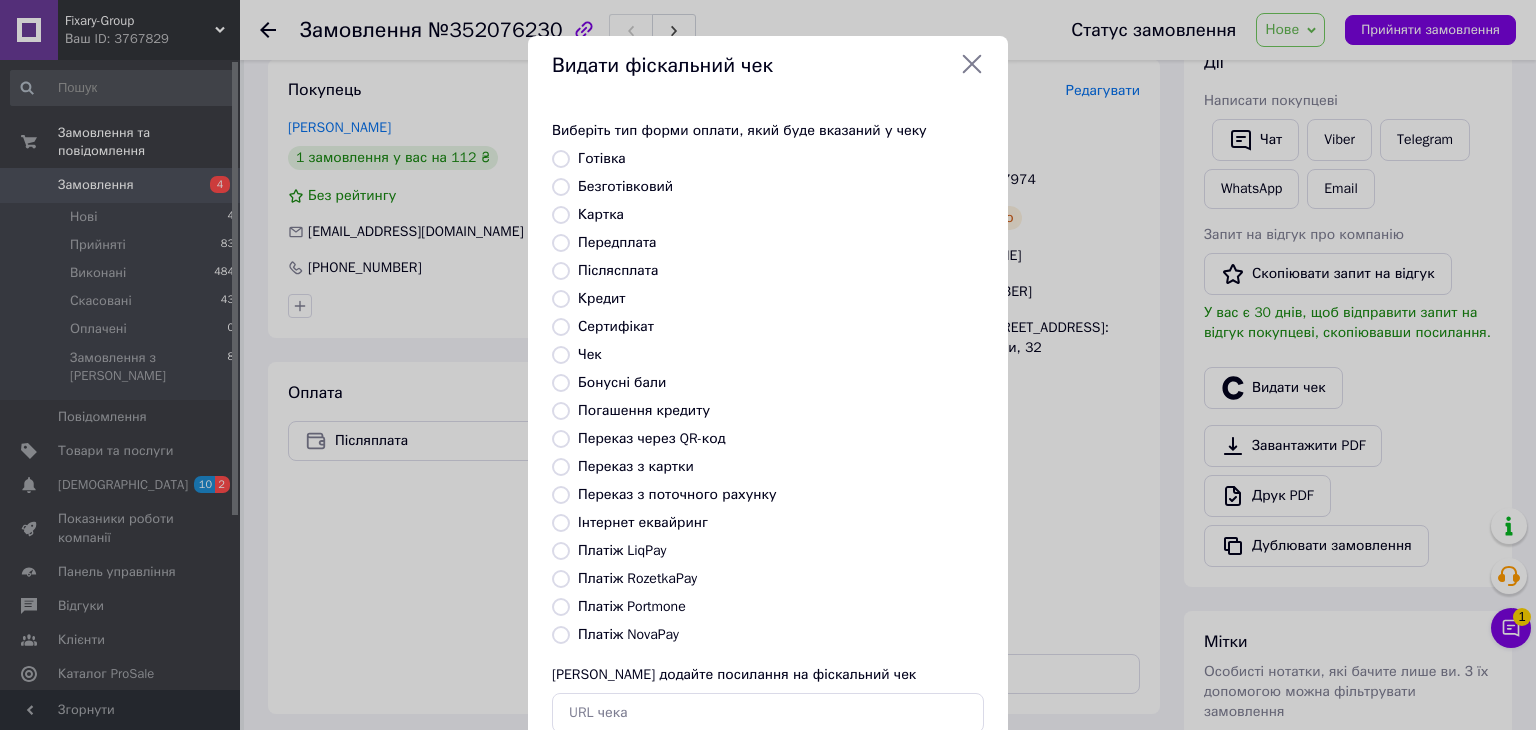 radio on "true" 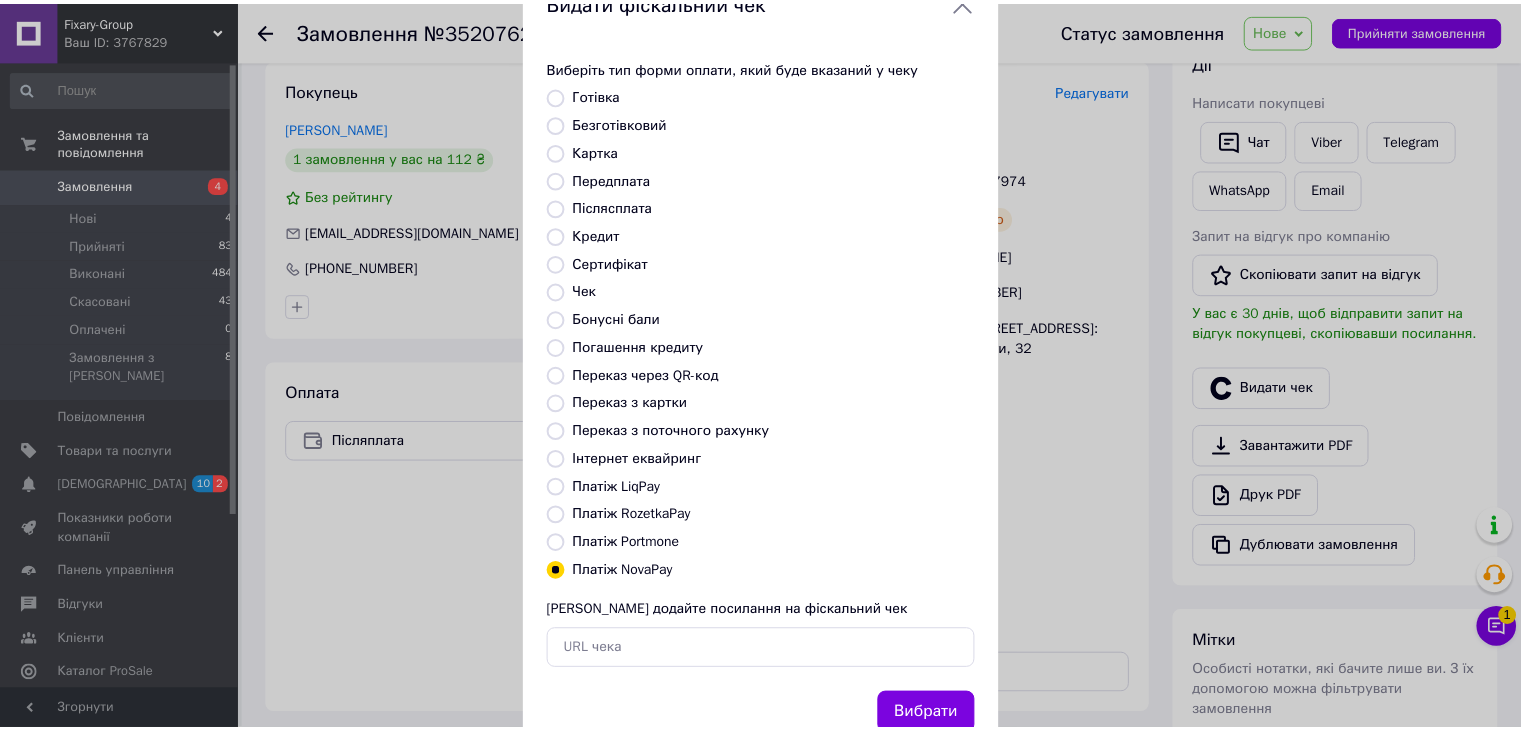 scroll, scrollTop: 128, scrollLeft: 0, axis: vertical 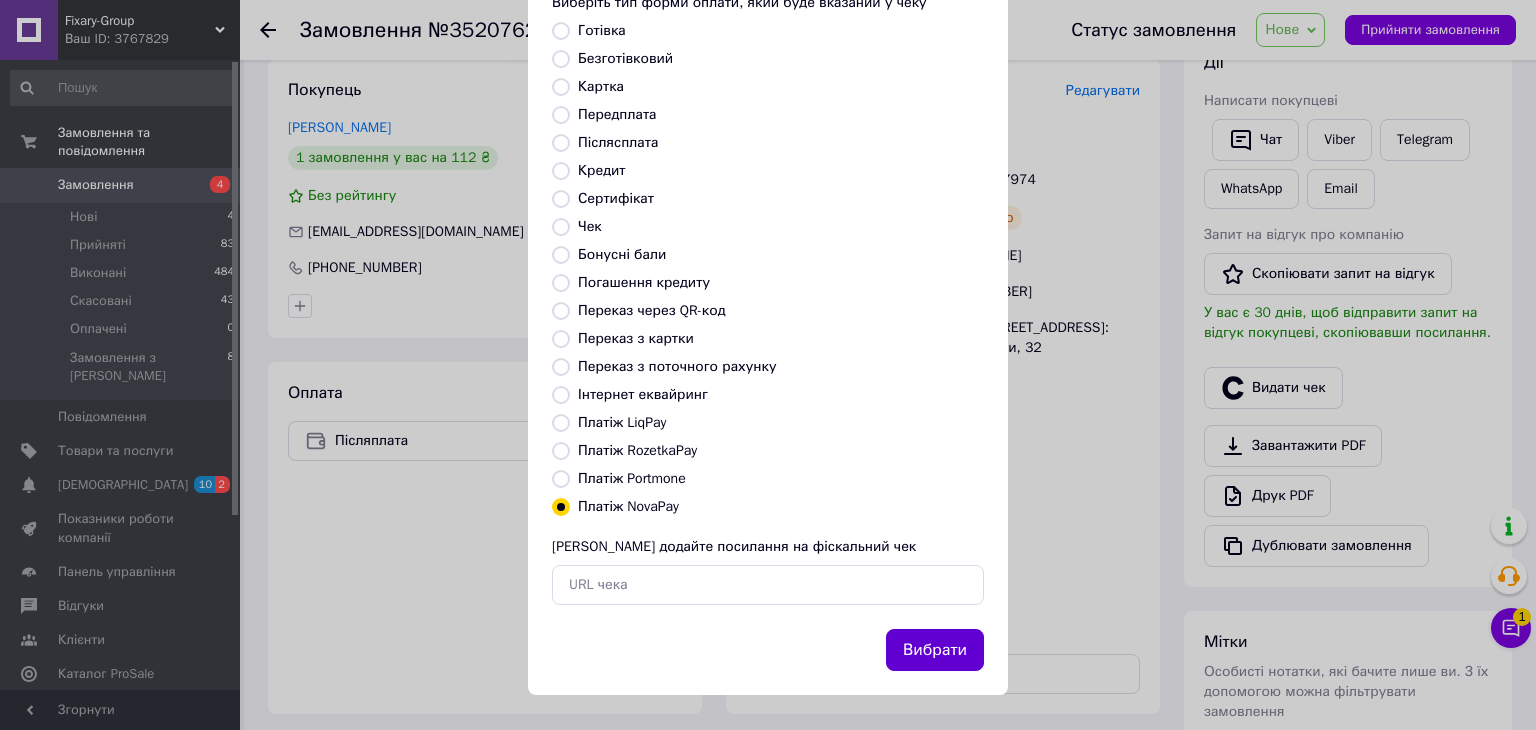 click on "Вибрати" at bounding box center (935, 650) 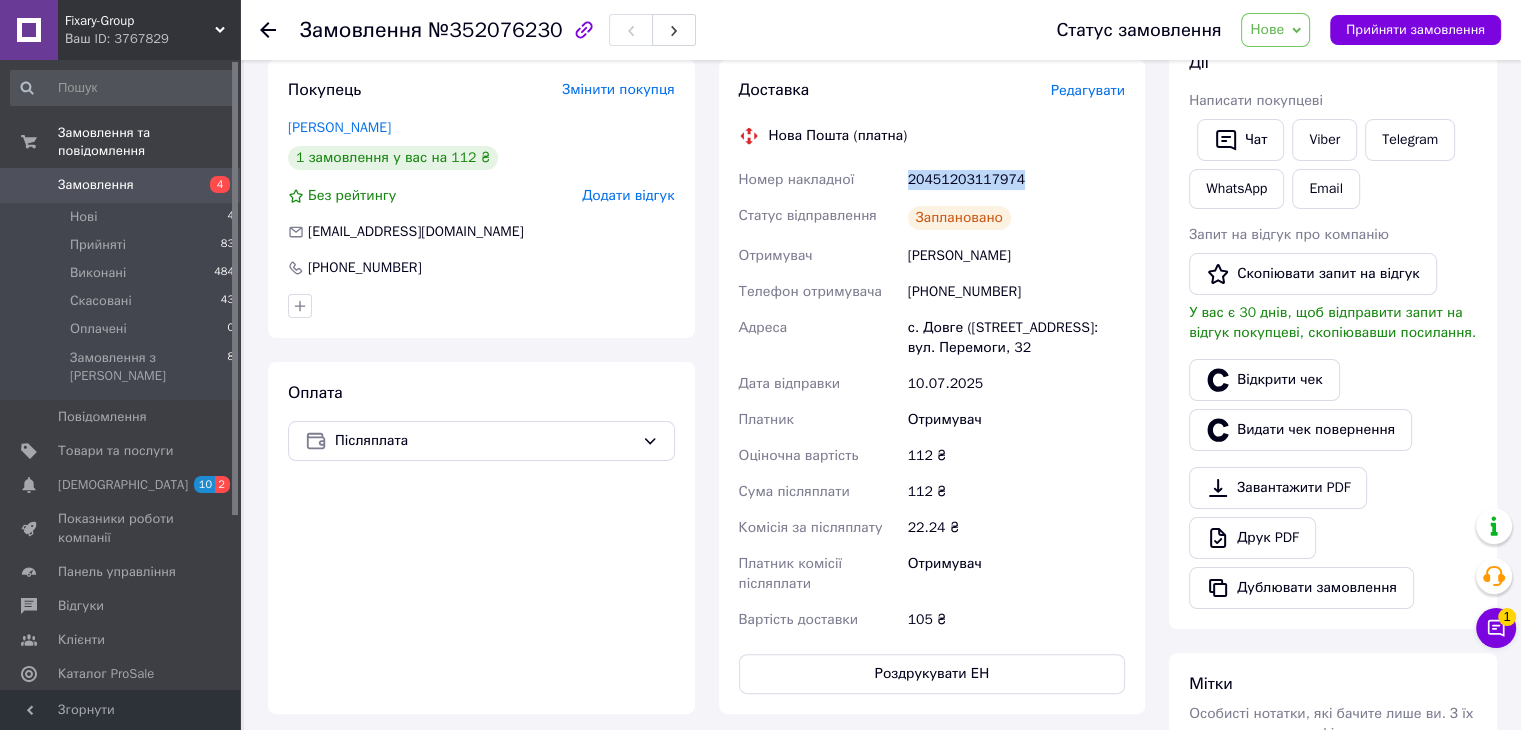 drag, startPoint x: 908, startPoint y: 179, endPoint x: 1017, endPoint y: 180, distance: 109.004585 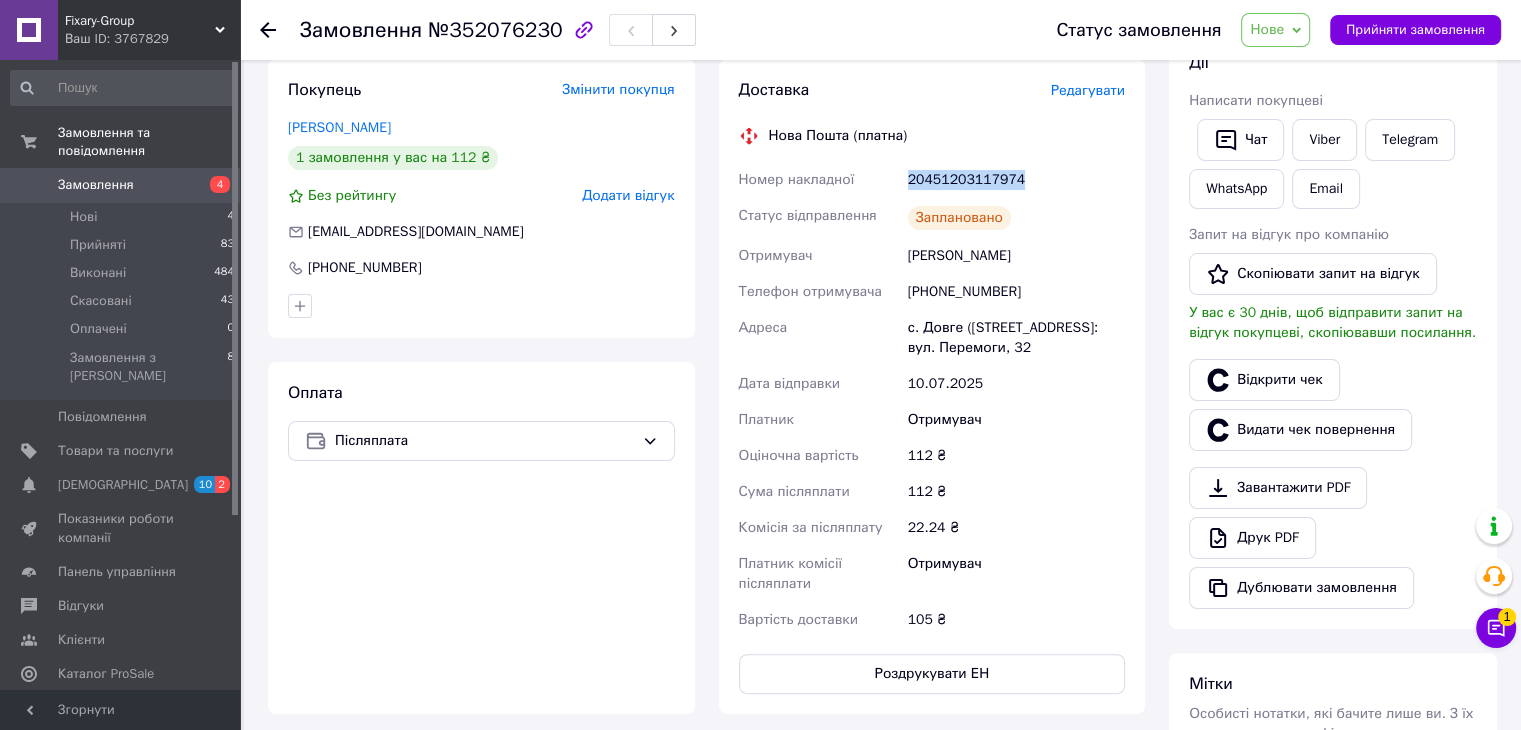 click on "20451203117974" at bounding box center [1016, 180] 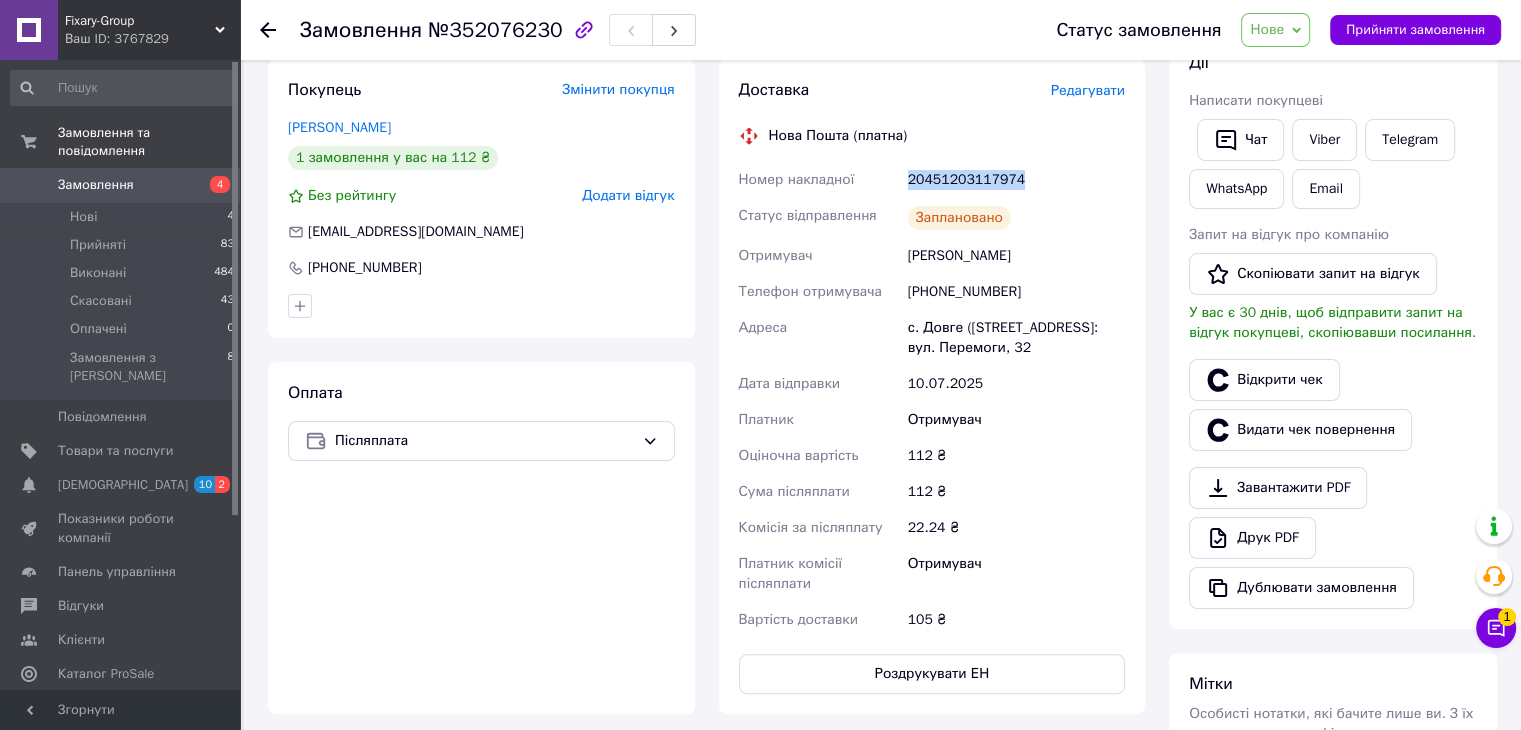 copy on "20451203117974" 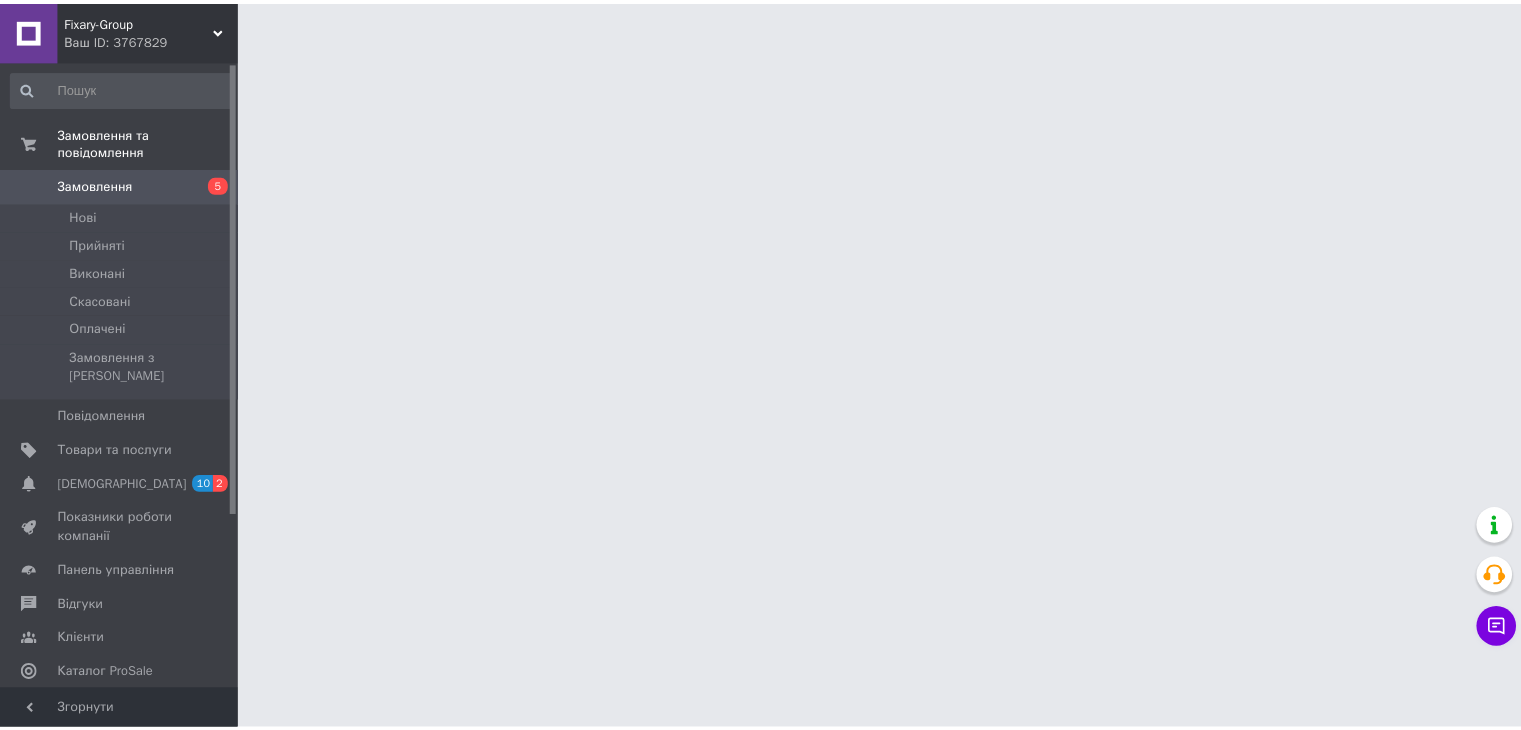 scroll, scrollTop: 0, scrollLeft: 0, axis: both 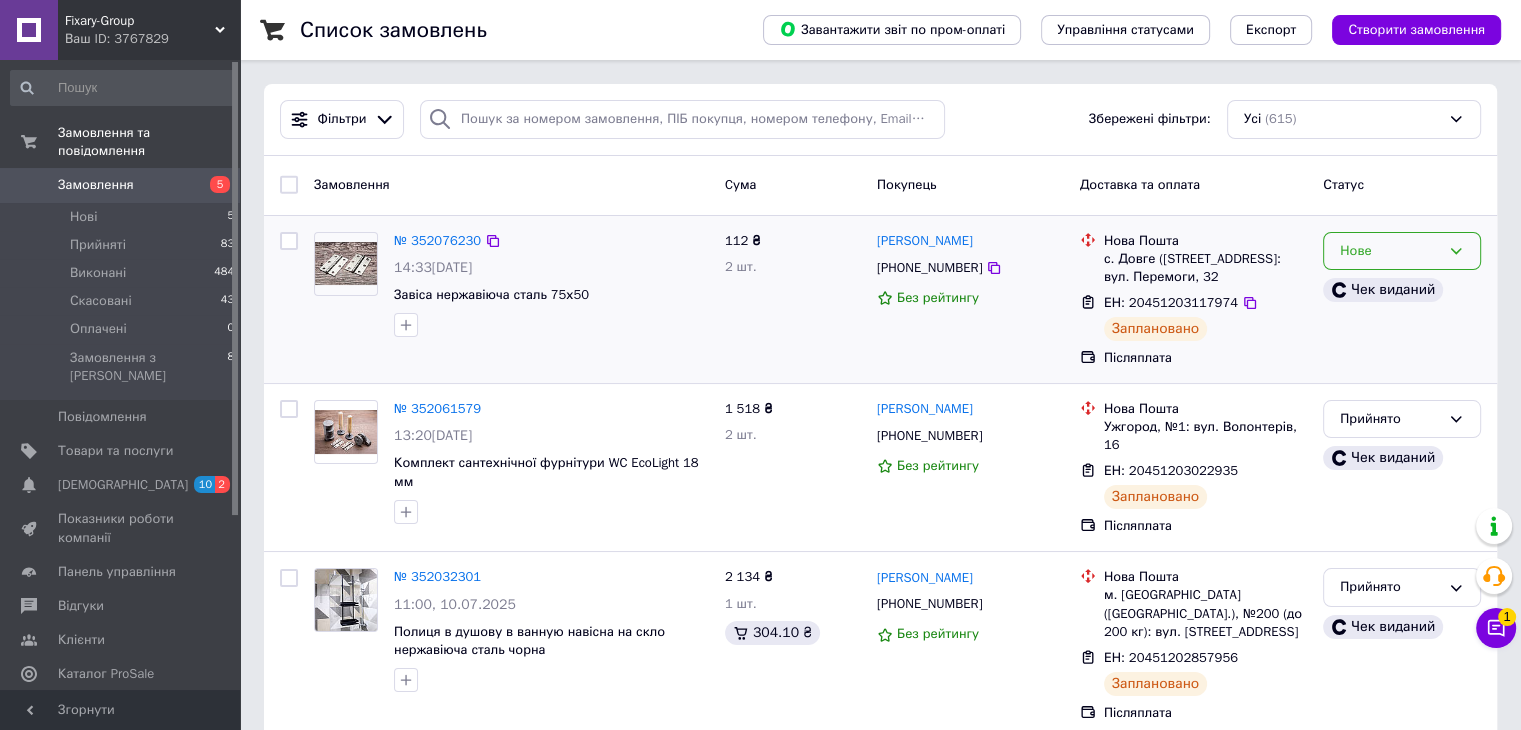 click 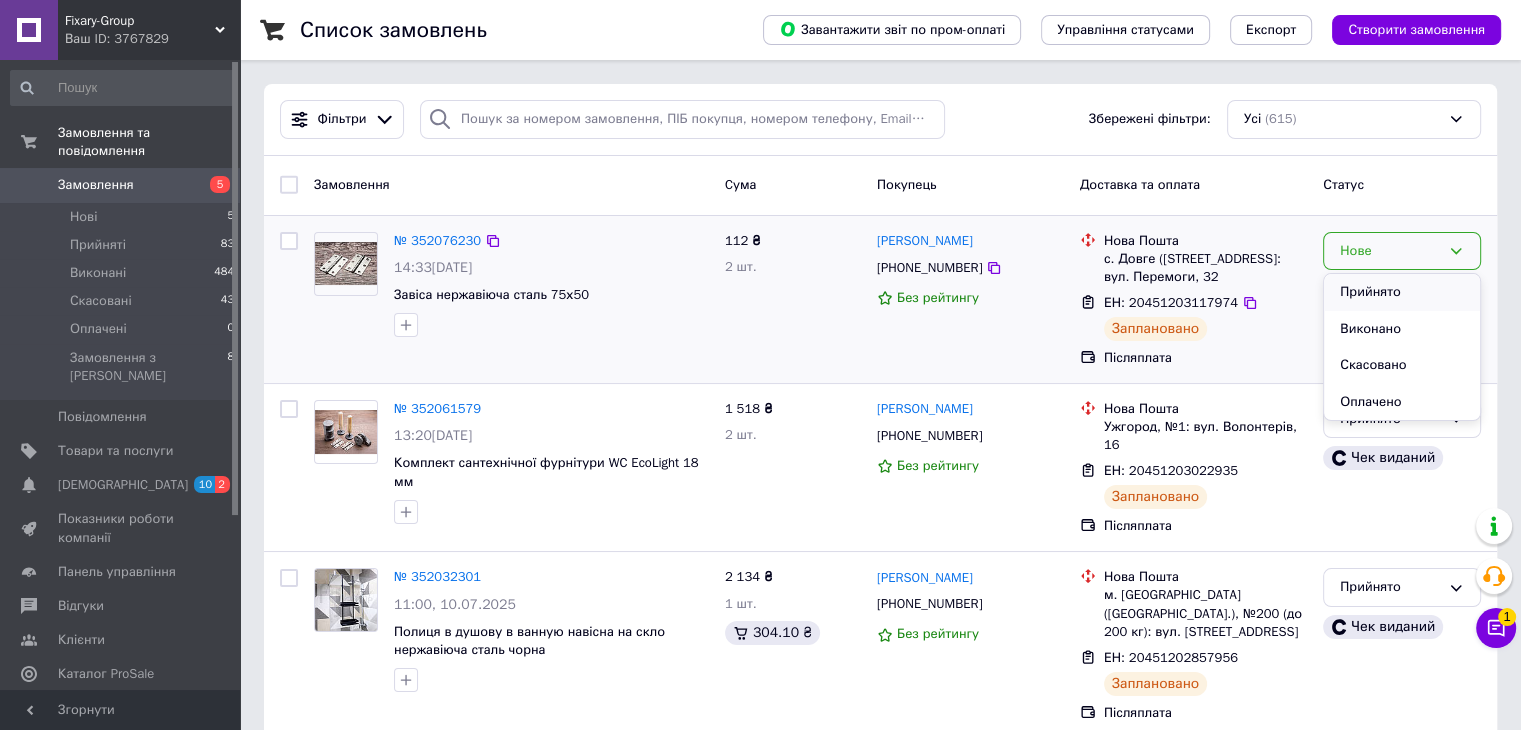 click on "Прийнято" at bounding box center (1402, 292) 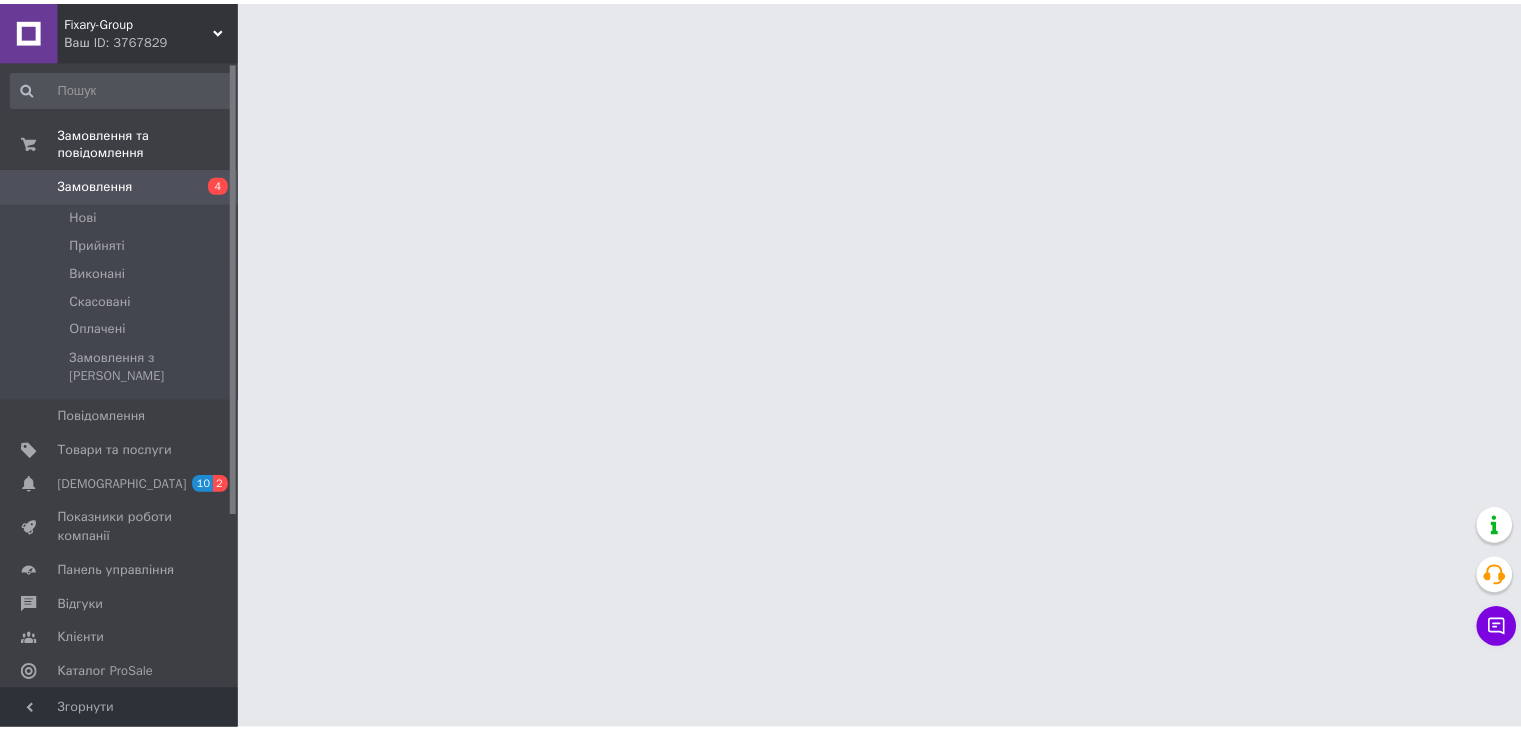 scroll, scrollTop: 0, scrollLeft: 0, axis: both 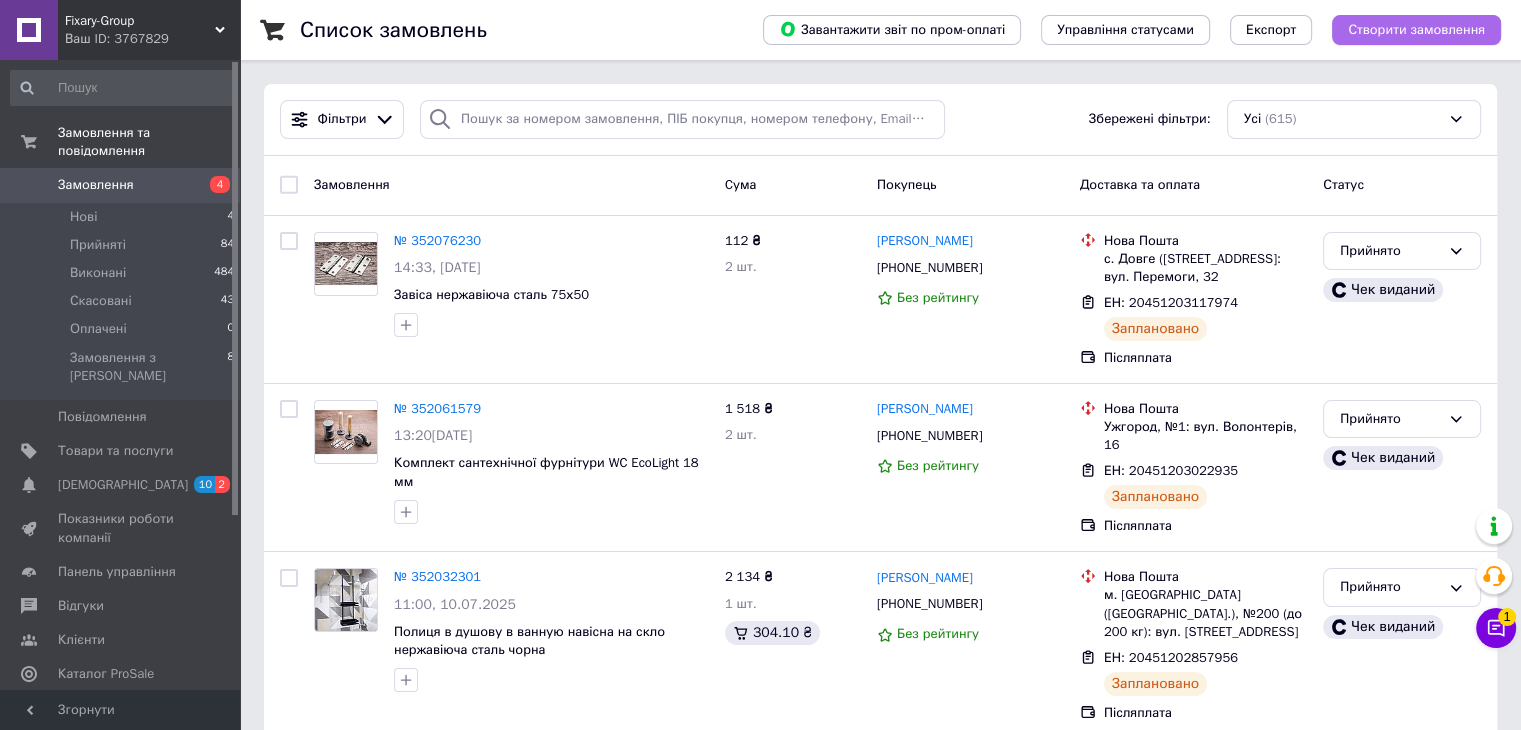 click on "Створити замовлення" at bounding box center (1416, 30) 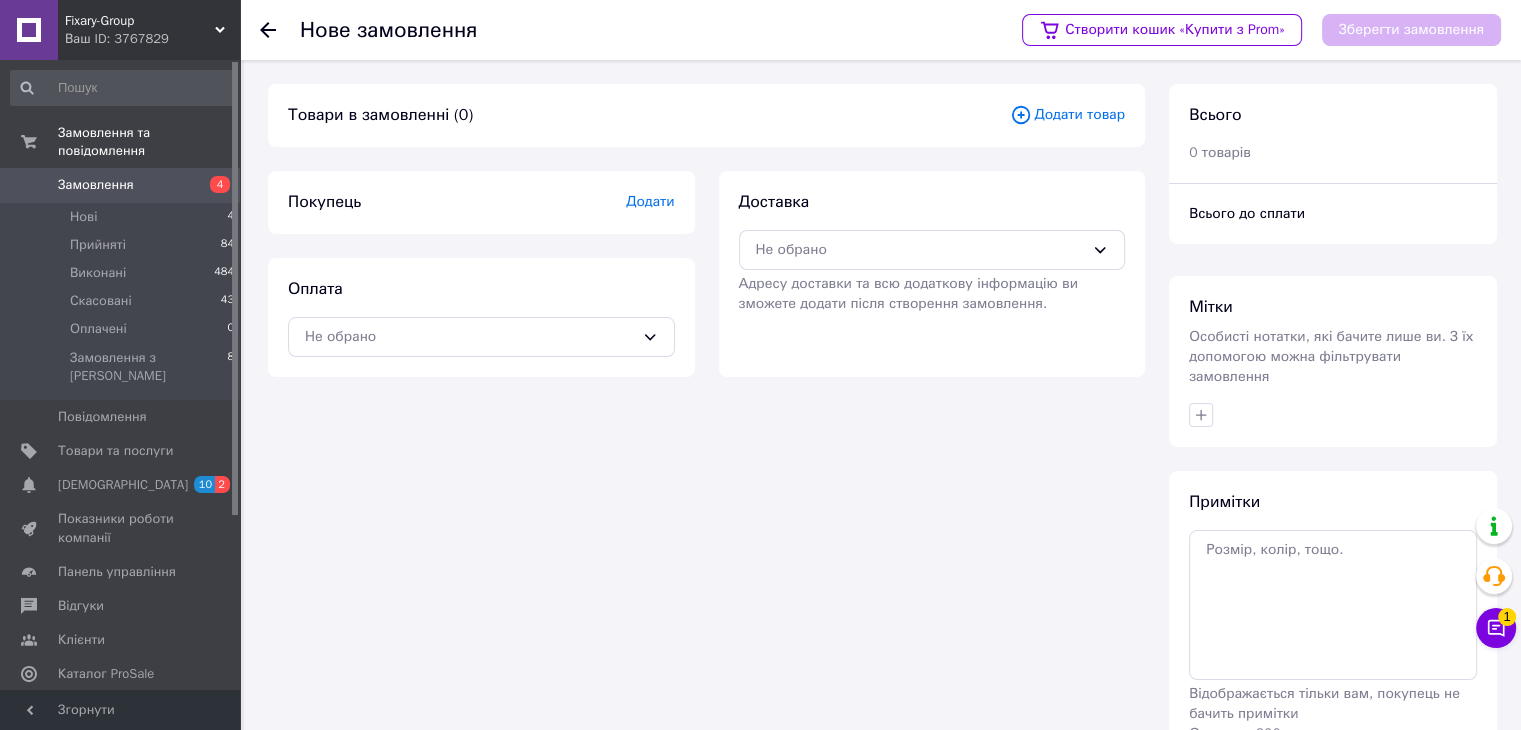 click on "Додати" at bounding box center (650, 201) 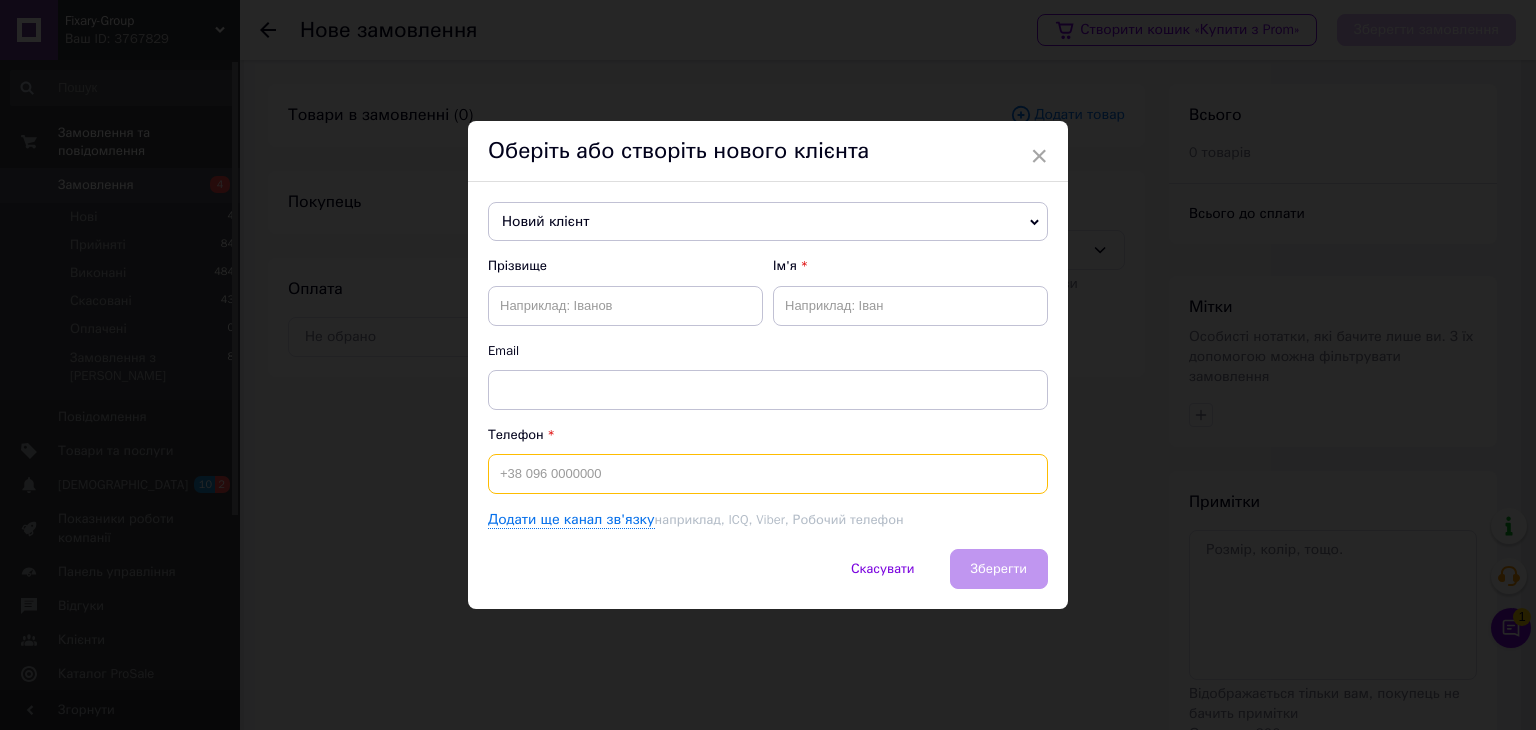 click at bounding box center [768, 474] 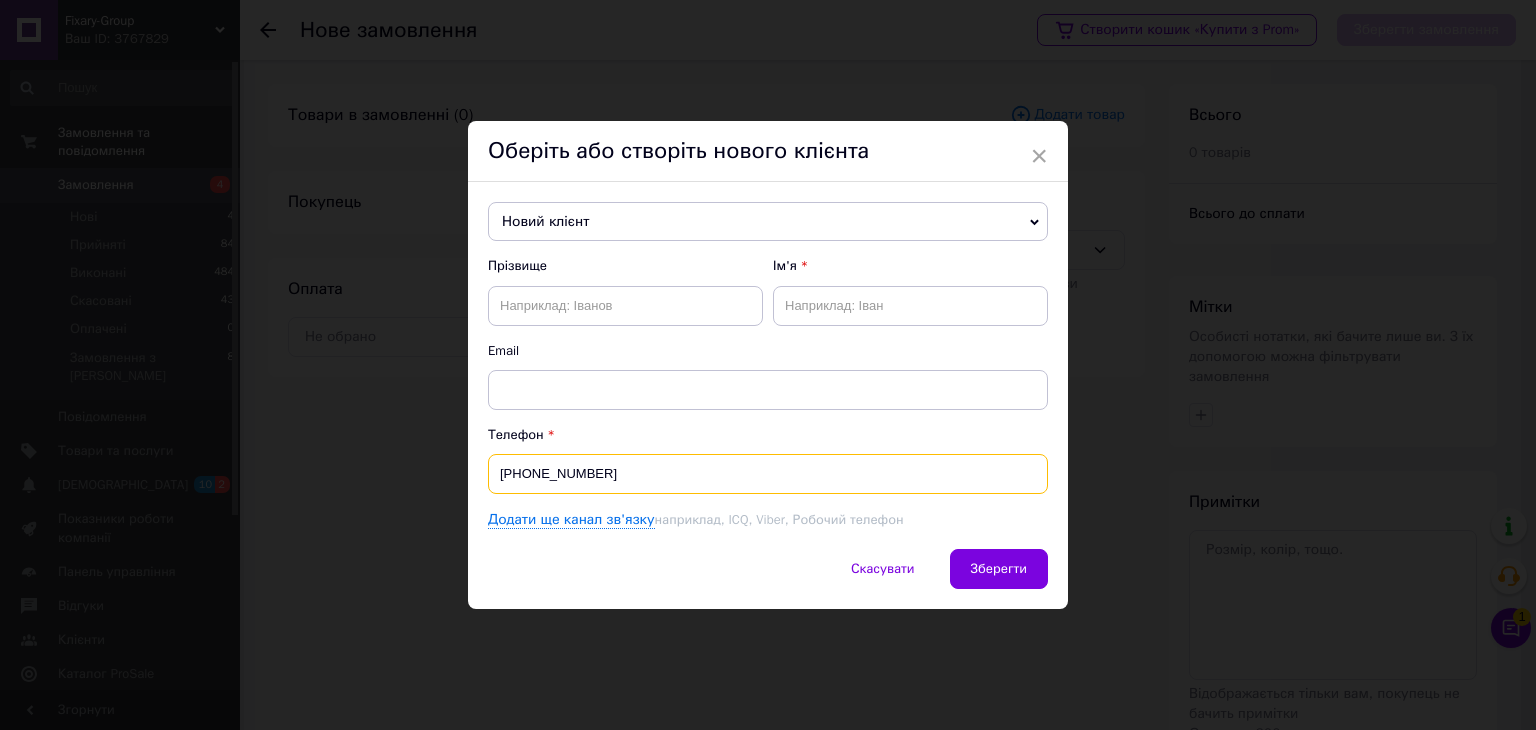 type on "[PHONE_NUMBER]" 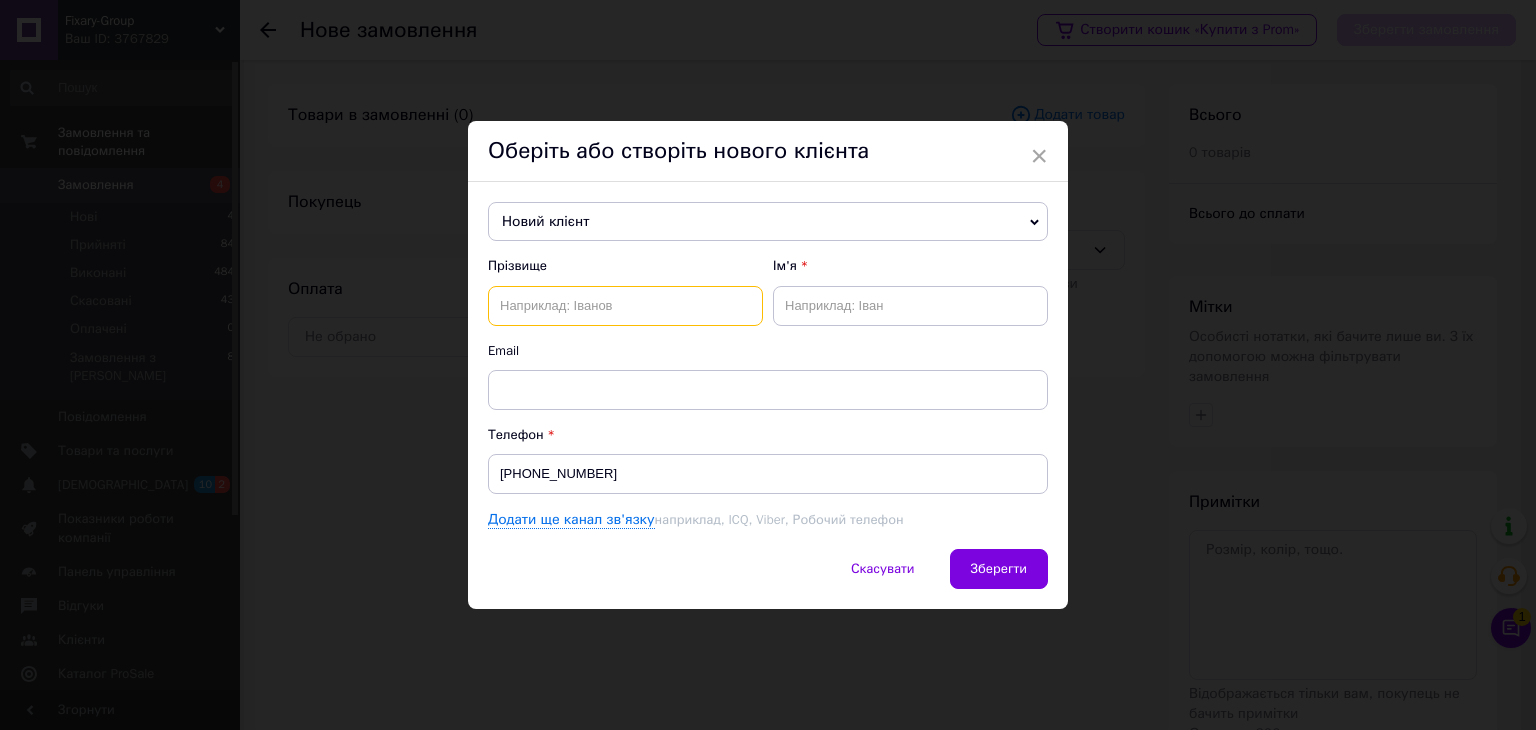 click at bounding box center [625, 306] 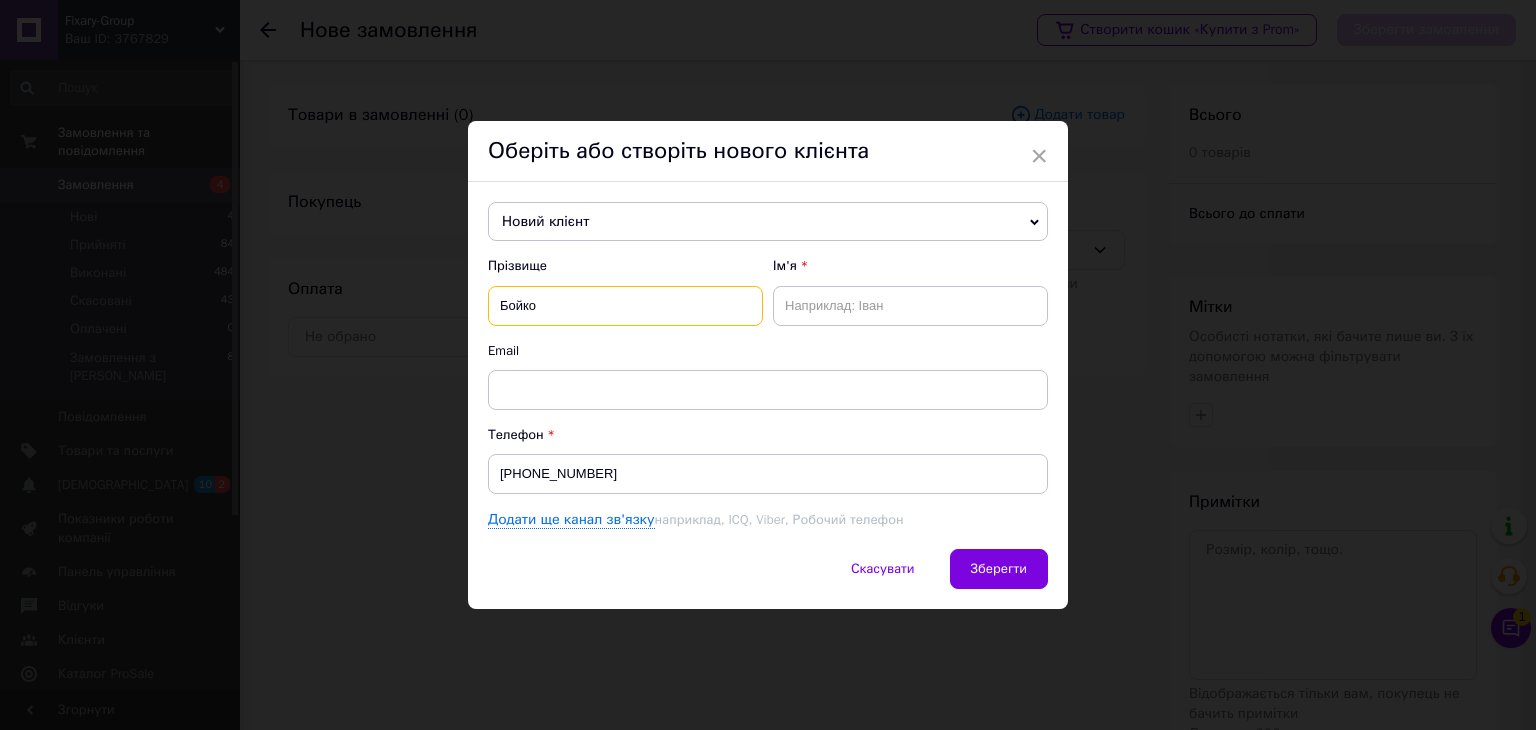 type on "Бойко" 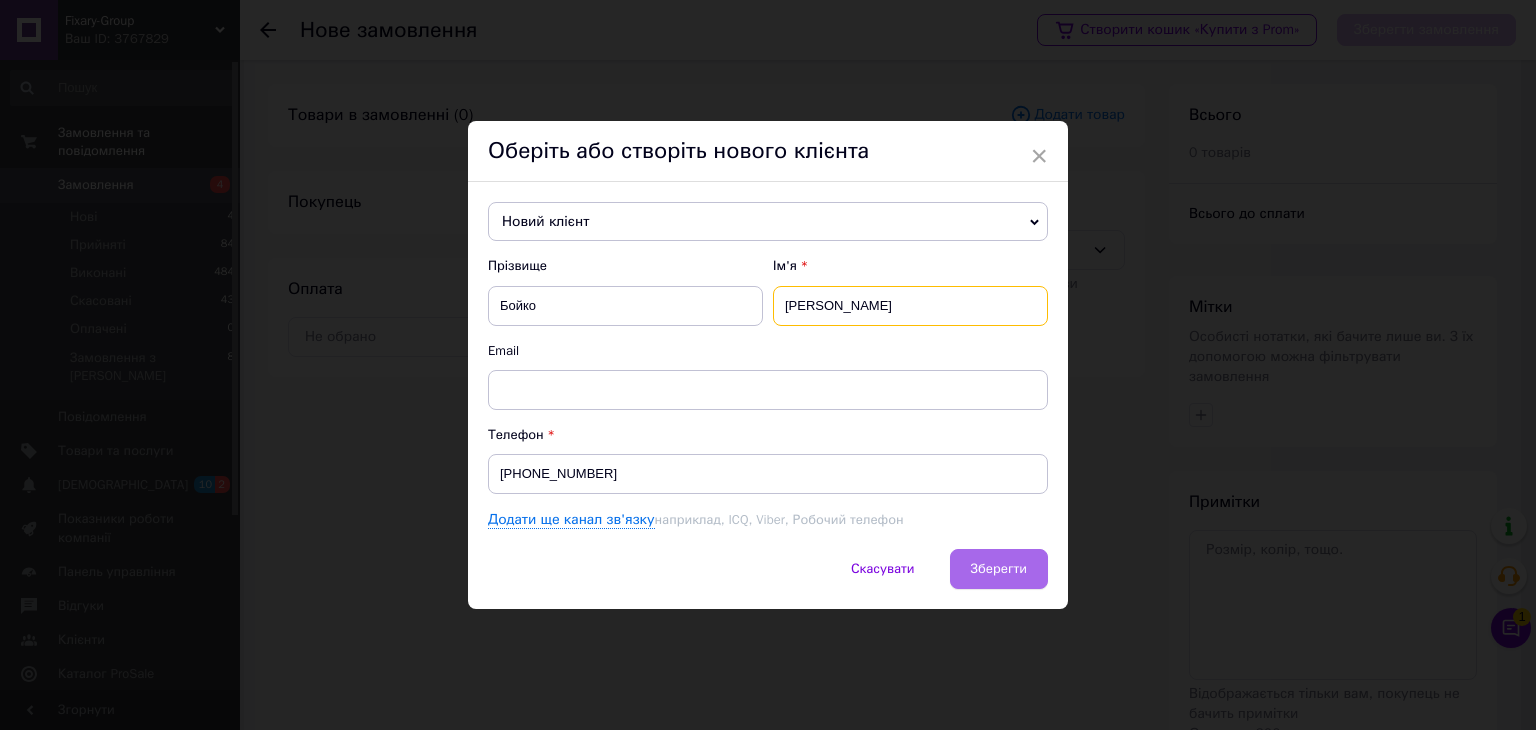 type on "[PERSON_NAME]" 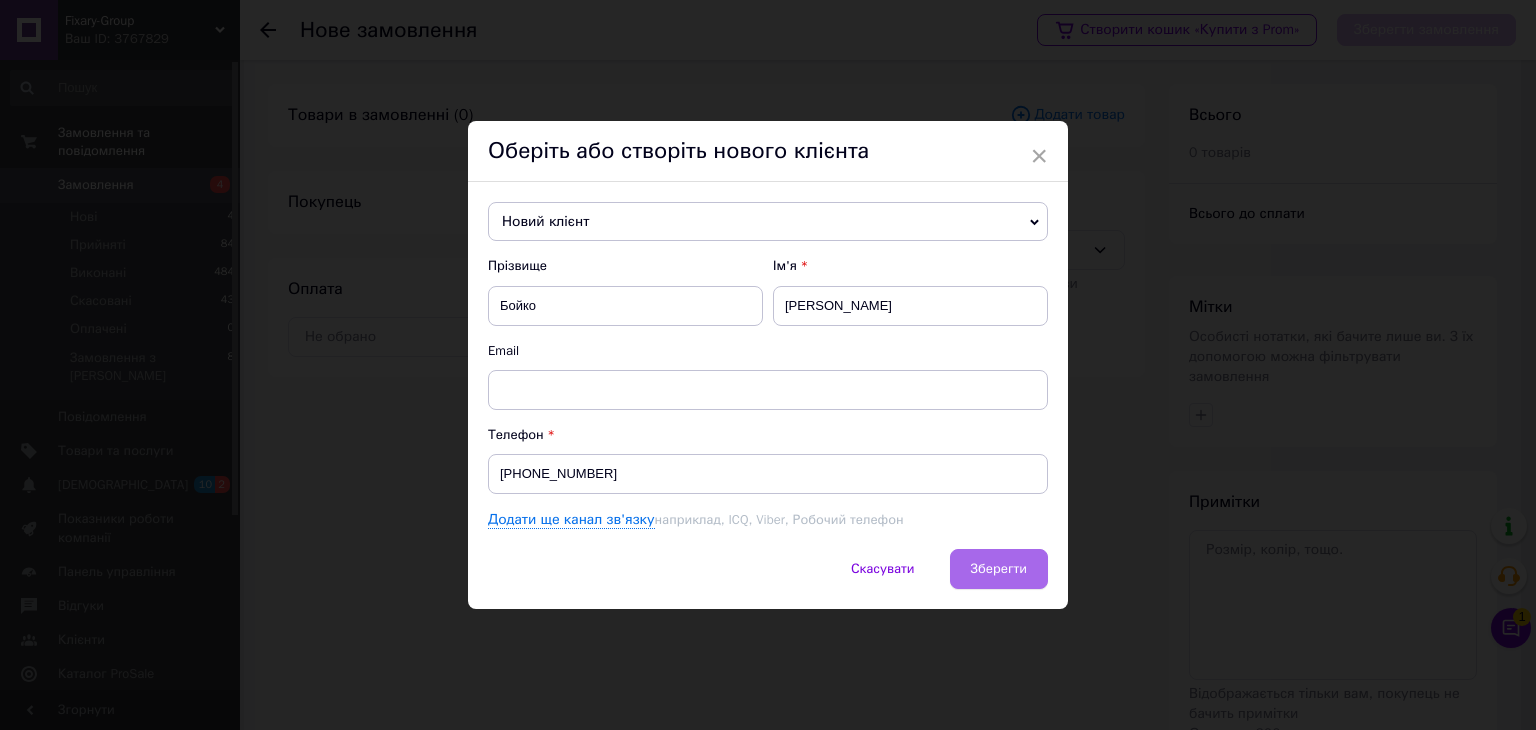 click on "Зберегти" at bounding box center [999, 568] 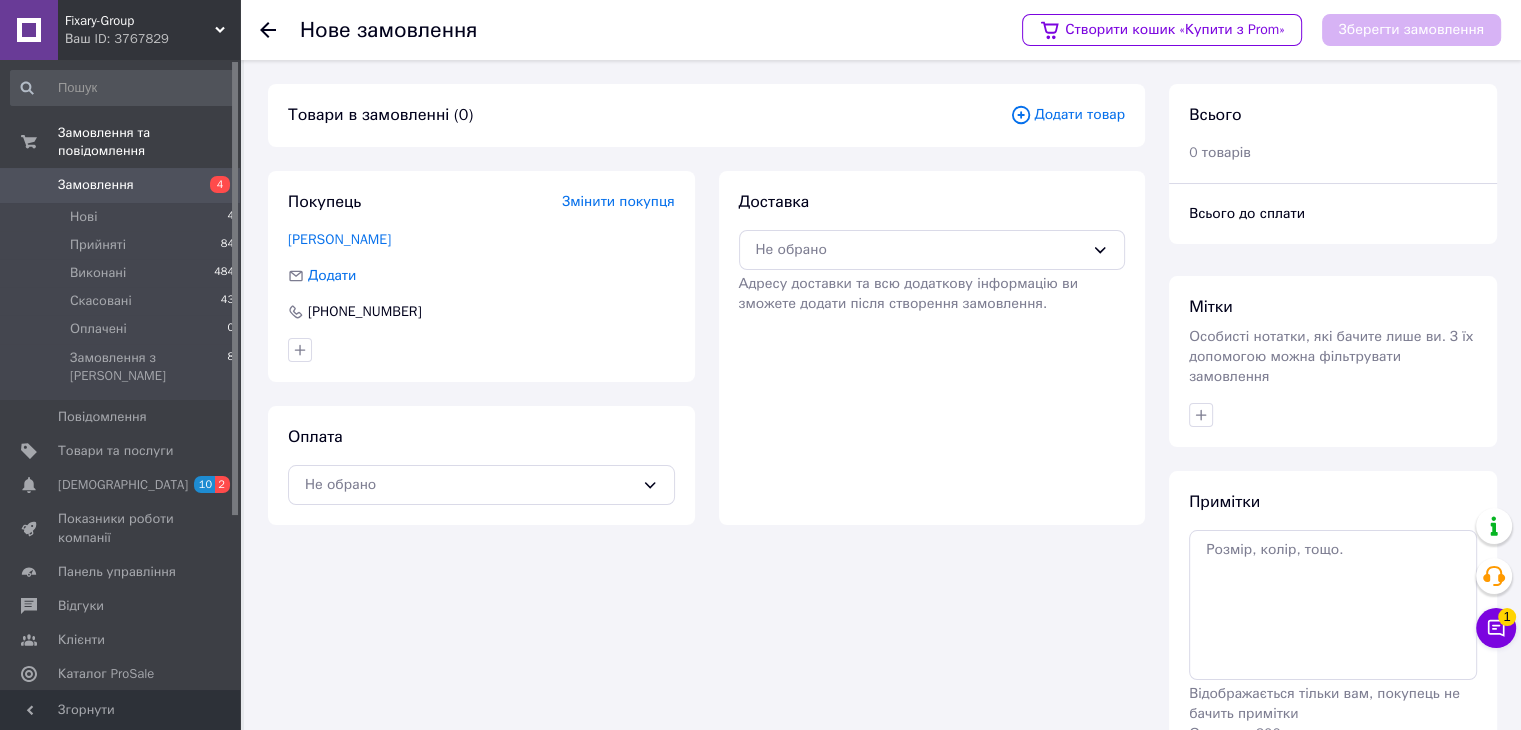 click 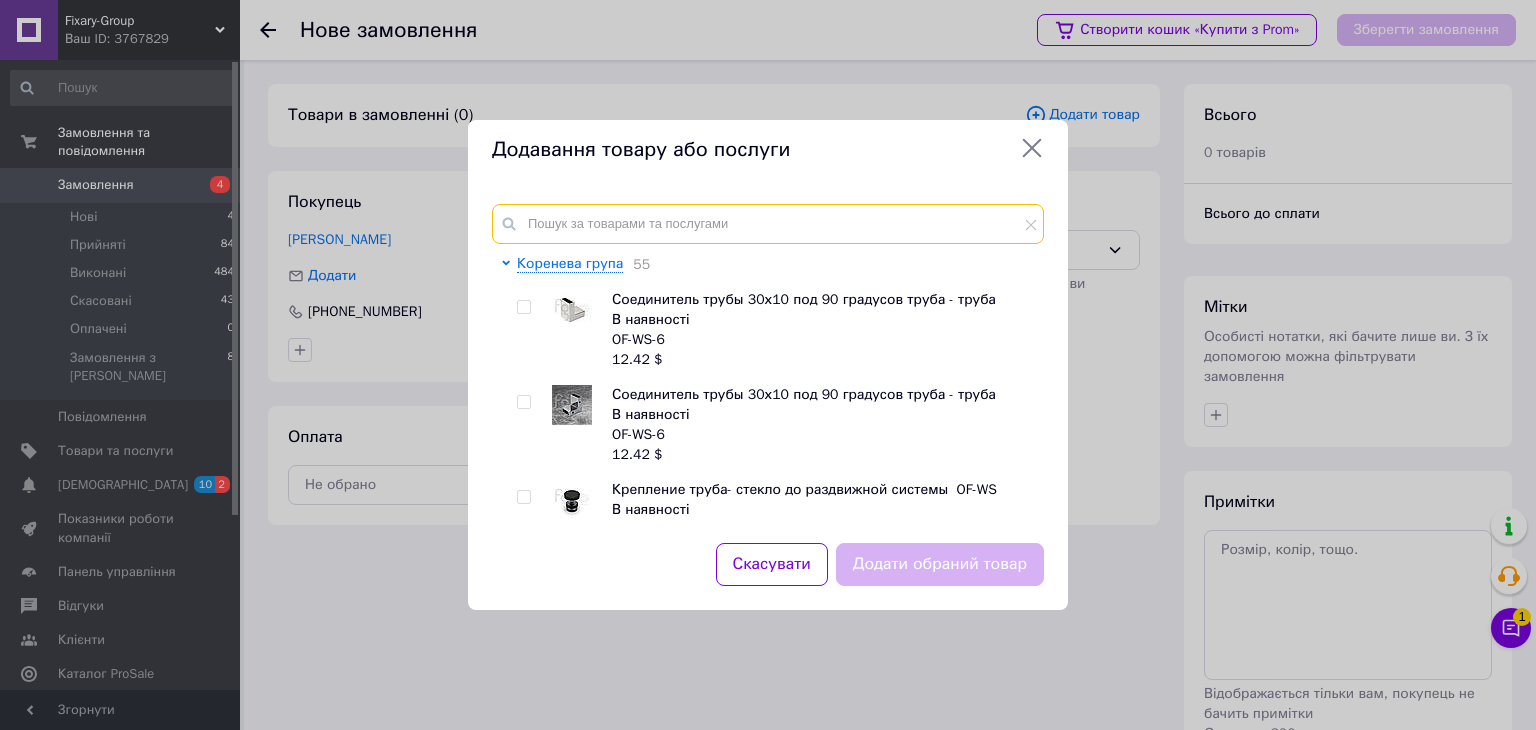 click at bounding box center (768, 224) 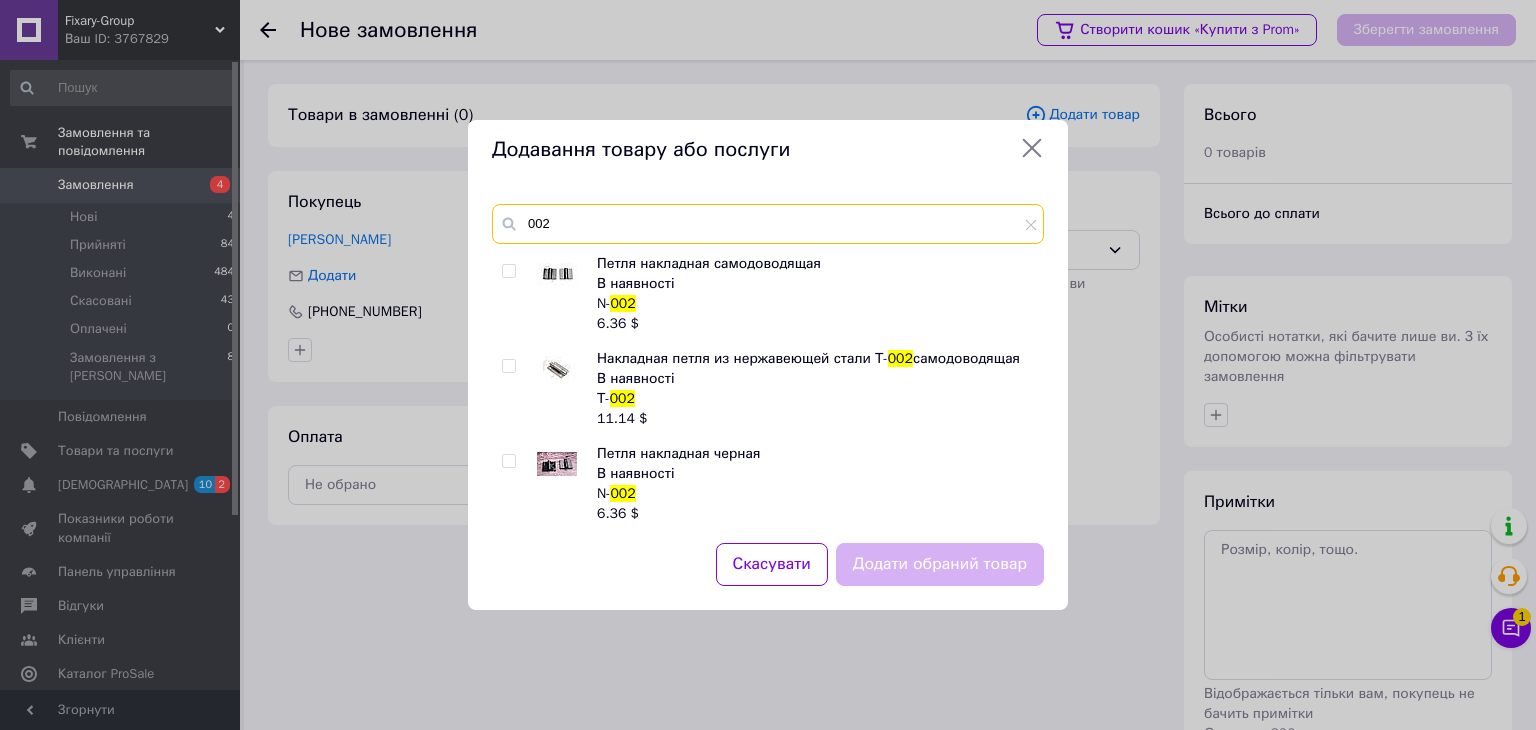 type on "002" 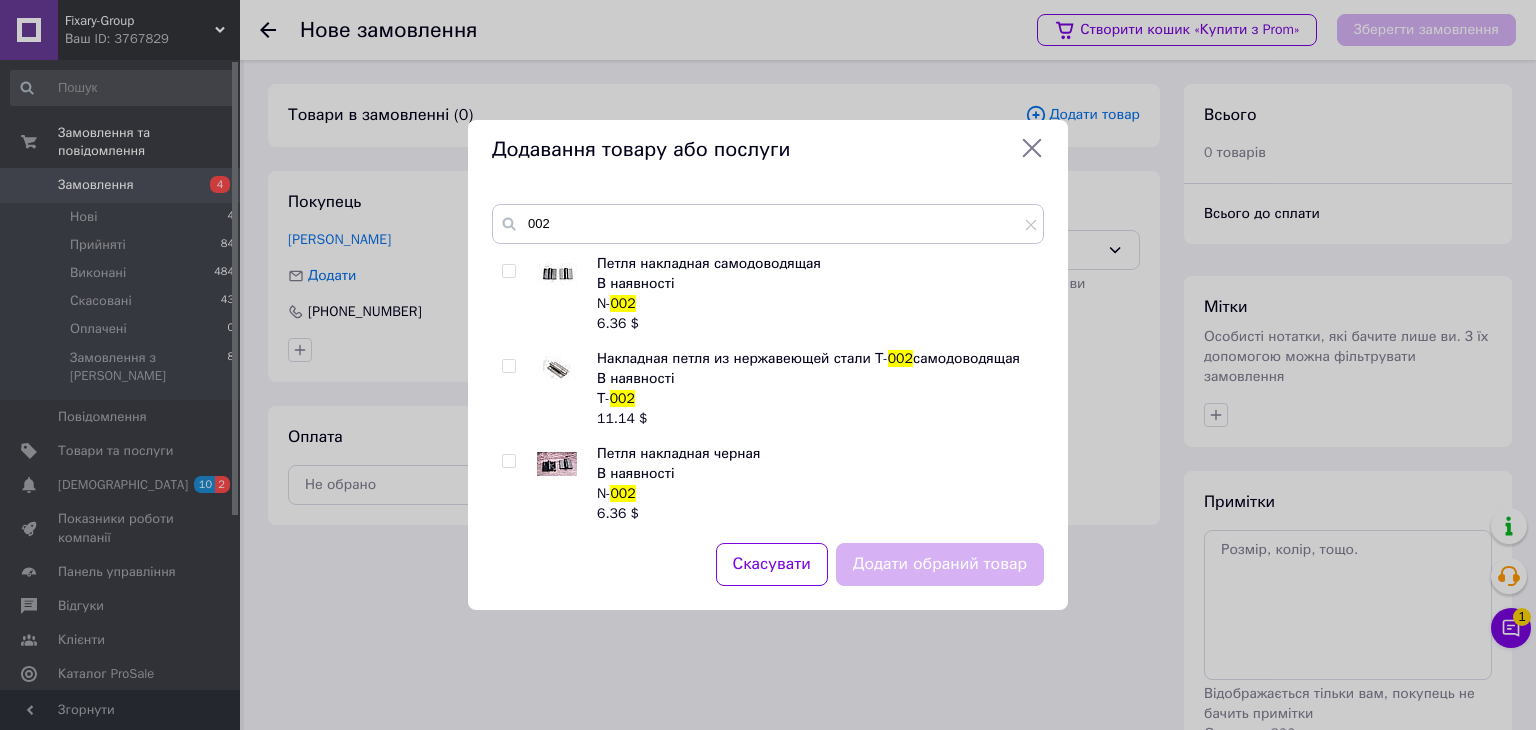 click at bounding box center [508, 271] 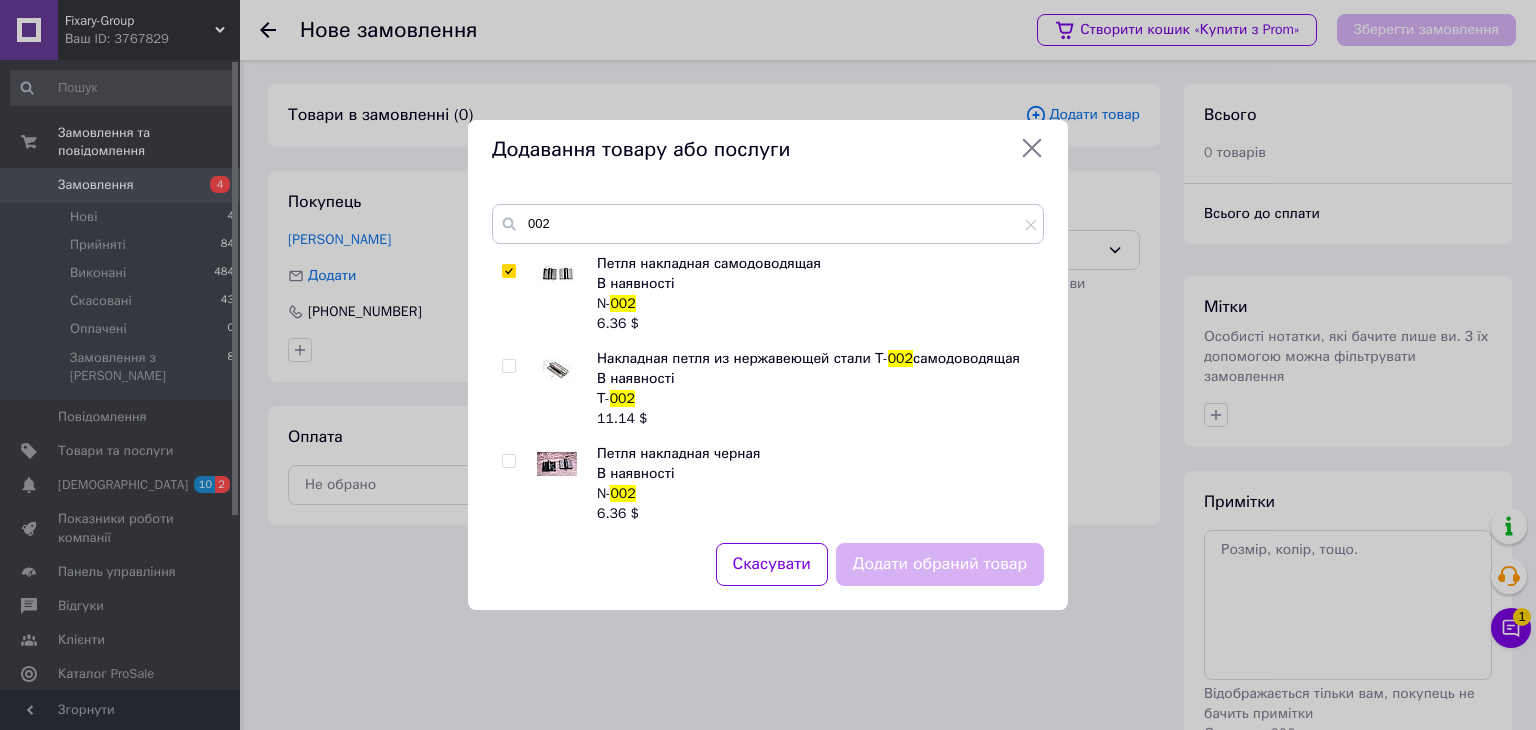 checkbox on "true" 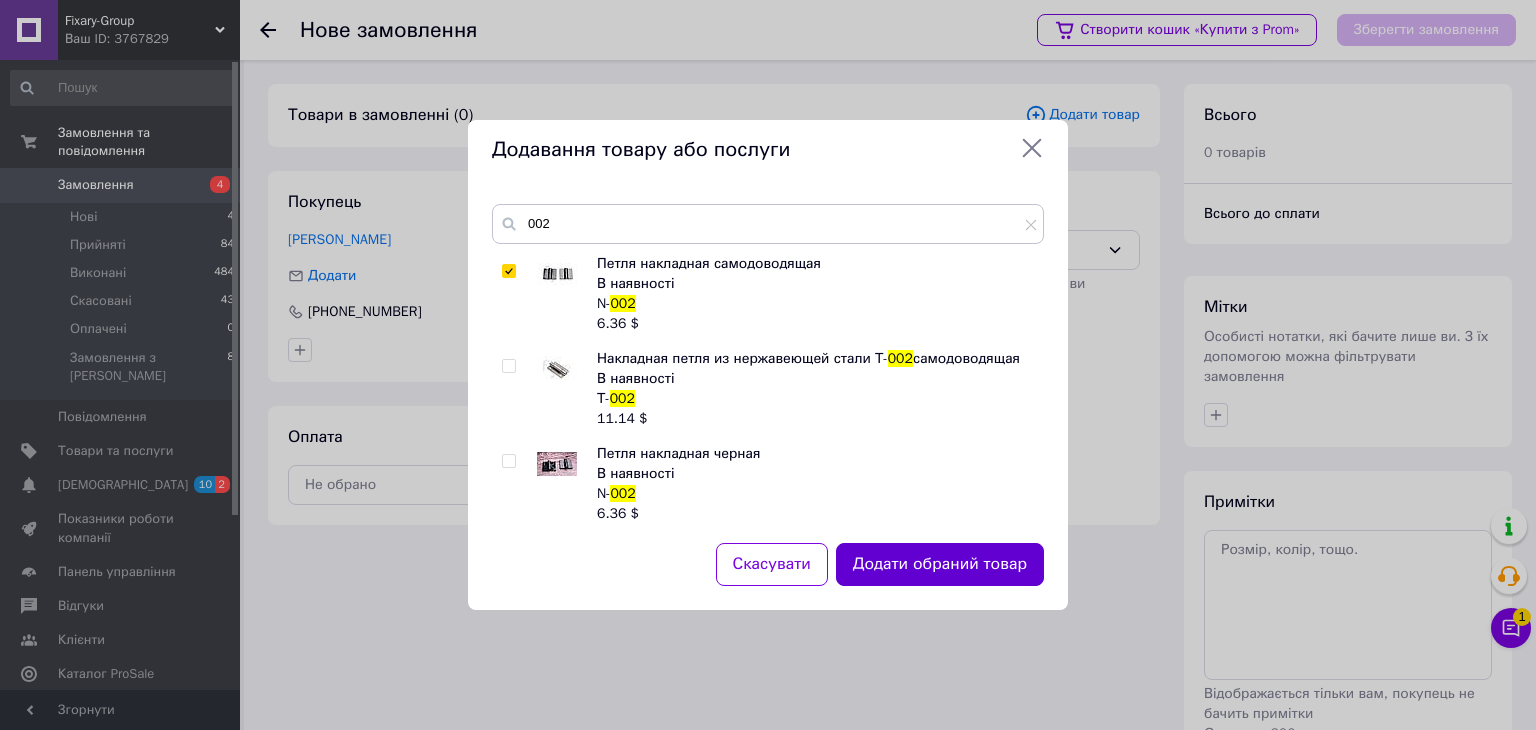 click on "Додати обраний товар" at bounding box center [940, 564] 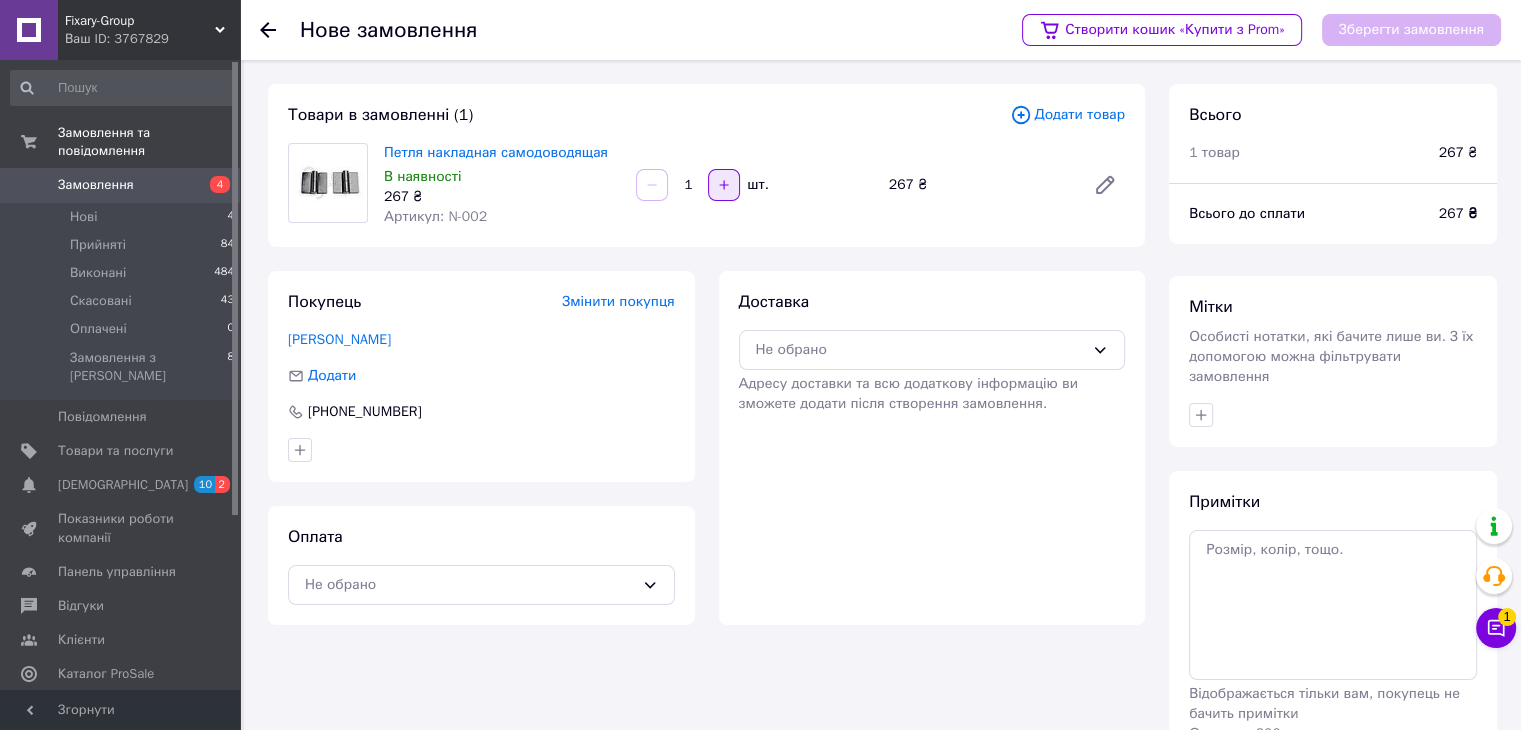 click 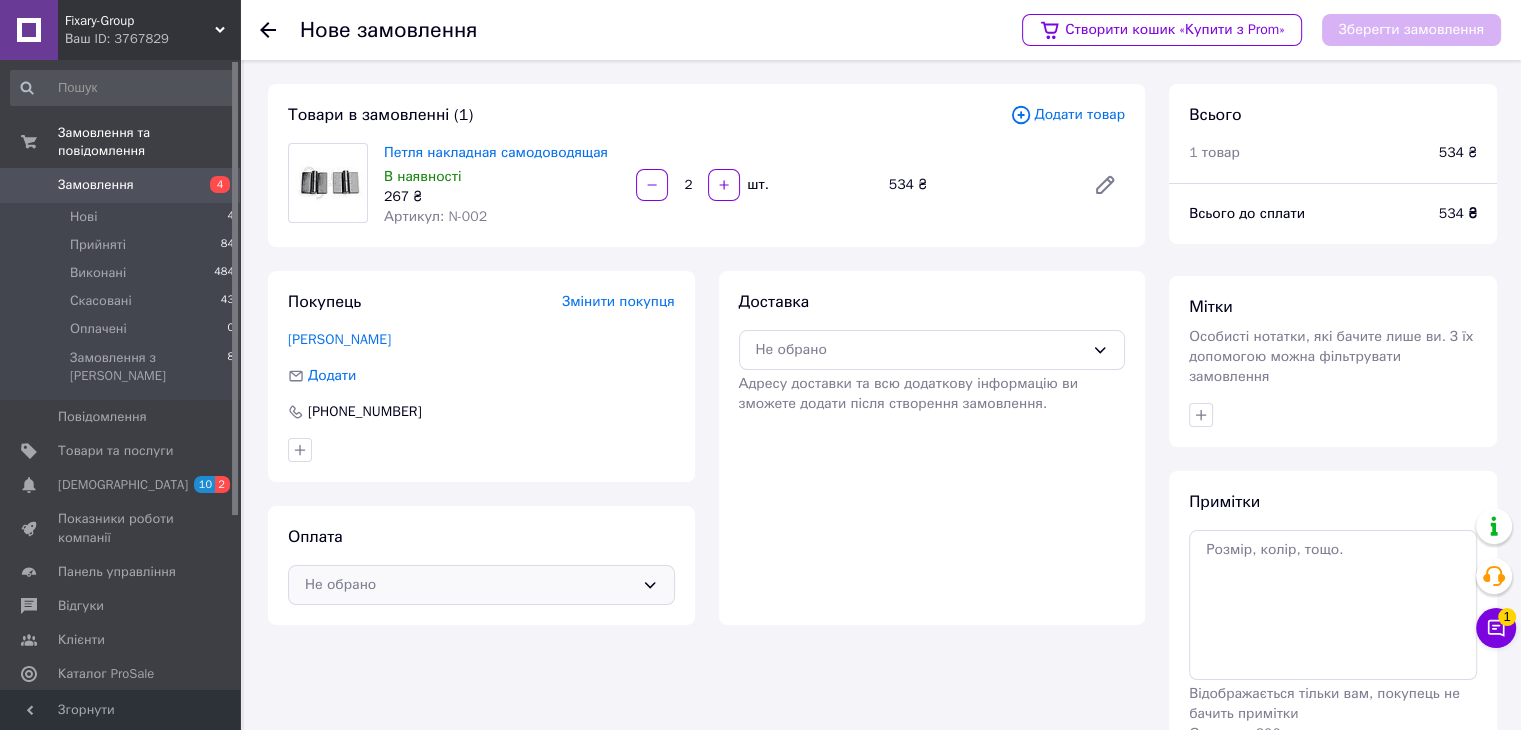 click 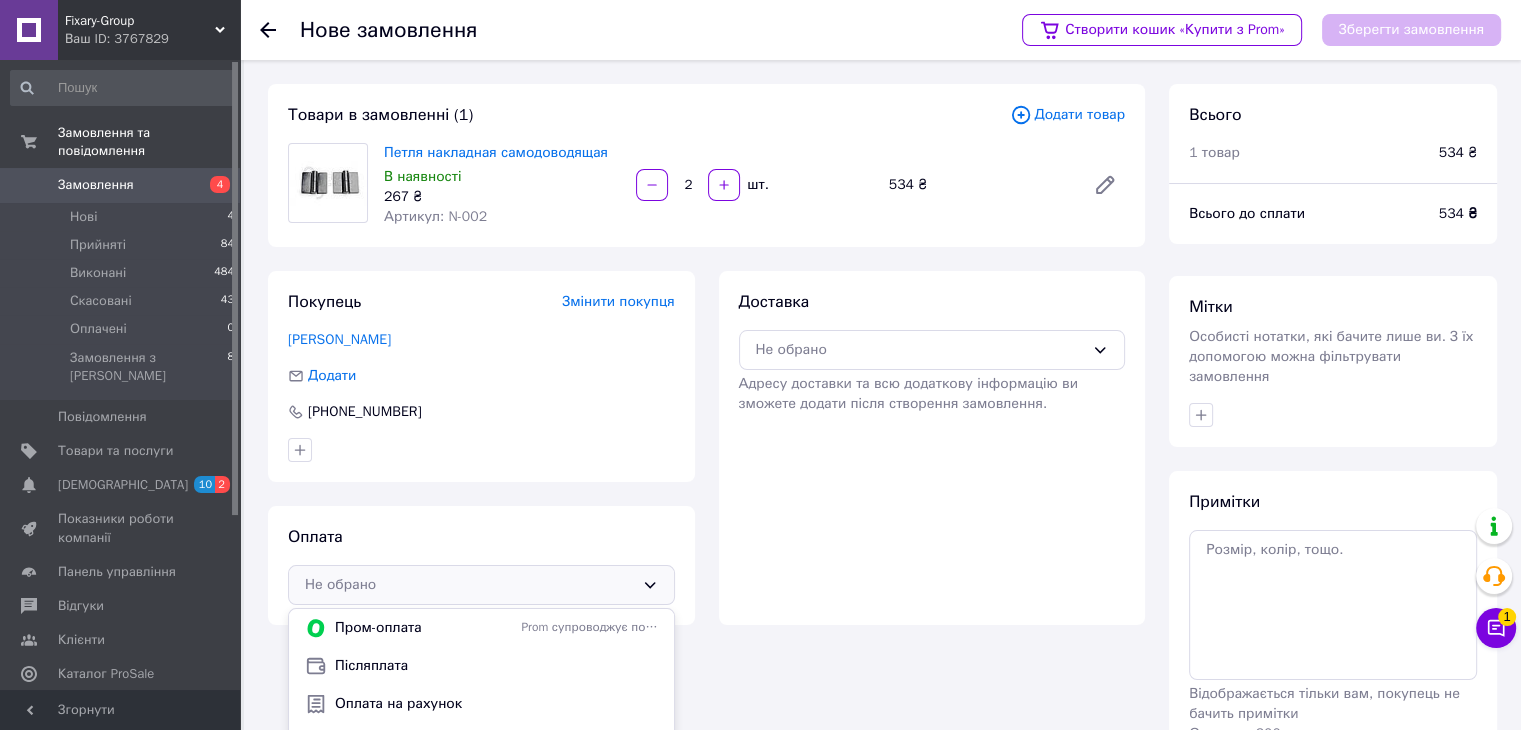 click on "Післяплата" at bounding box center (496, 666) 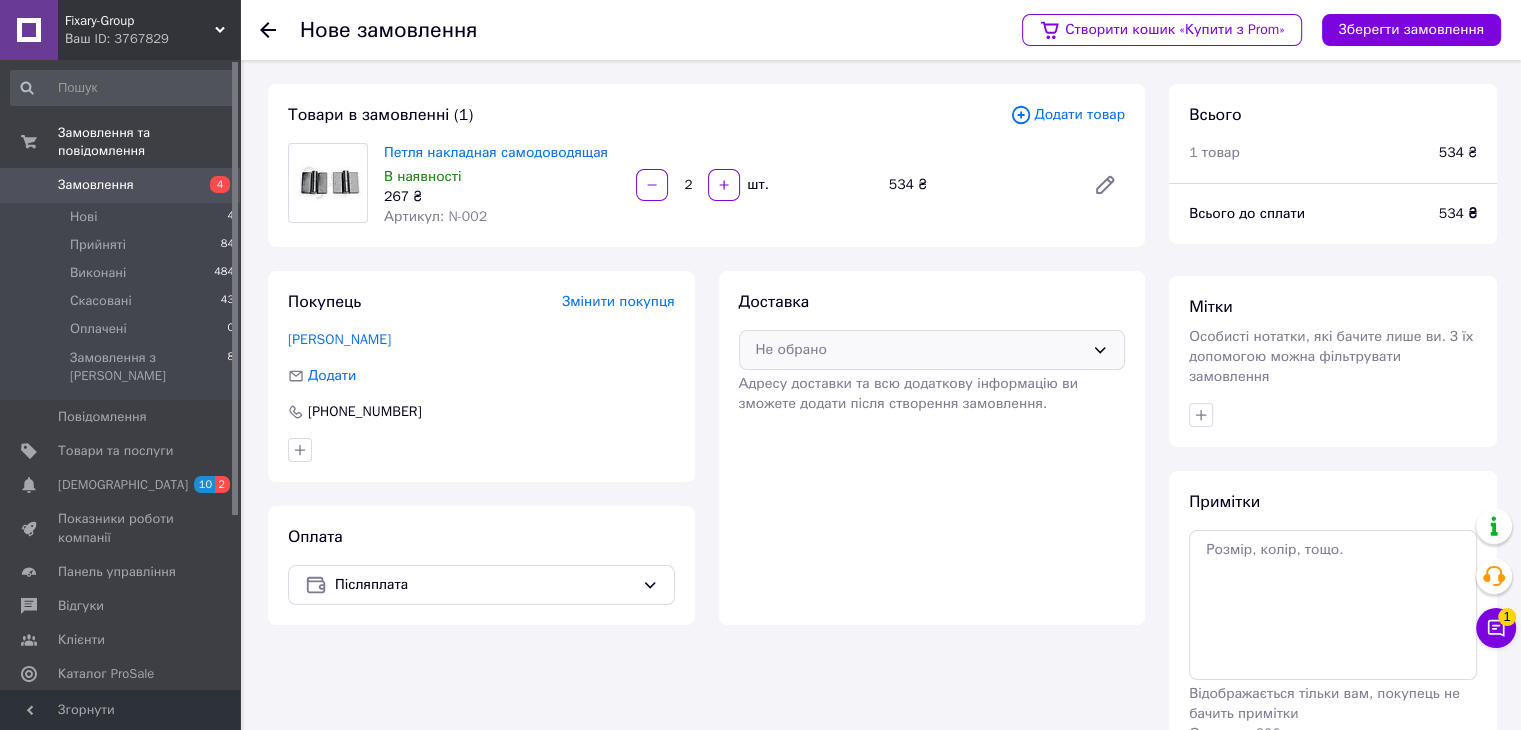 click 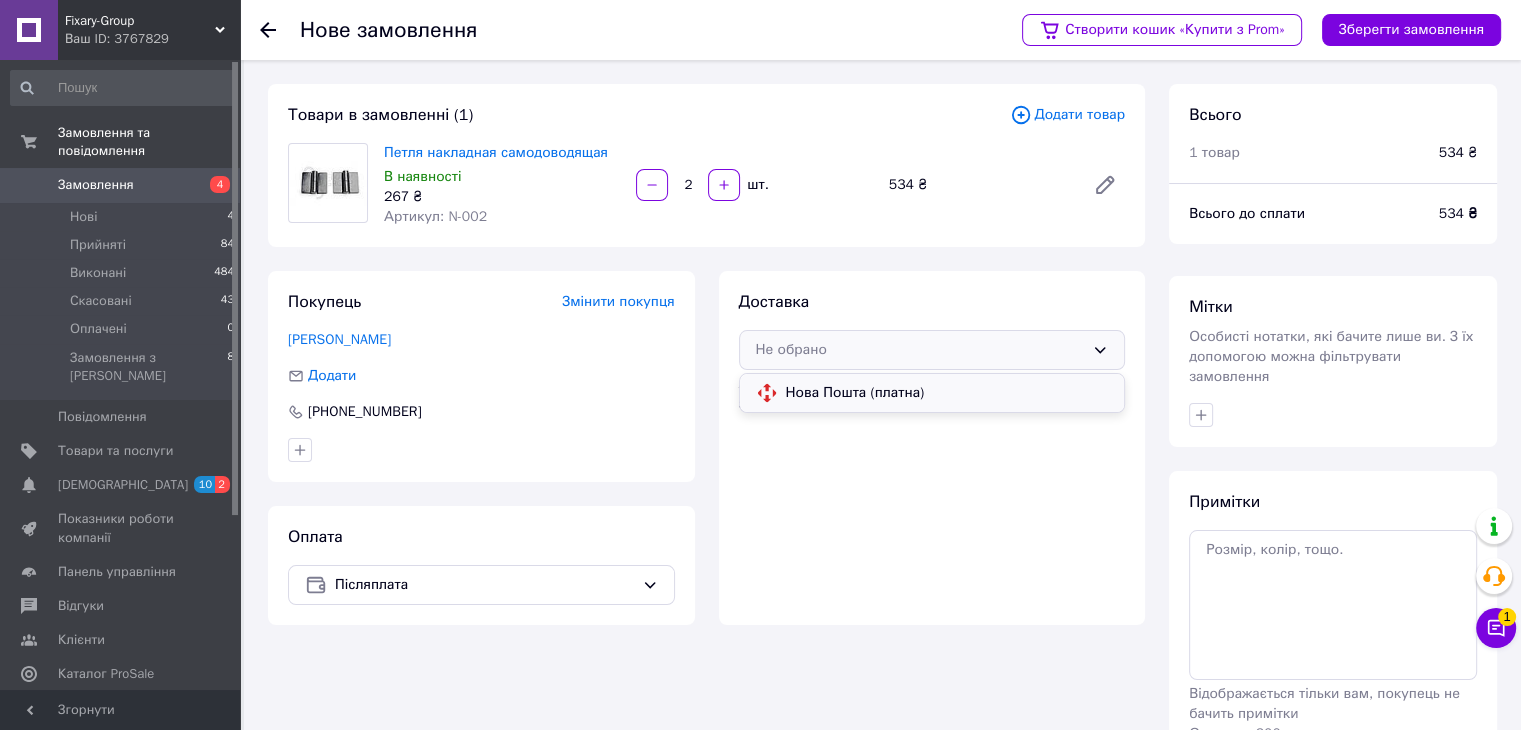 click on "Нова Пошта (платна)" at bounding box center (947, 393) 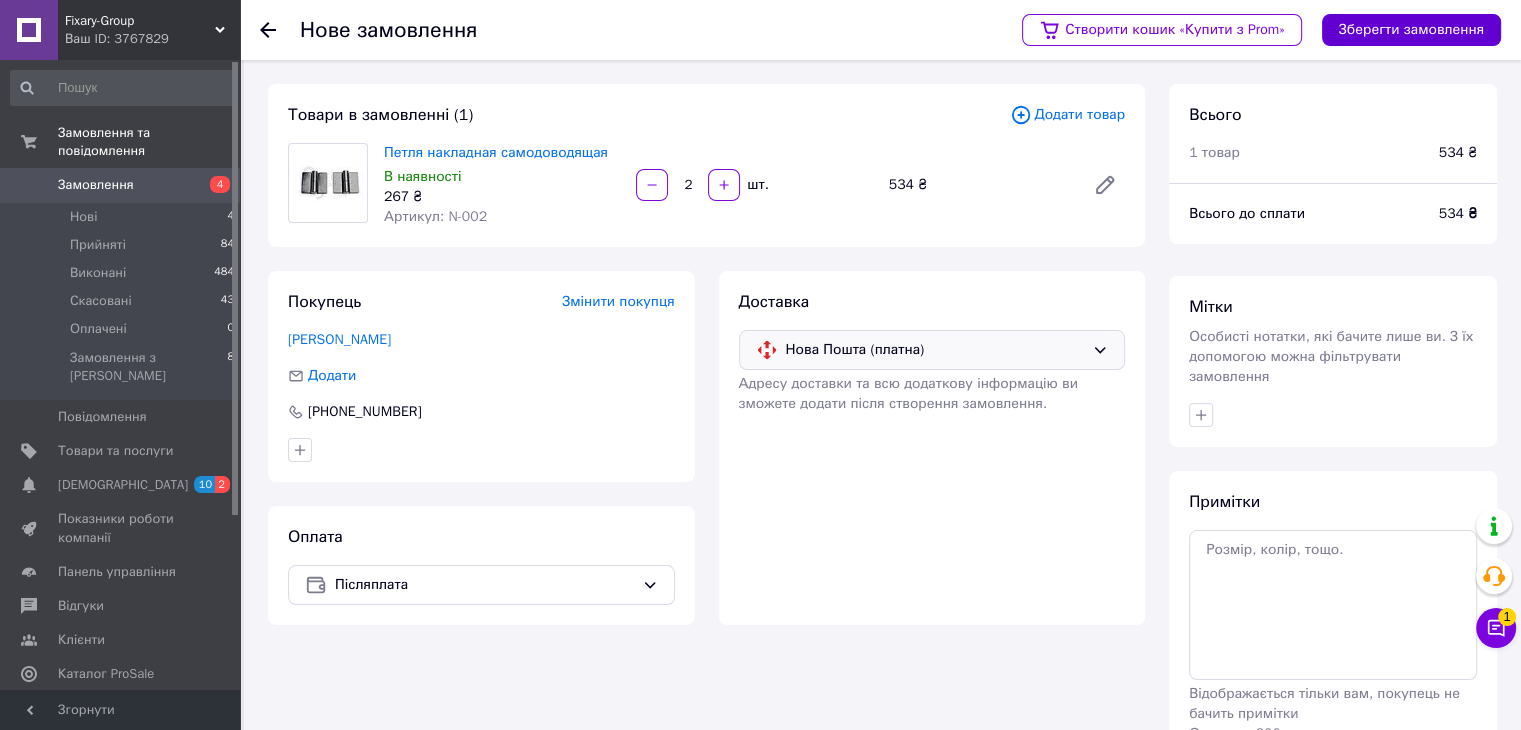 click on "Зберегти замовлення" at bounding box center [1411, 30] 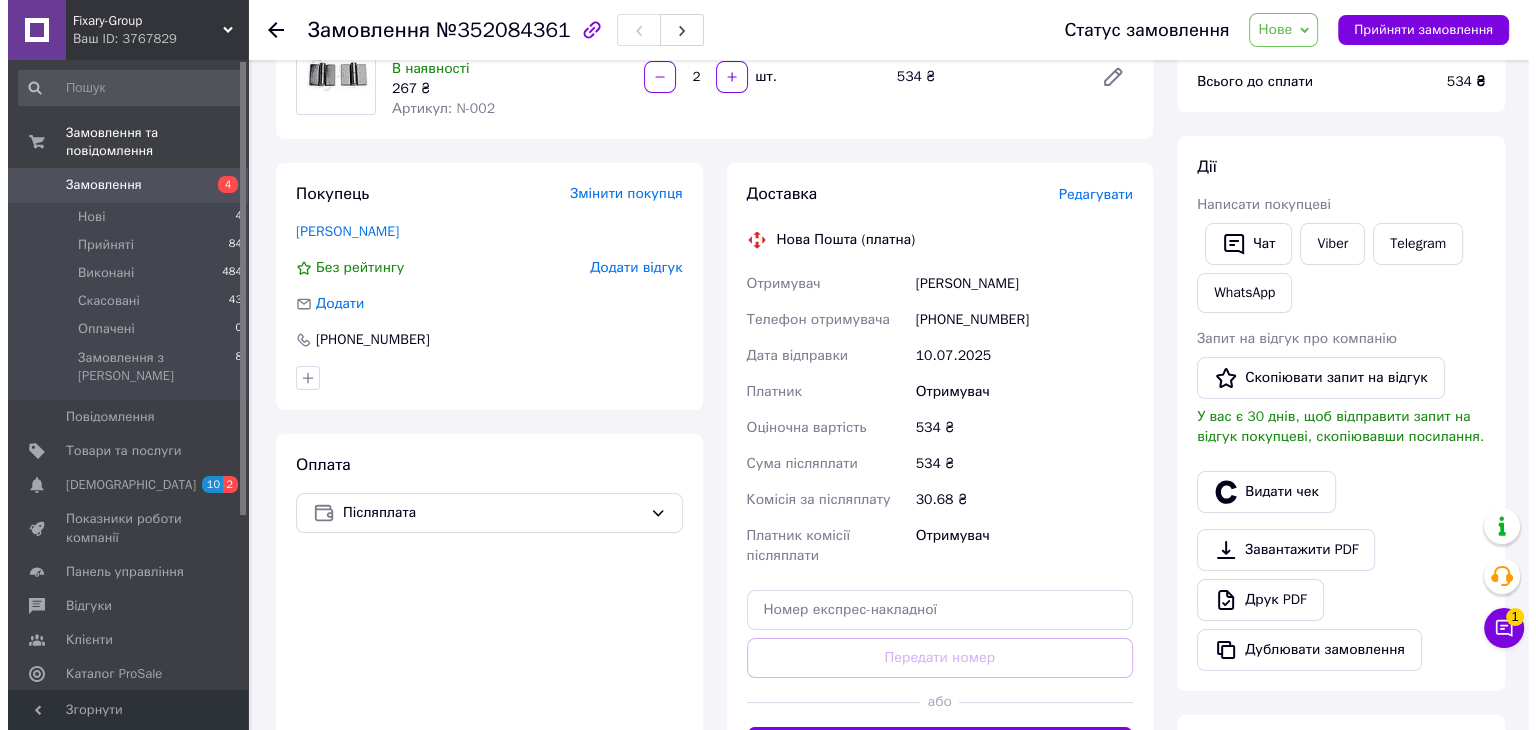 scroll, scrollTop: 200, scrollLeft: 0, axis: vertical 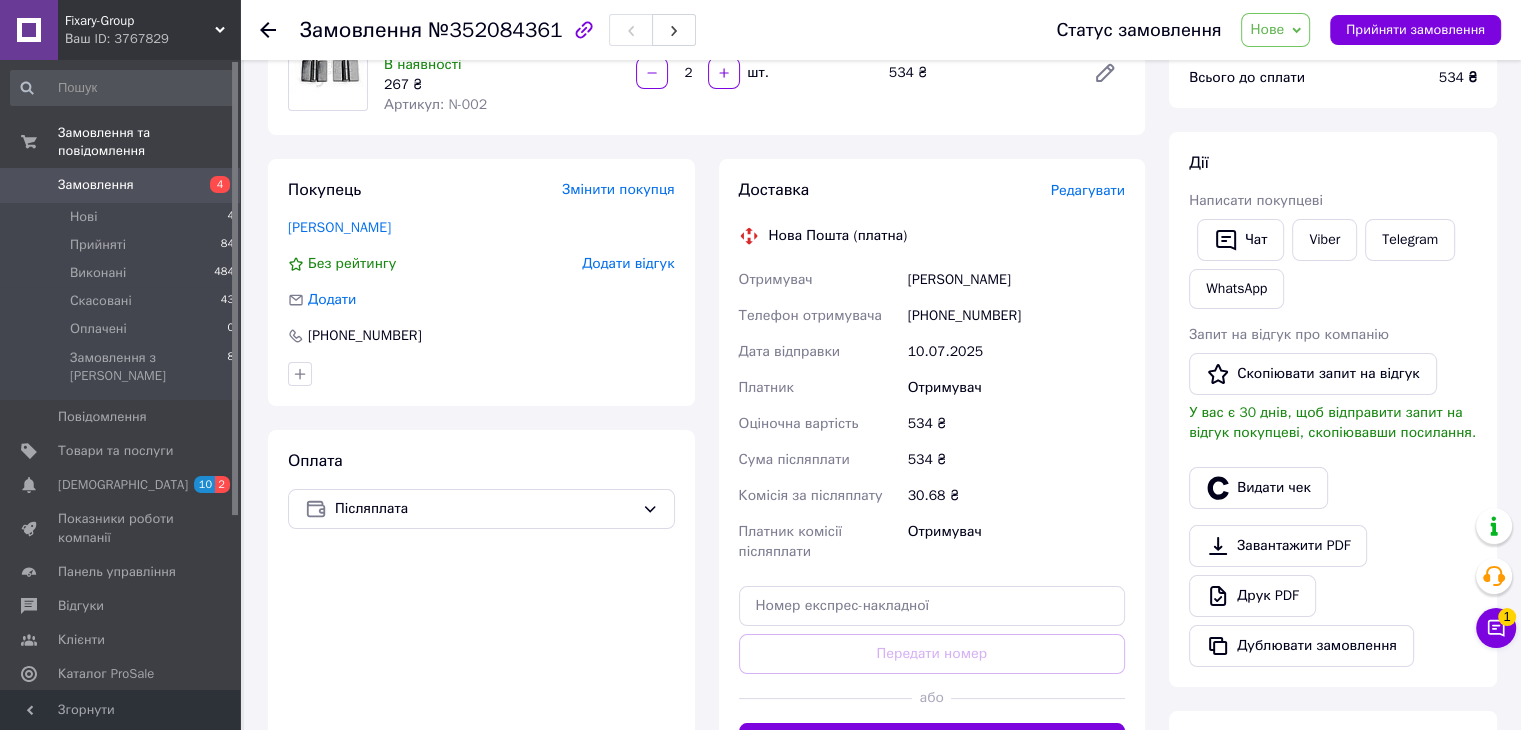 click on "Редагувати" at bounding box center (1088, 190) 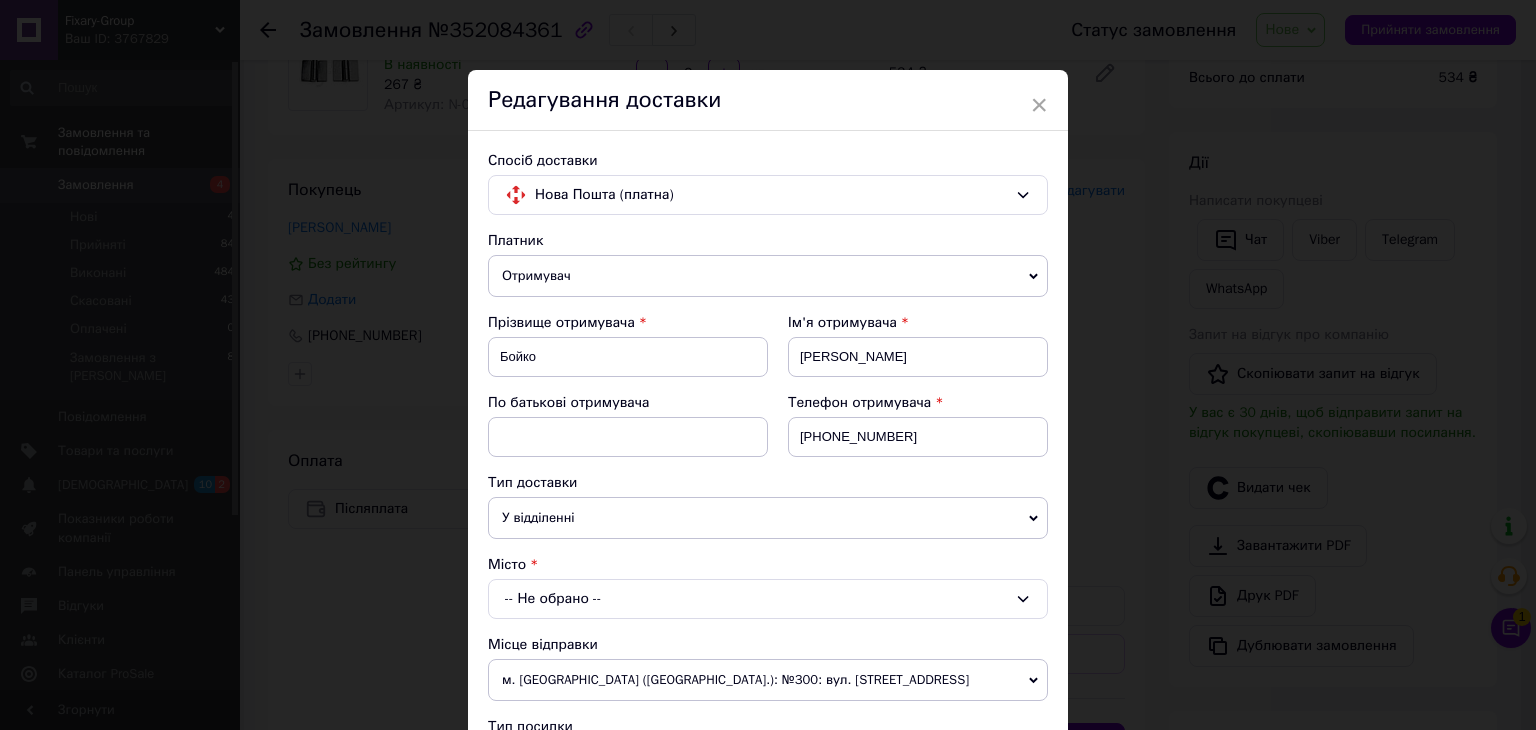 click on "-- Не обрано --" at bounding box center [768, 599] 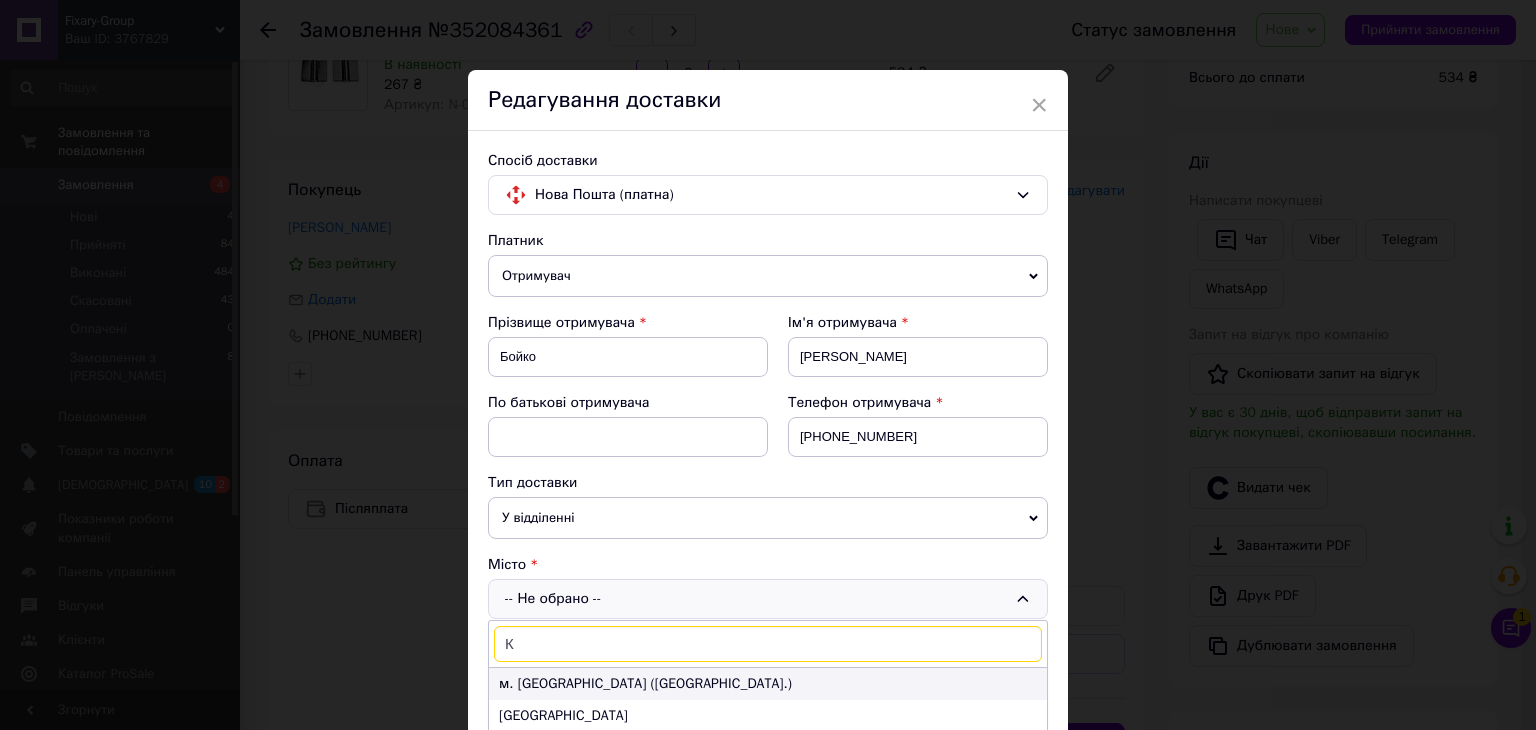 type on "К" 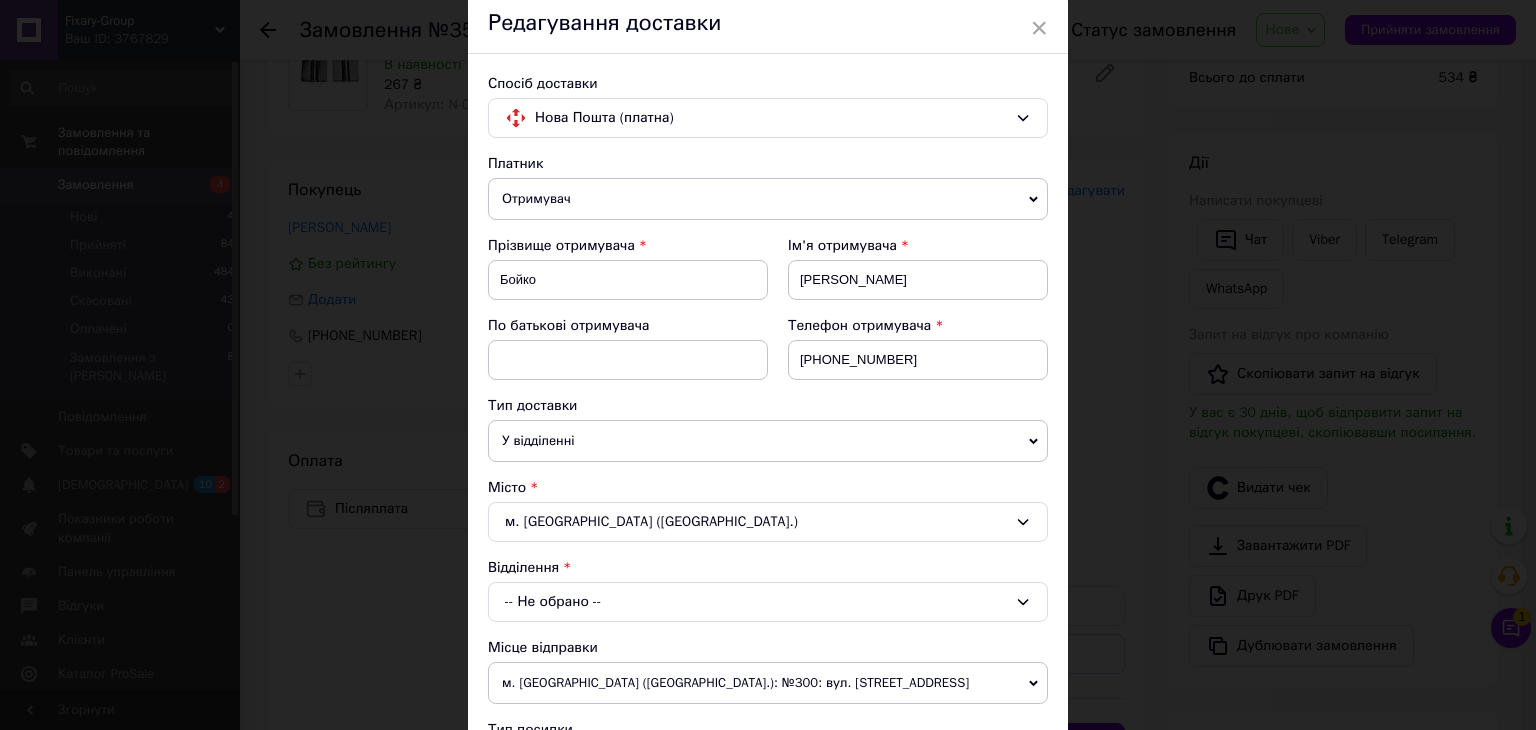 scroll, scrollTop: 200, scrollLeft: 0, axis: vertical 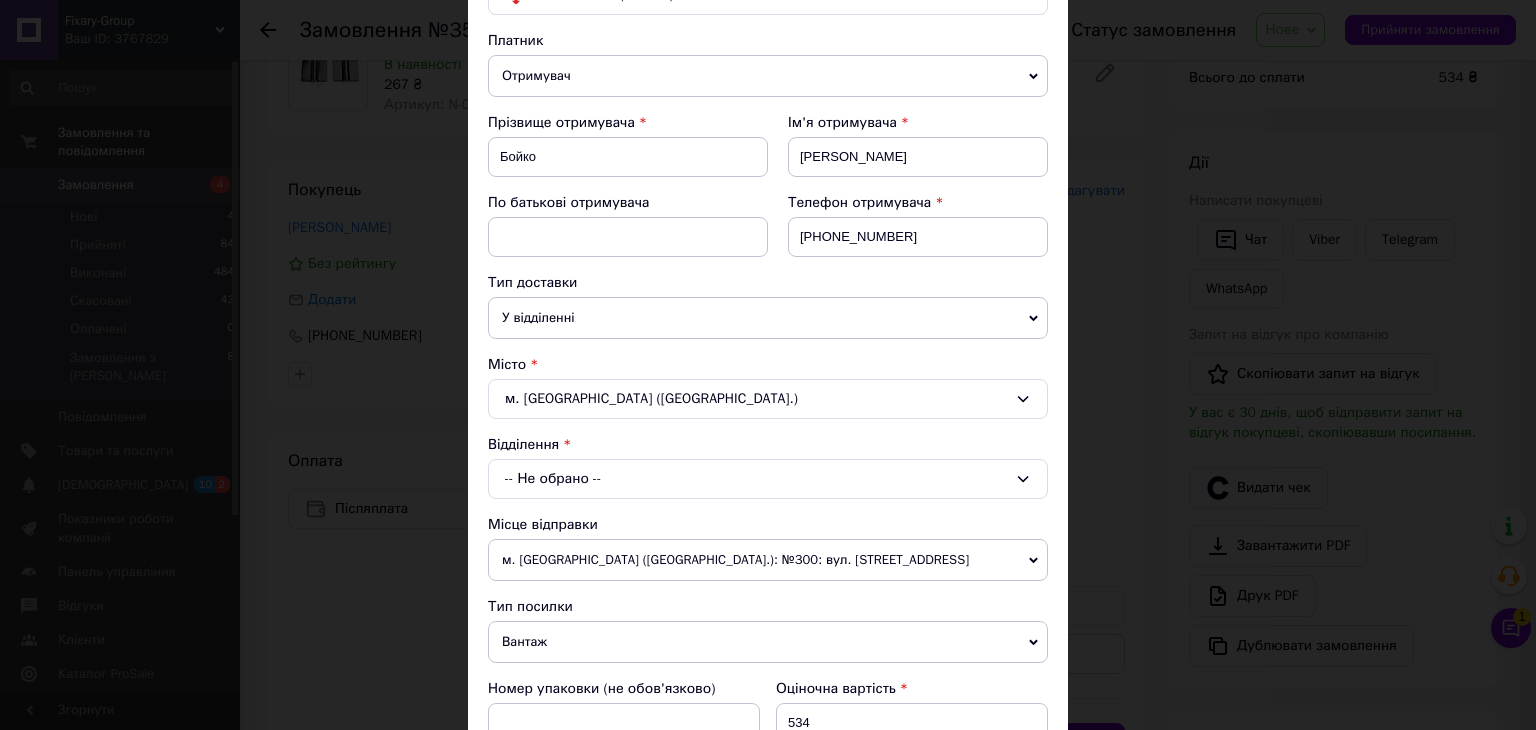 click on "-- Не обрано --" at bounding box center [768, 479] 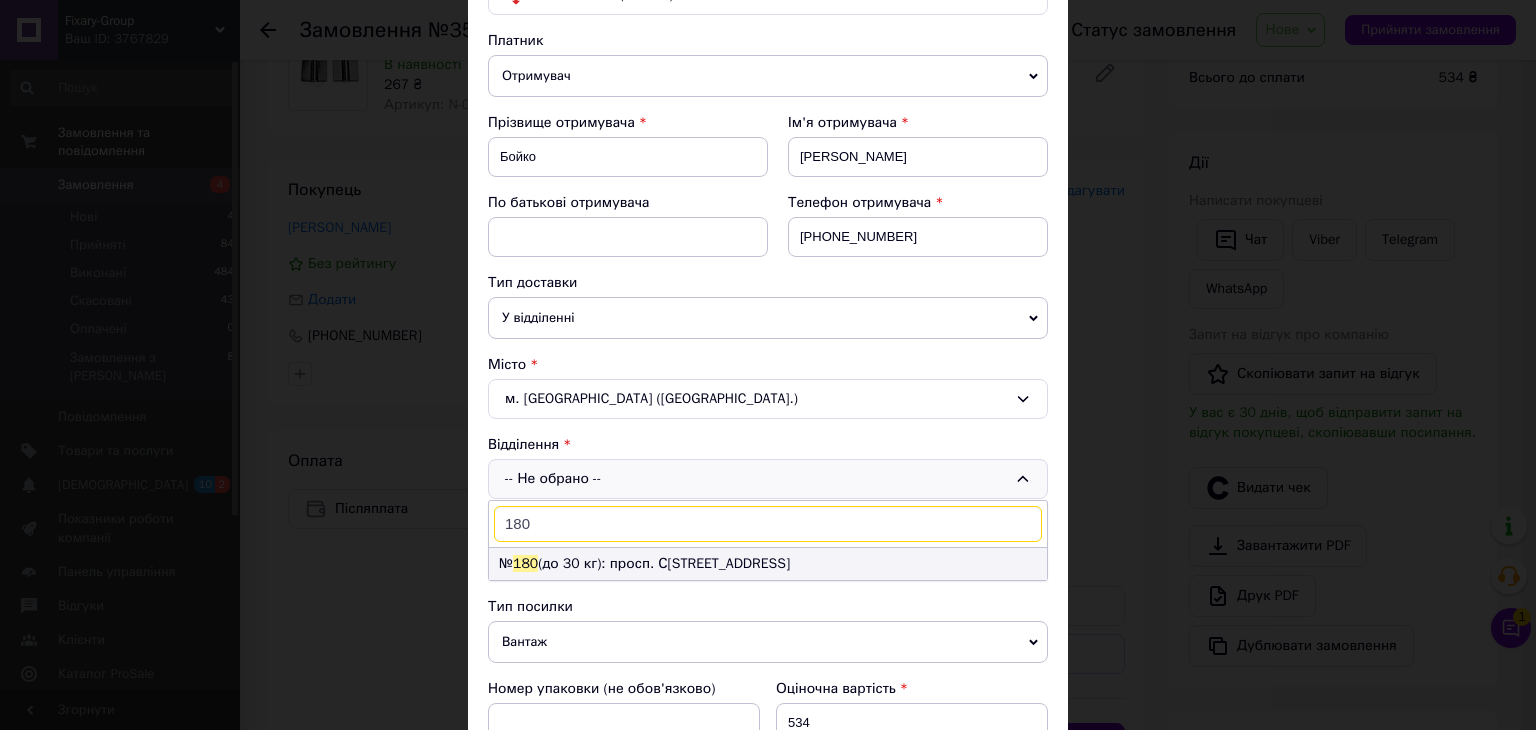 type on "180" 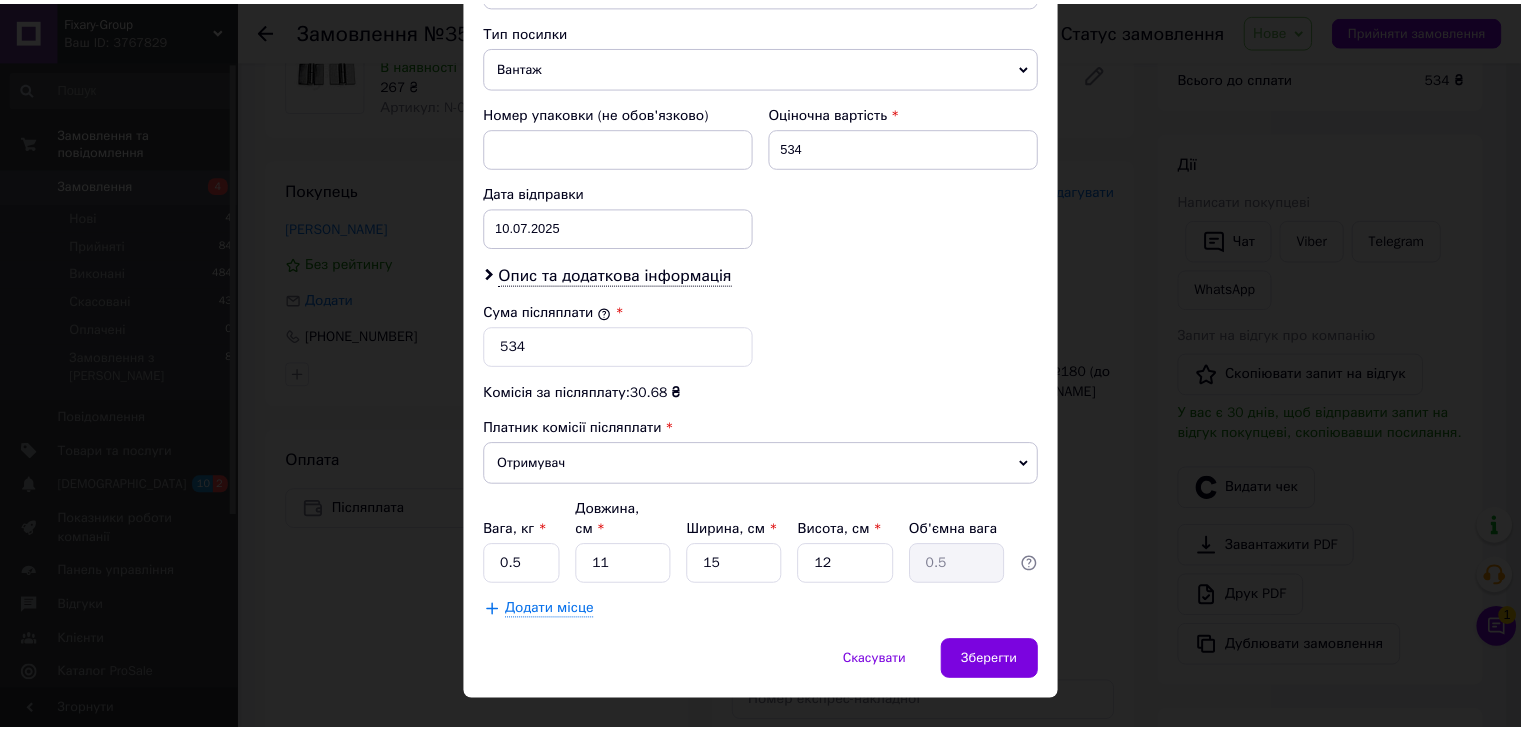 scroll, scrollTop: 790, scrollLeft: 0, axis: vertical 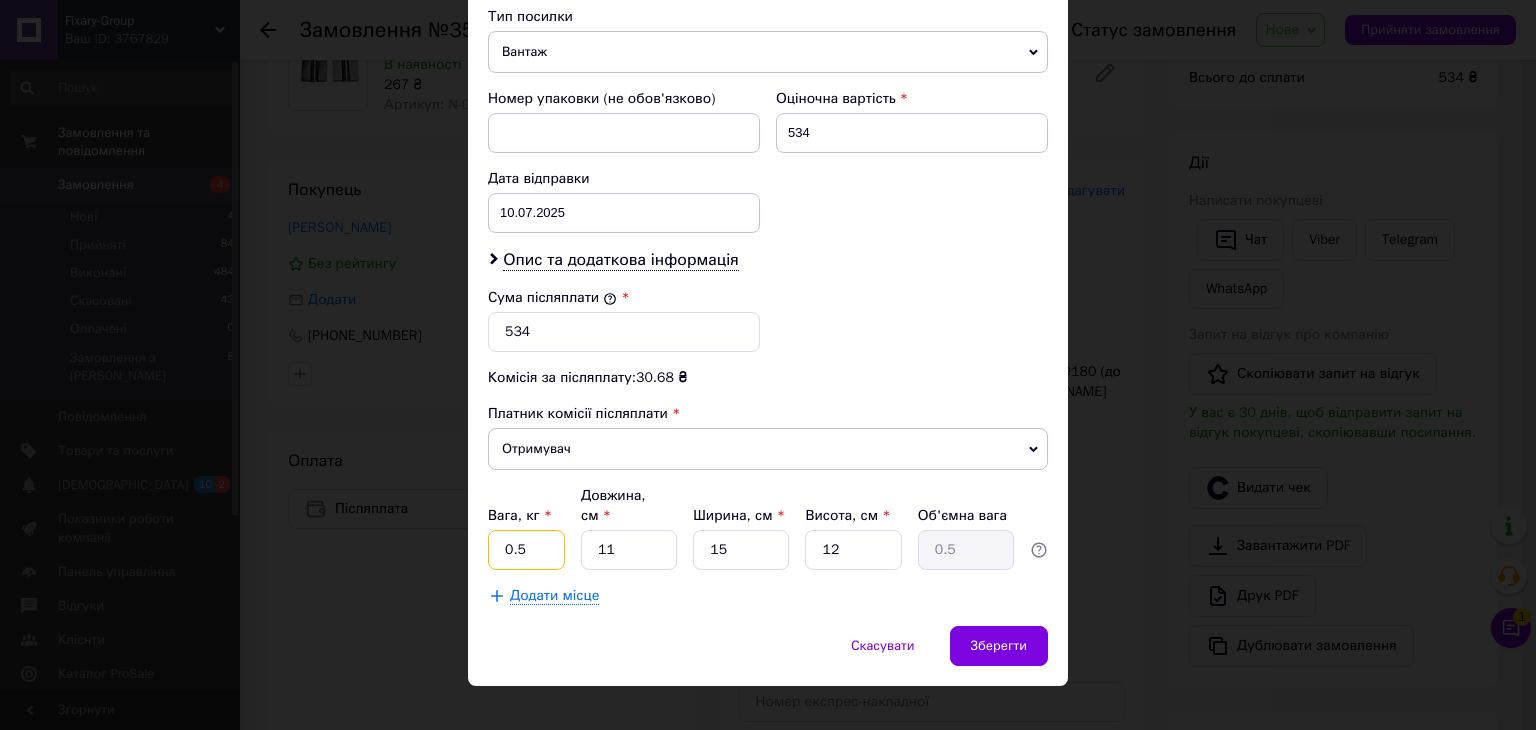 click on "0.5" at bounding box center (526, 550) 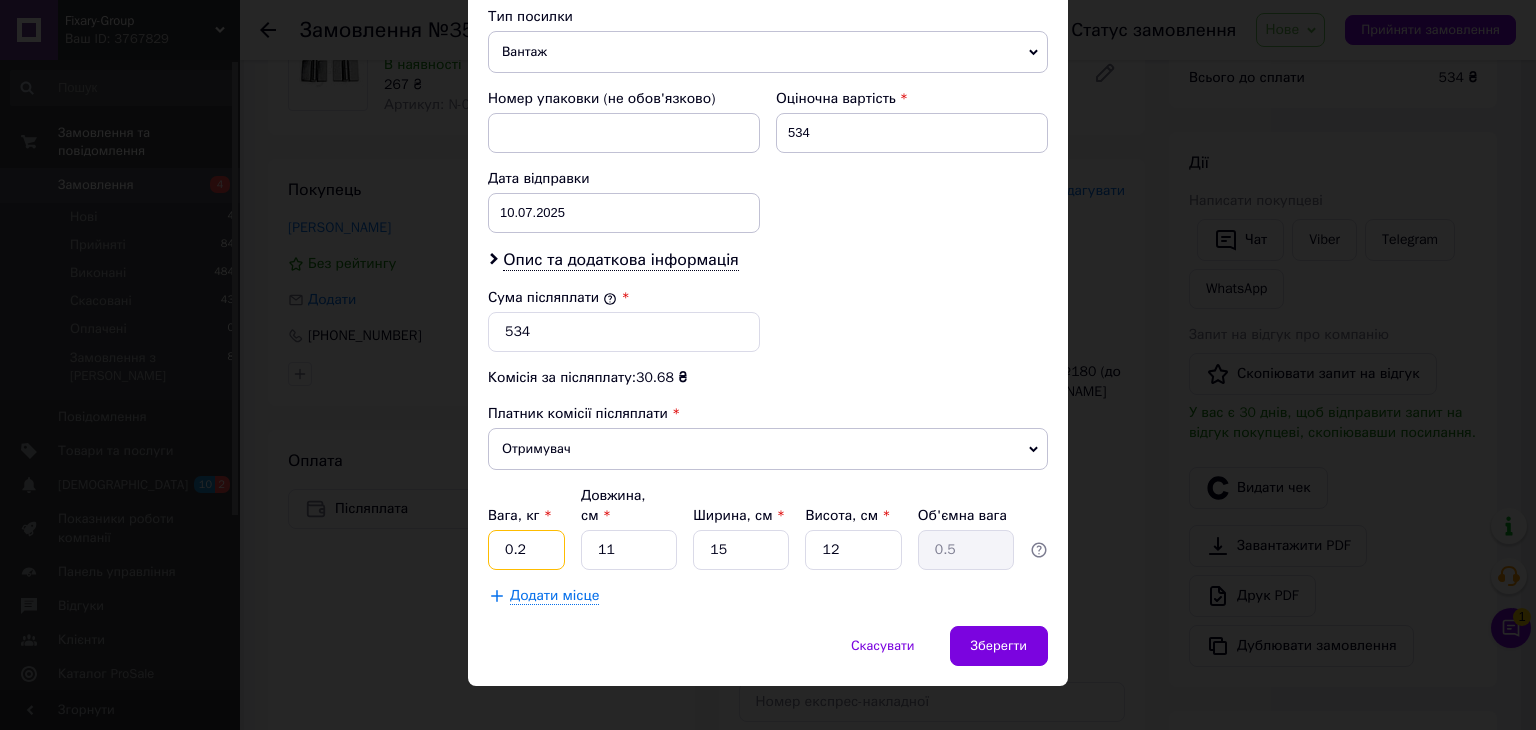 type on "0.2" 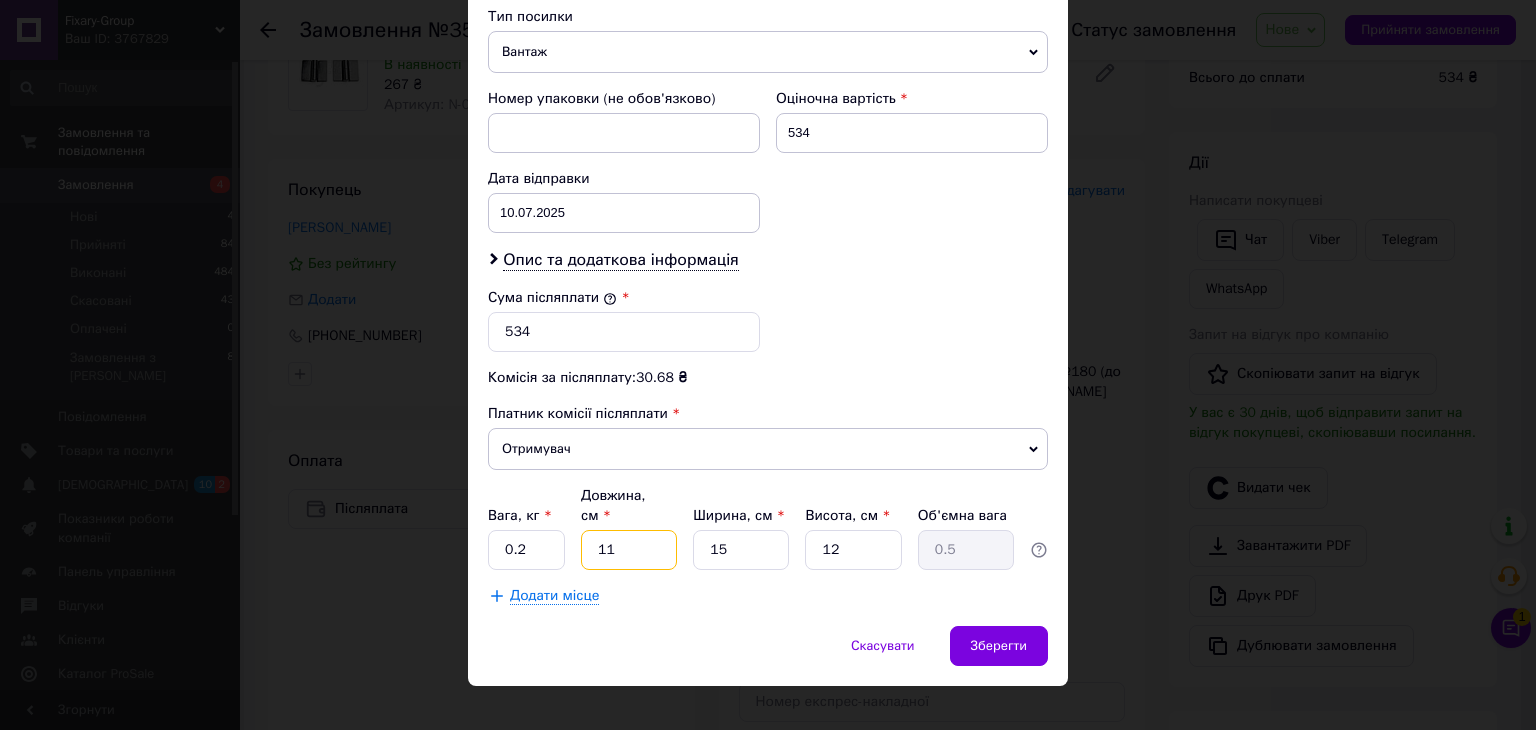click on "11" at bounding box center (629, 550) 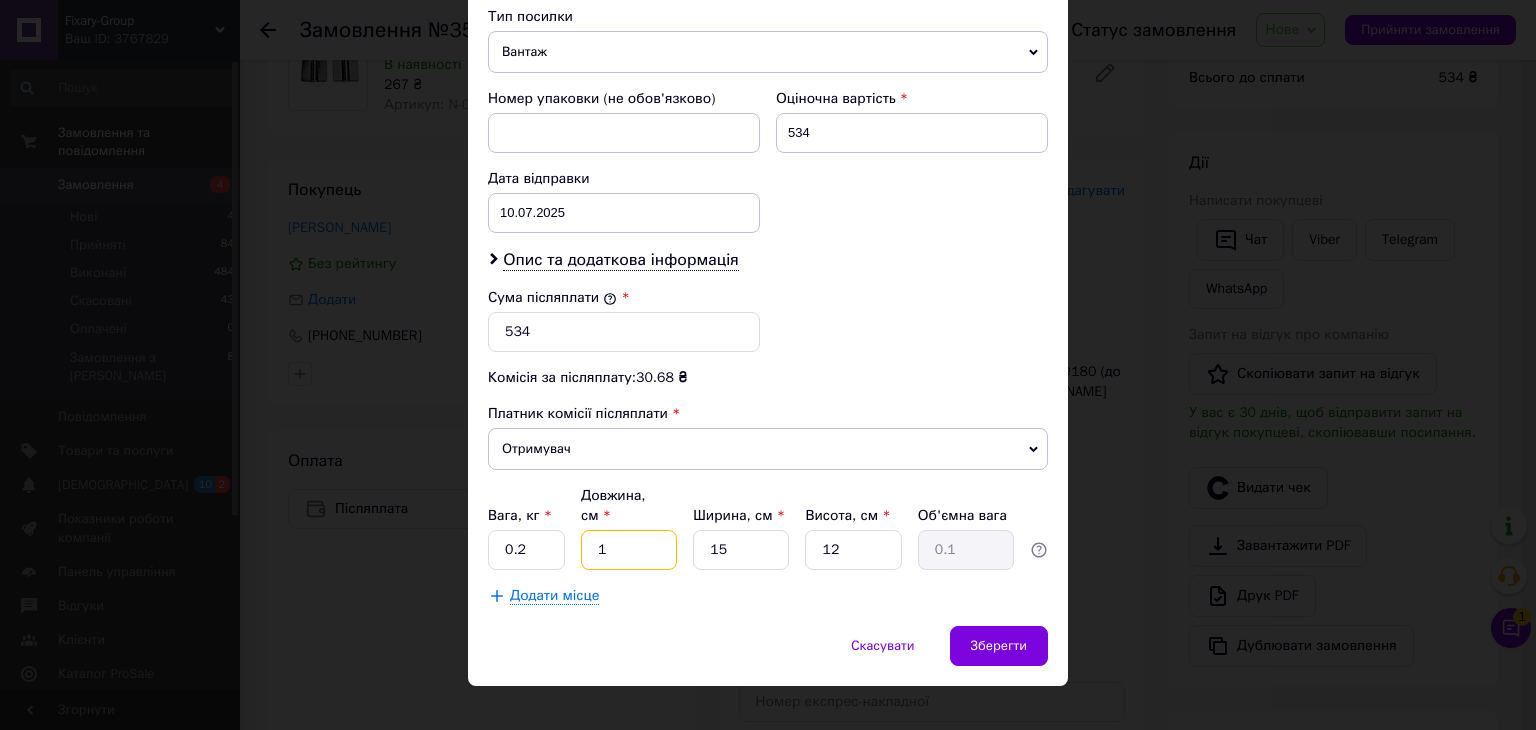 type 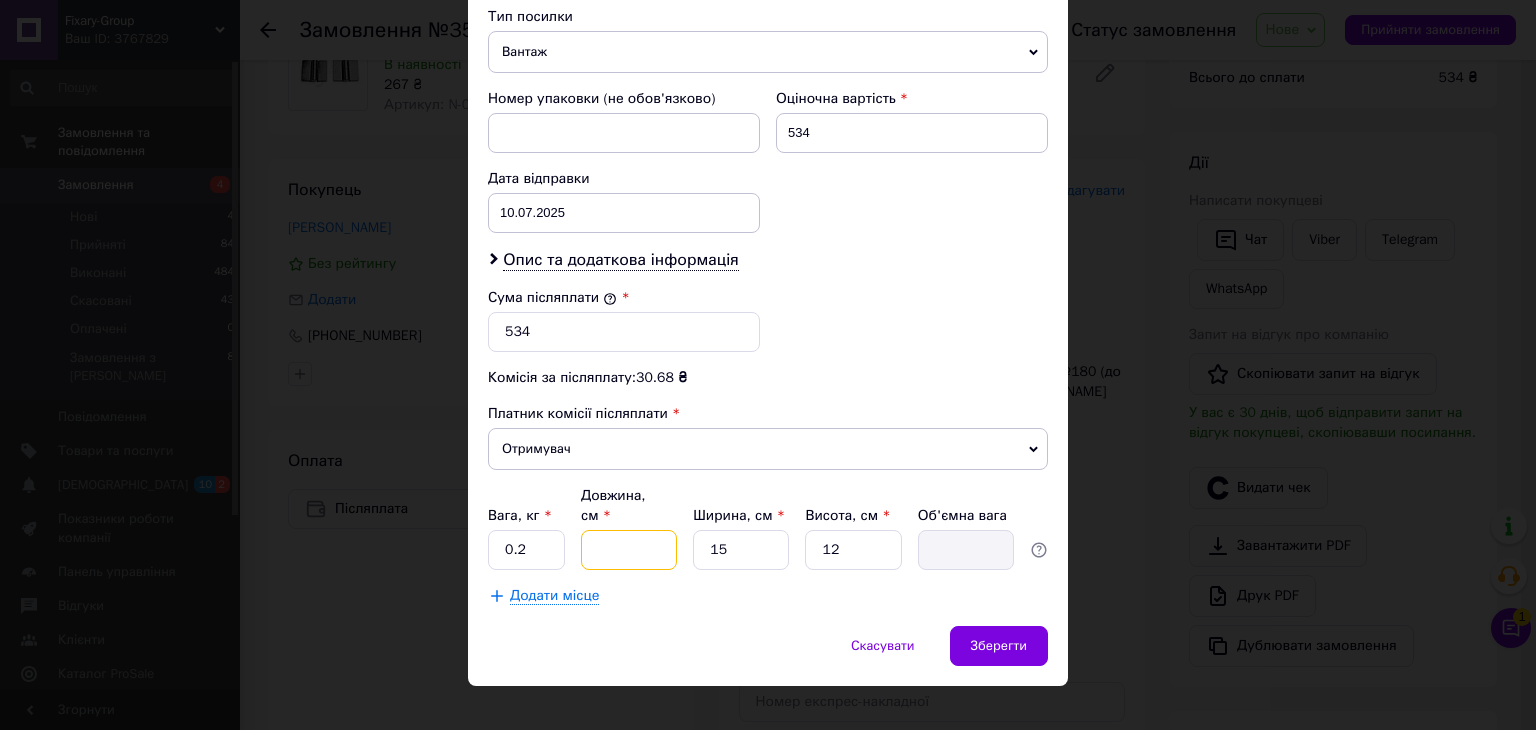 type on "9" 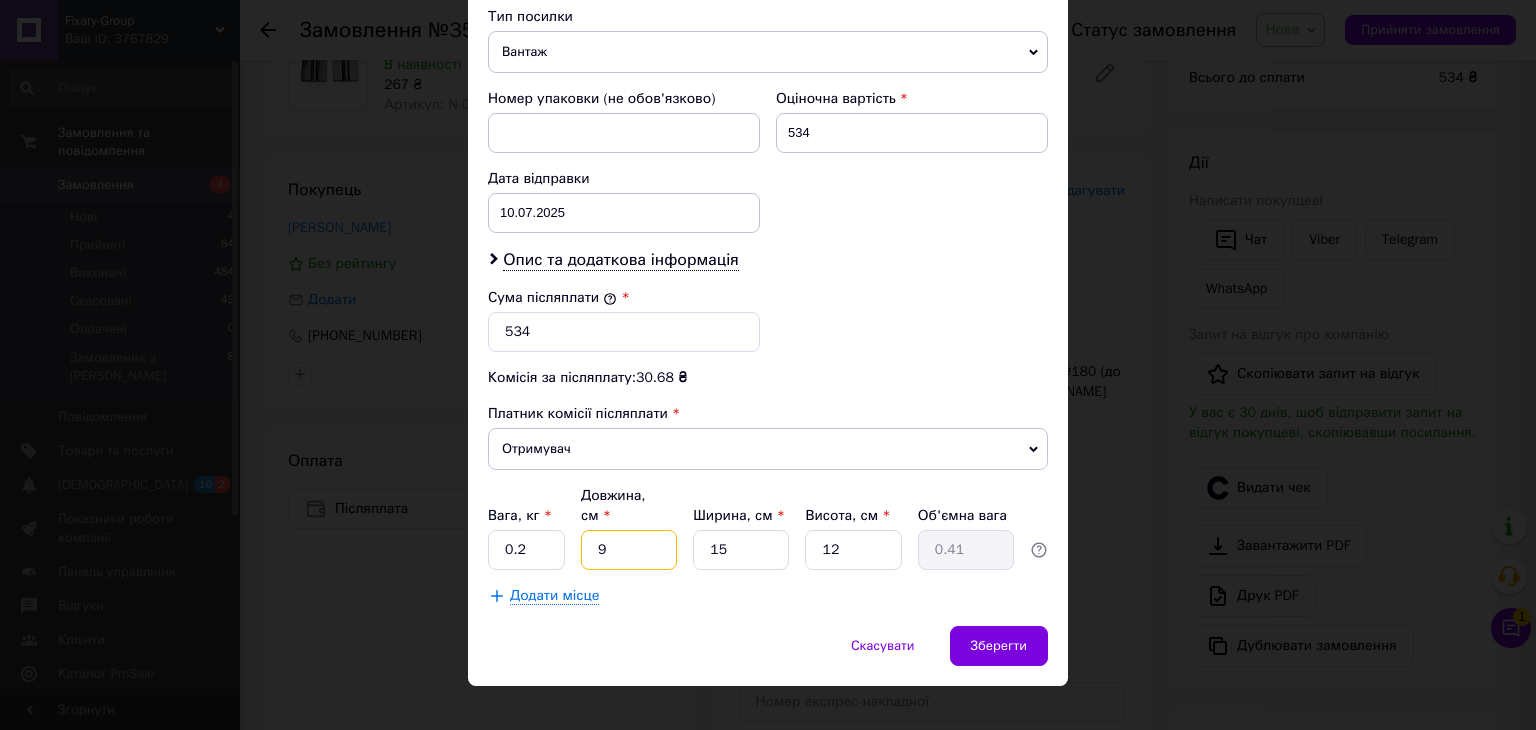 type on "9" 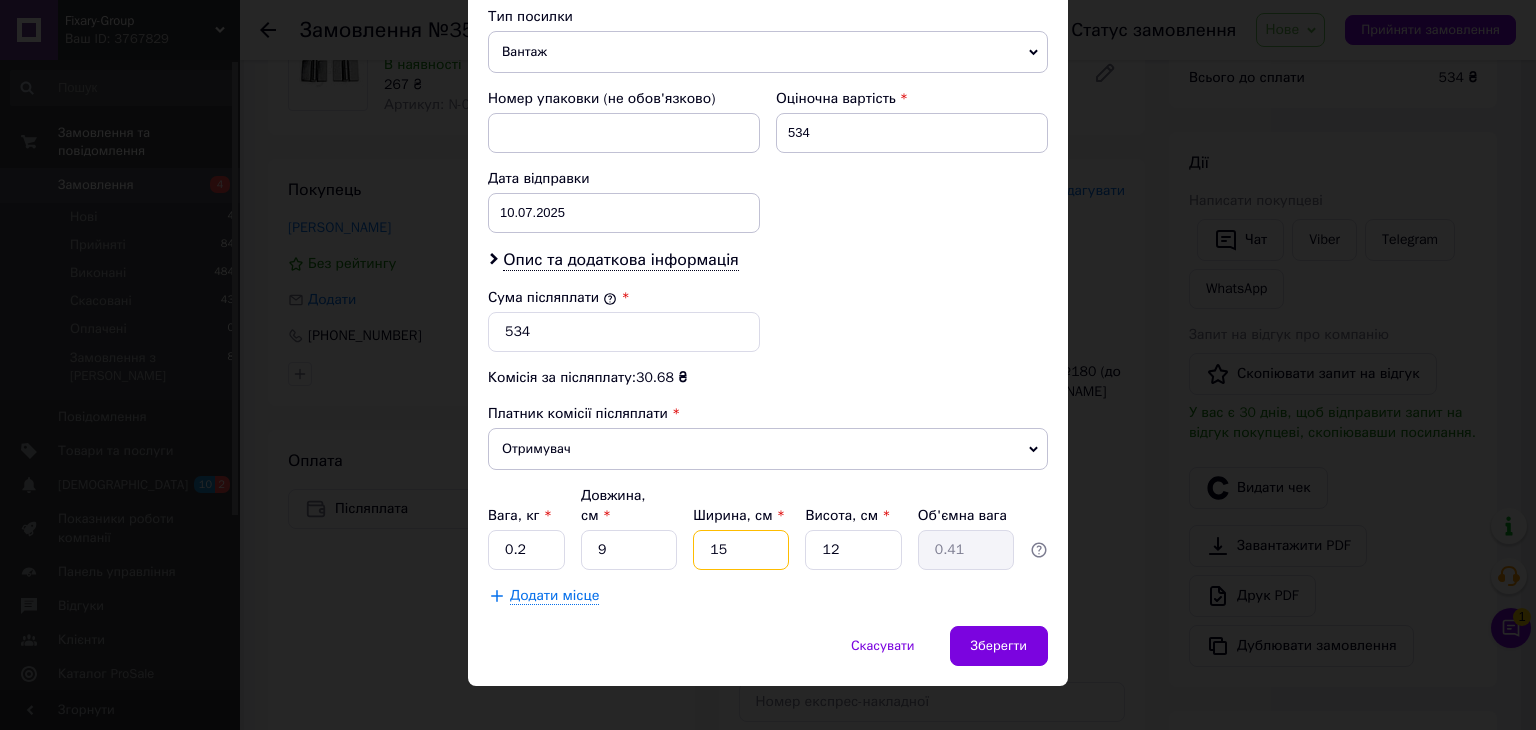 type on "7" 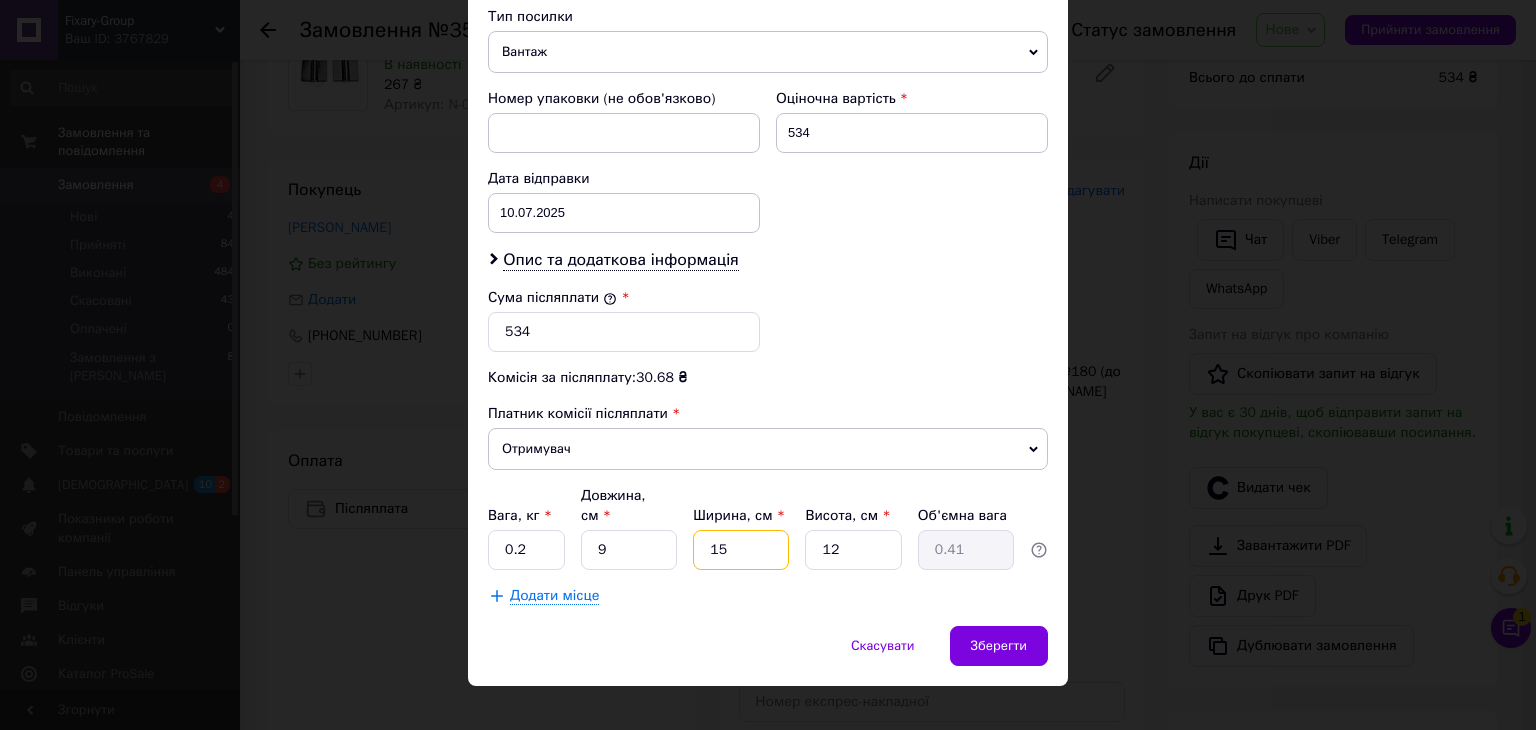 type on "0.19" 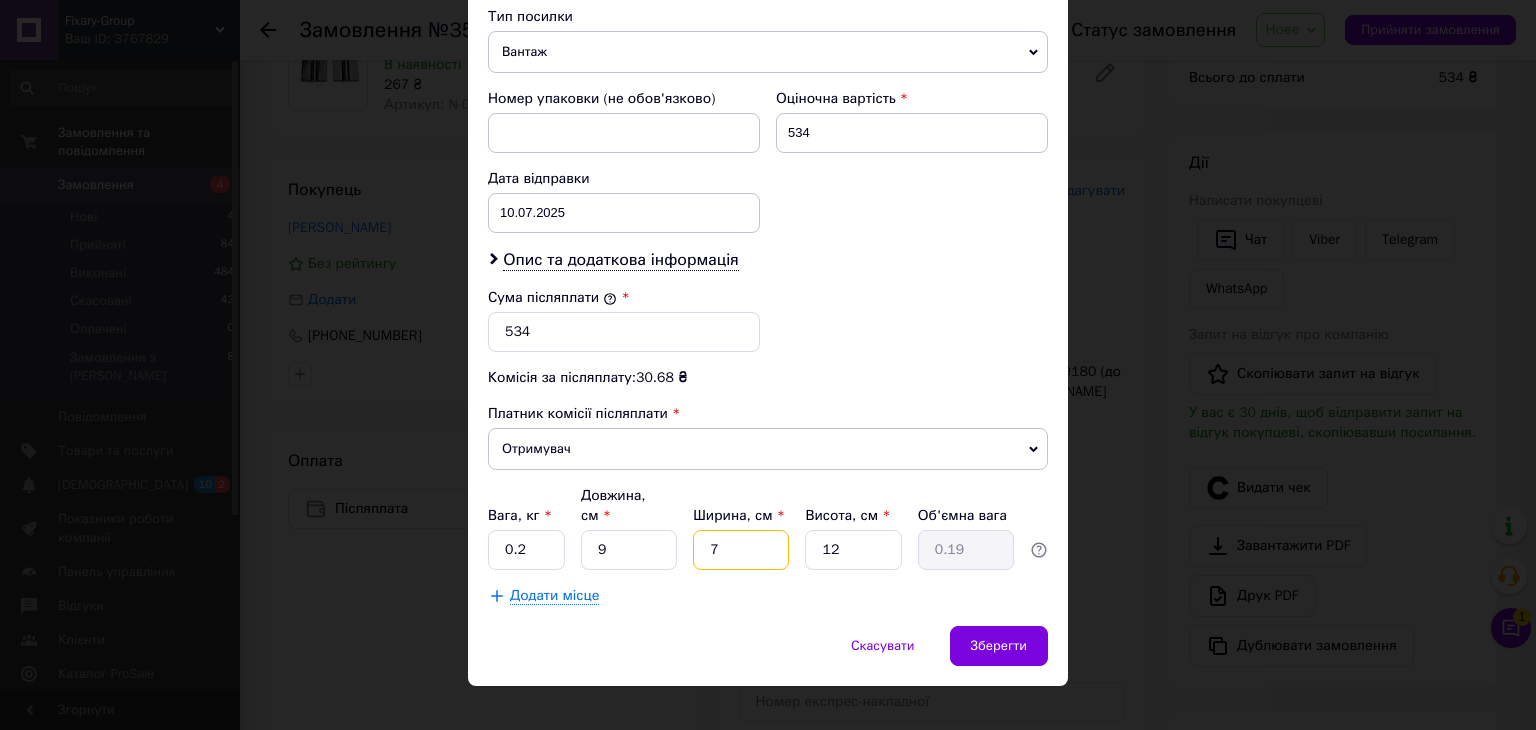 type on "7" 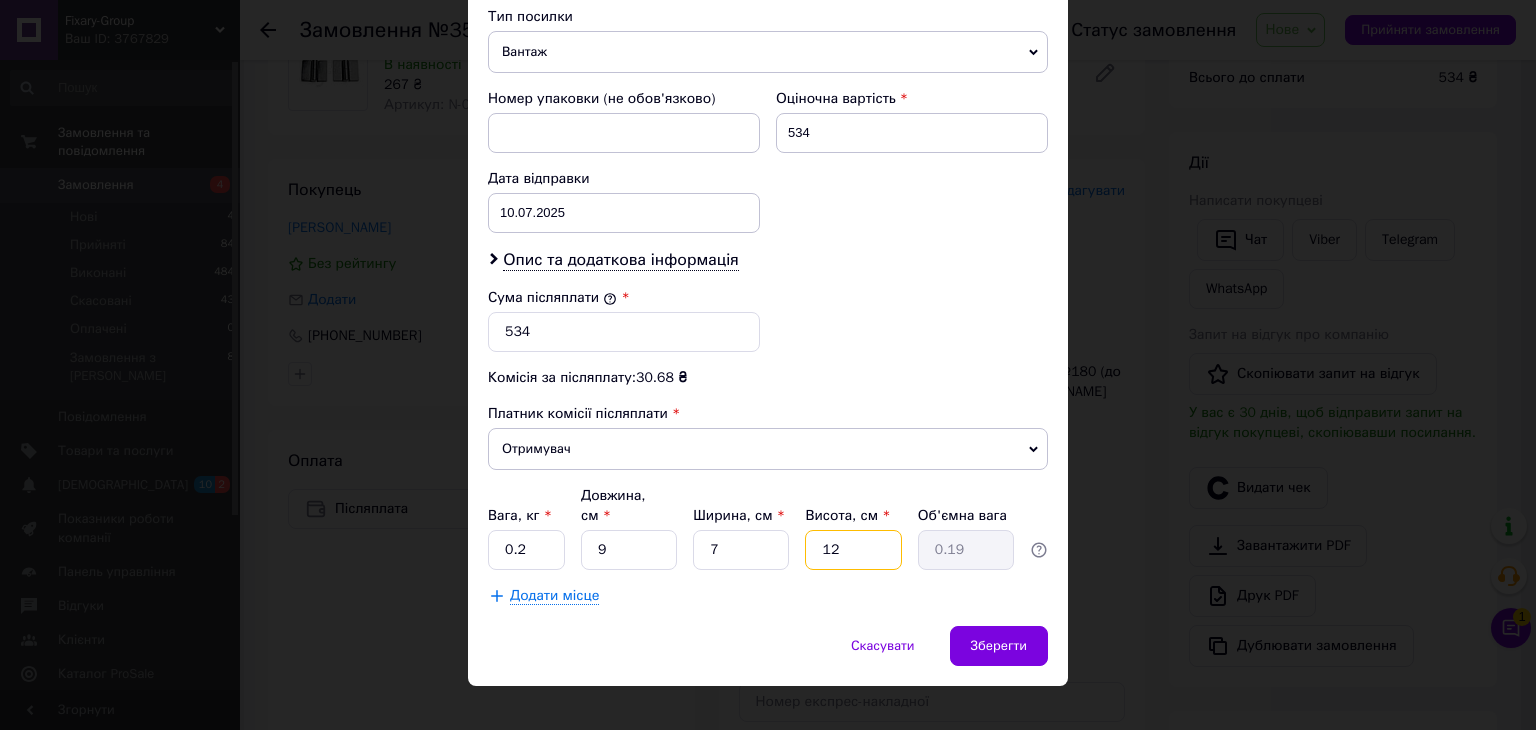 type on "5" 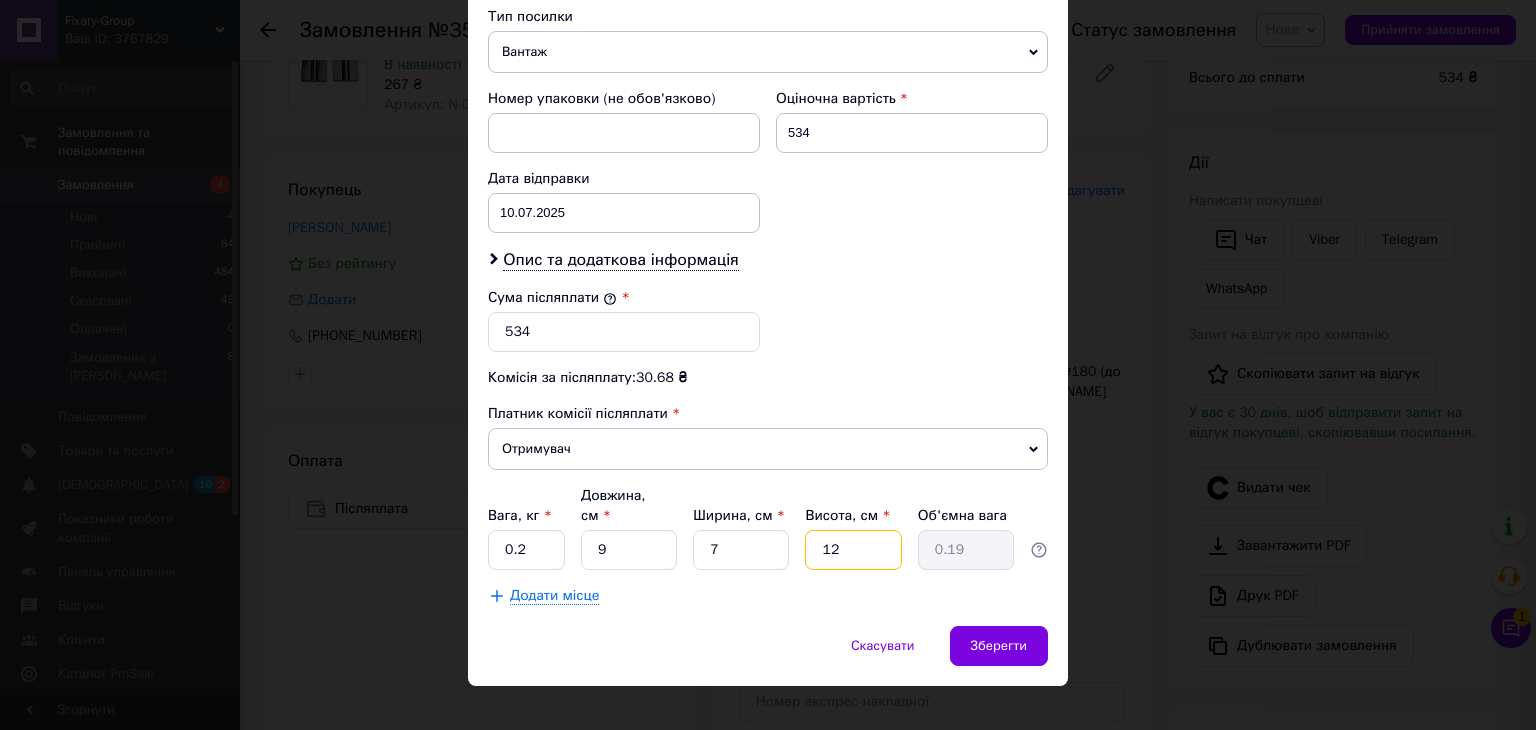 type on "0.1" 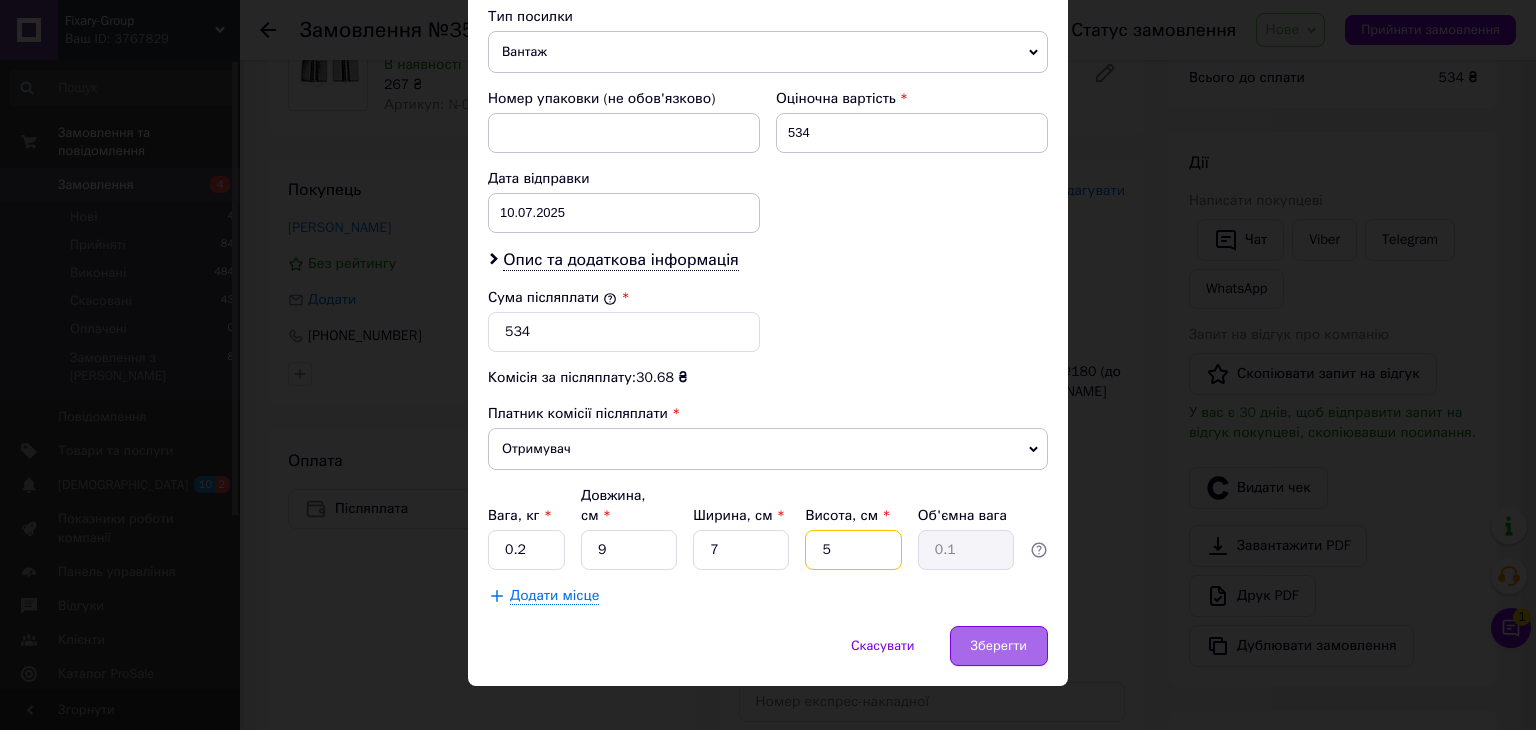 type on "5" 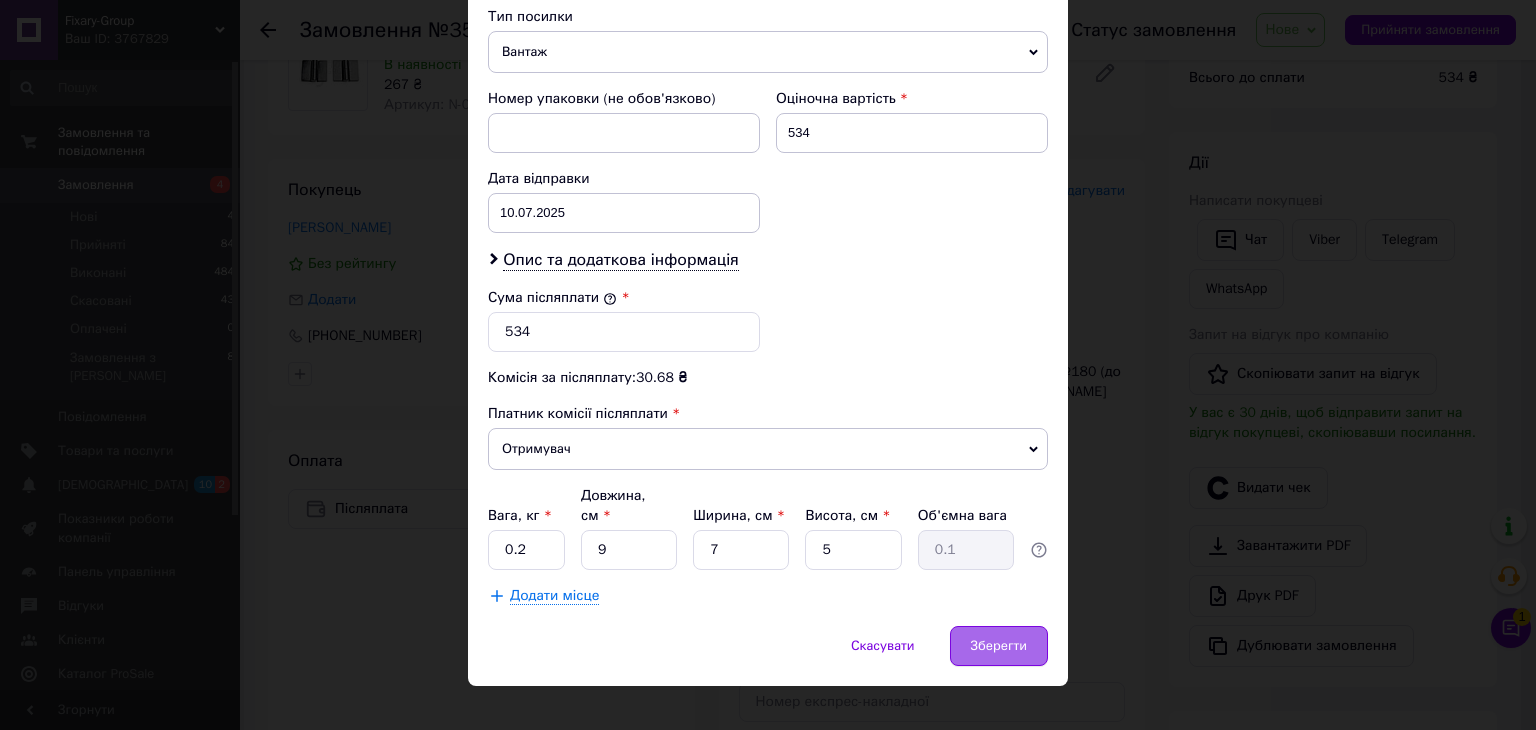 click on "Зберегти" at bounding box center (999, 646) 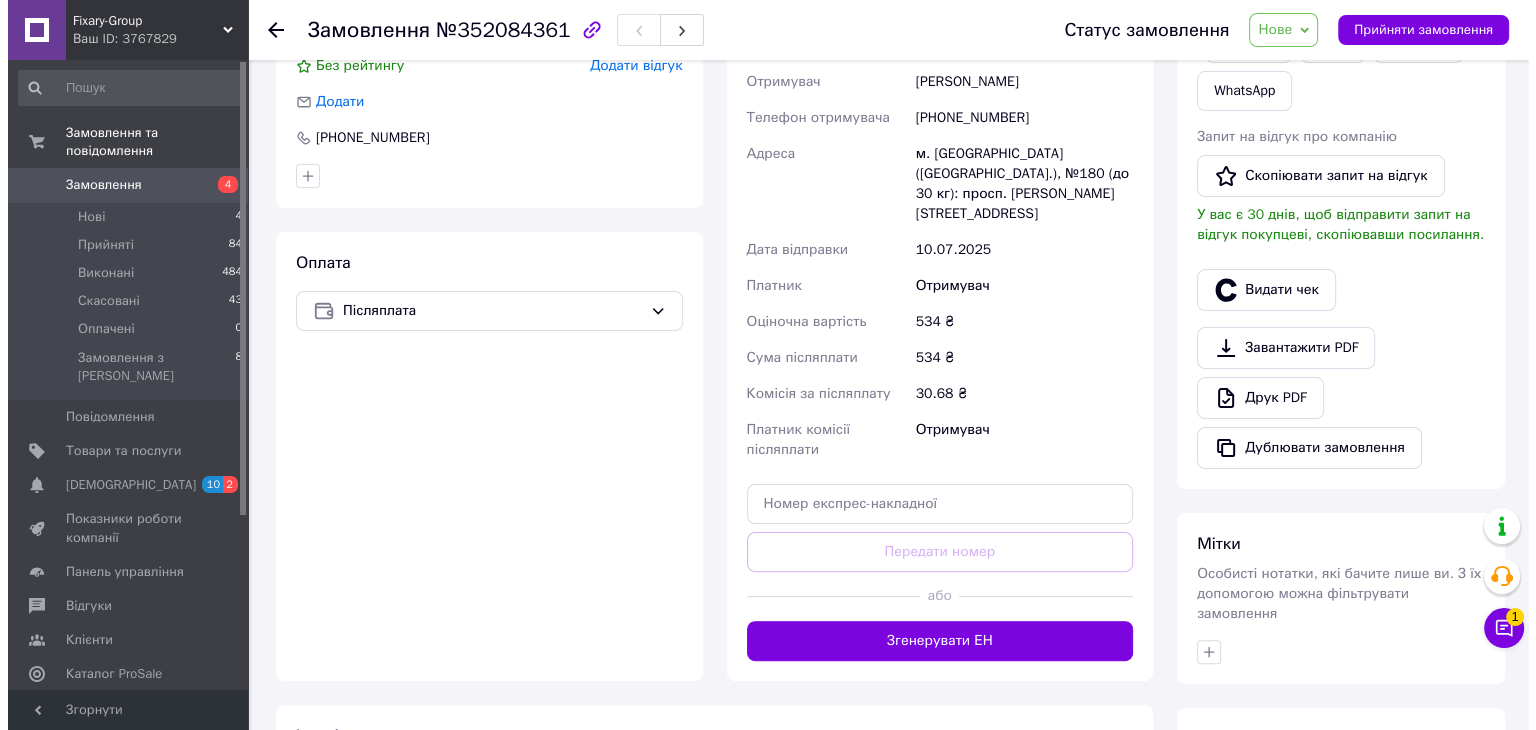 scroll, scrollTop: 400, scrollLeft: 0, axis: vertical 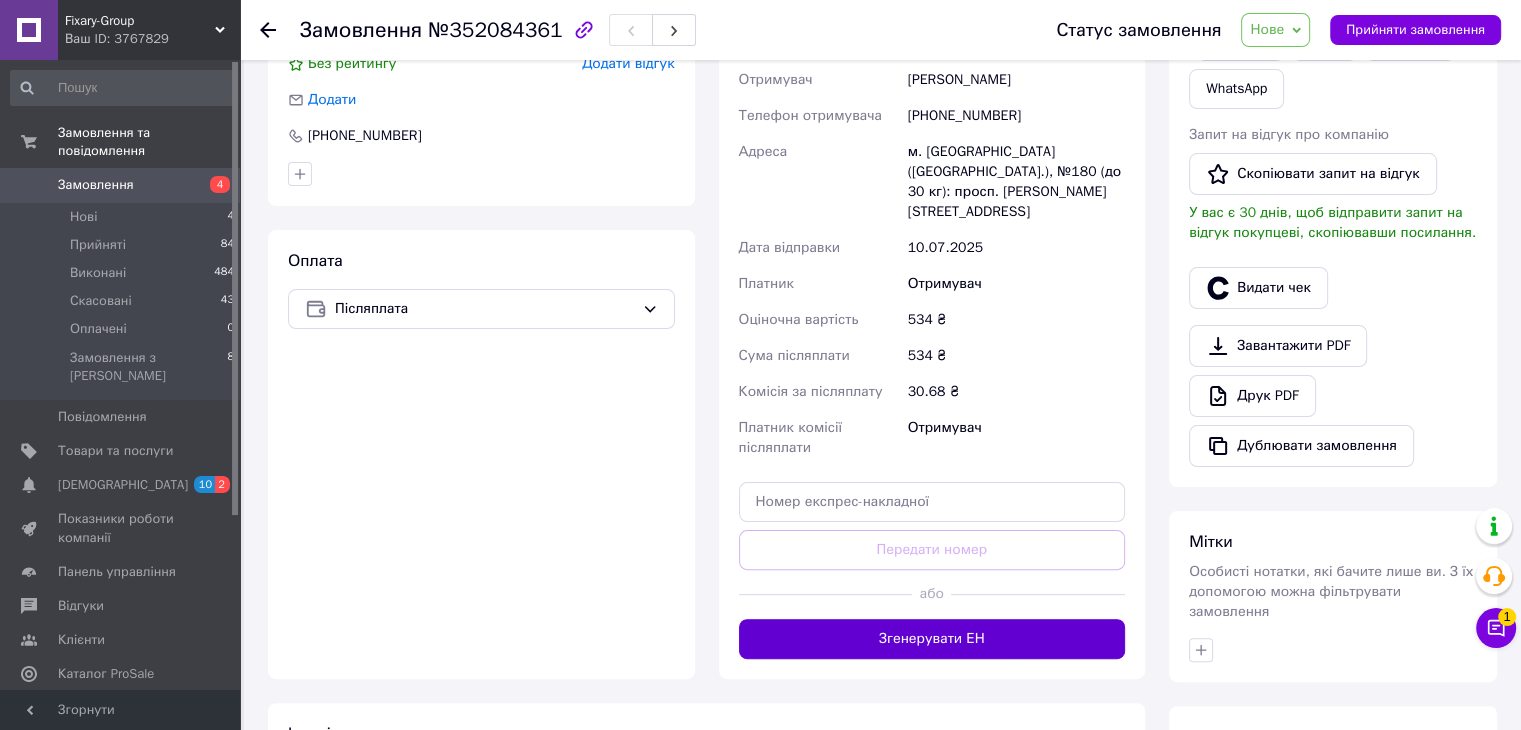 click on "Згенерувати ЕН" at bounding box center [932, 639] 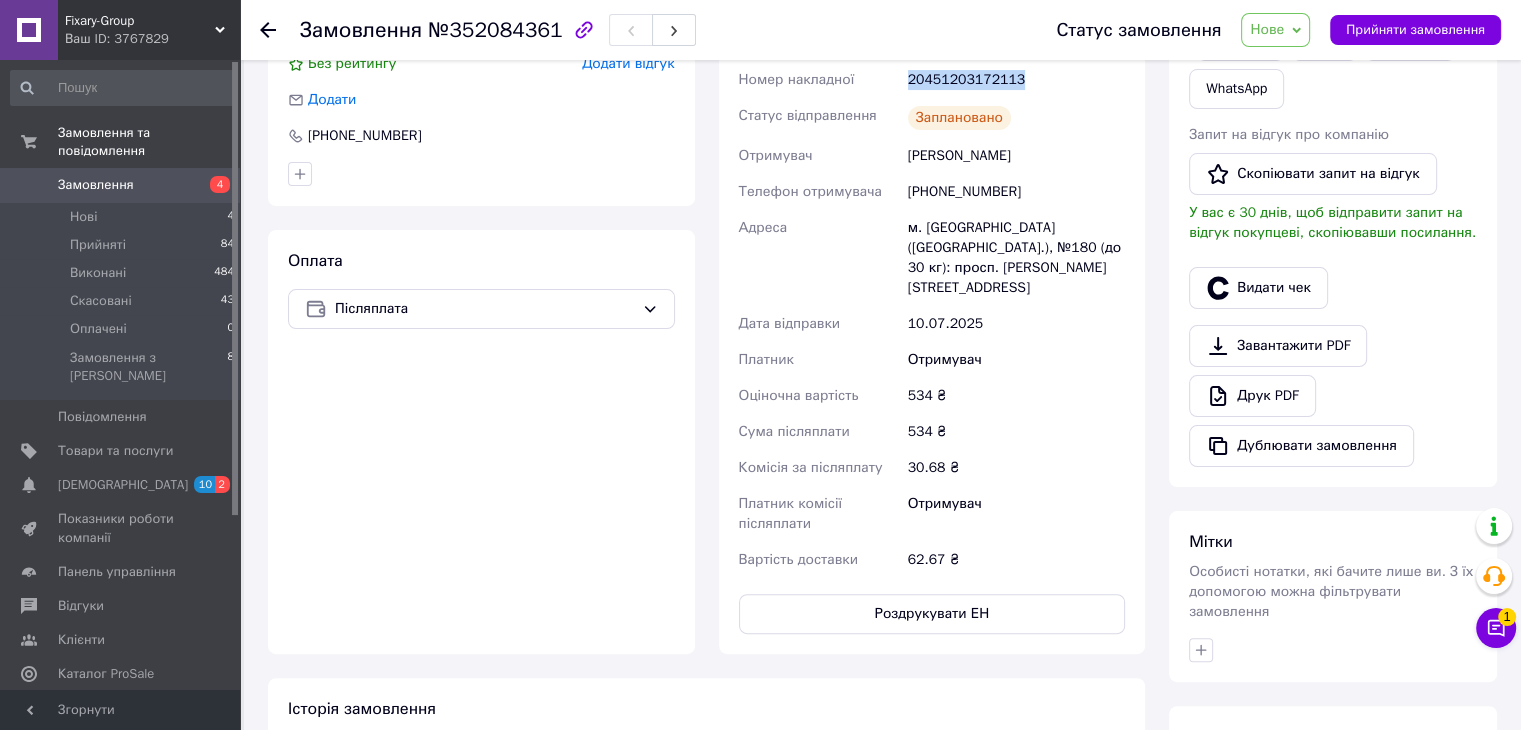 drag, startPoint x: 908, startPoint y: 76, endPoint x: 1051, endPoint y: 78, distance: 143.01399 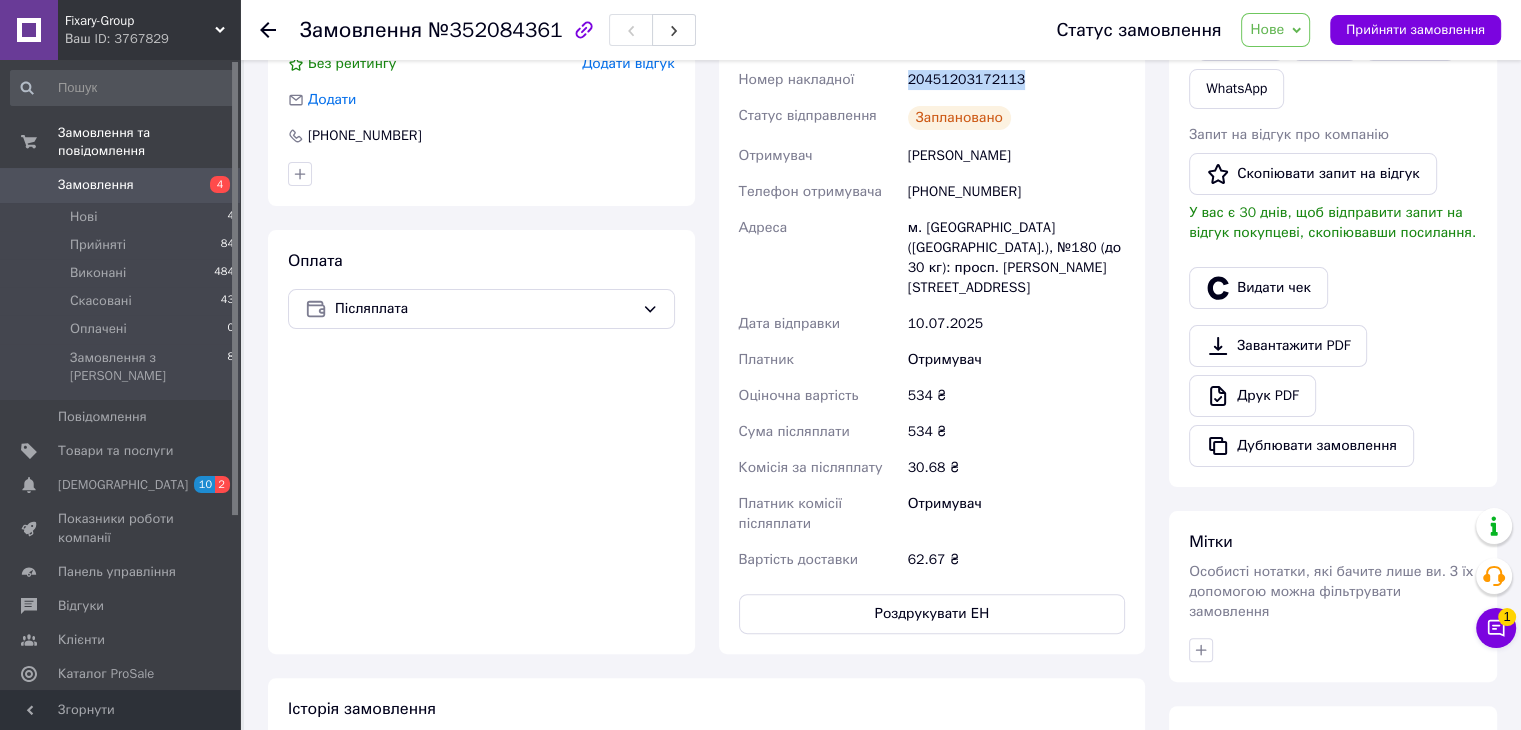 copy on "20451203172113" 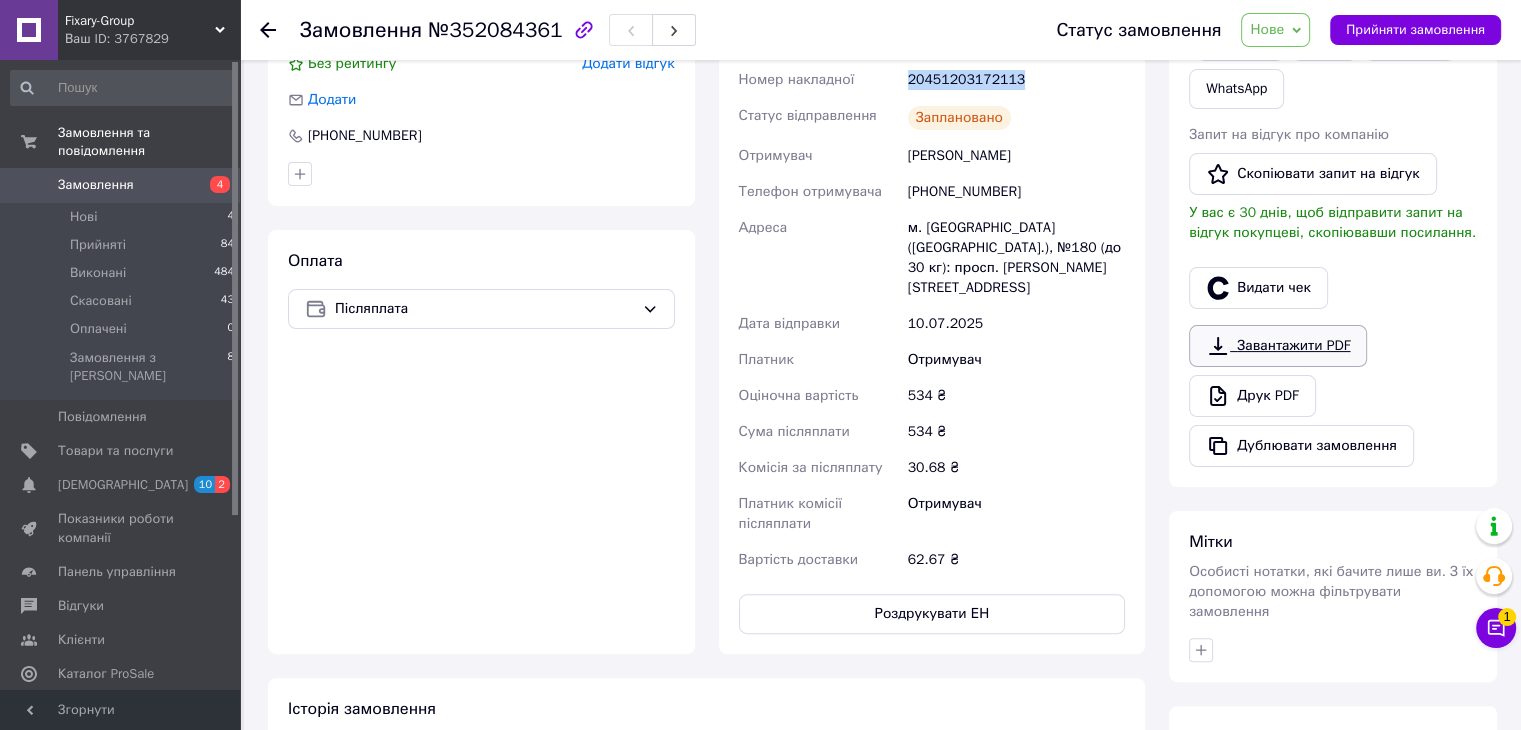 click on "Завантажити PDF" at bounding box center (1278, 346) 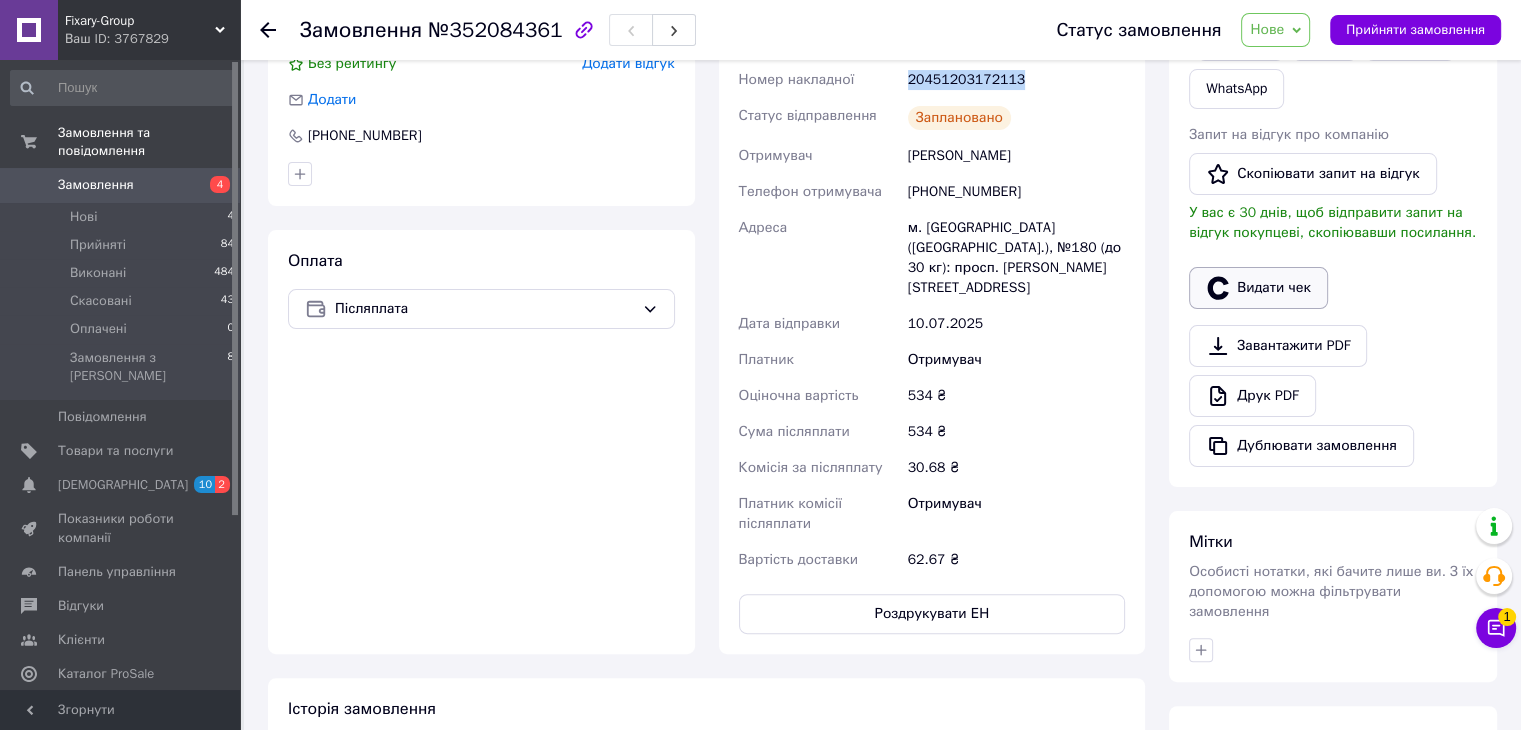 click on "Видати чек" at bounding box center [1258, 288] 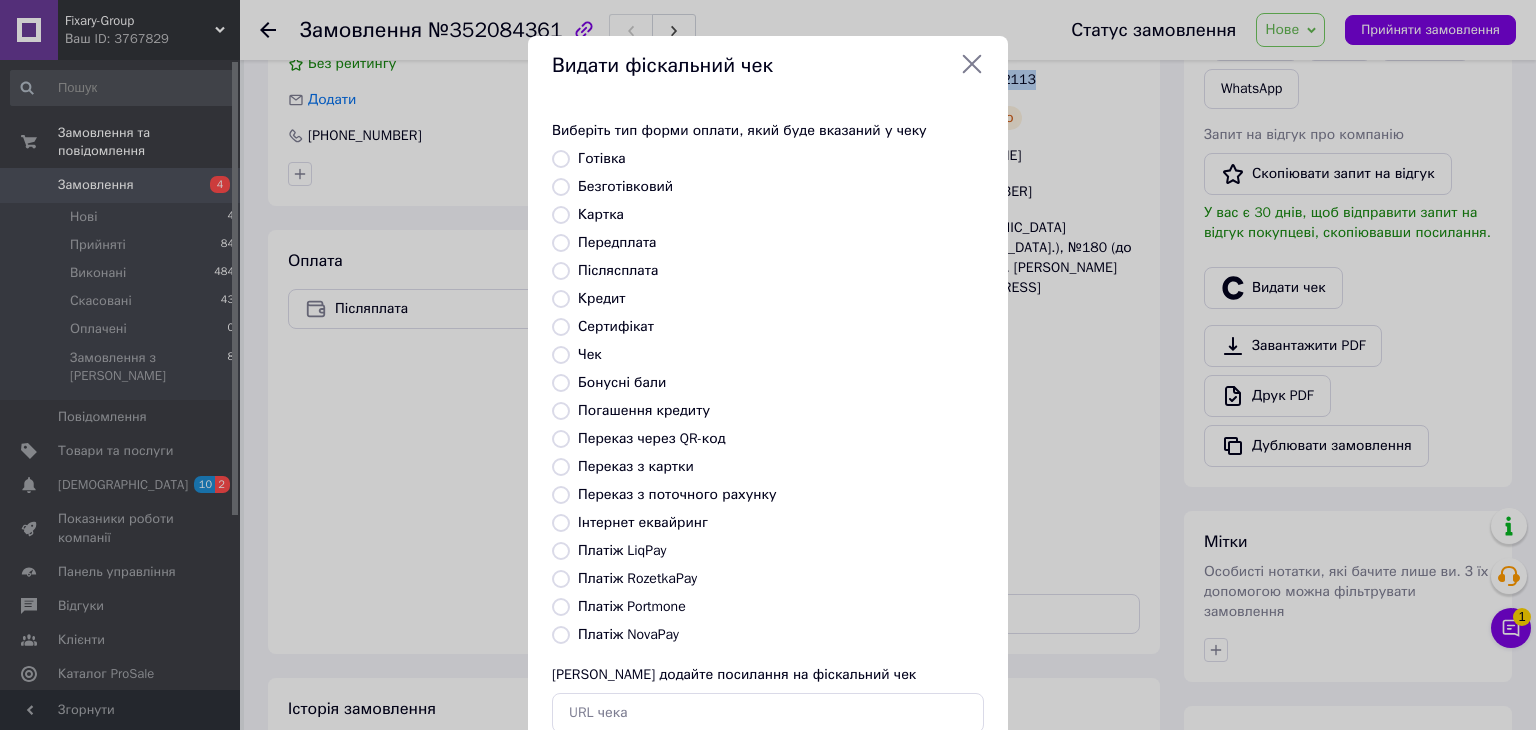 click on "Платіж NovaPay" at bounding box center [561, 635] 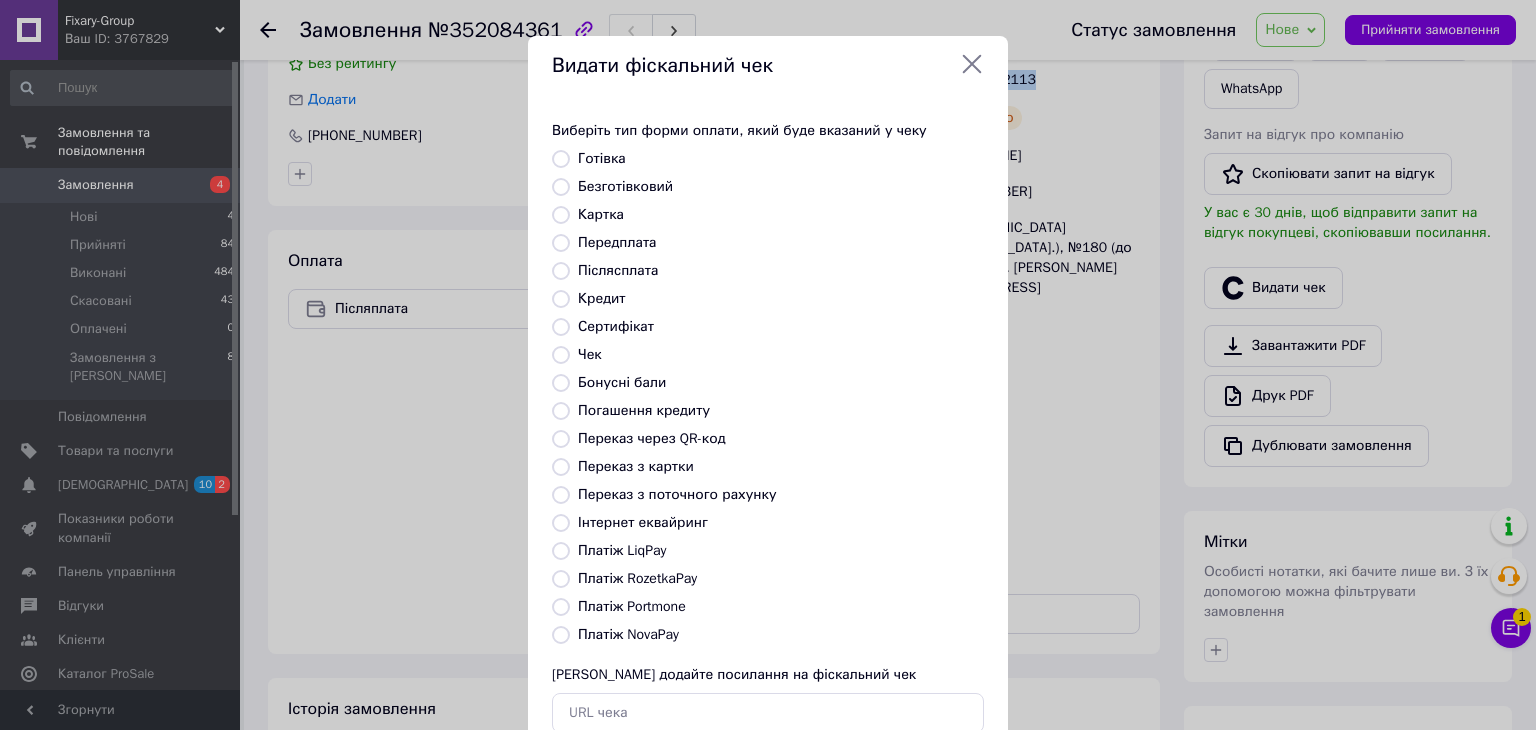 radio on "true" 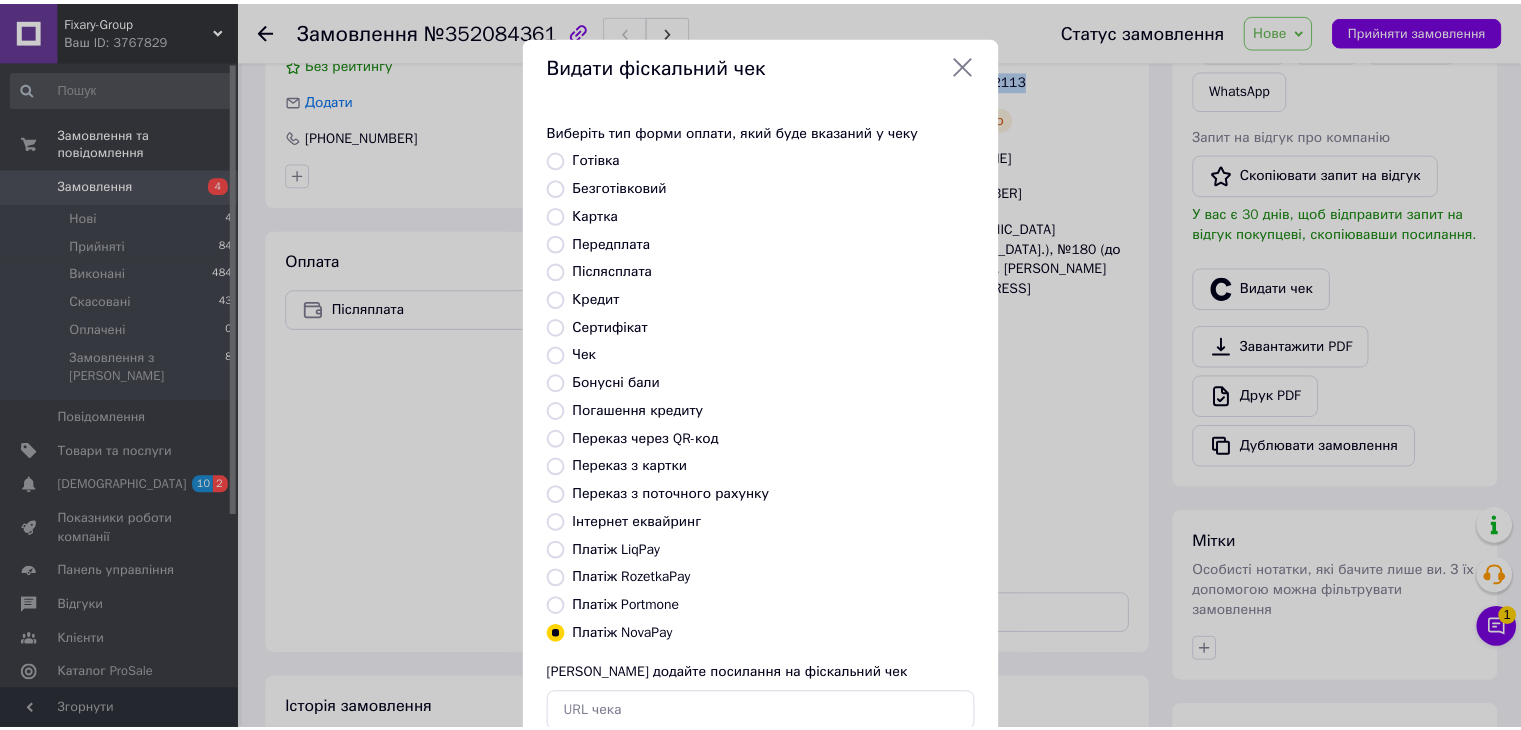 scroll, scrollTop: 128, scrollLeft: 0, axis: vertical 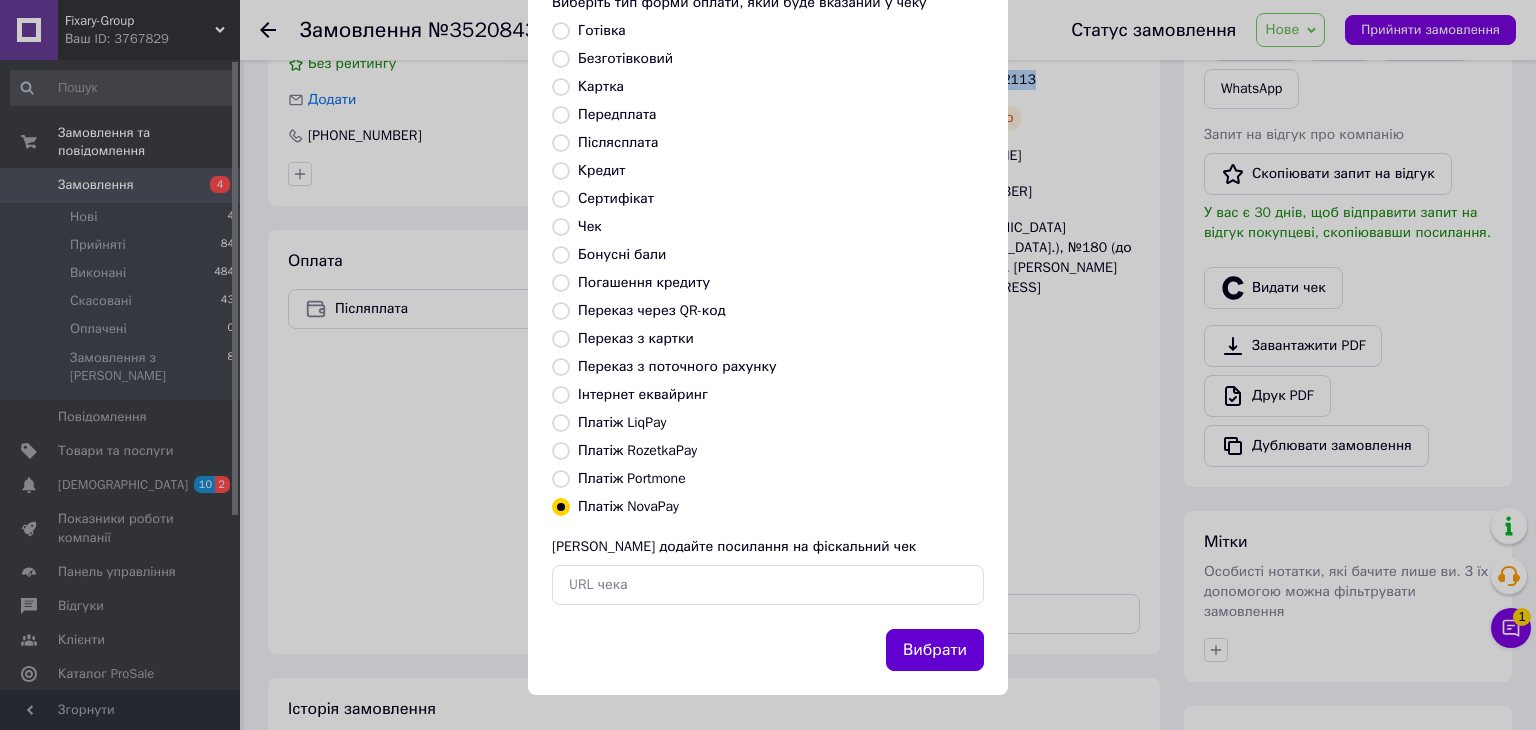 click on "Вибрати" at bounding box center (935, 650) 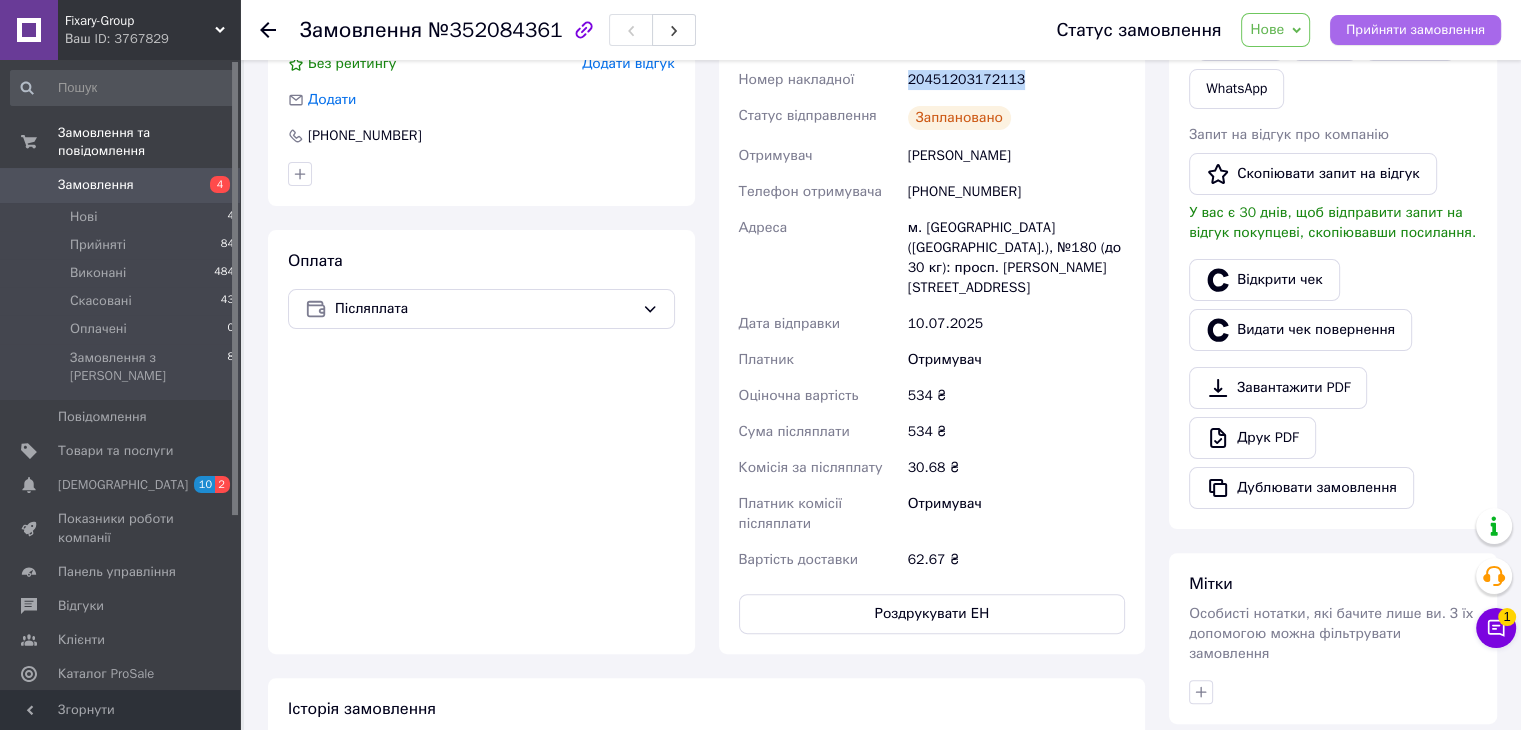 click on "Прийняти замовлення" at bounding box center [1415, 30] 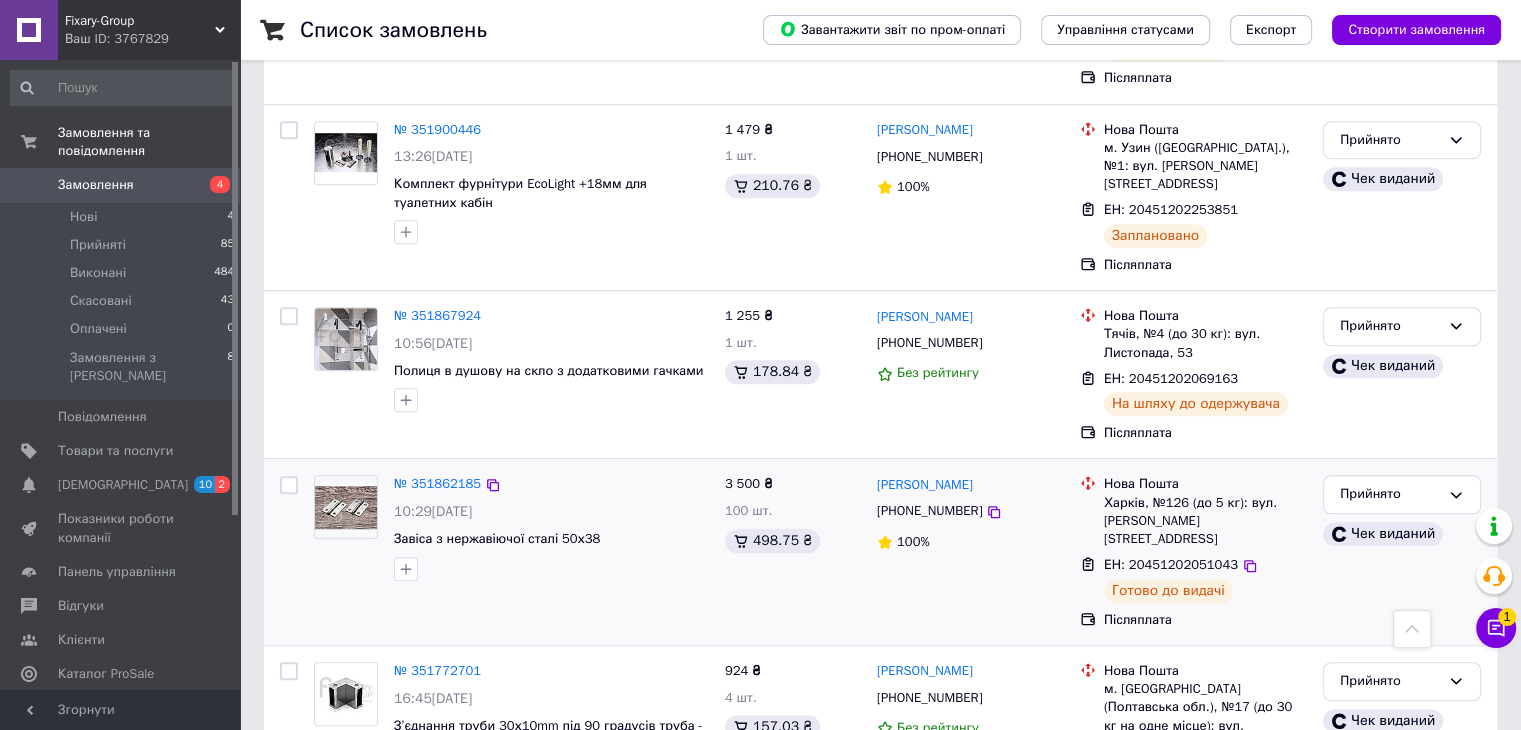 scroll, scrollTop: 1400, scrollLeft: 0, axis: vertical 